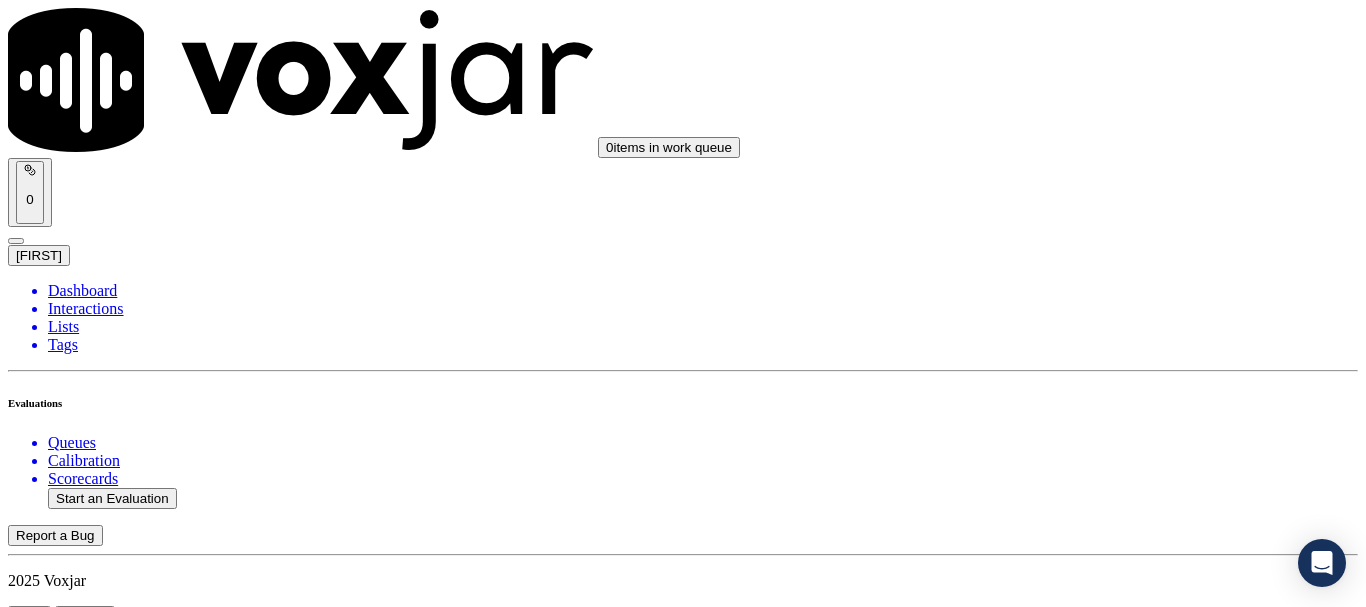 scroll, scrollTop: 0, scrollLeft: 0, axis: both 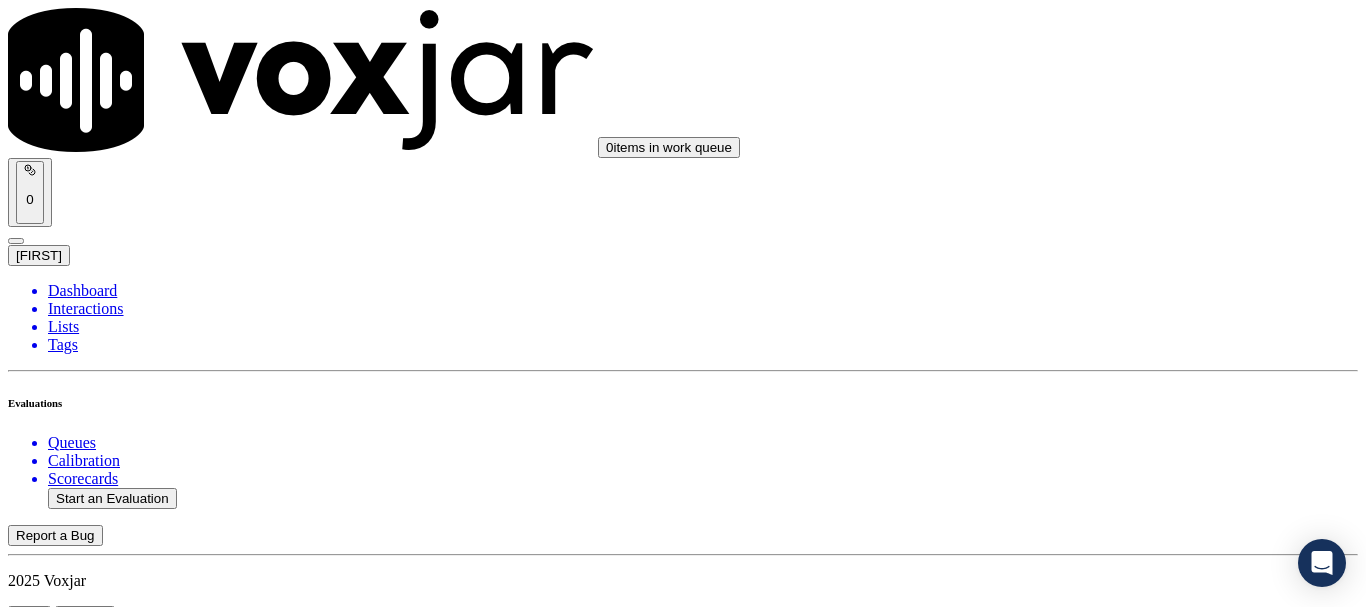 click on "Start an Evaluation" 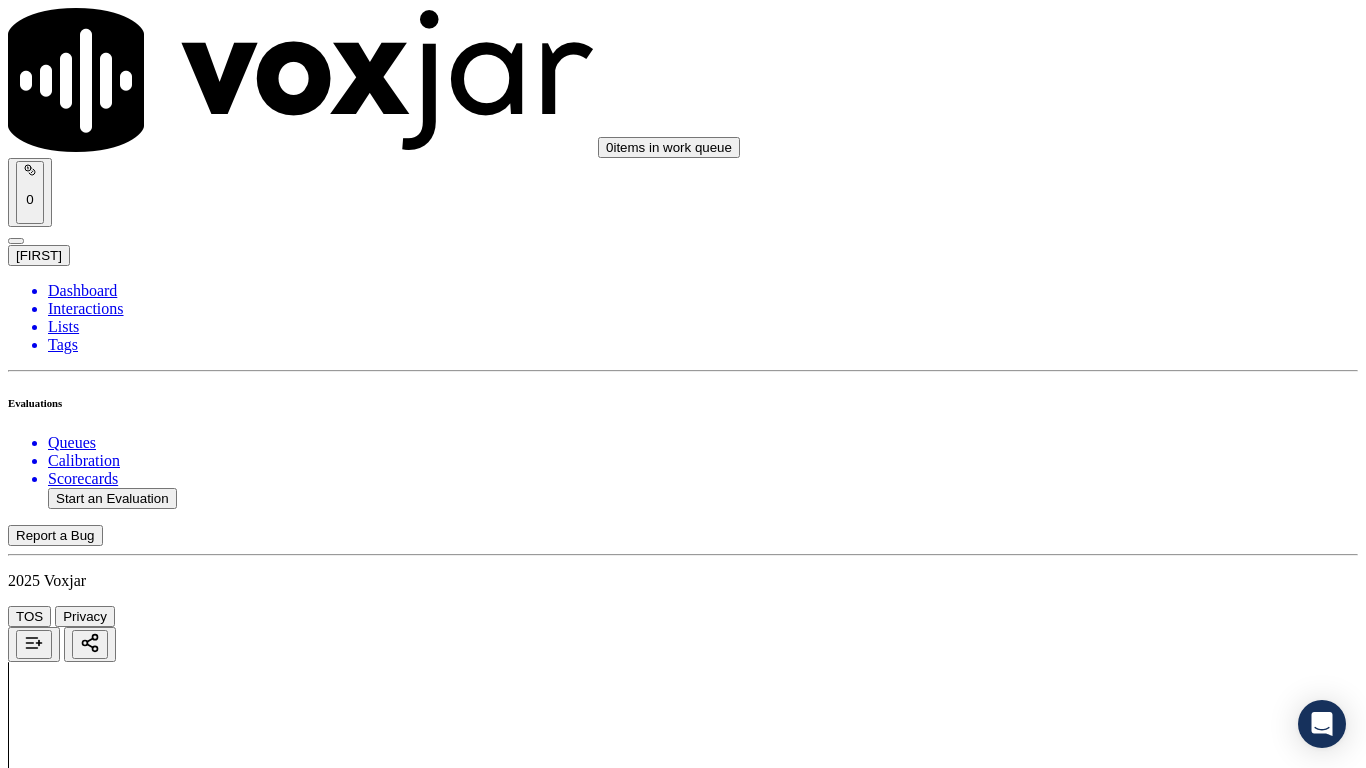 click on "Upload interaction to start evaluation" at bounding box center [124, 2674] 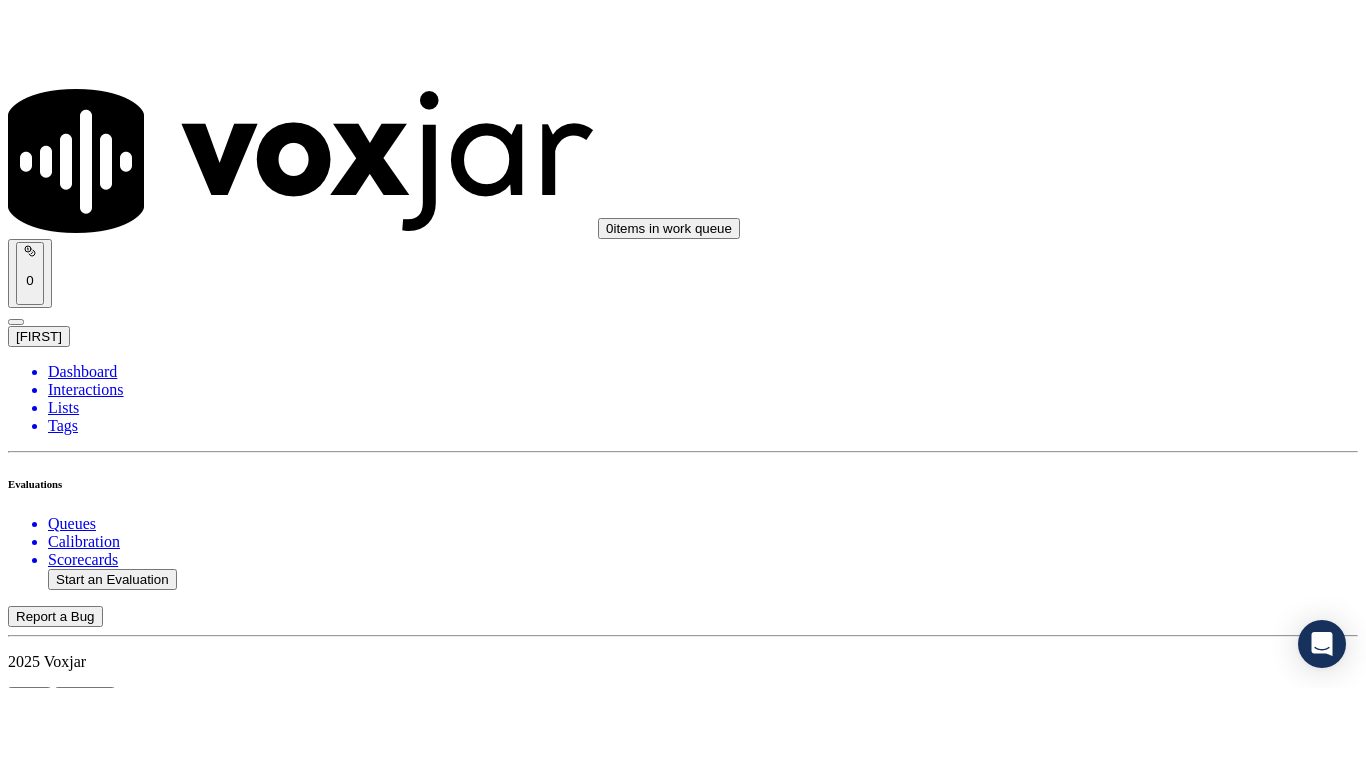 scroll, scrollTop: 200, scrollLeft: 0, axis: vertical 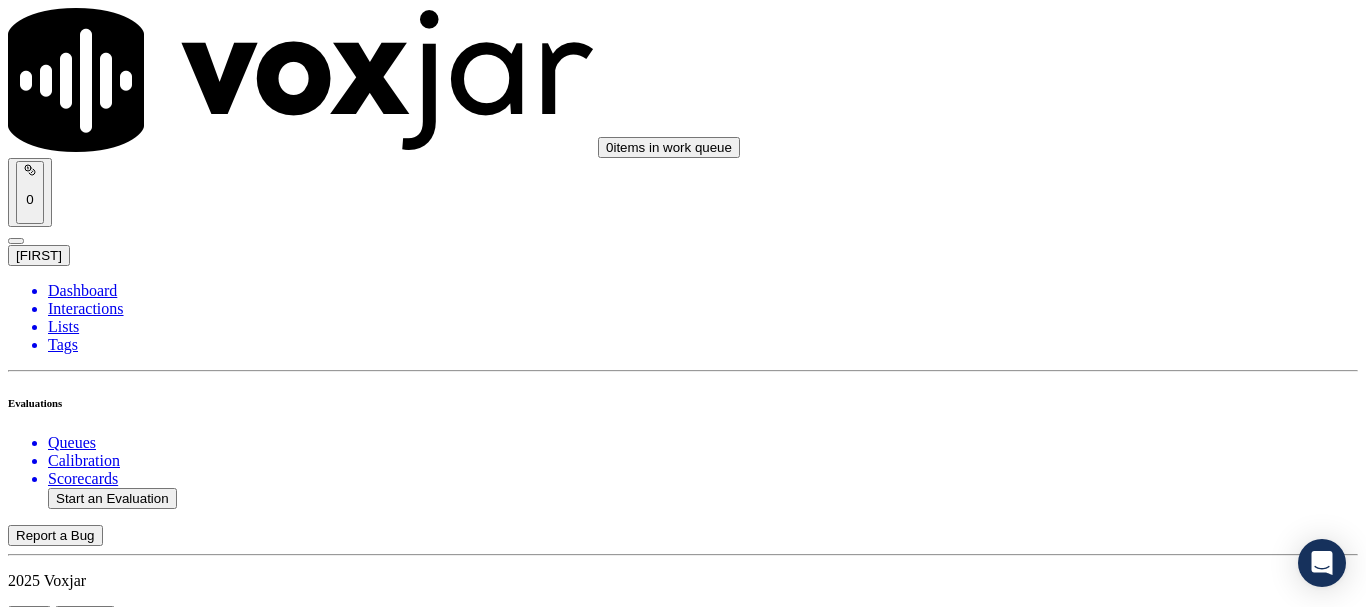 click 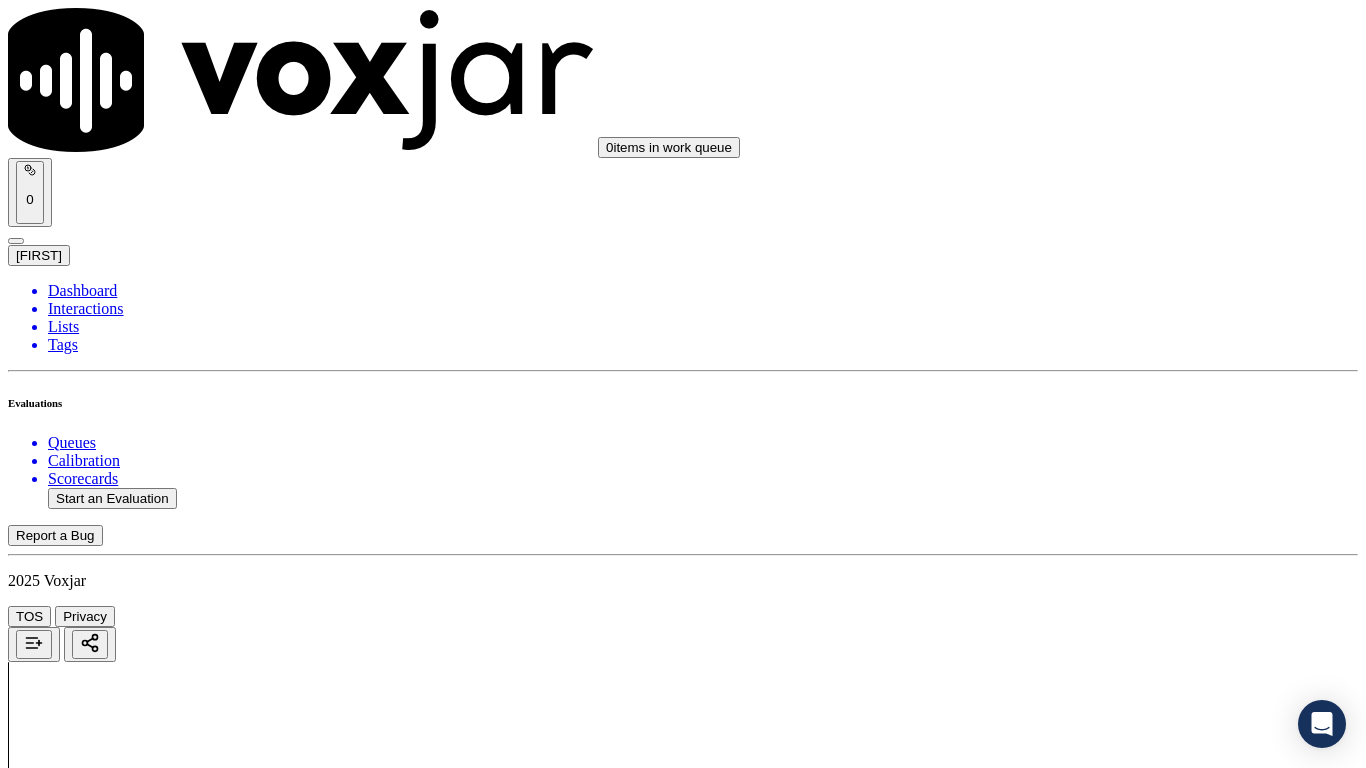 click on "This is a brand new scorecard" 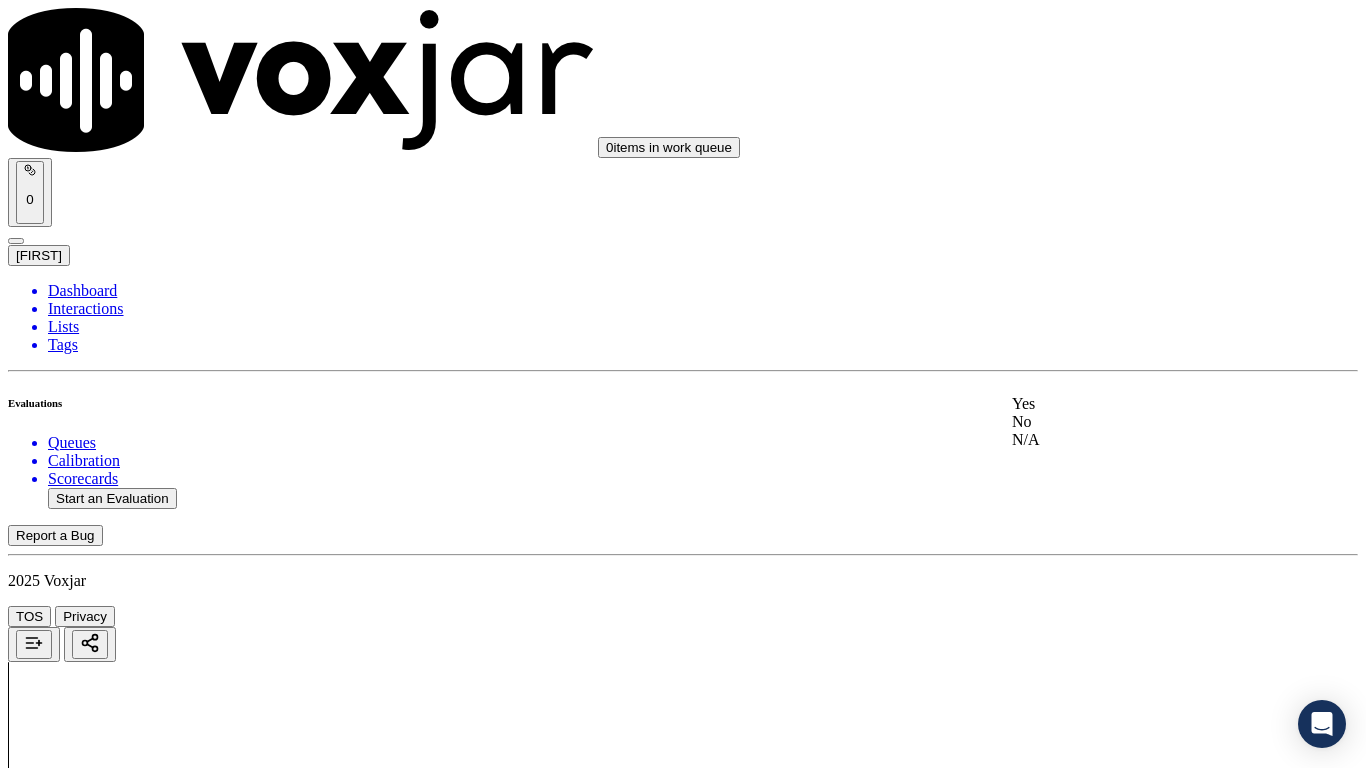 drag, startPoint x: 1123, startPoint y: 410, endPoint x: 1179, endPoint y: 542, distance: 143.38759 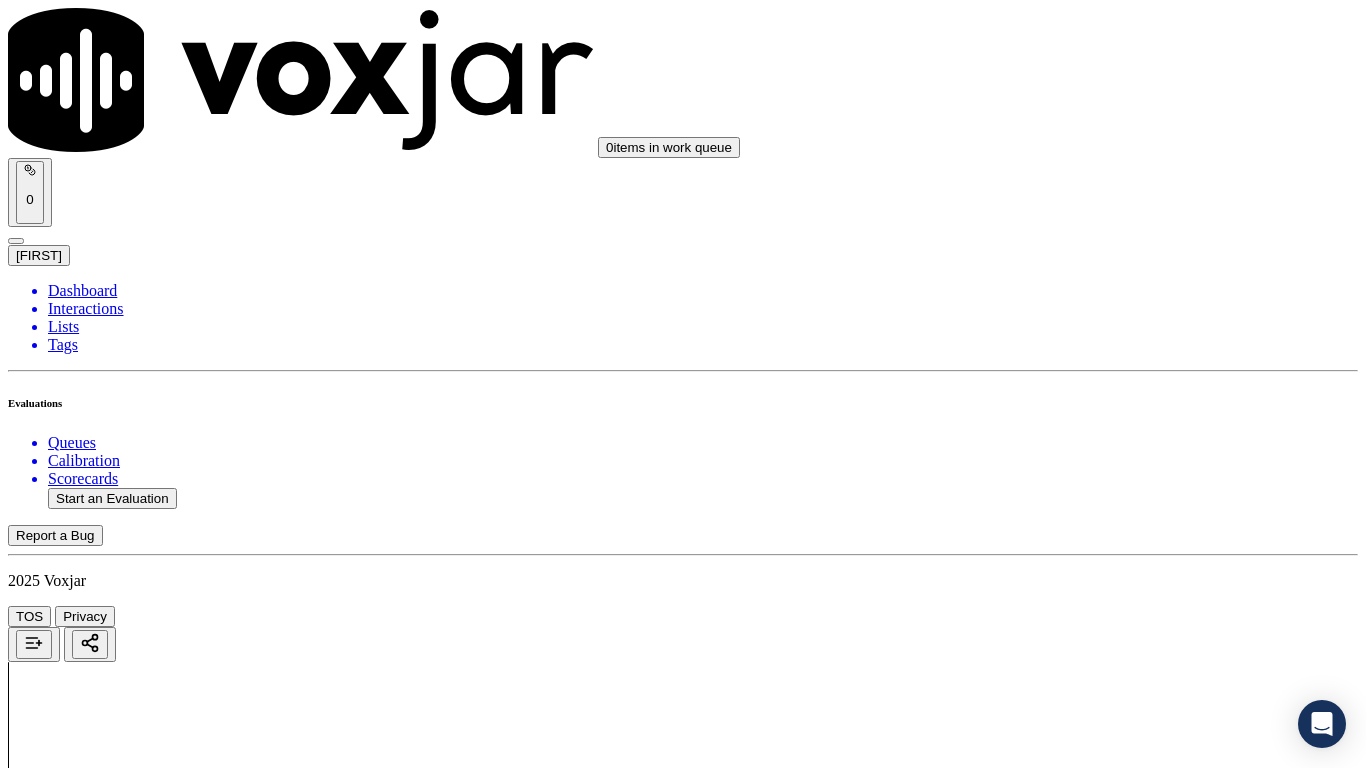drag, startPoint x: 1165, startPoint y: 637, endPoint x: 1163, endPoint y: 671, distance: 34.058773 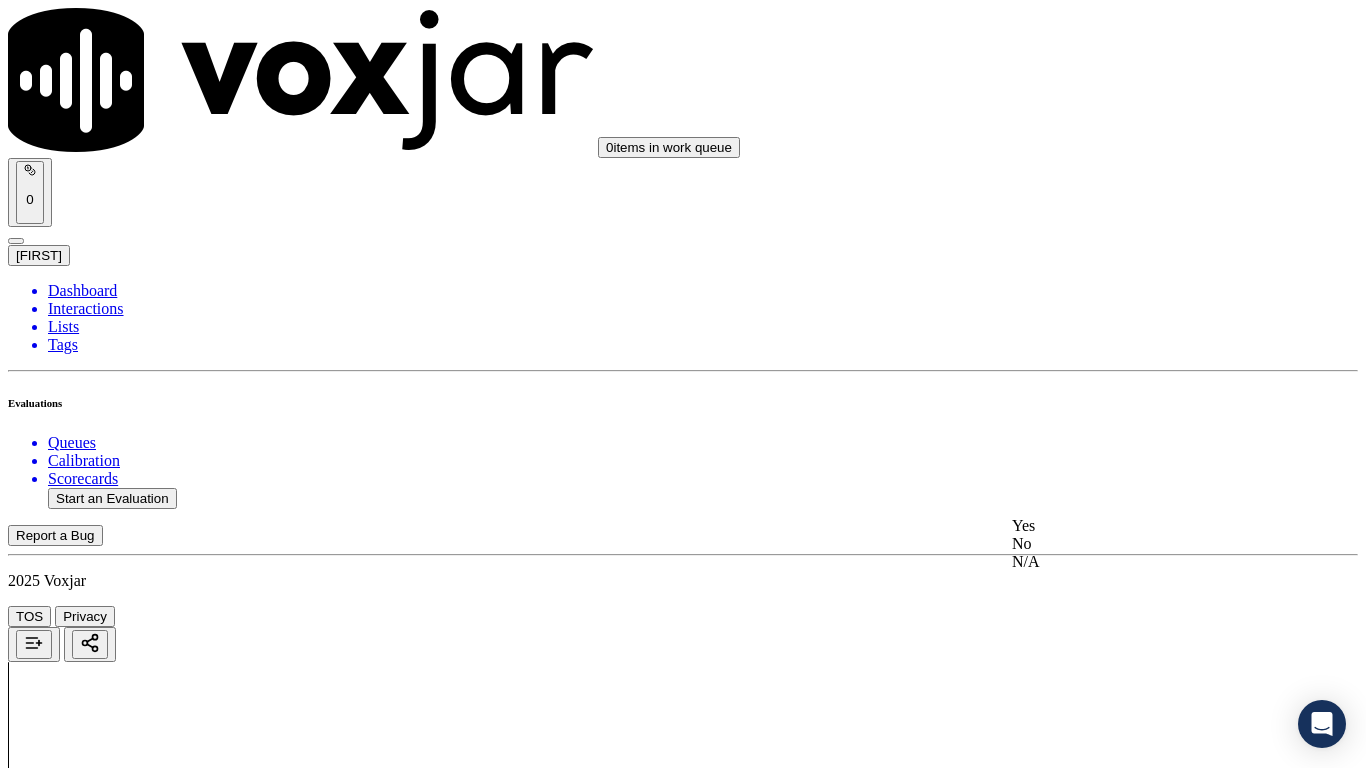 click on "Yes" at bounding box center [1139, 526] 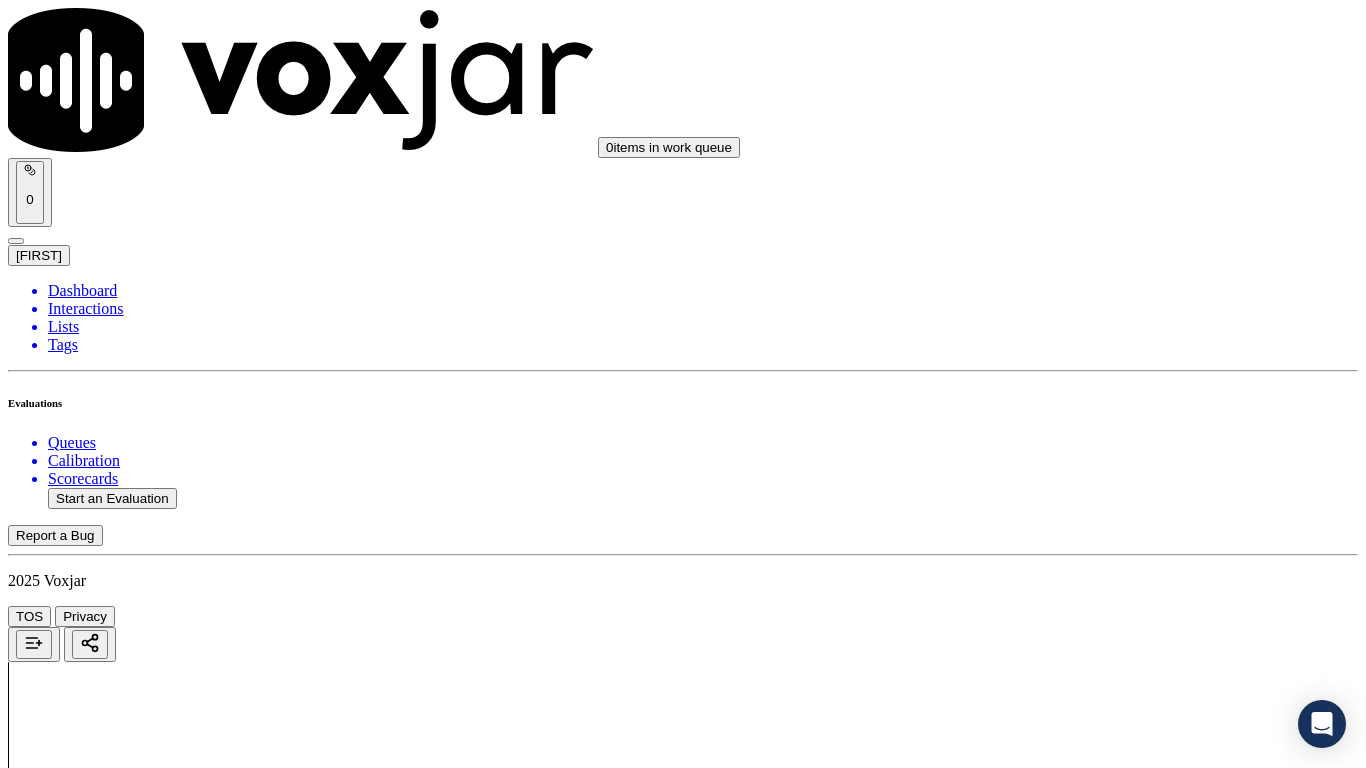 scroll, scrollTop: 700, scrollLeft: 0, axis: vertical 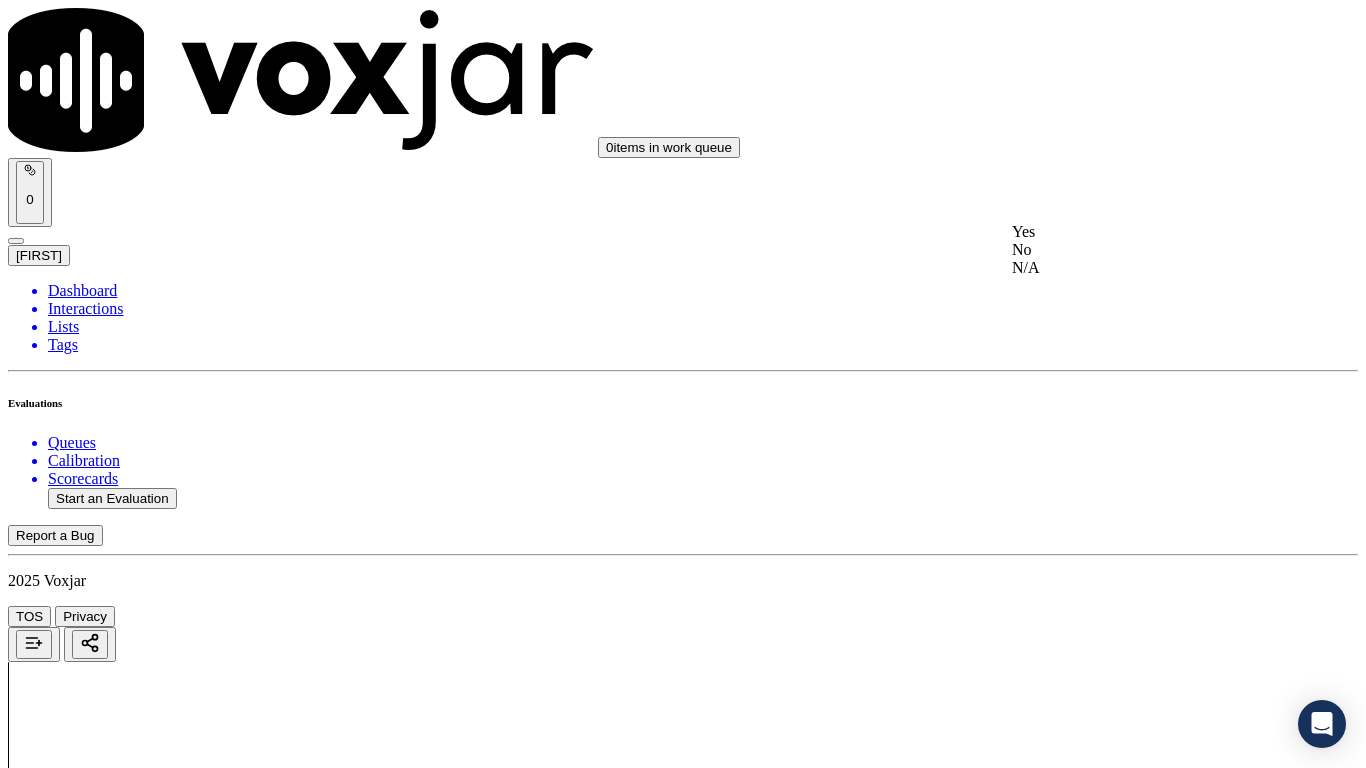 click on "Yes" at bounding box center [1139, 232] 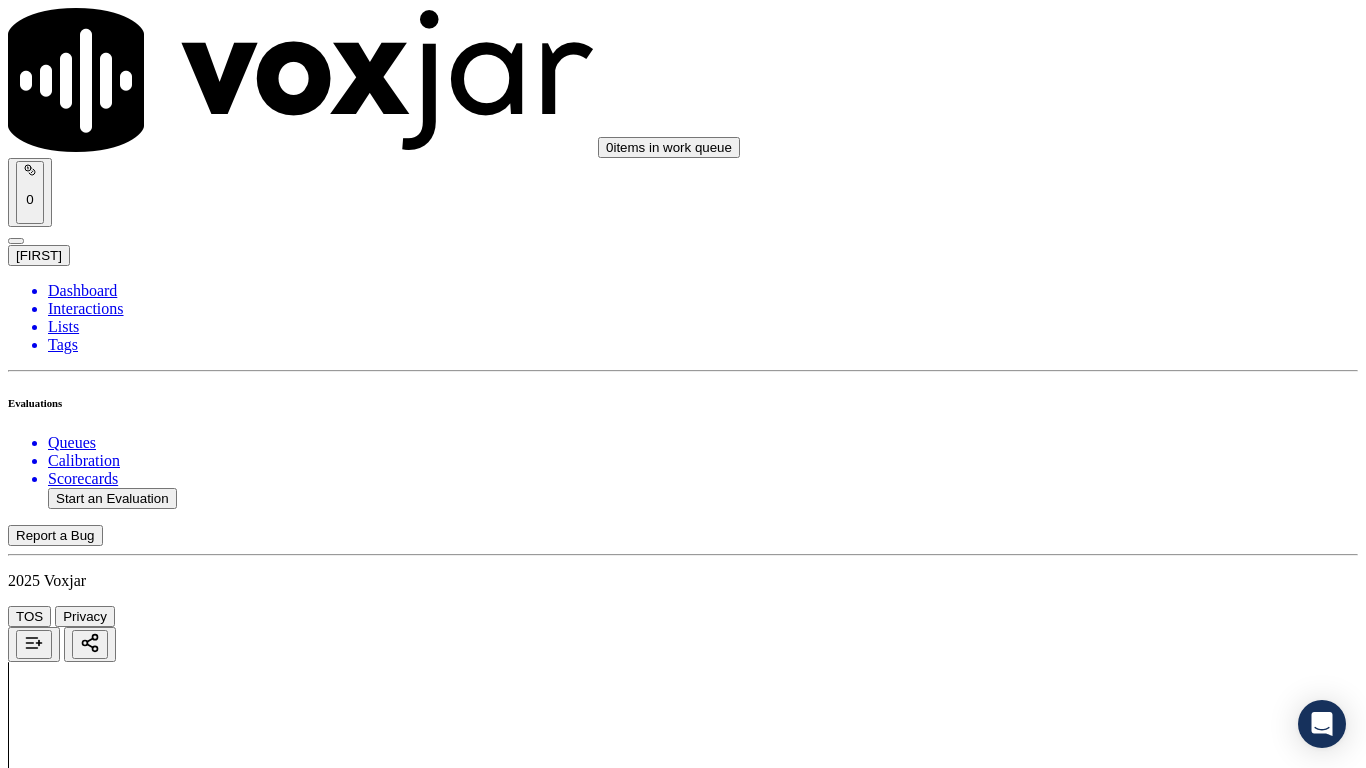 click on "Select an answer" at bounding box center [67, 3112] 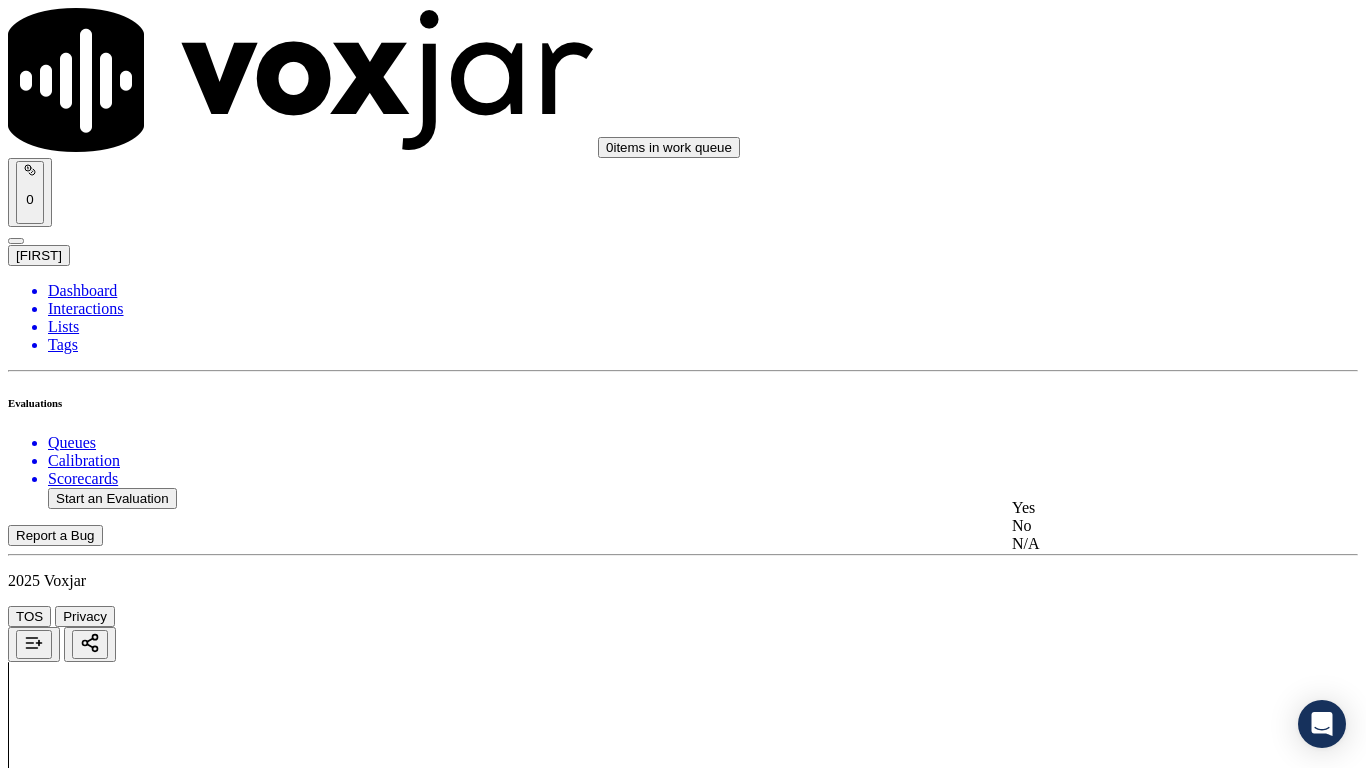 click on "N/A" 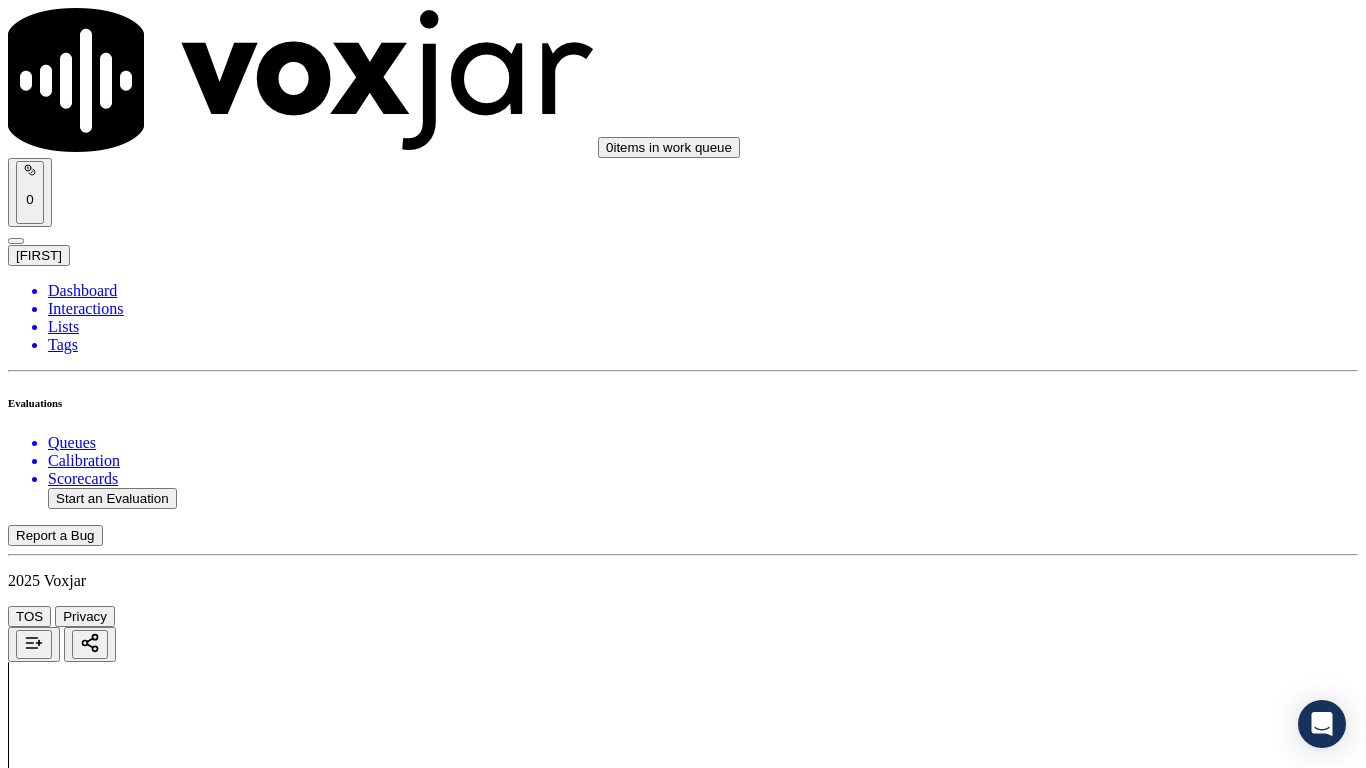 scroll, scrollTop: 1400, scrollLeft: 0, axis: vertical 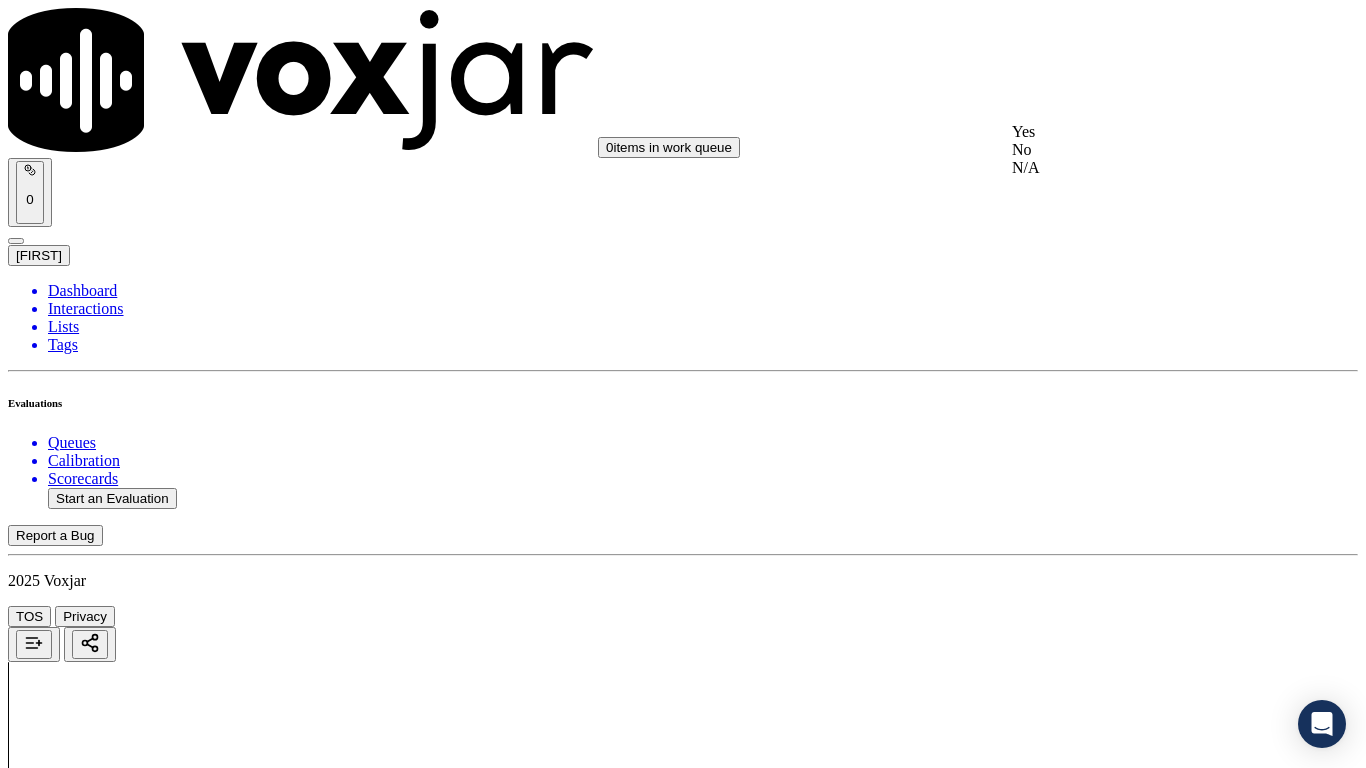 click on "N/A" 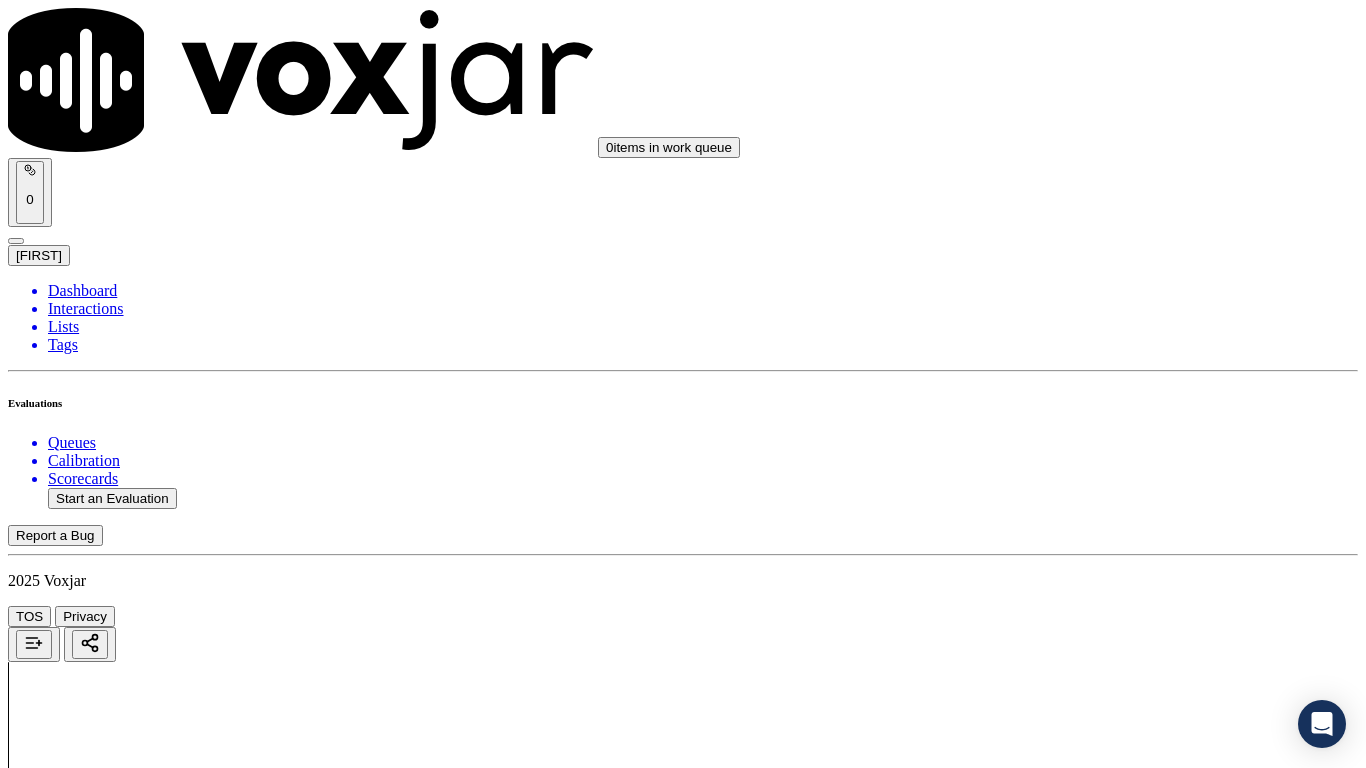 click on "Select an answer" at bounding box center (67, 3571) 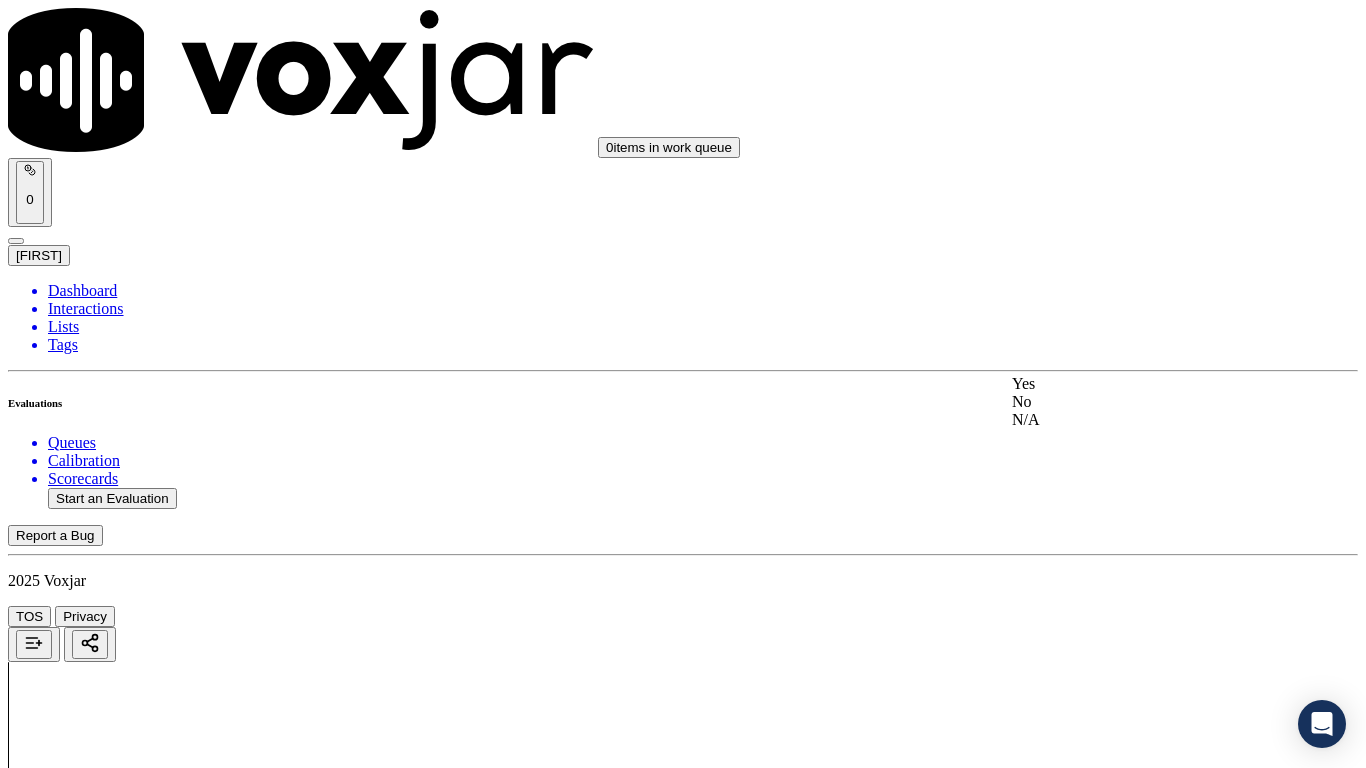 click on "Yes" at bounding box center [1139, 384] 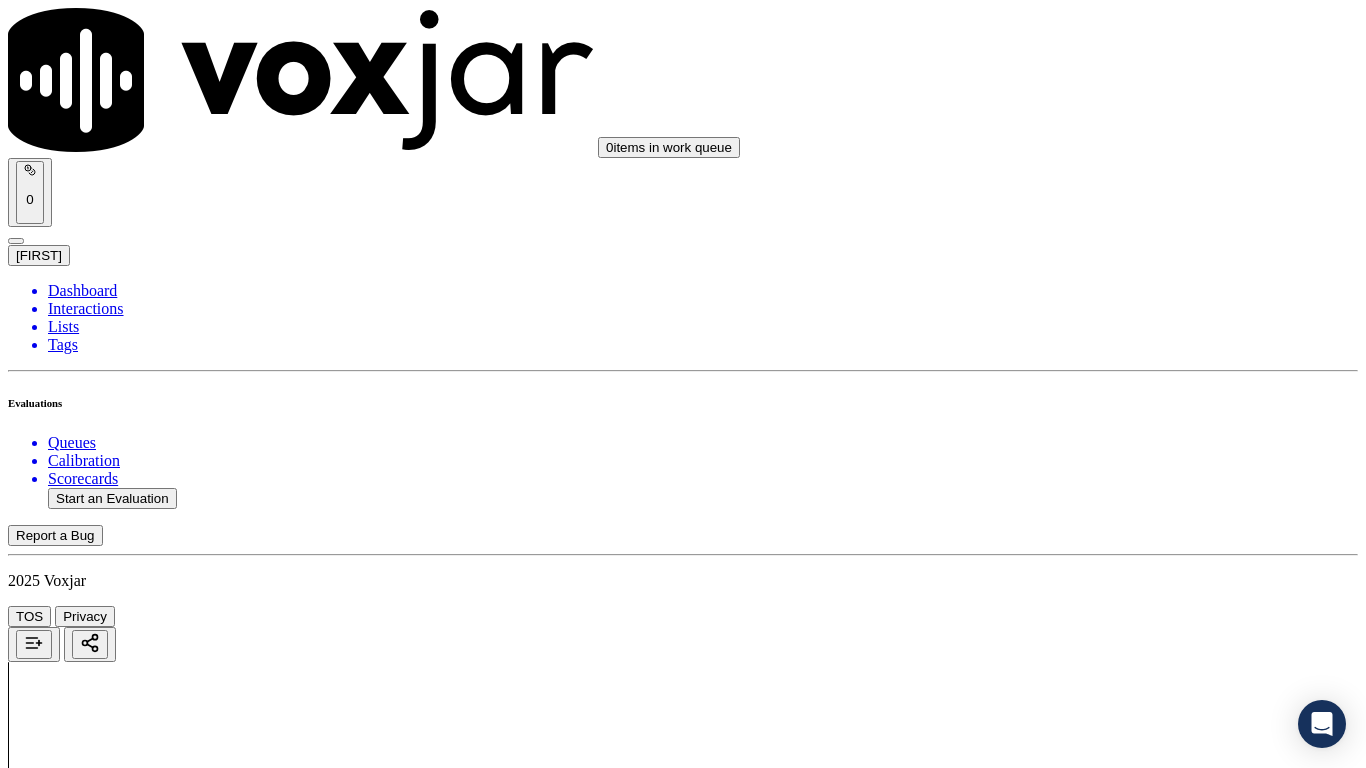 click on "Select an answer" at bounding box center [67, 3821] 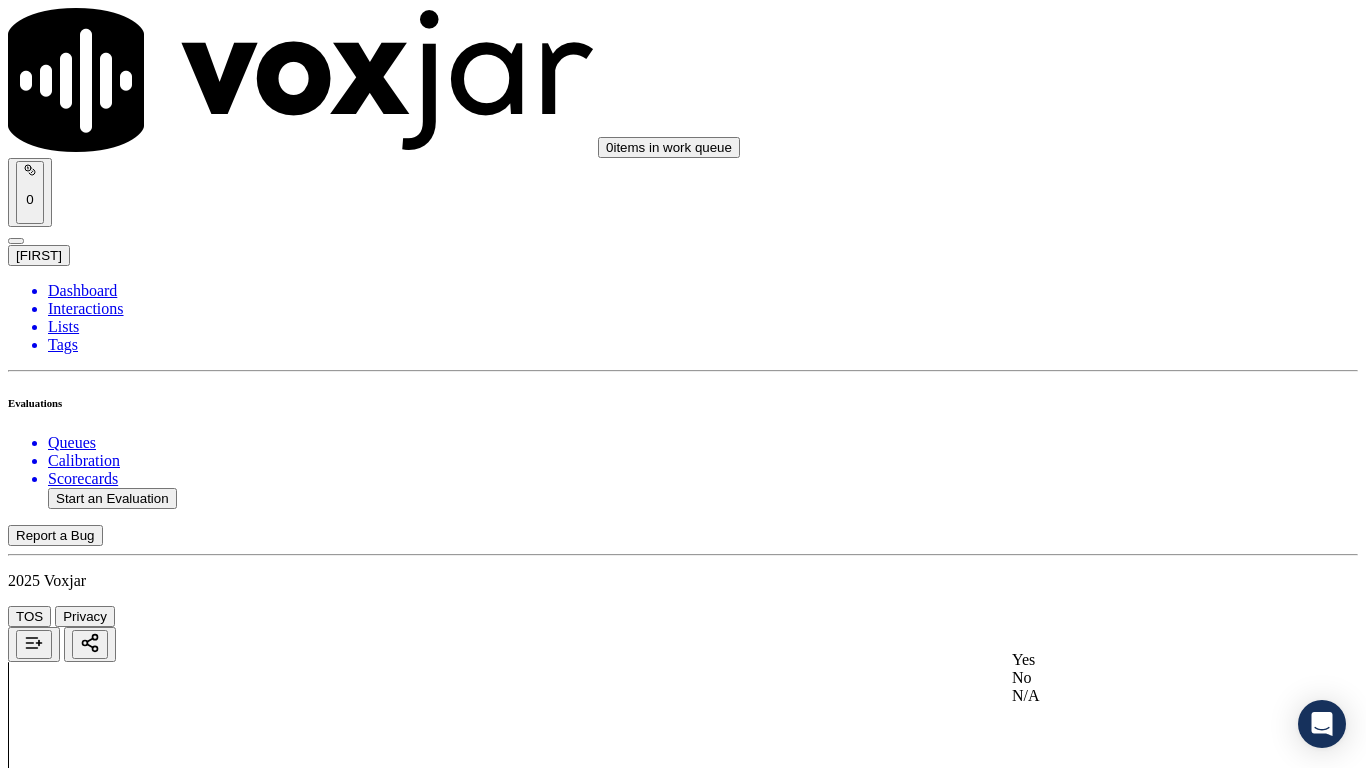 click on "Yes" at bounding box center [1139, 660] 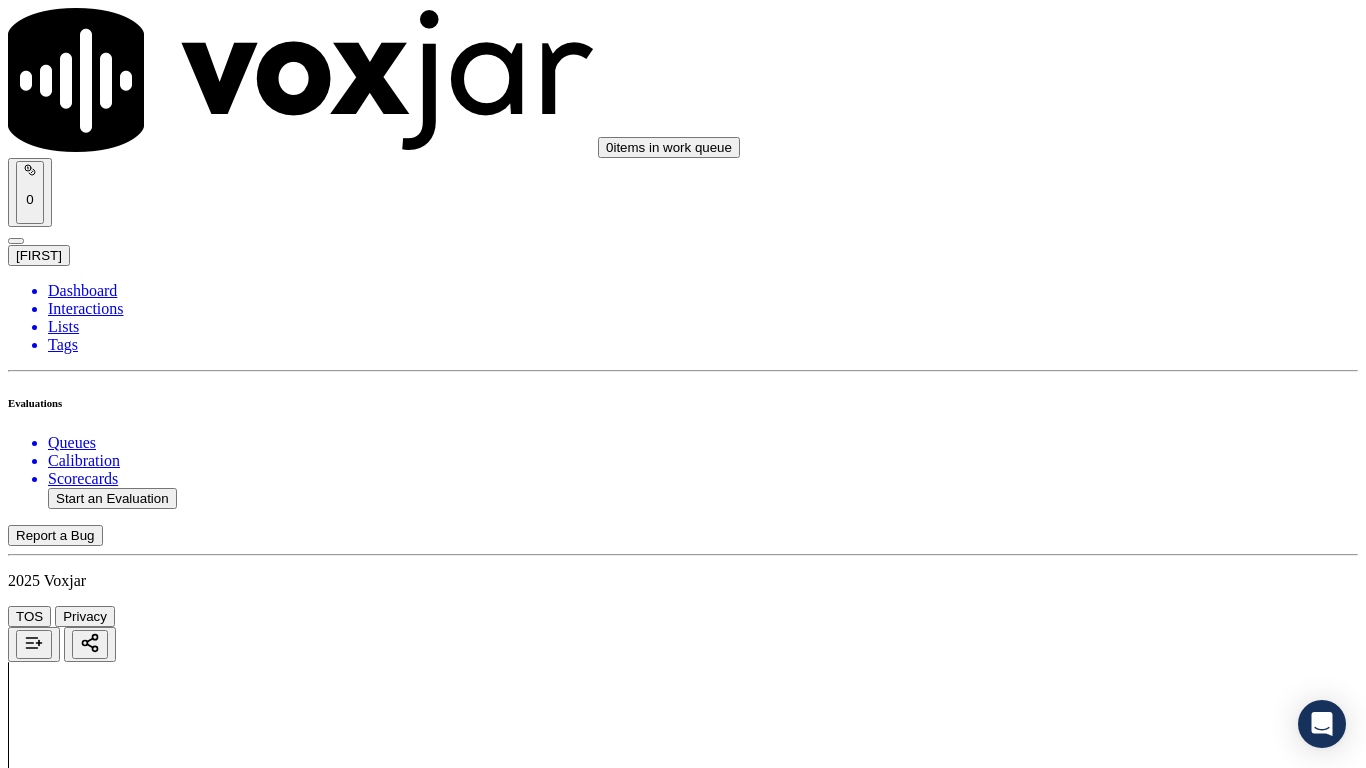 scroll, scrollTop: 2100, scrollLeft: 0, axis: vertical 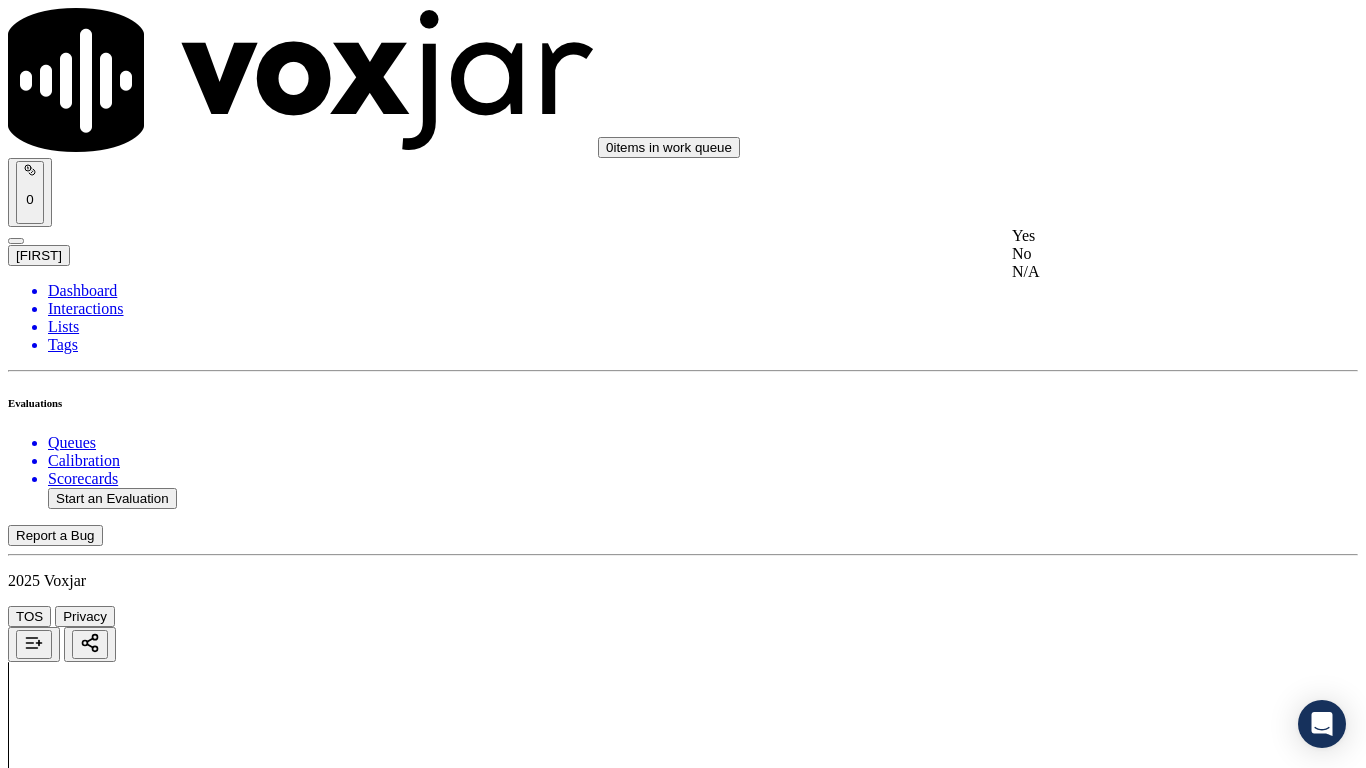 drag, startPoint x: 1117, startPoint y: 243, endPoint x: 1138, endPoint y: 372, distance: 130.69812 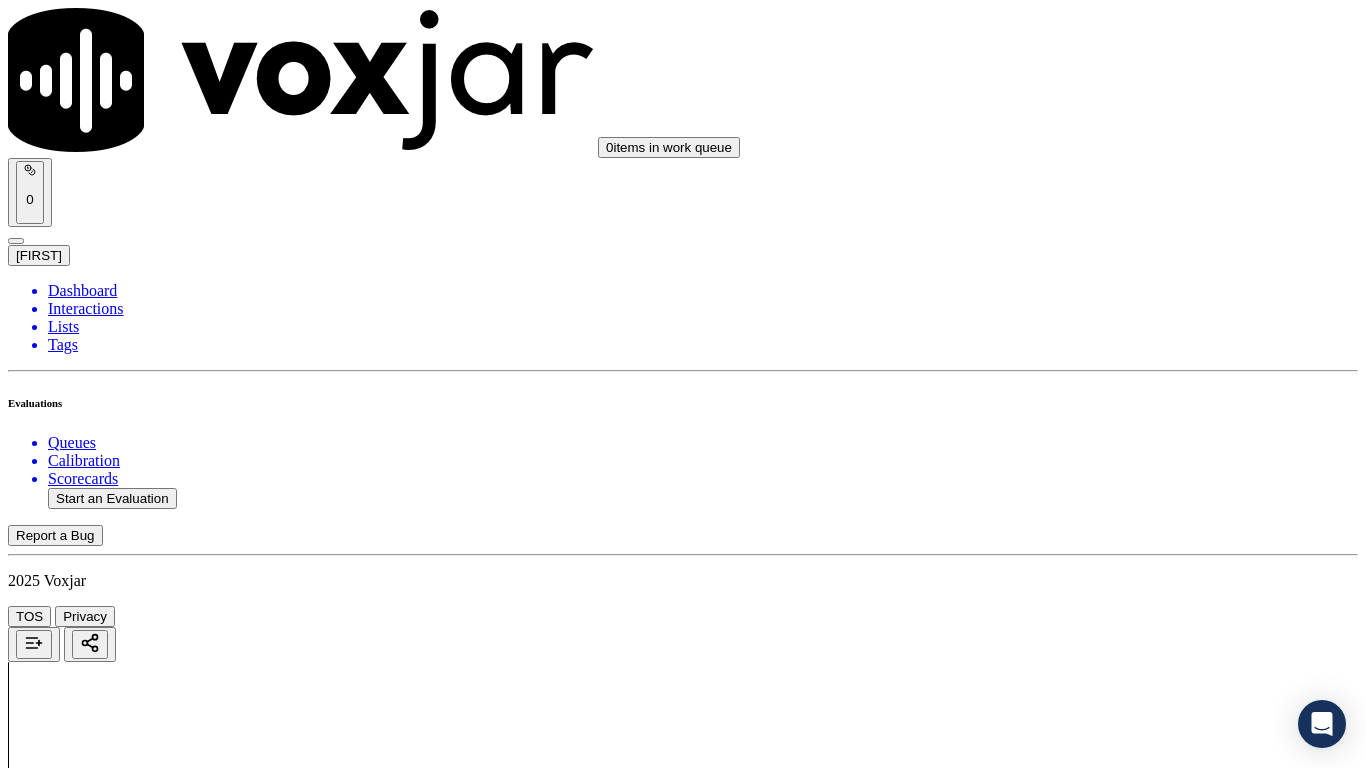 click on "Select an answer" at bounding box center [67, 4294] 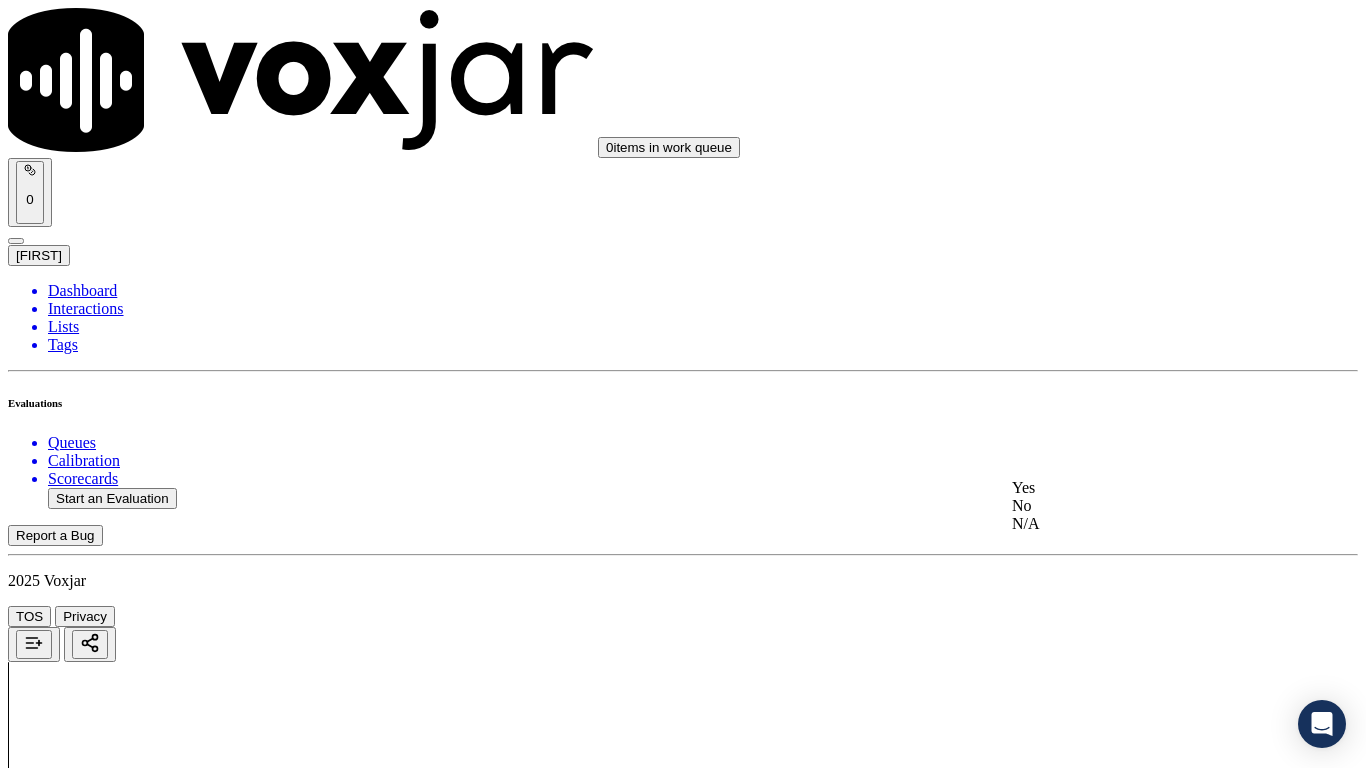 click on "Yes" at bounding box center (1139, 488) 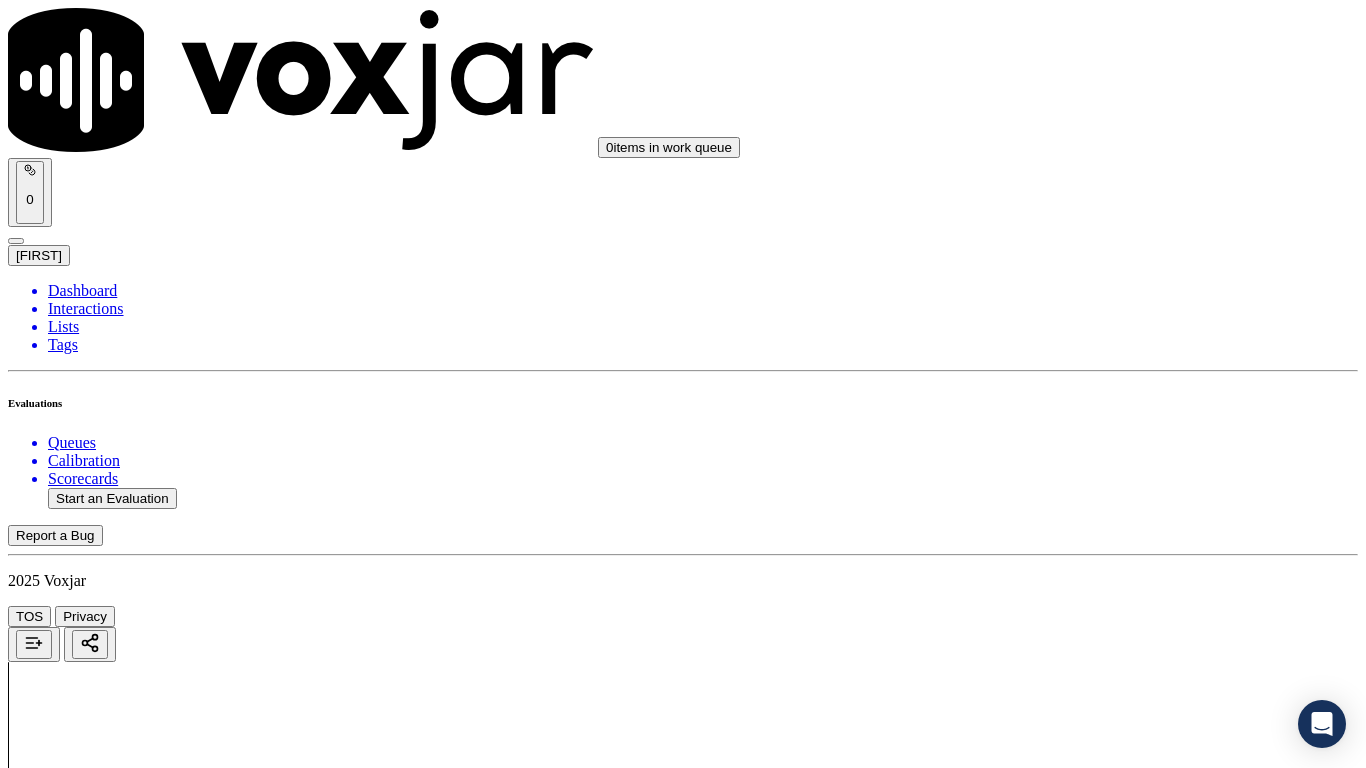 scroll, scrollTop: 2800, scrollLeft: 0, axis: vertical 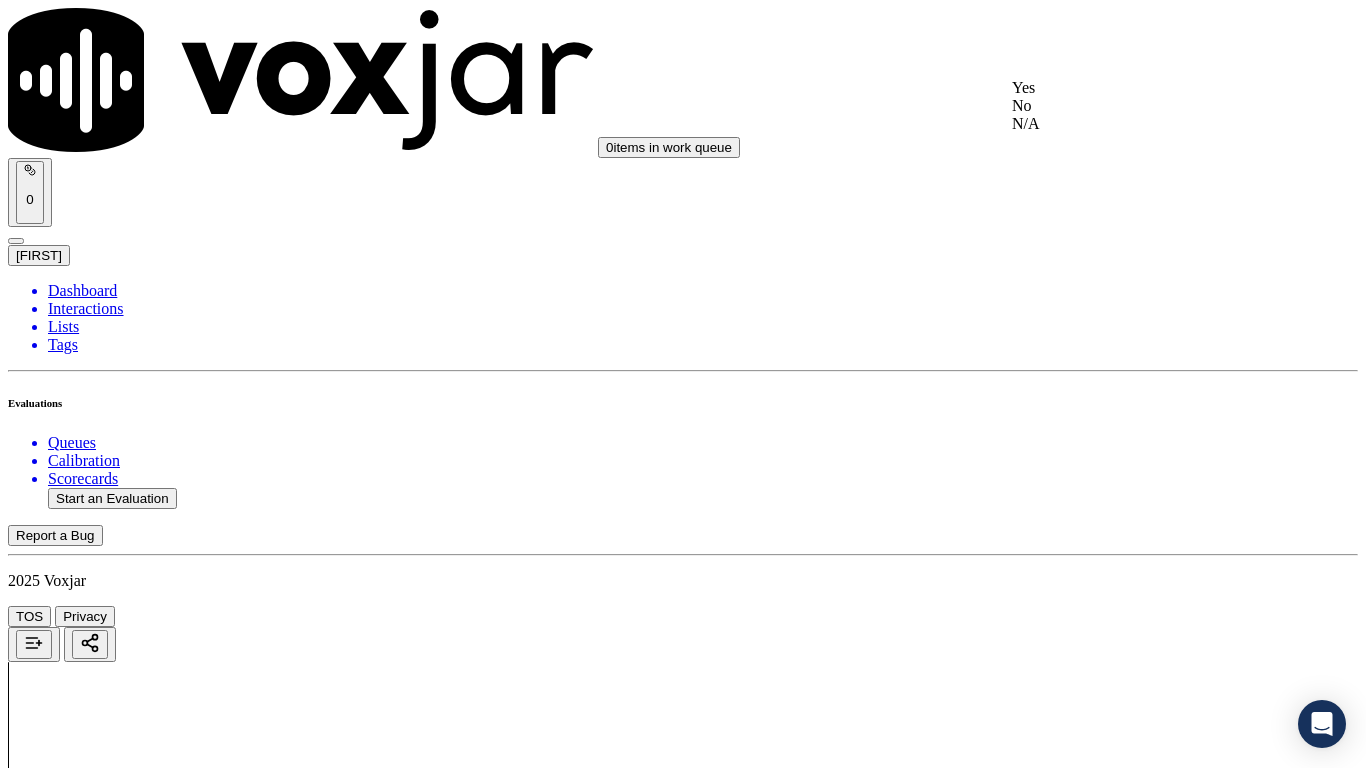 click on "Yes" at bounding box center [1139, 88] 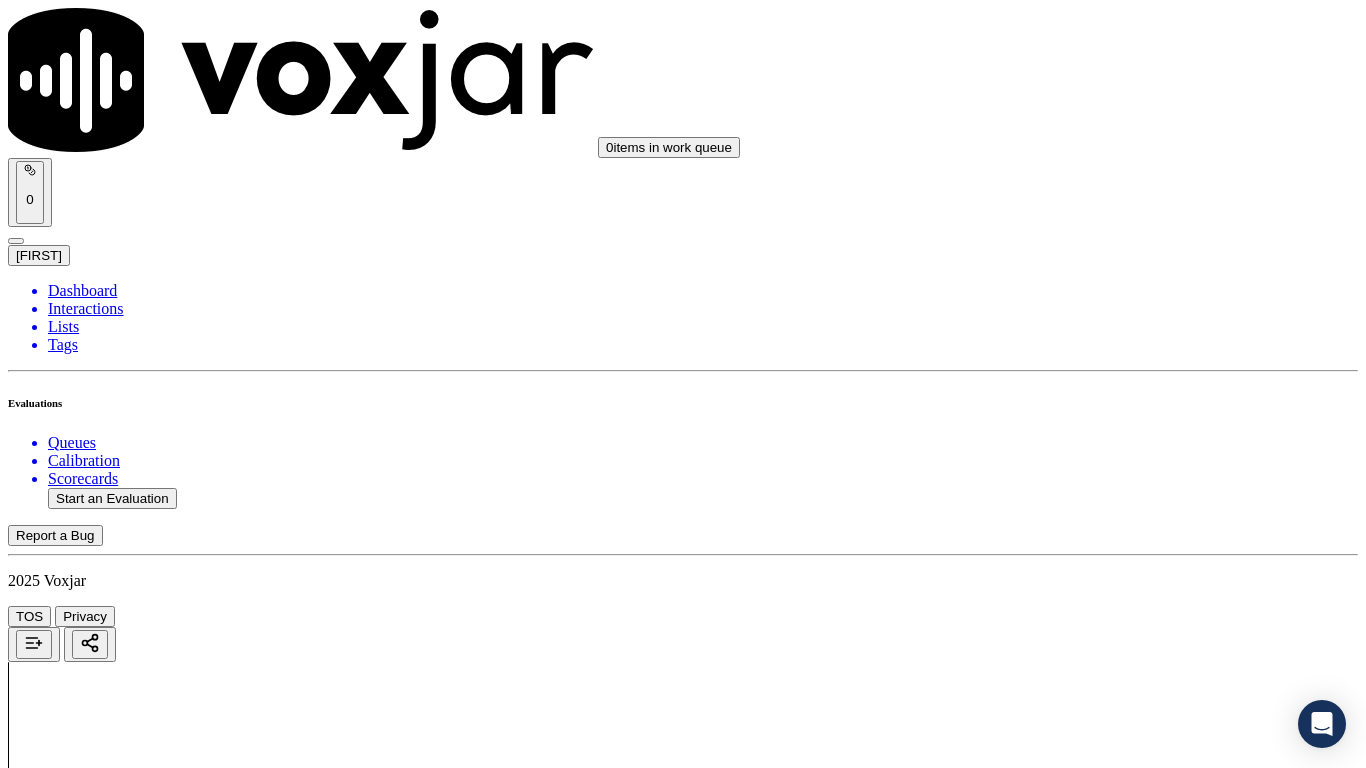 click on "Select an answer" at bounding box center [67, 4830] 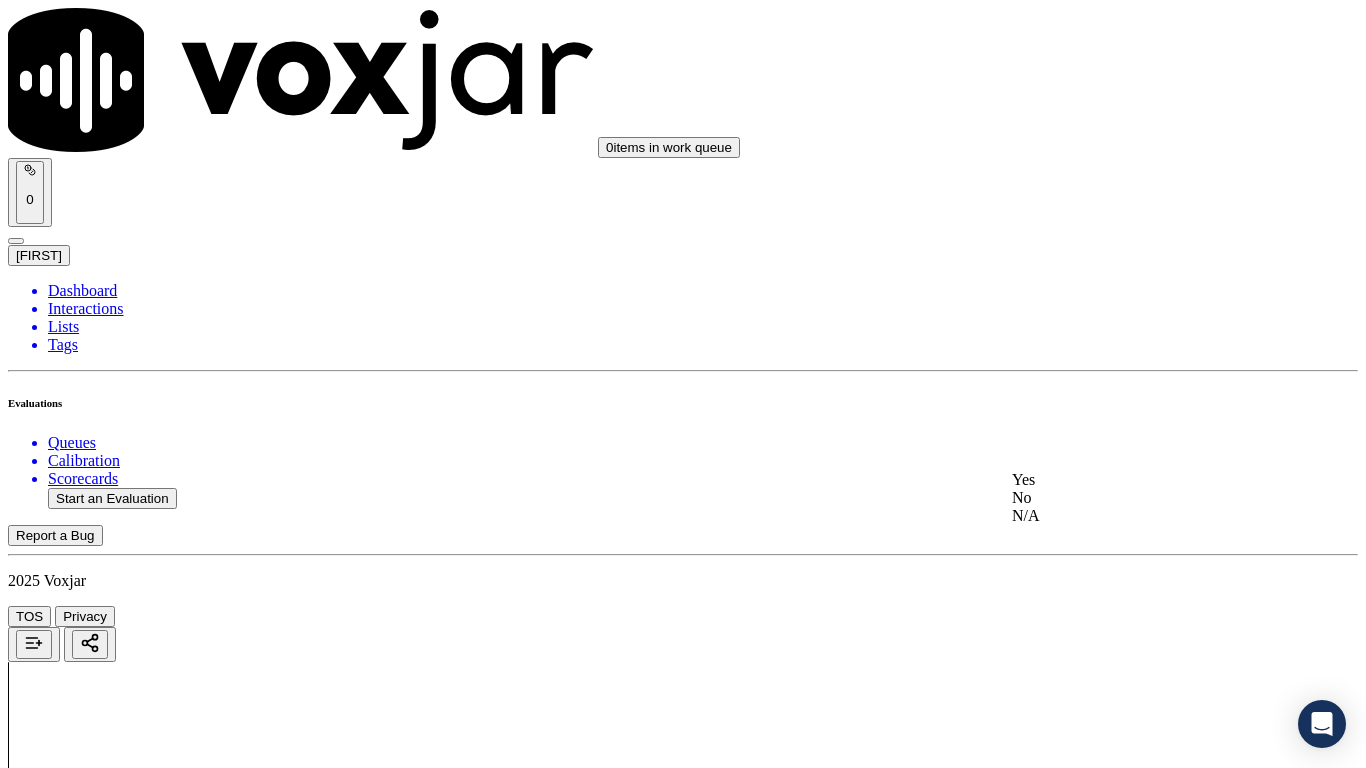 click on "Yes" at bounding box center (1139, 480) 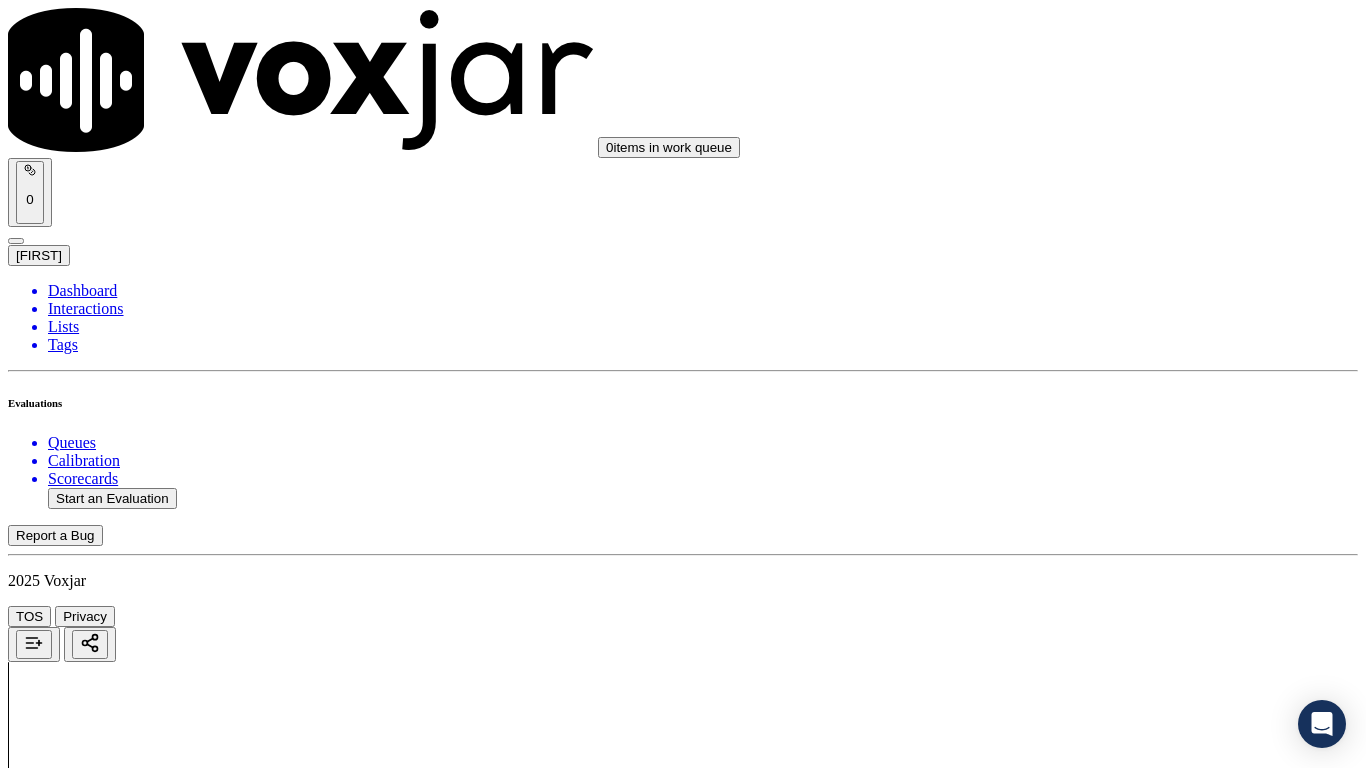 scroll, scrollTop: 3400, scrollLeft: 0, axis: vertical 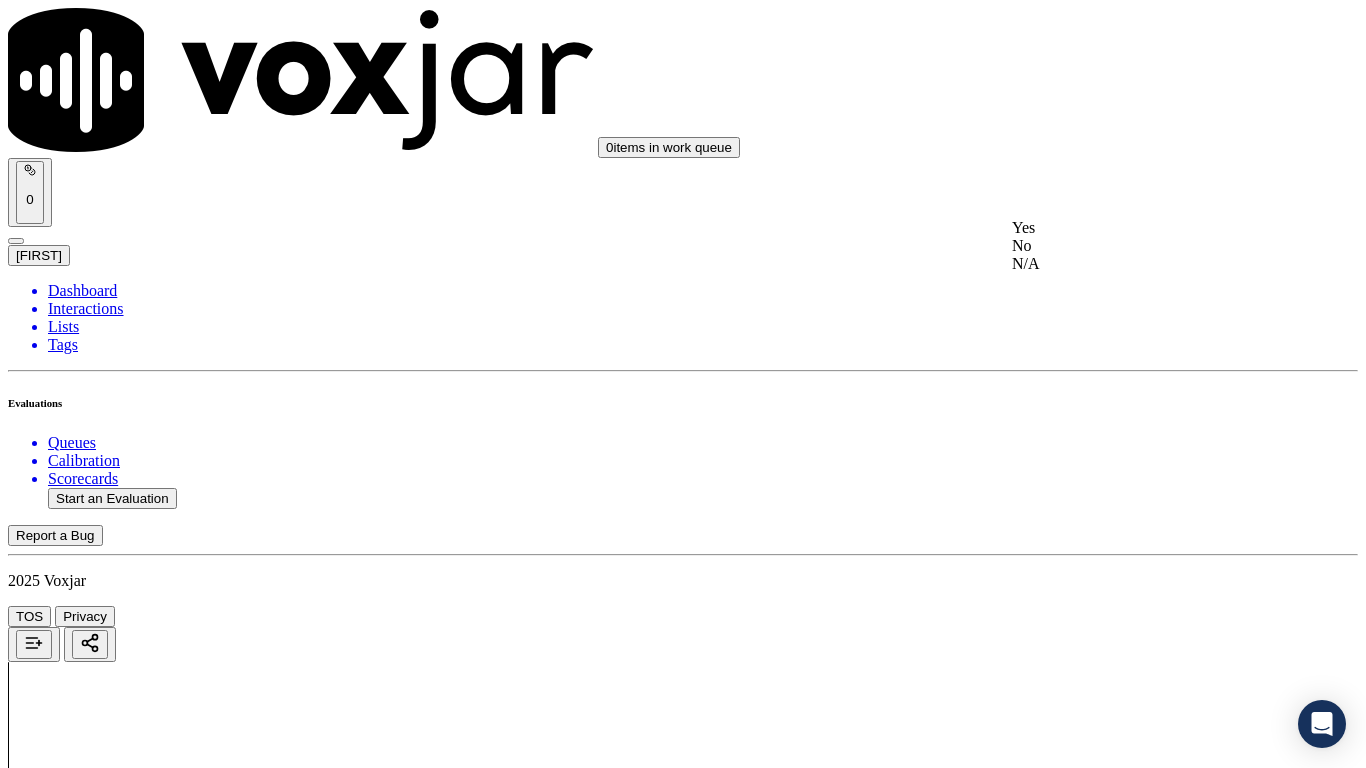 click on "Yes" at bounding box center [1139, 228] 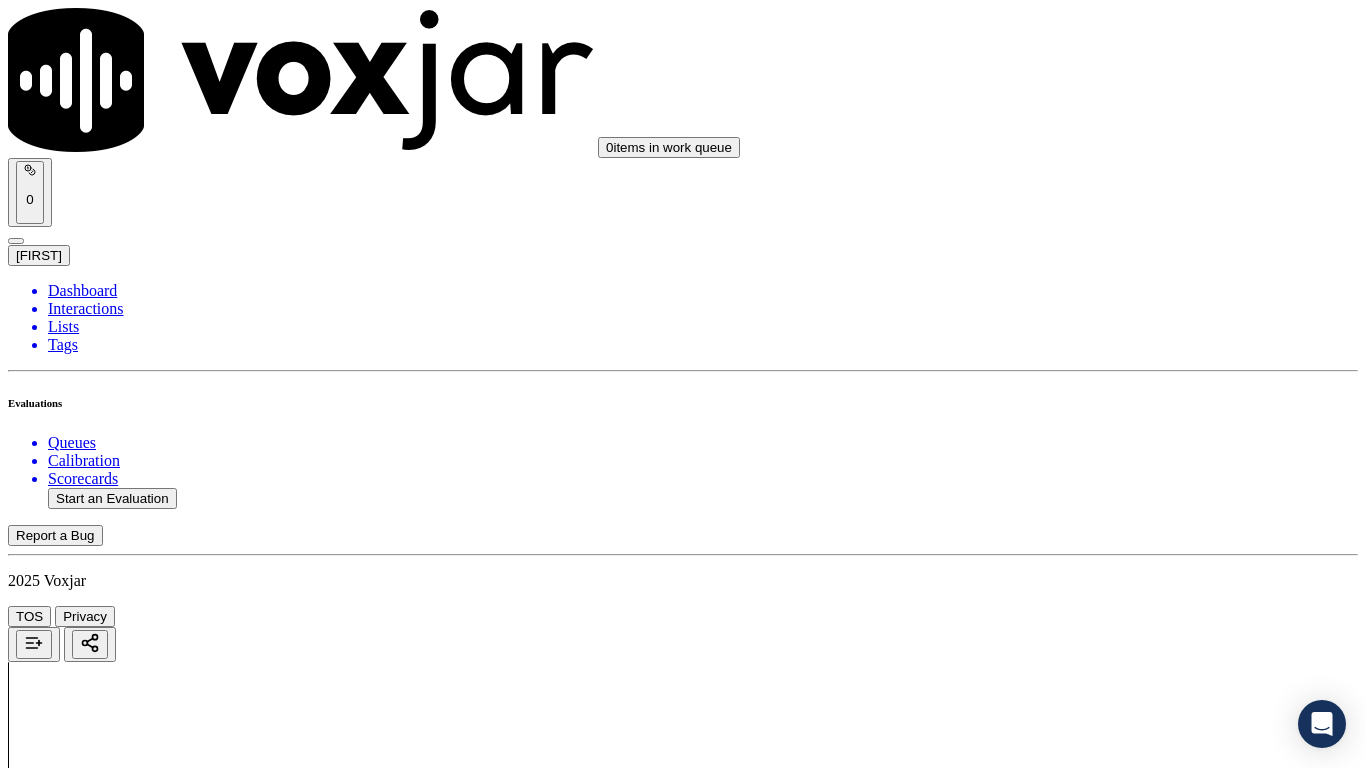 click on "Select an answer" at bounding box center [67, 5303] 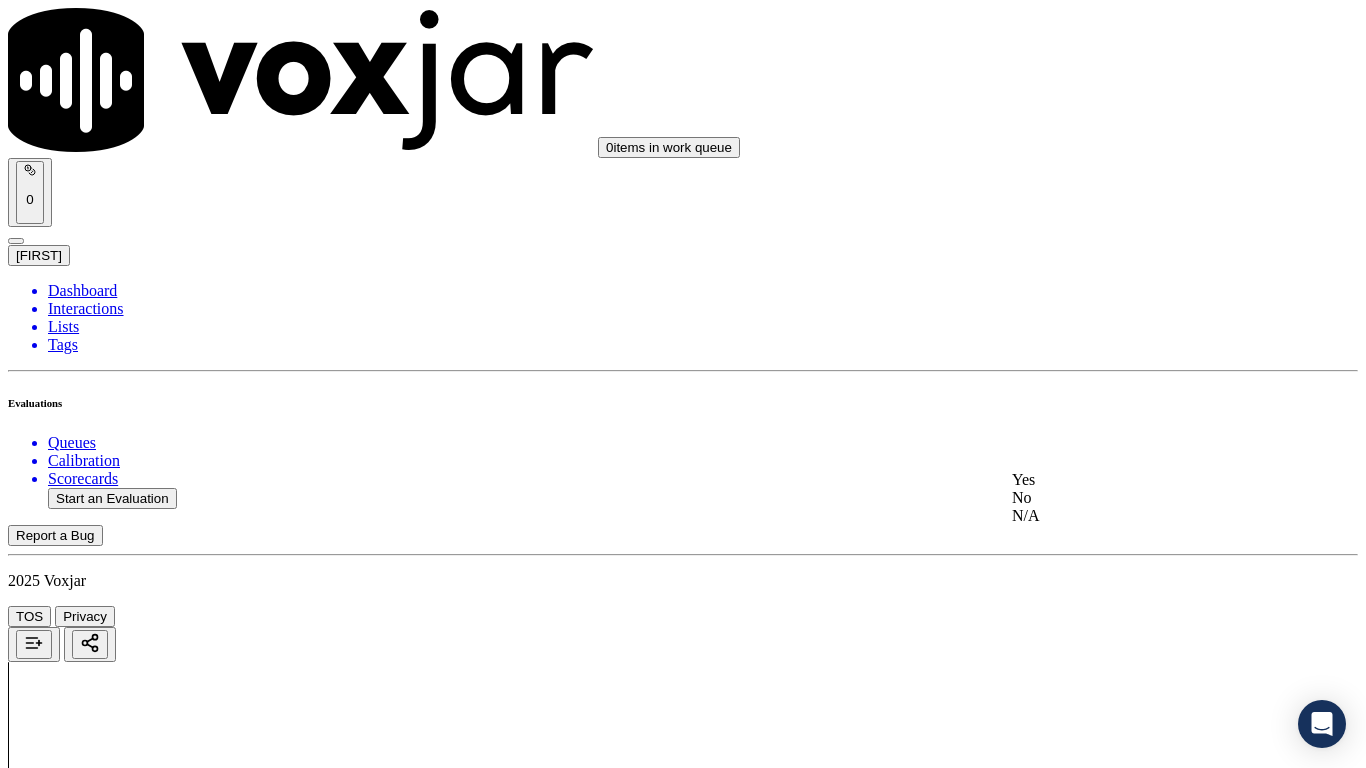 click on "Yes" at bounding box center (1139, 480) 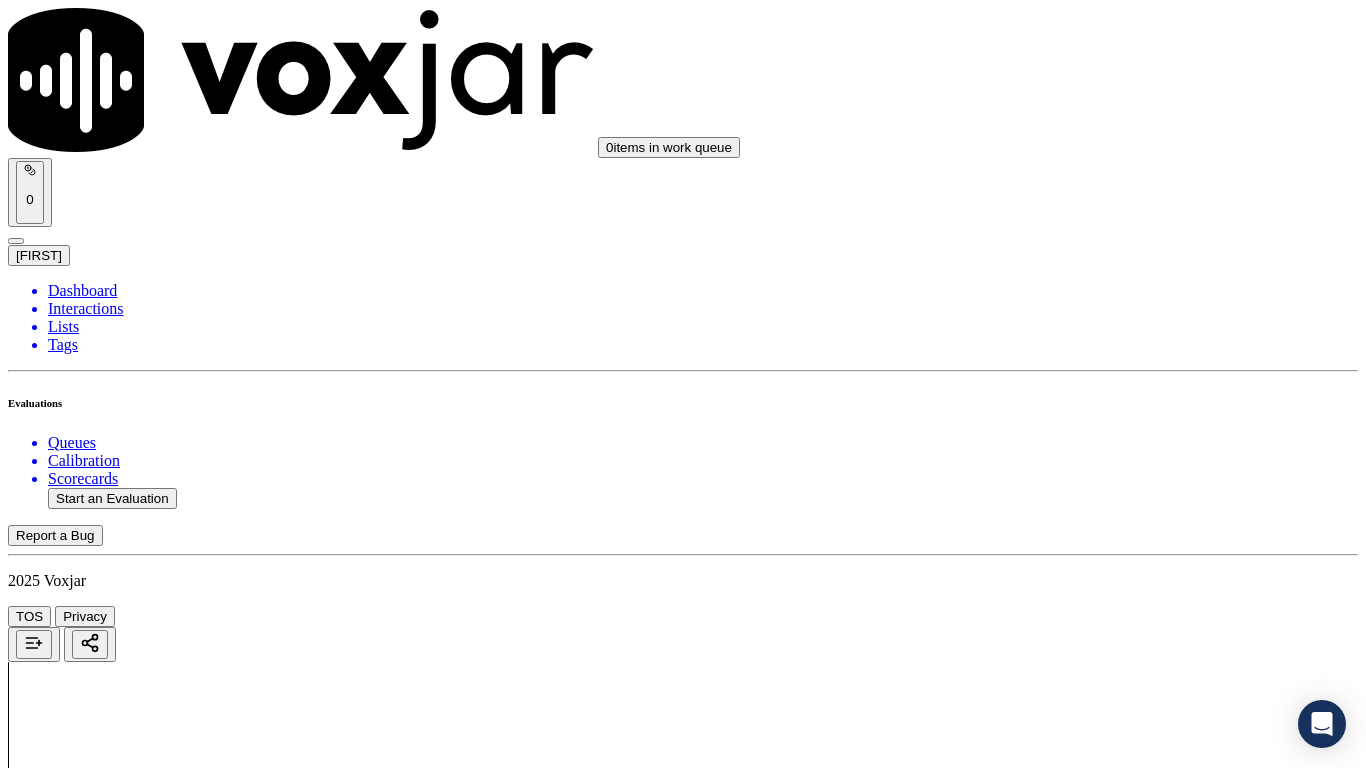 click on "Select an answer" at bounding box center (67, 5540) 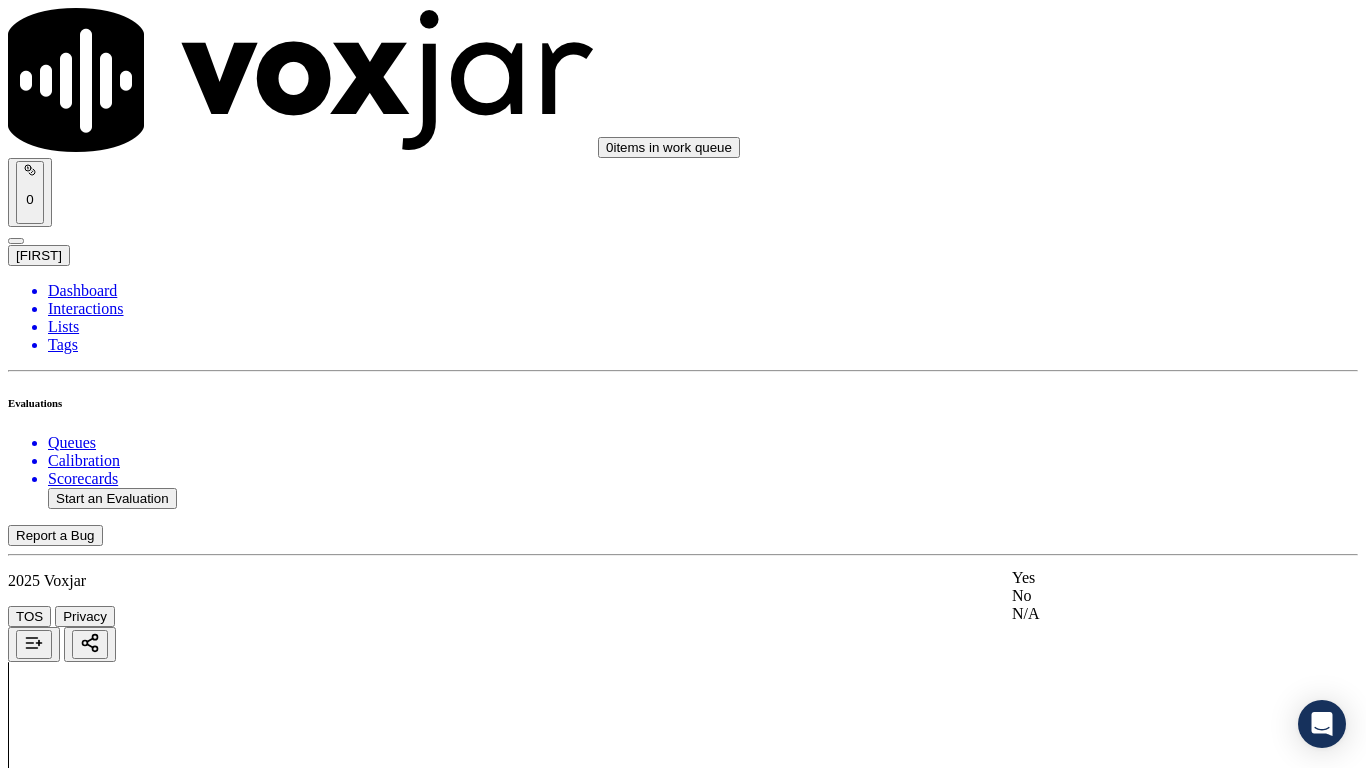 click on "Yes" at bounding box center [1139, 578] 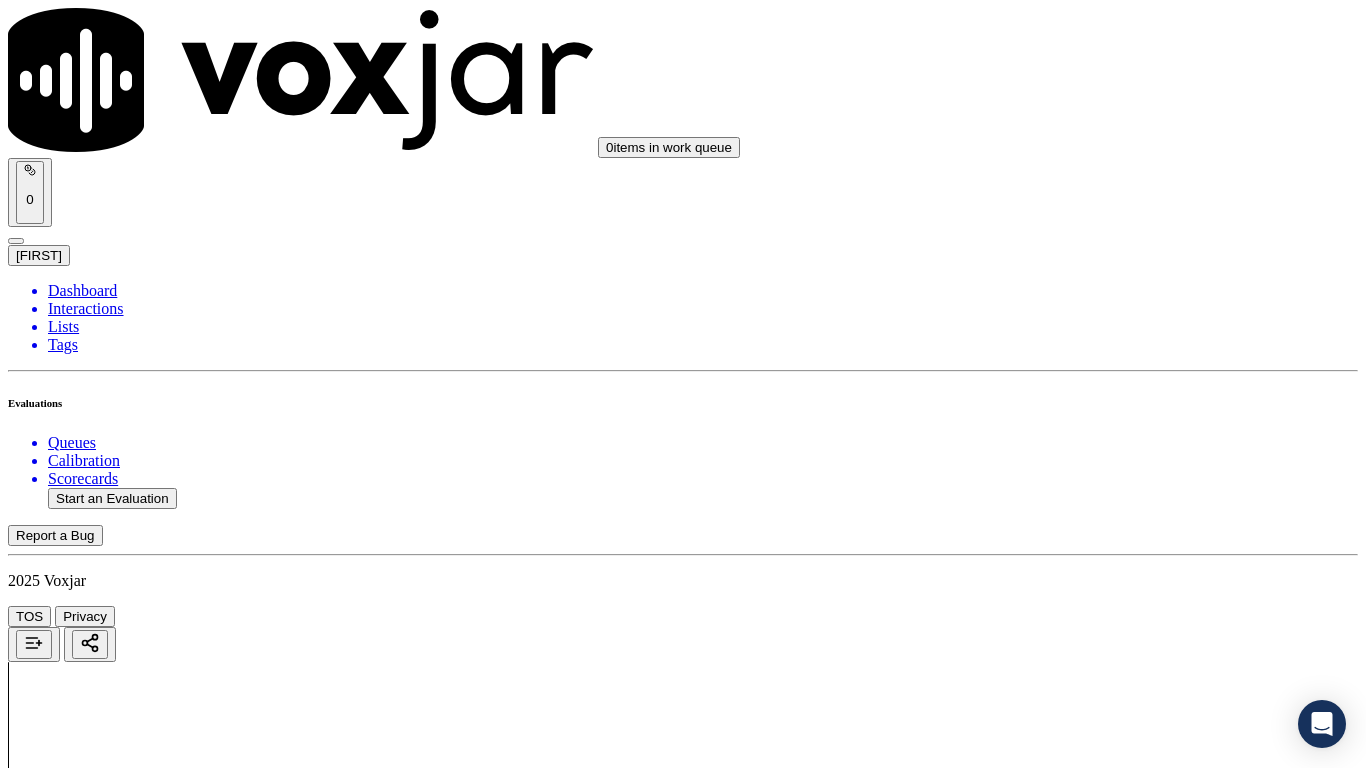scroll, scrollTop: 4300, scrollLeft: 0, axis: vertical 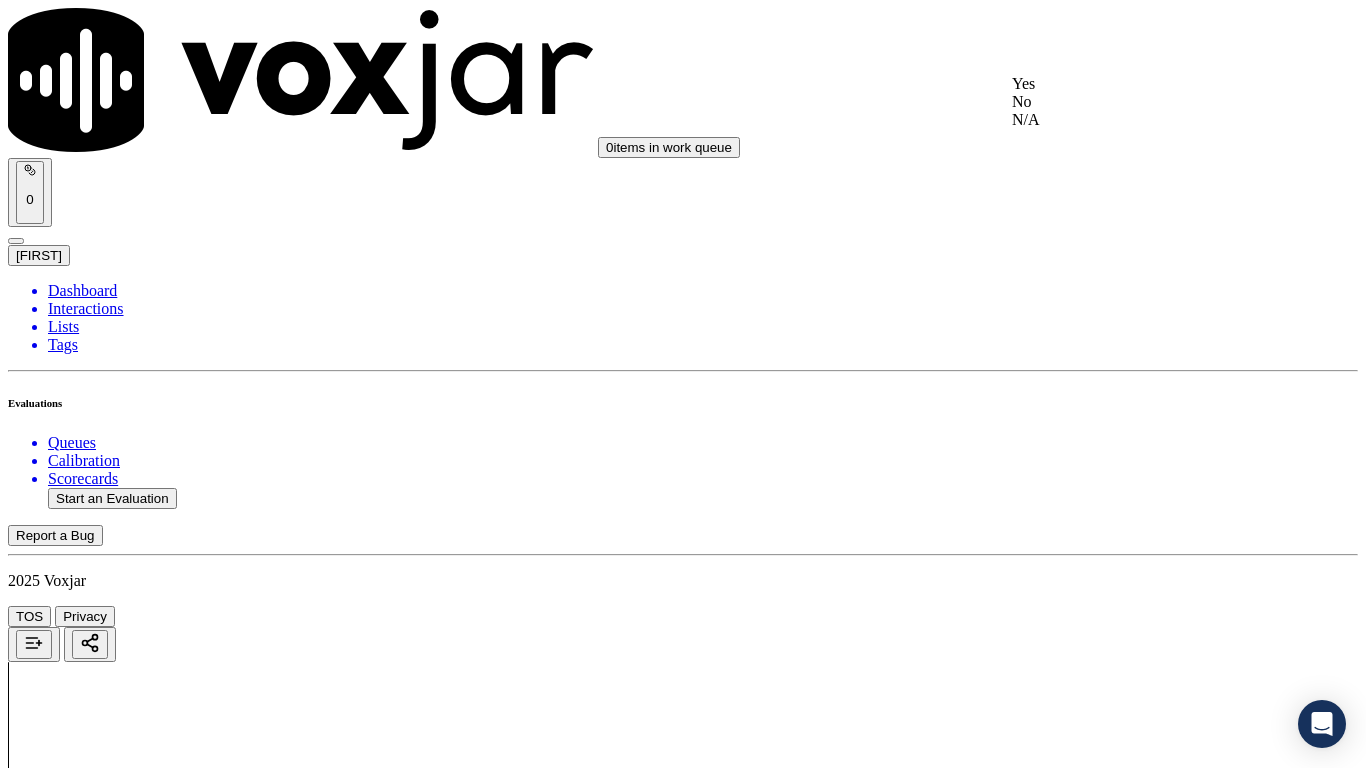 drag, startPoint x: 1065, startPoint y: 84, endPoint x: 1100, endPoint y: 207, distance: 127.88276 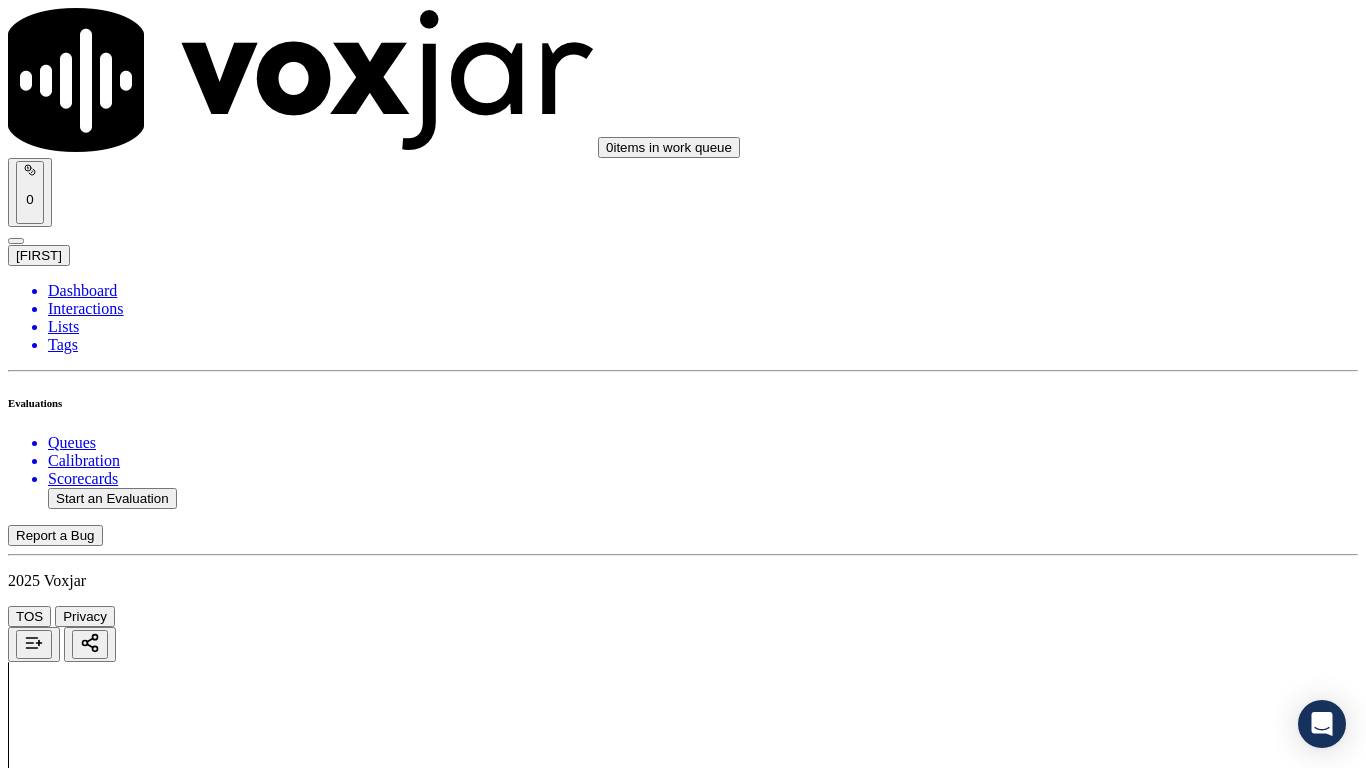 click on "Select an answer" at bounding box center (67, 6026) 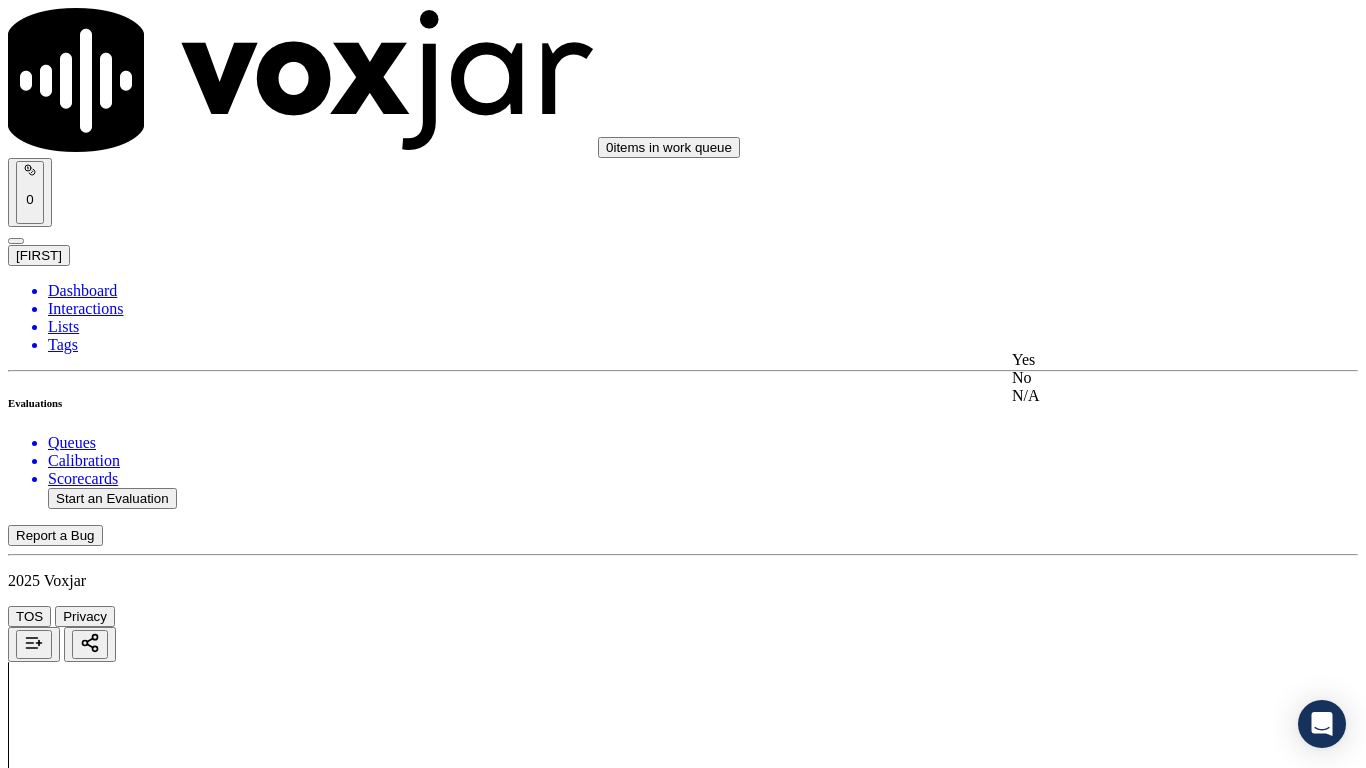 click on "Yes" at bounding box center [1139, 360] 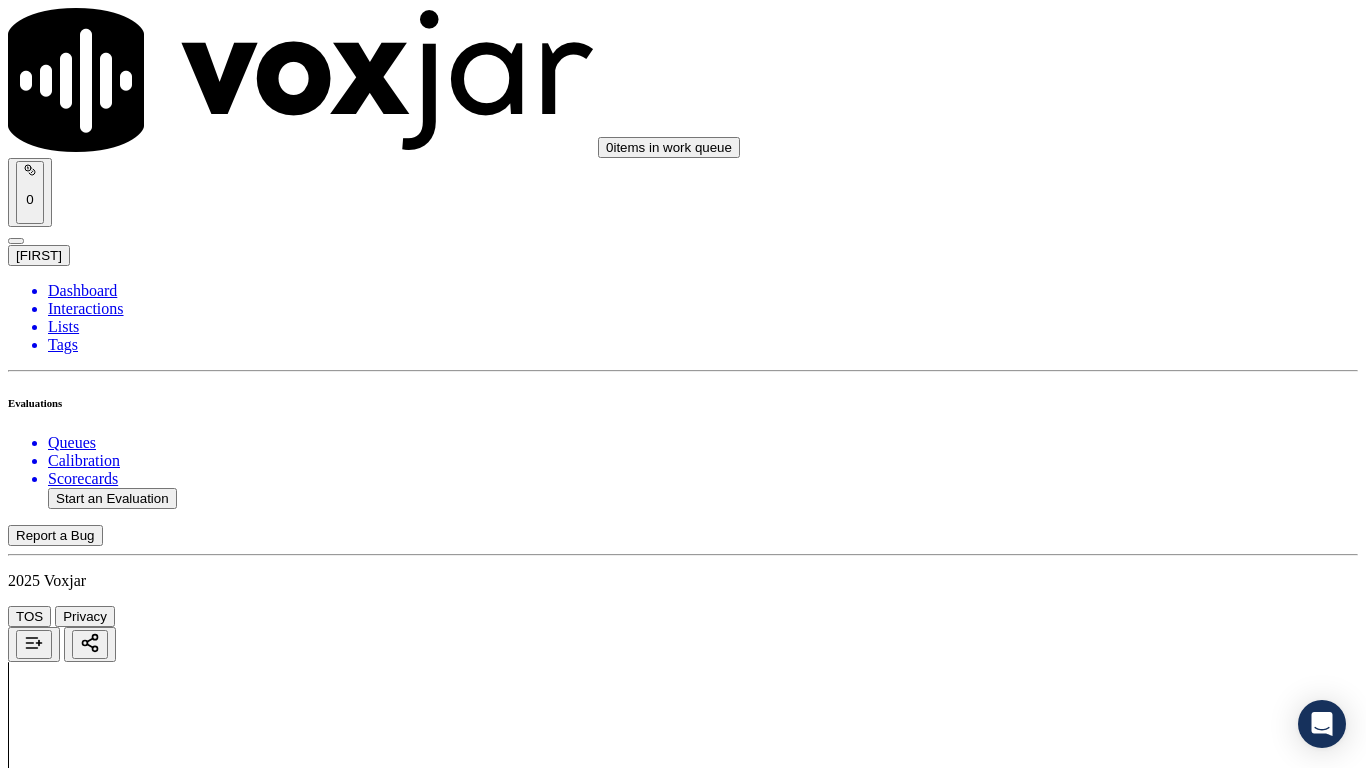 click on "Select an answer" at bounding box center [67, 6263] 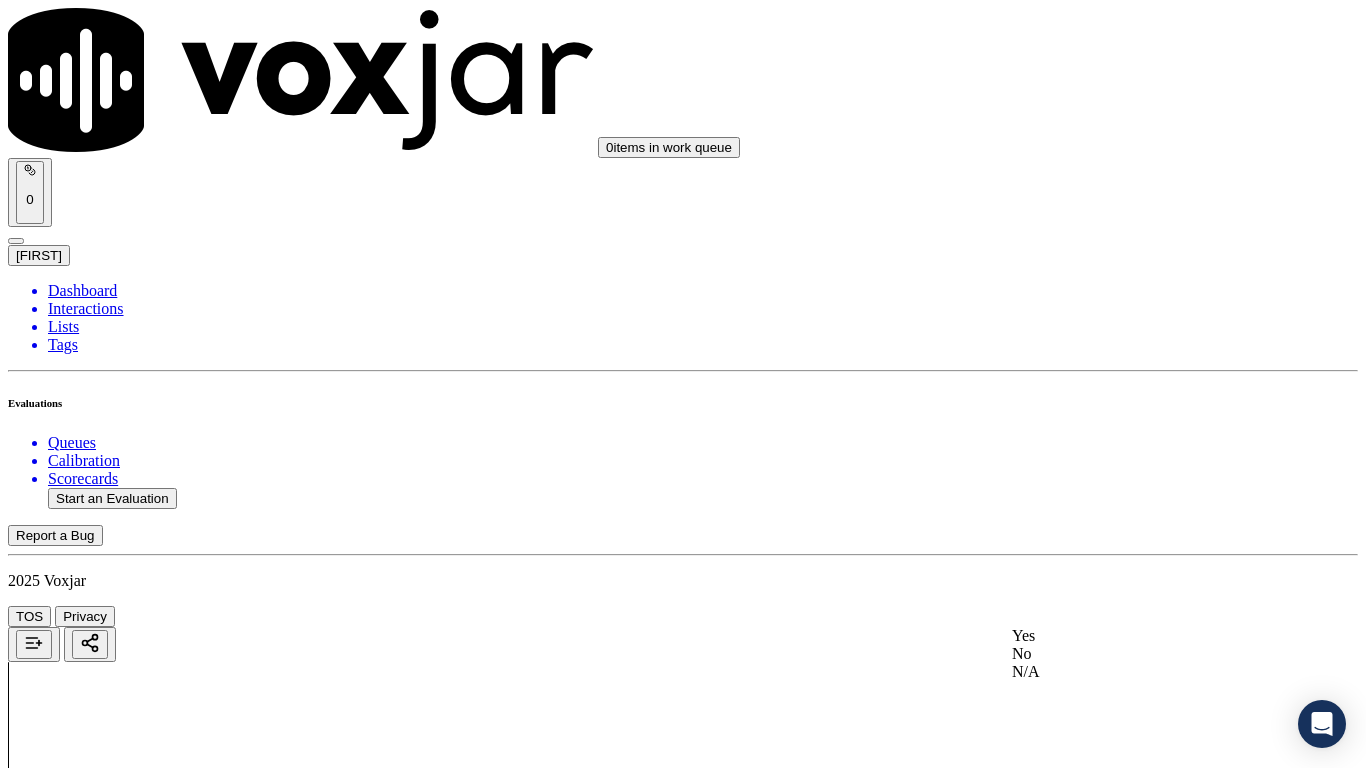 click on "Yes" at bounding box center (1139, 636) 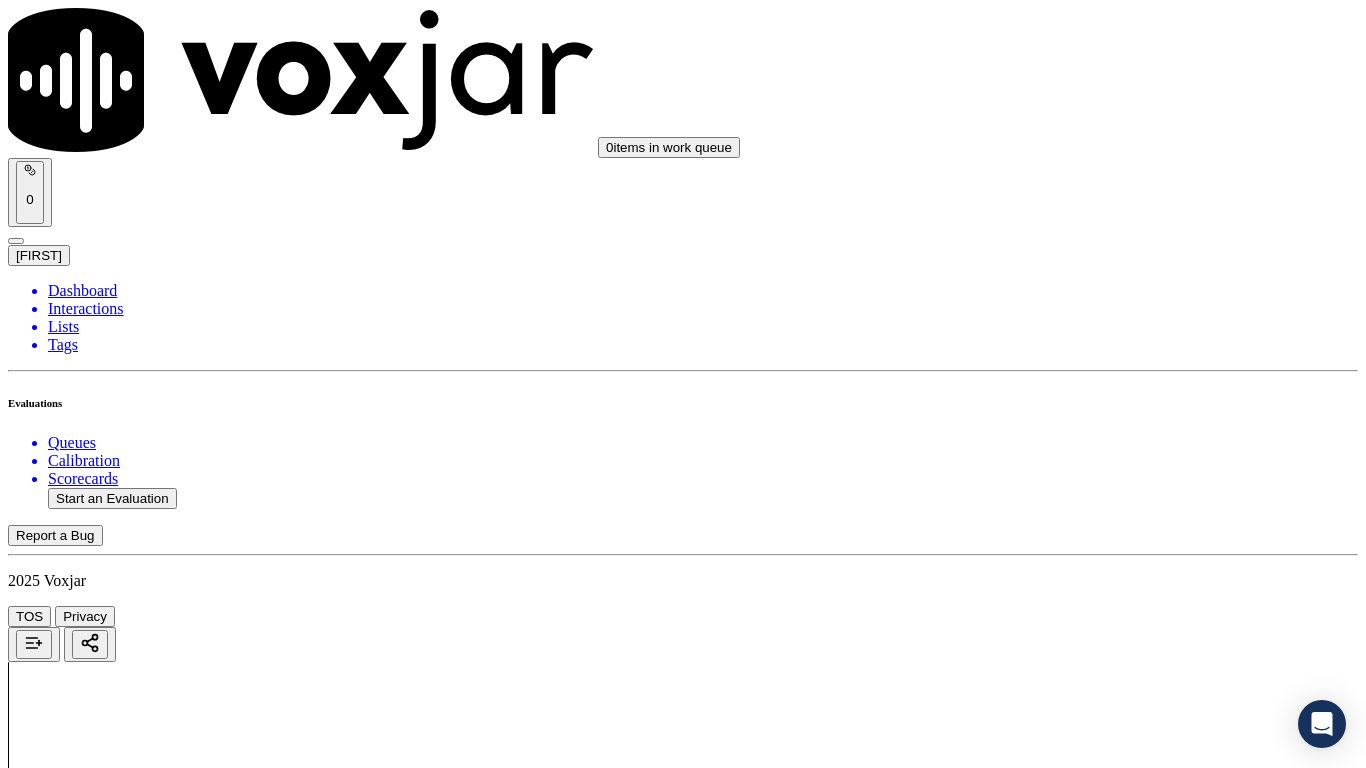 scroll, scrollTop: 5100, scrollLeft: 0, axis: vertical 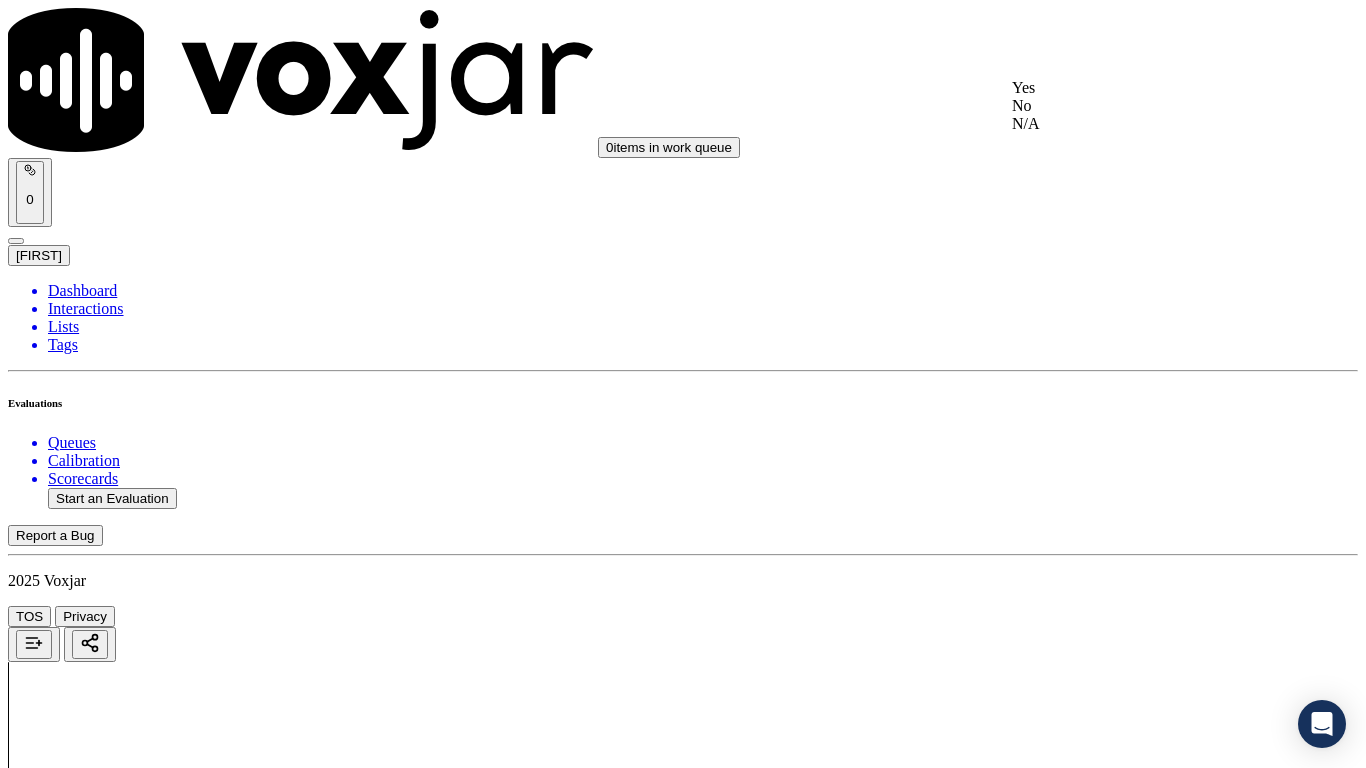 drag, startPoint x: 1069, startPoint y: 96, endPoint x: 1113, endPoint y: 223, distance: 134.4061 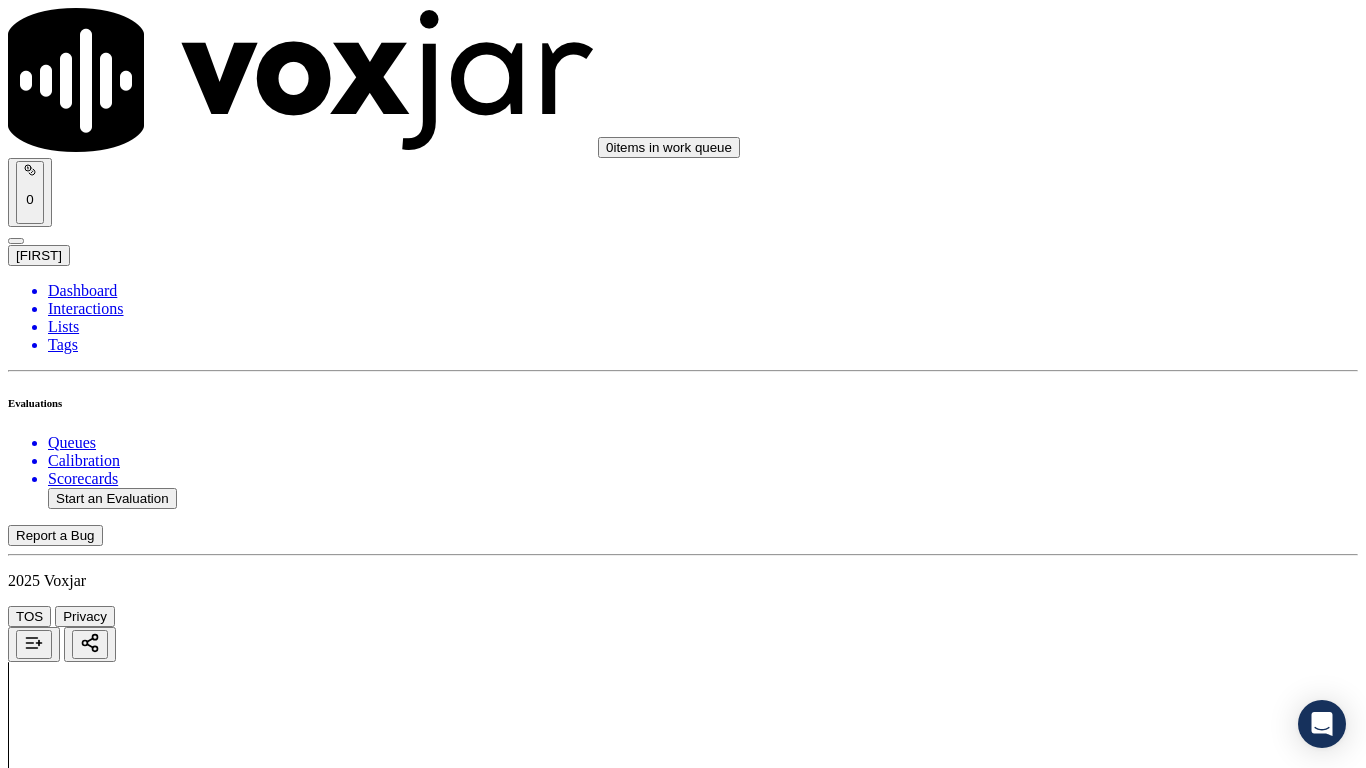 click on "Select an answer" at bounding box center (67, 6799) 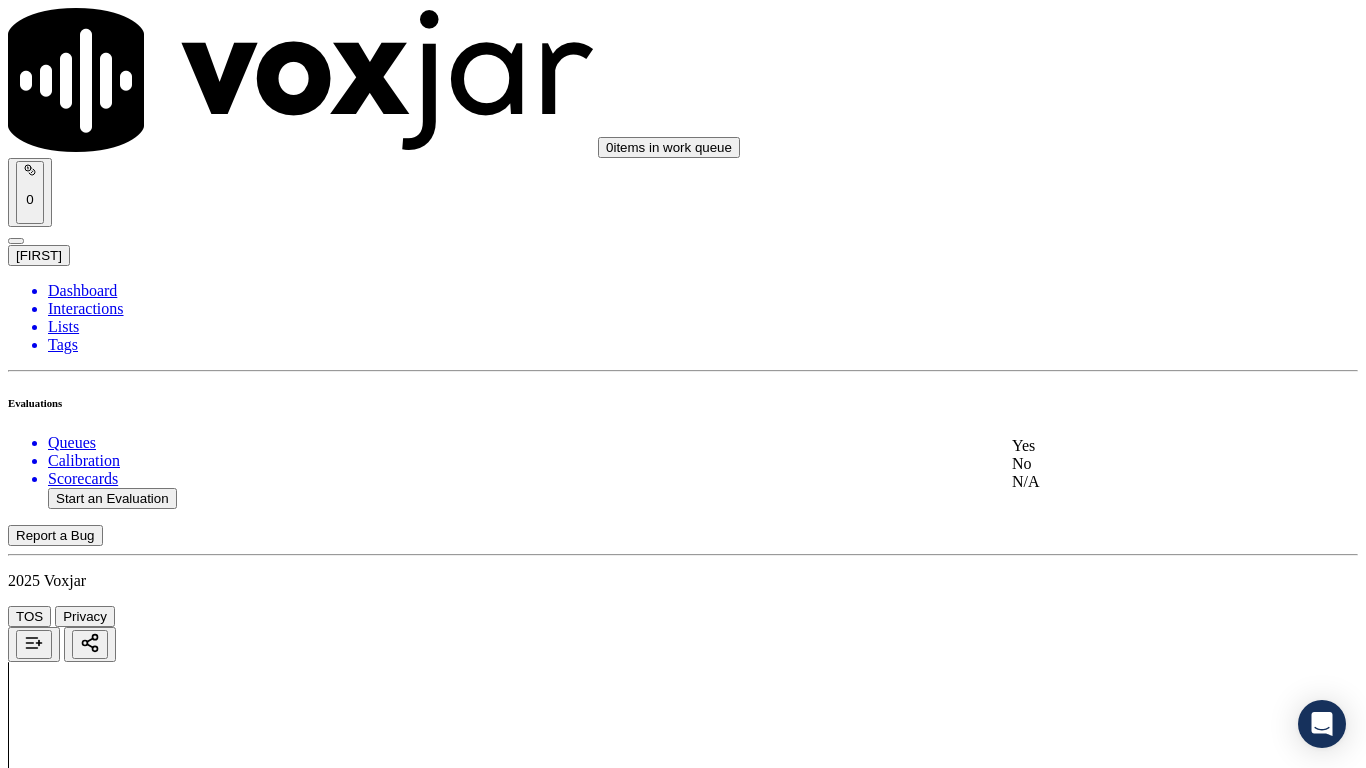 click on "Yes" at bounding box center [1139, 446] 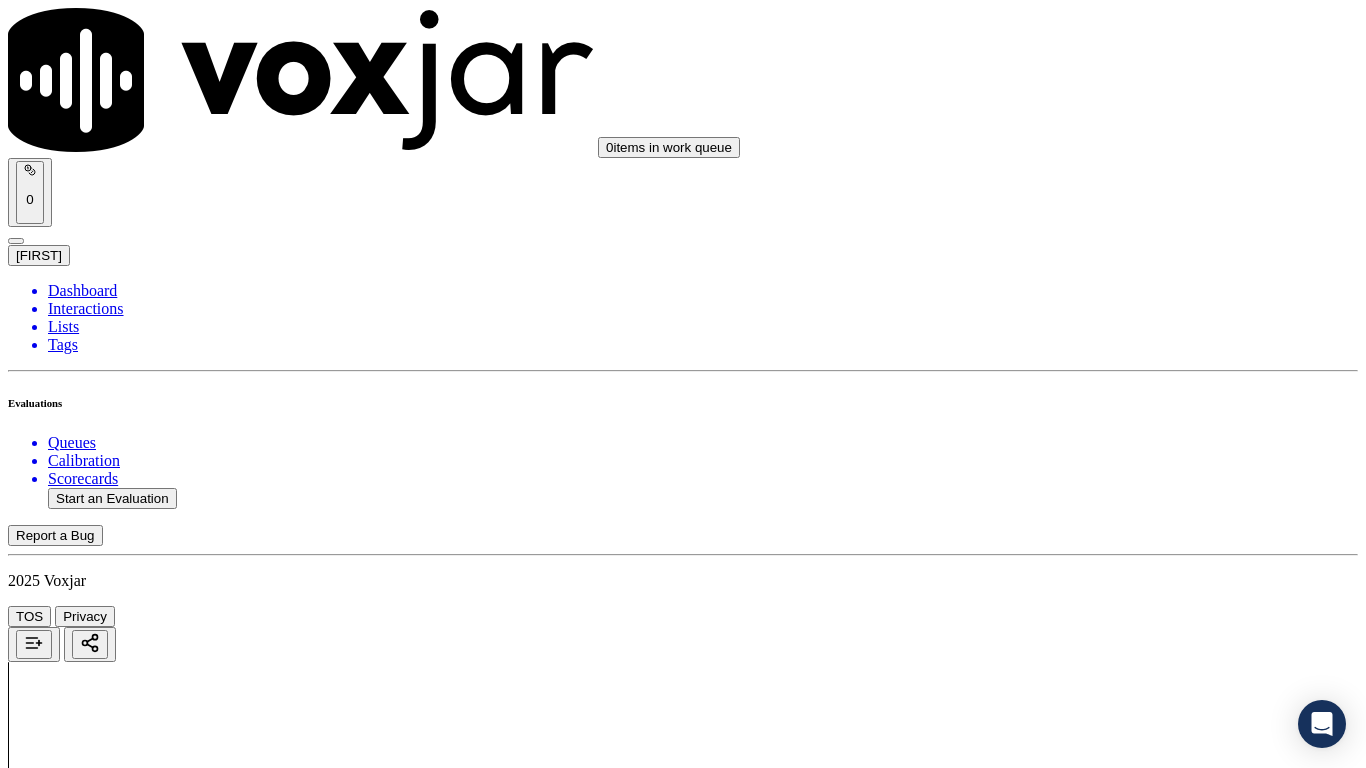 drag, startPoint x: 1092, startPoint y: 666, endPoint x: 1081, endPoint y: 710, distance: 45.35416 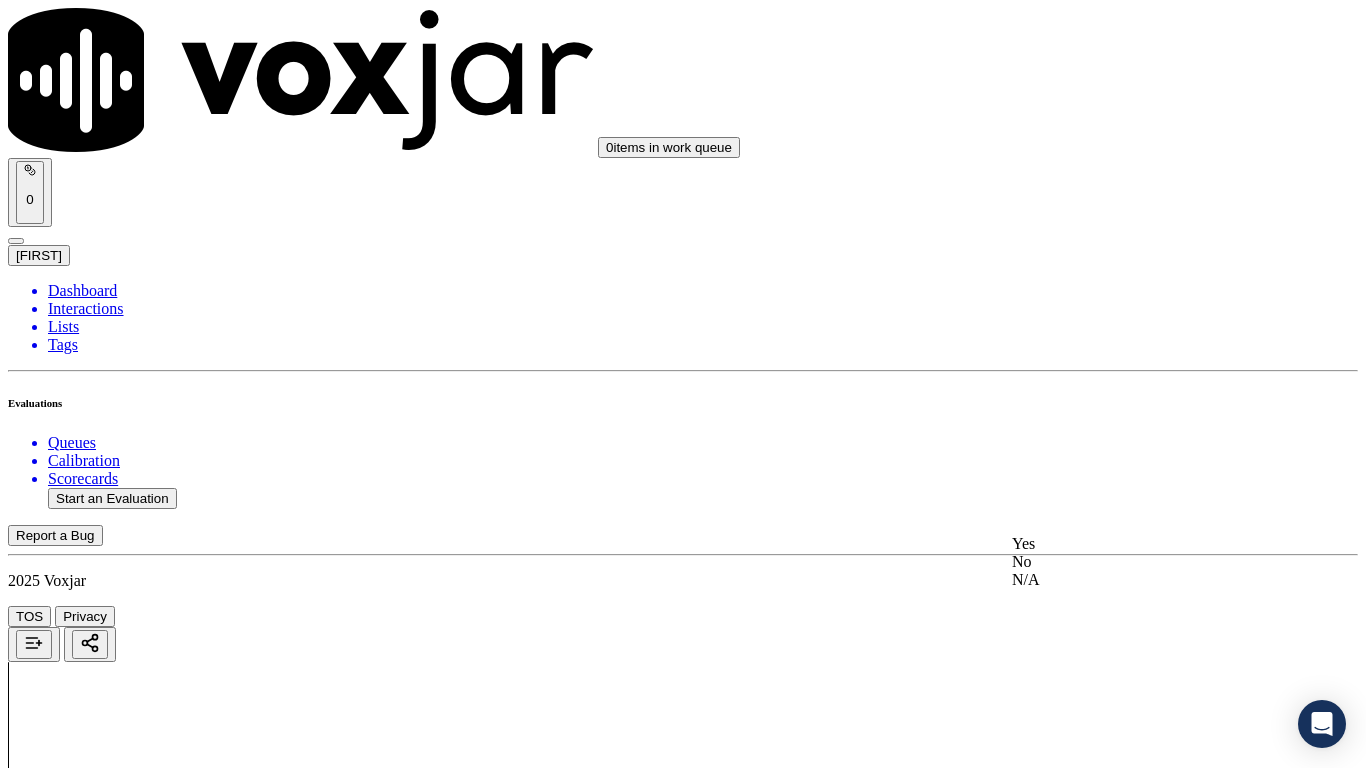 click on "Yes" at bounding box center [1139, 544] 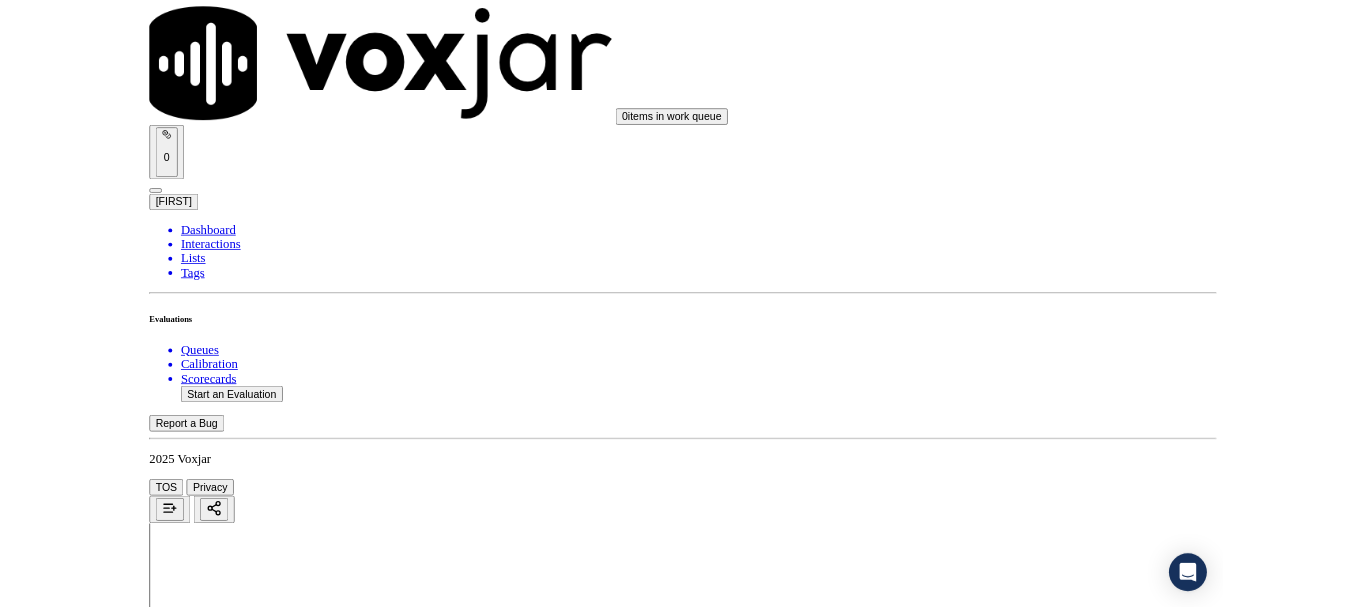 scroll, scrollTop: 5533, scrollLeft: 0, axis: vertical 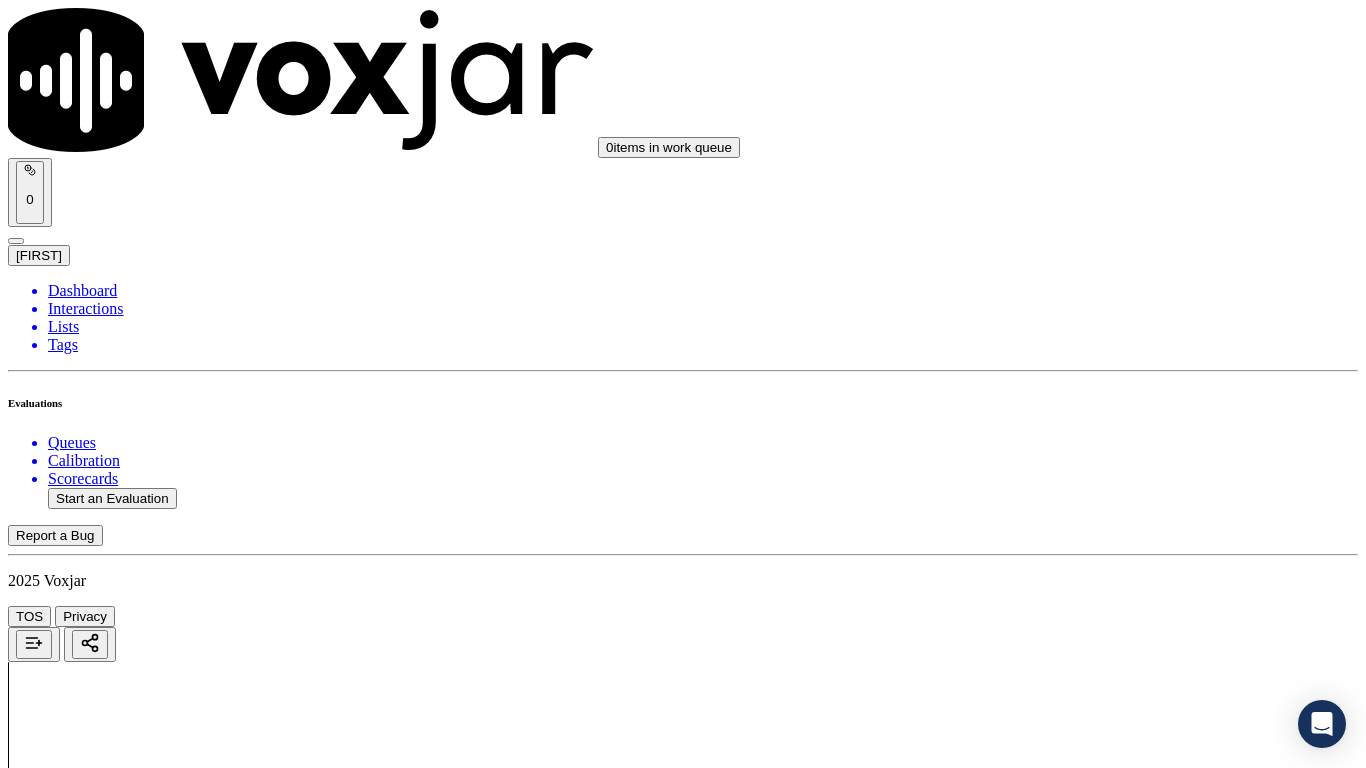 click on "Select an answer" at bounding box center (67, 7272) 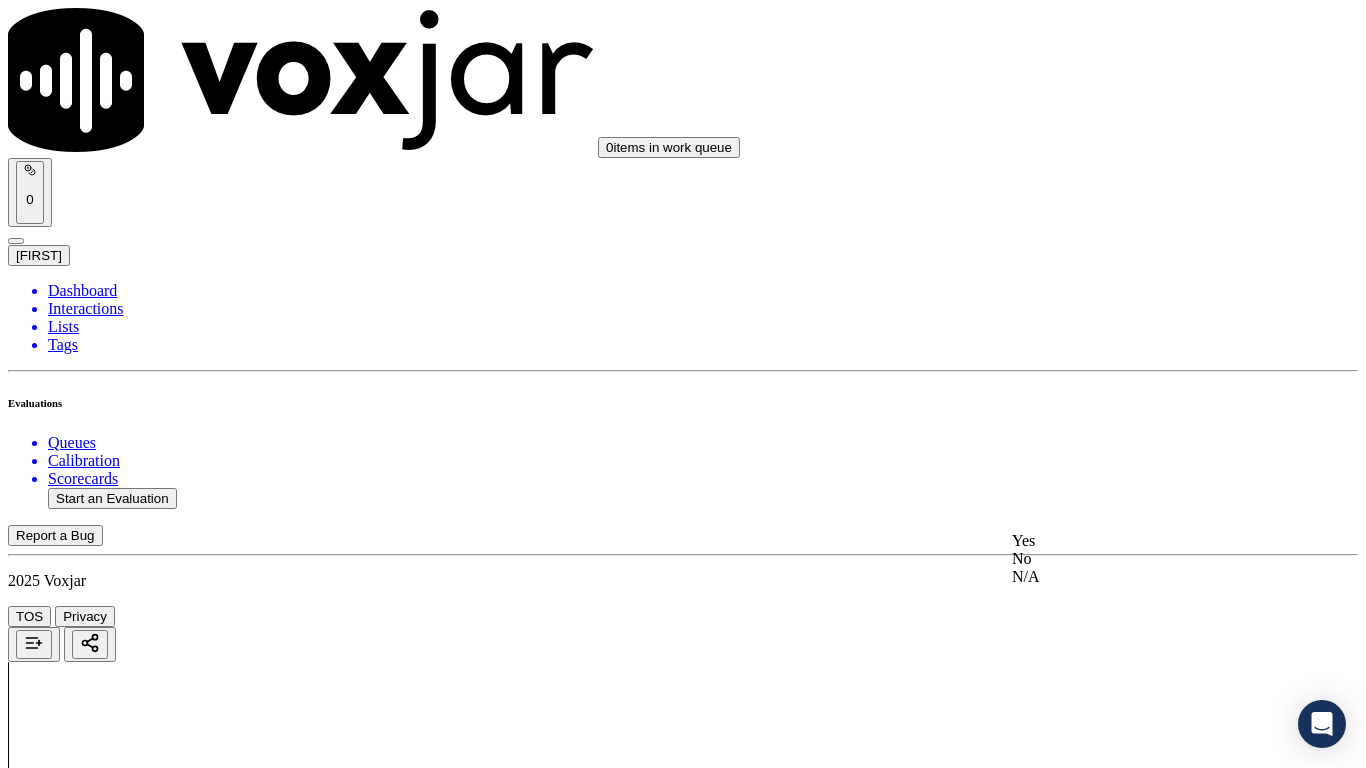 click on "Yes" at bounding box center (1139, 541) 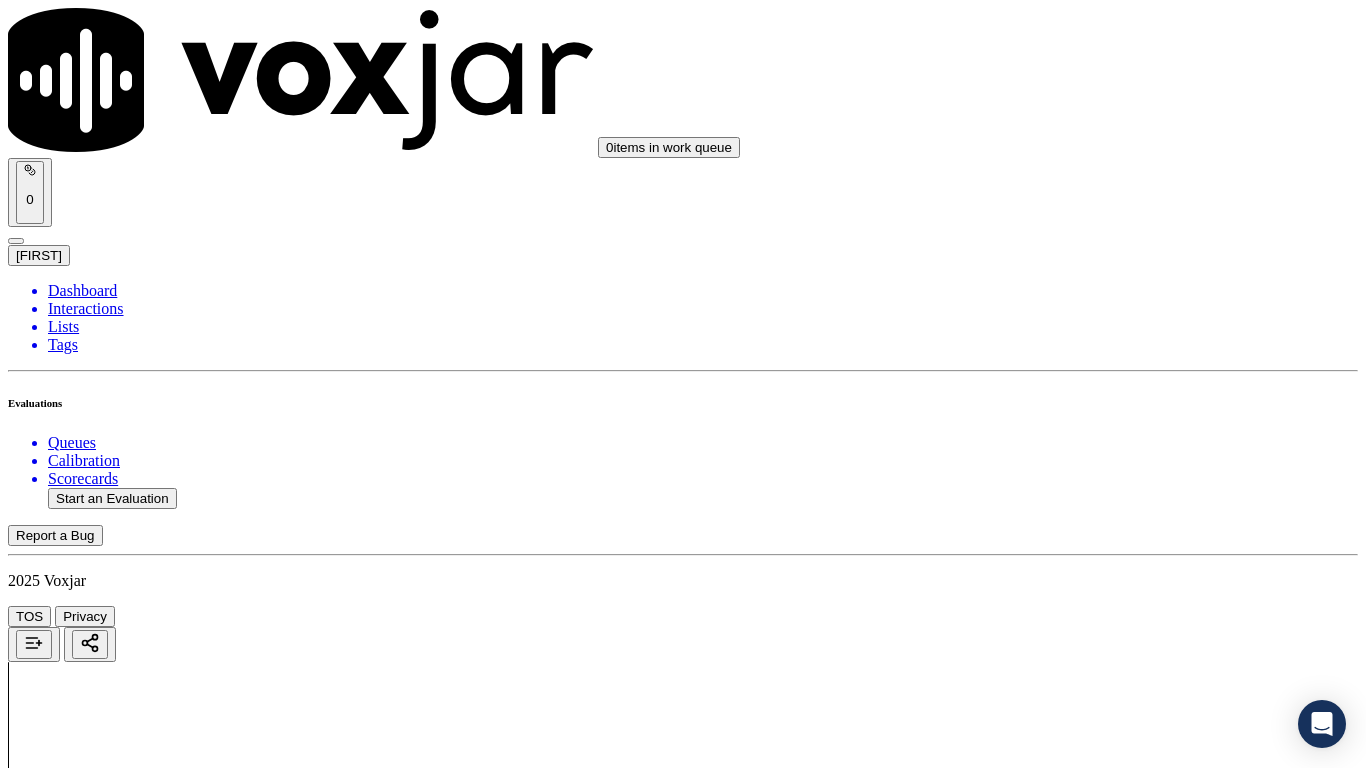 click on "Submit Scores" at bounding box center [59, 7345] 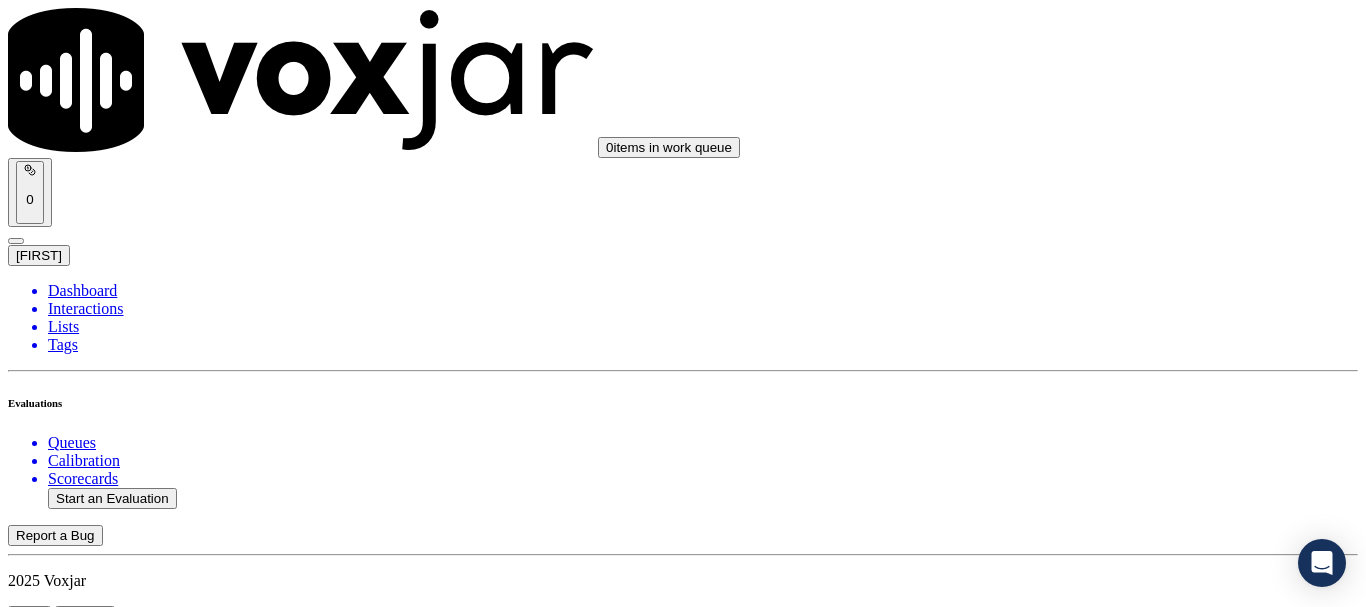 click on "Start an Evaluation" 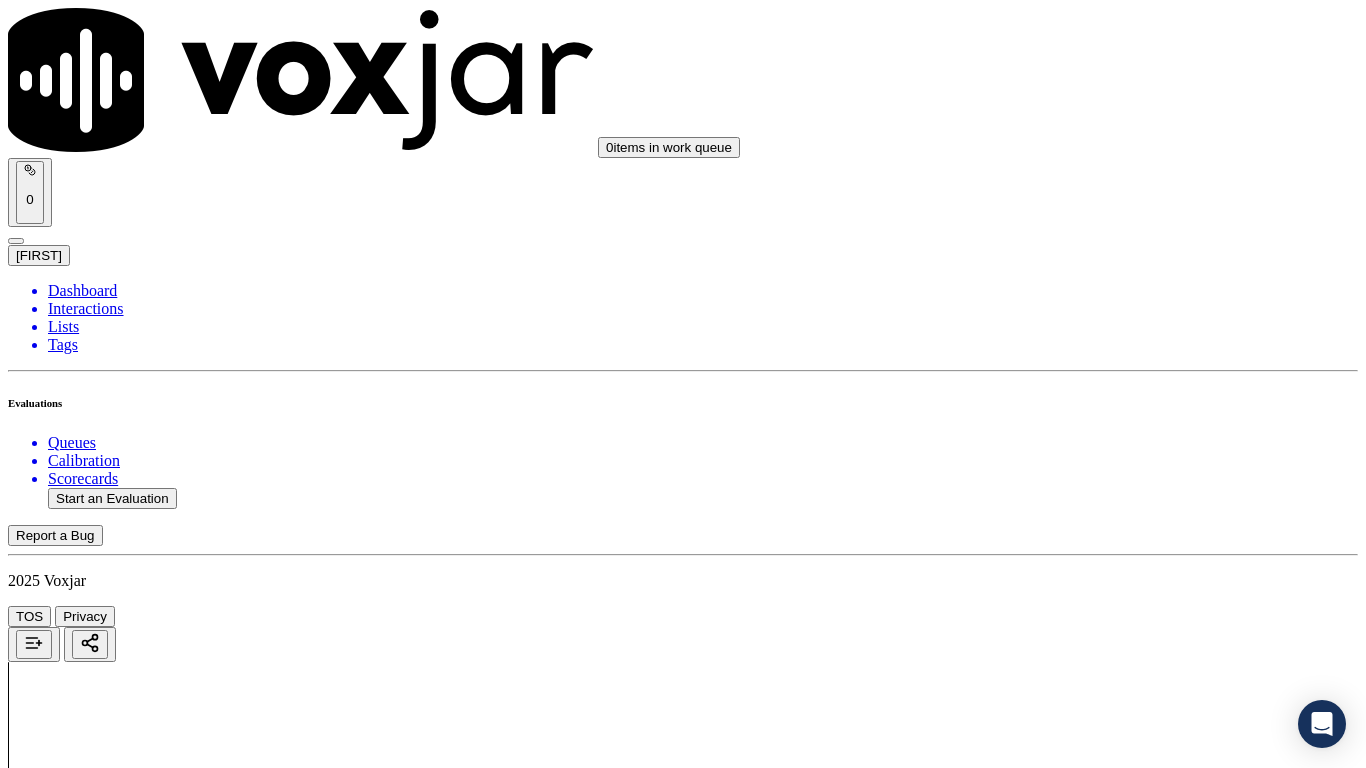 click on "Upload interaction to start evaluation" at bounding box center (124, 2728) 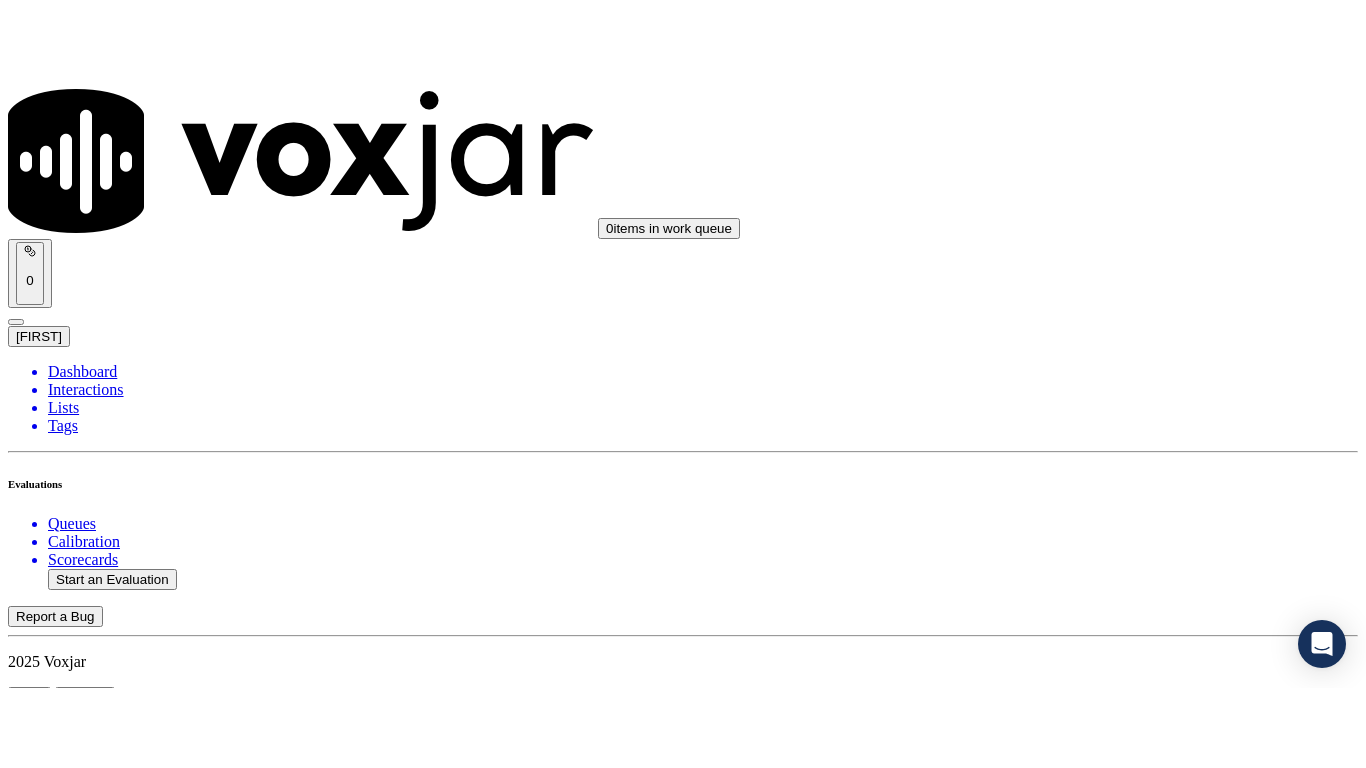 scroll, scrollTop: 300, scrollLeft: 0, axis: vertical 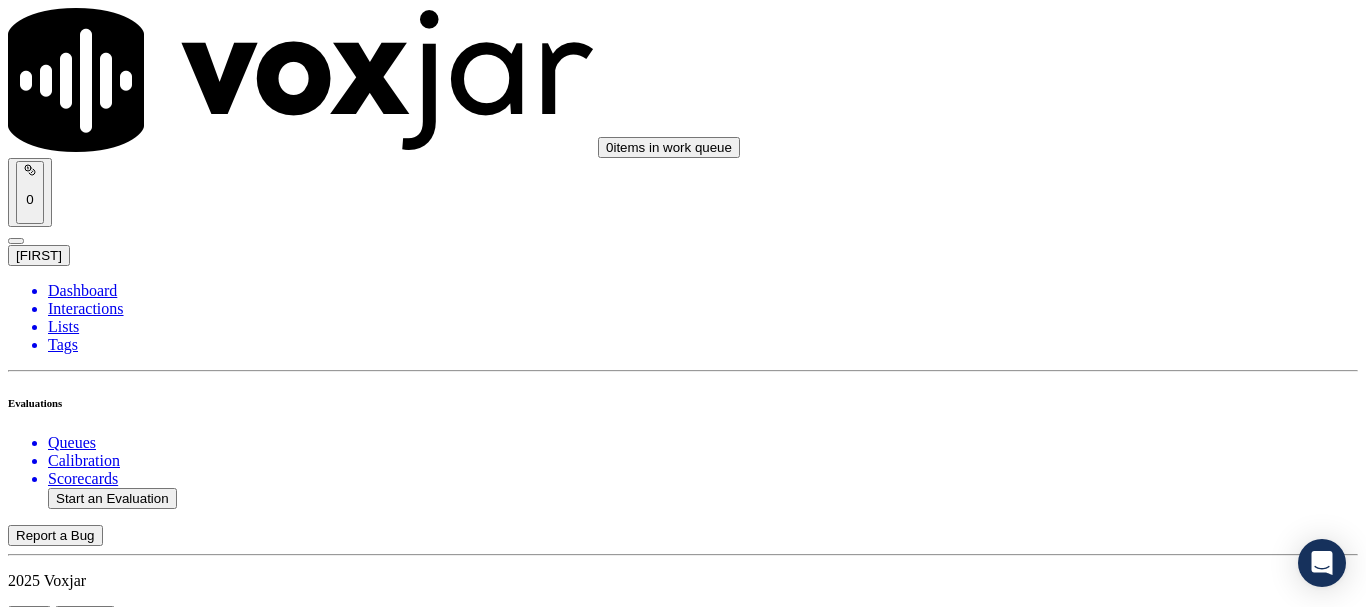 click 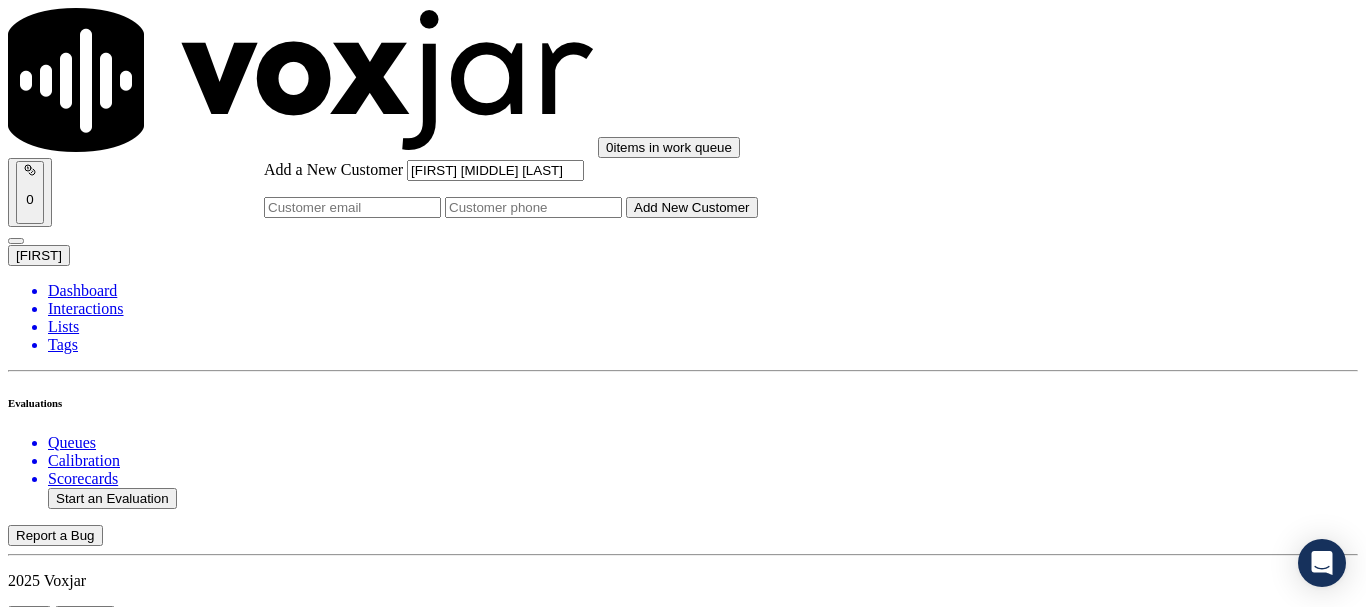 type on "[FIRST] [MIDDLE] [LAST]" 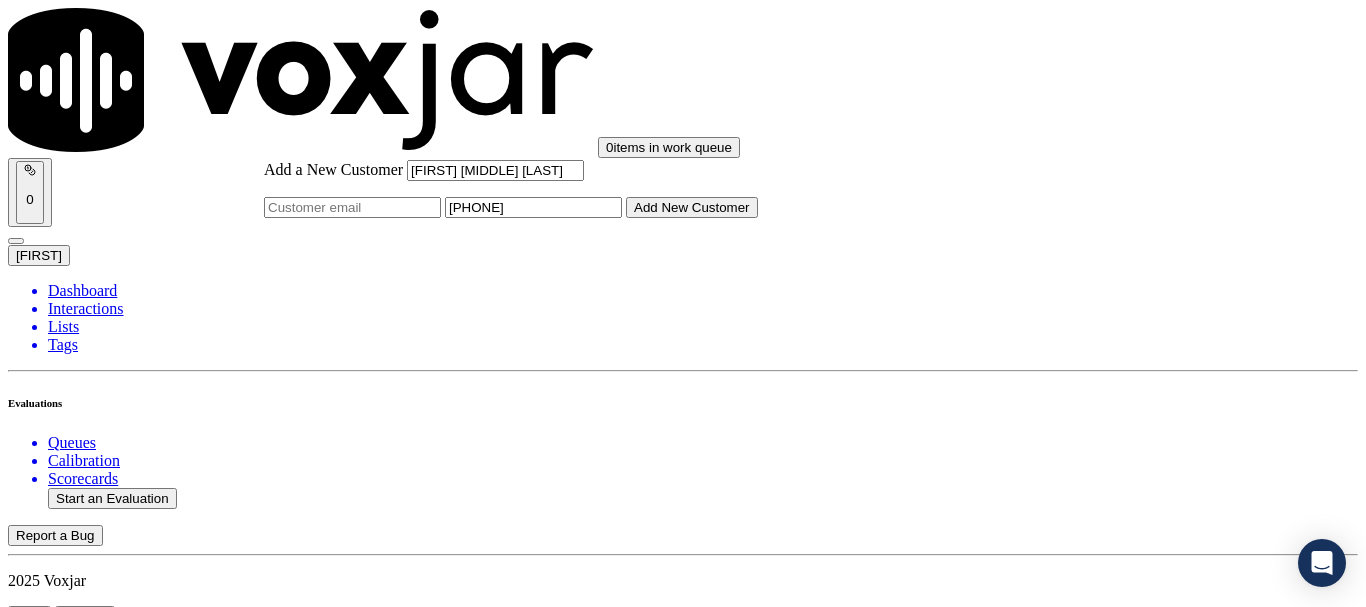 type on "[PHONE]" 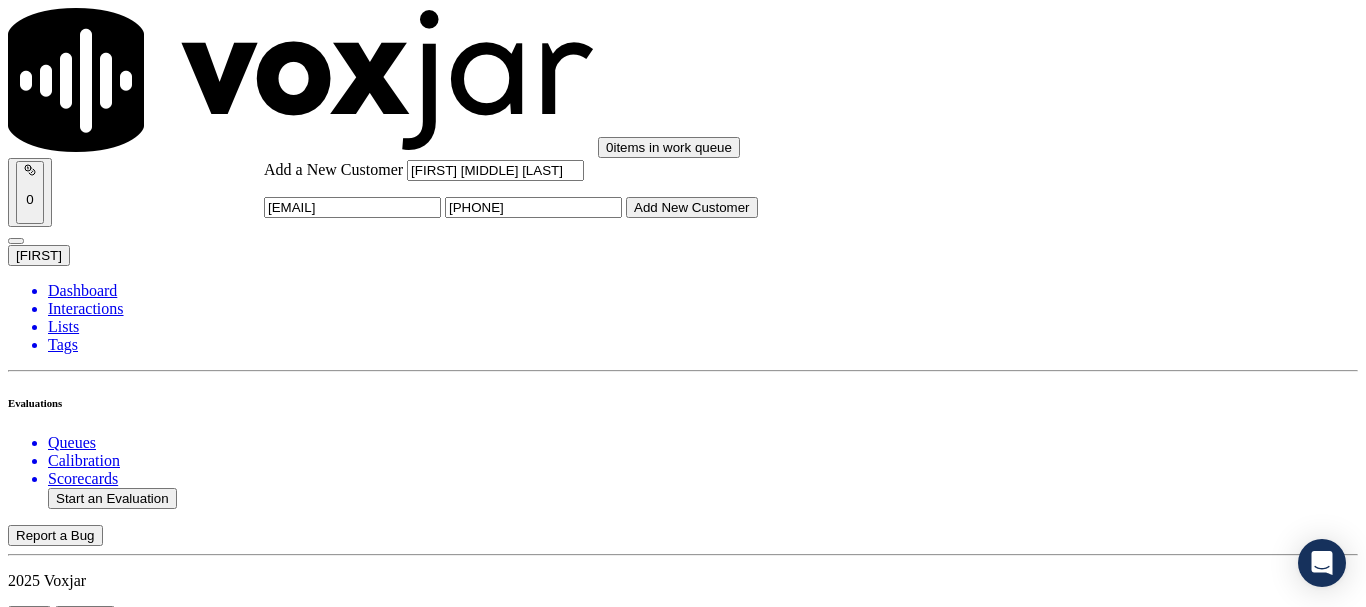 type on "[EMAIL]" 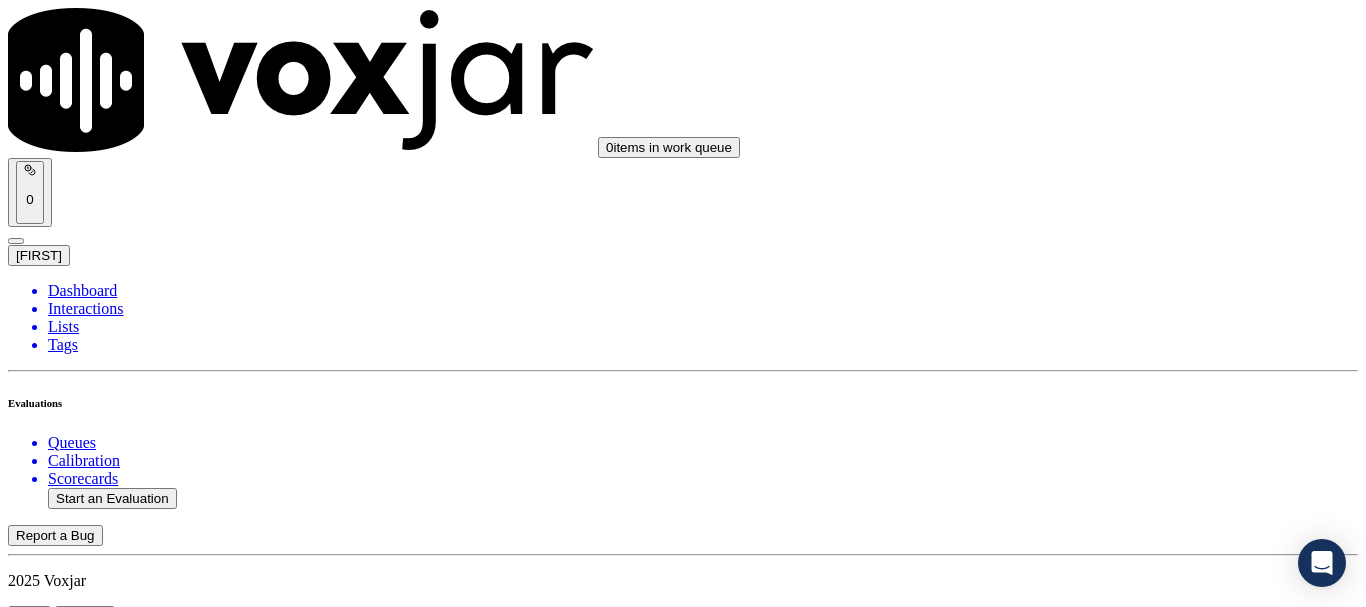 click on "[FIRST] [MIDDLE] [LAST]" at bounding box center [683, 2164] 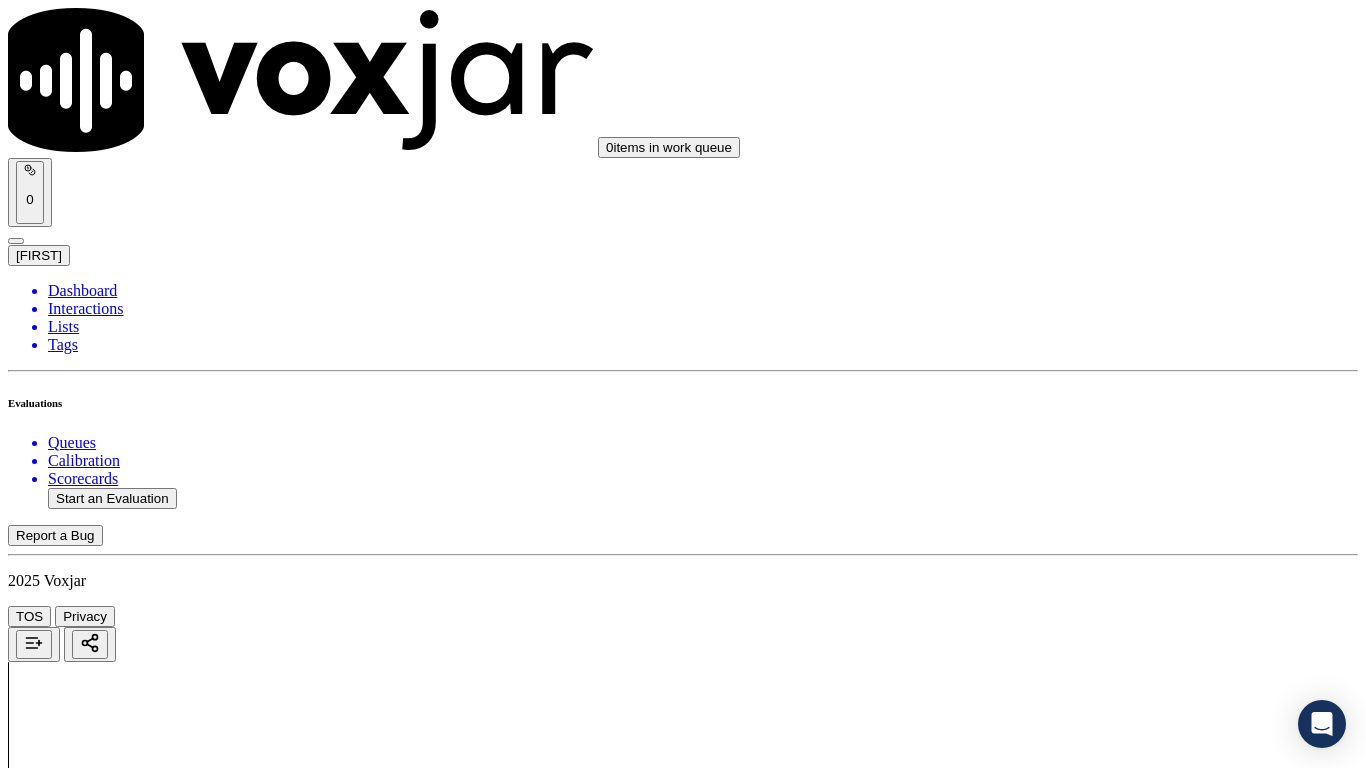 scroll, scrollTop: 251, scrollLeft: 0, axis: vertical 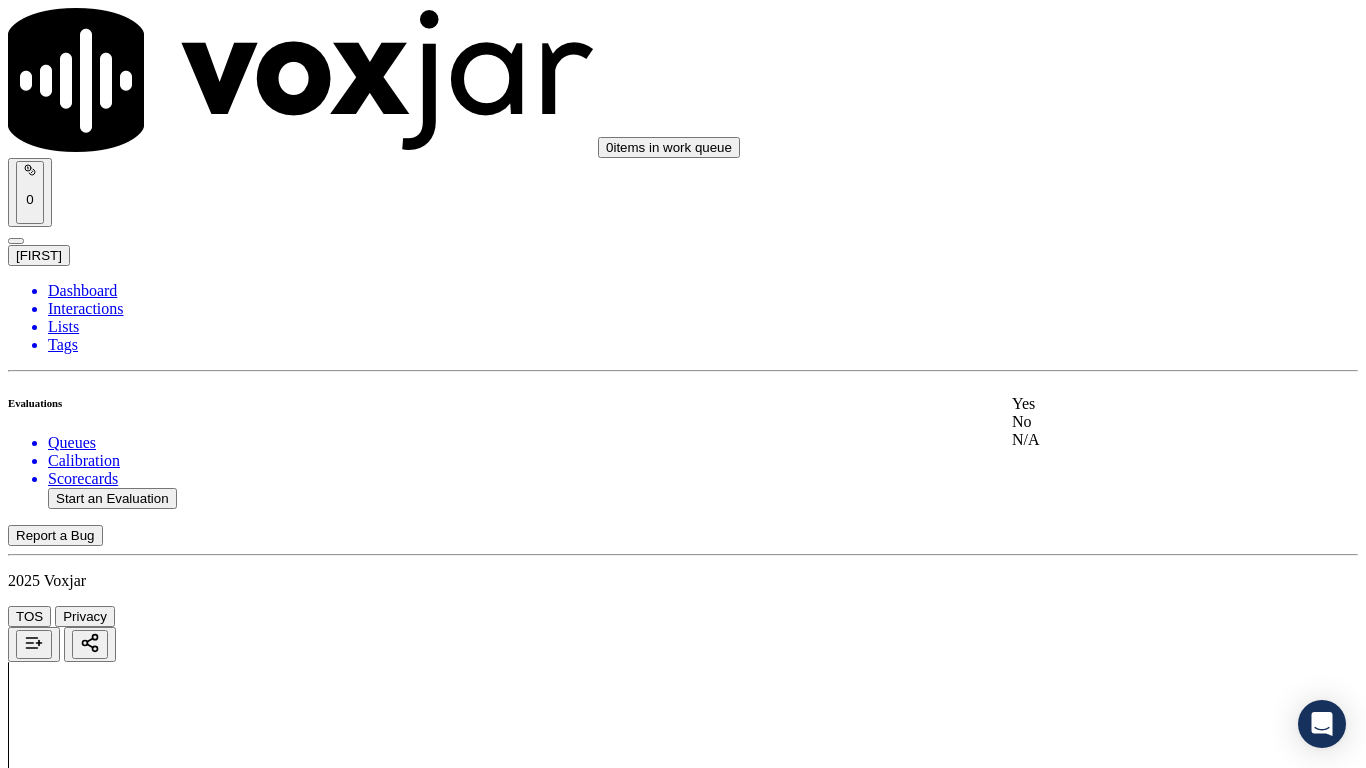 click on "Yes" at bounding box center (1139, 404) 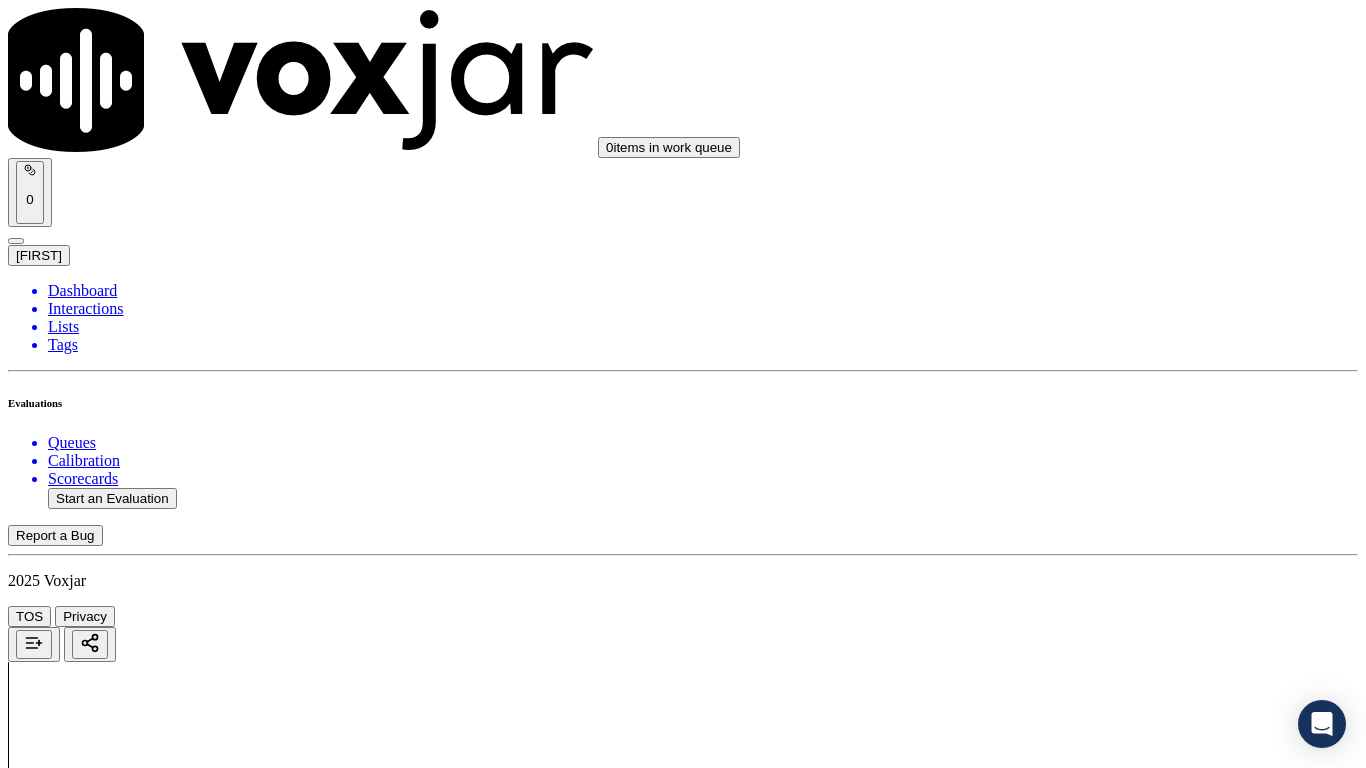 click on "Select an answer" at bounding box center (67, 2625) 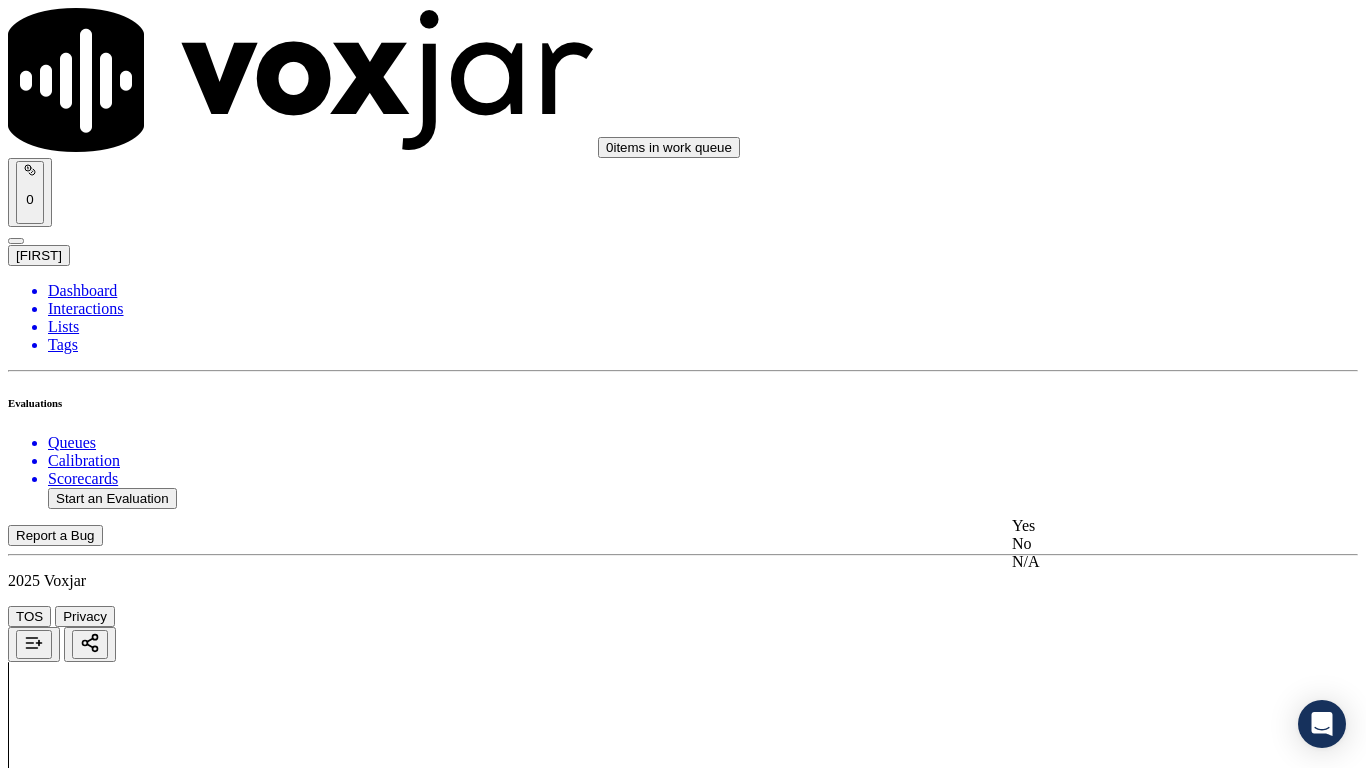 click on "Yes" at bounding box center [1139, 526] 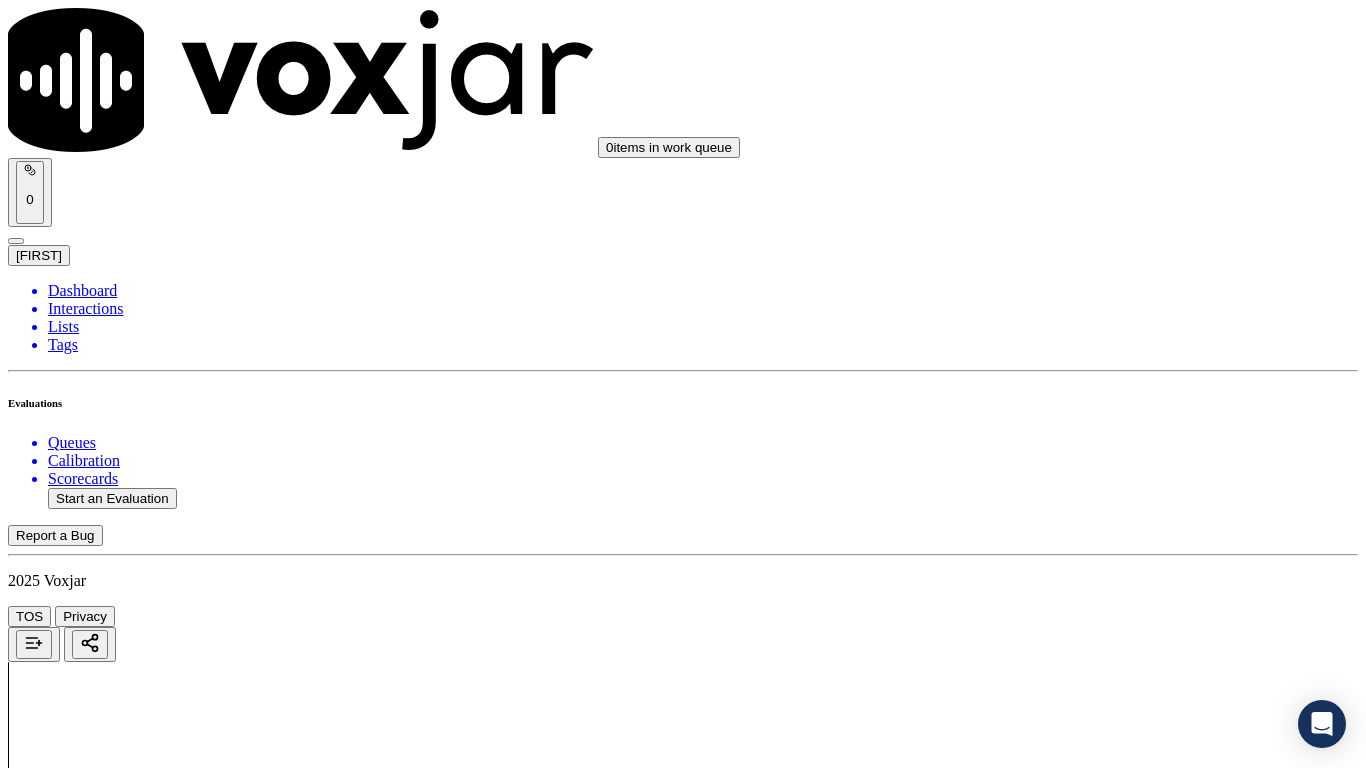 scroll, scrollTop: 600, scrollLeft: 0, axis: vertical 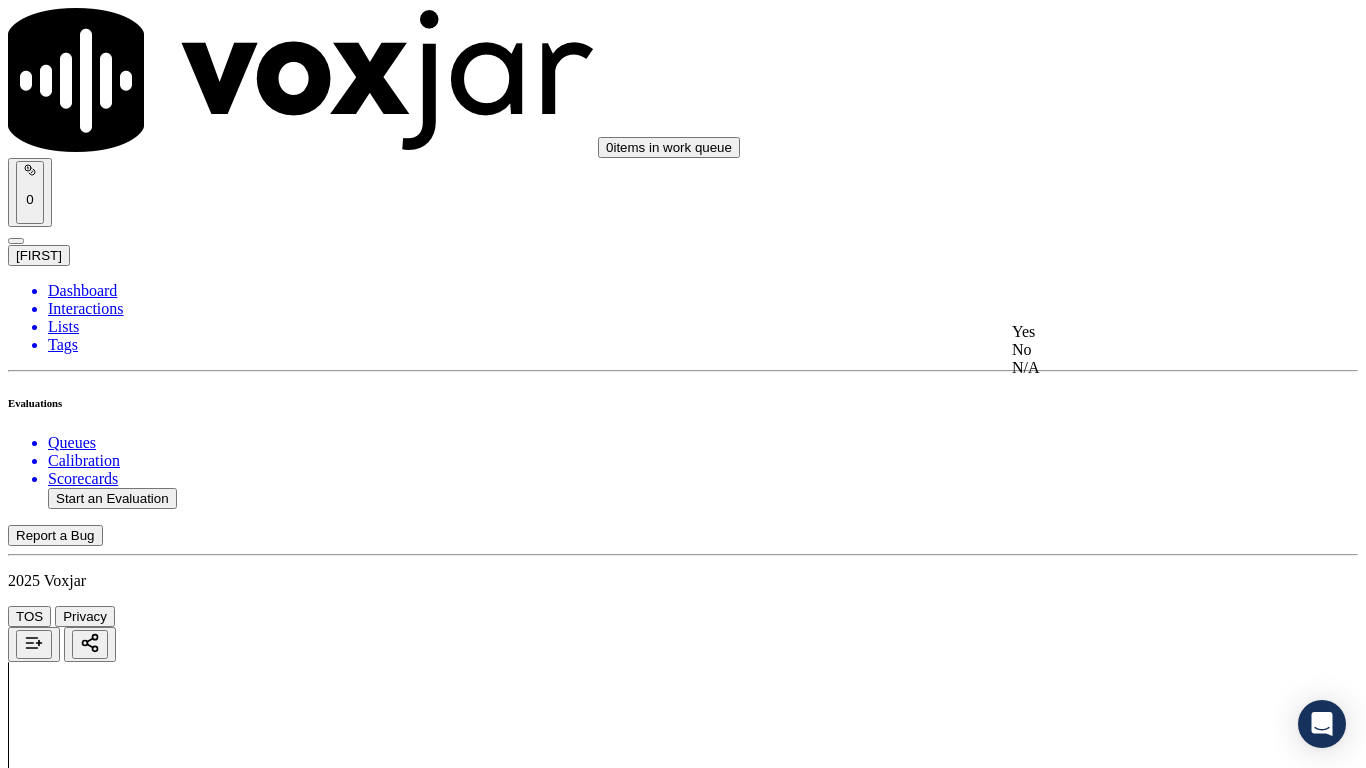 click on "Yes" at bounding box center [1139, 332] 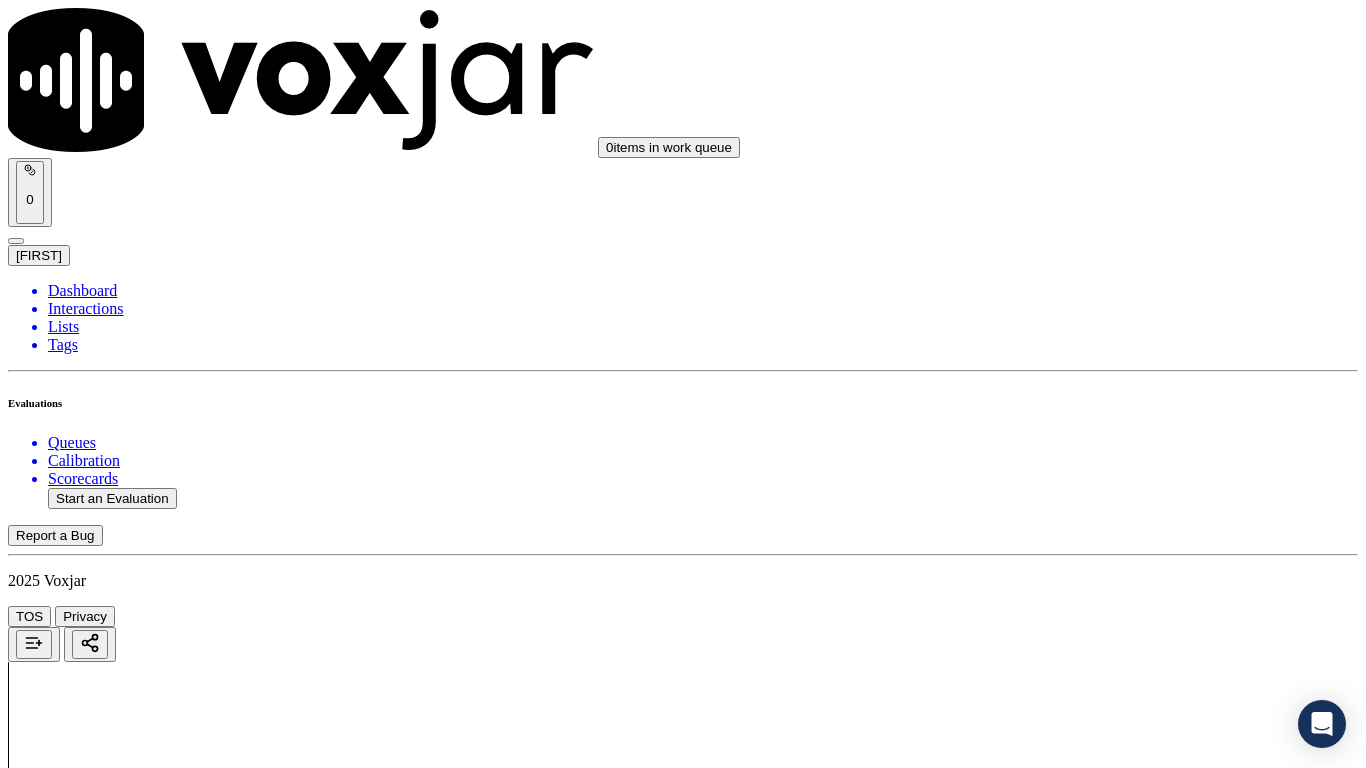 click on "Select an answer" at bounding box center [67, 3112] 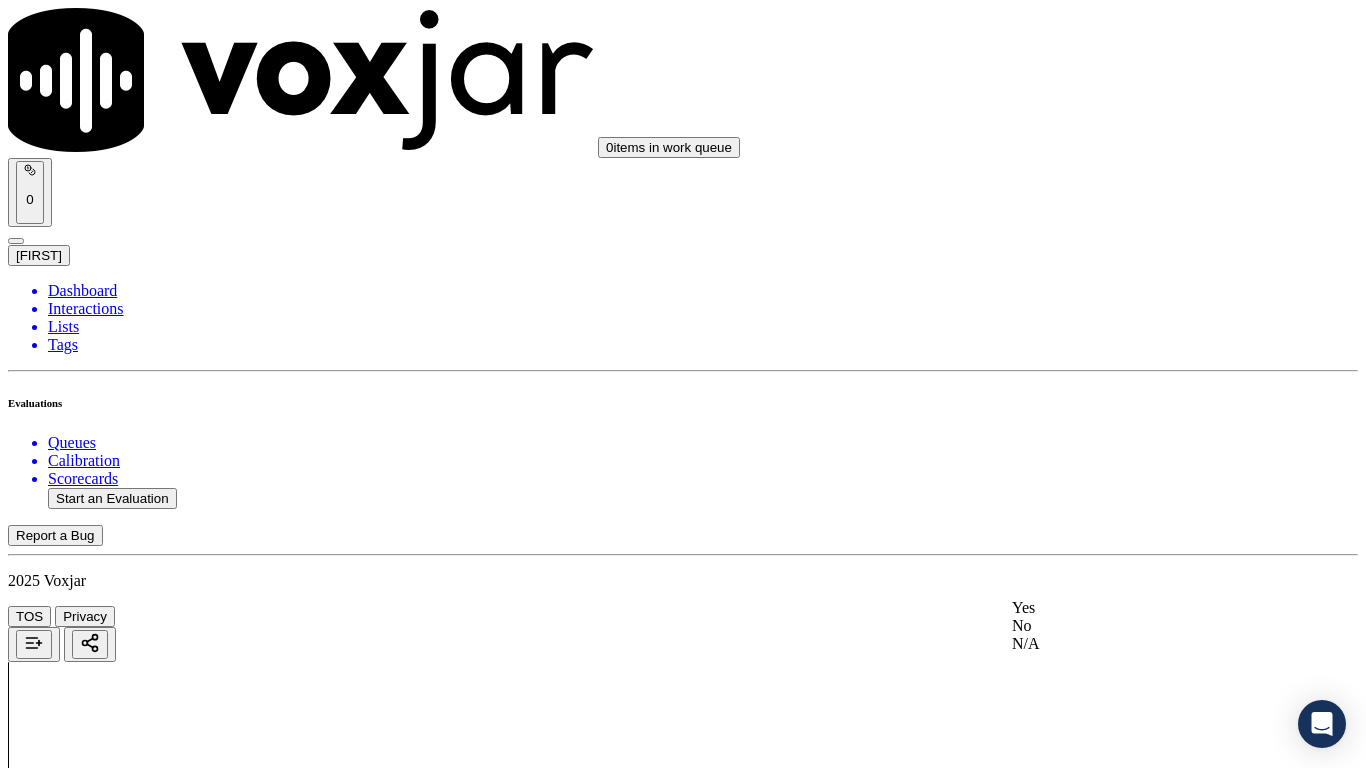 click on "Yes" at bounding box center [1139, 608] 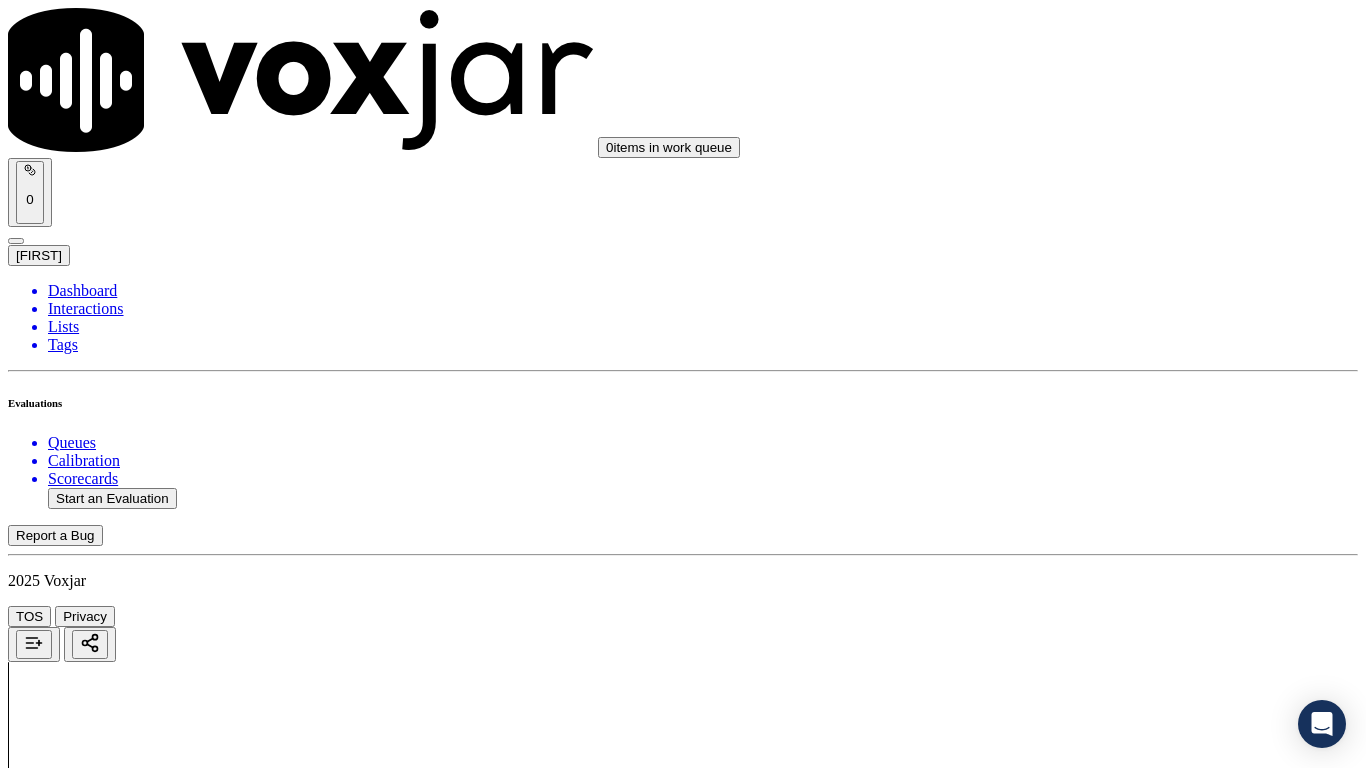 click on "Yes" at bounding box center [28, 3112] 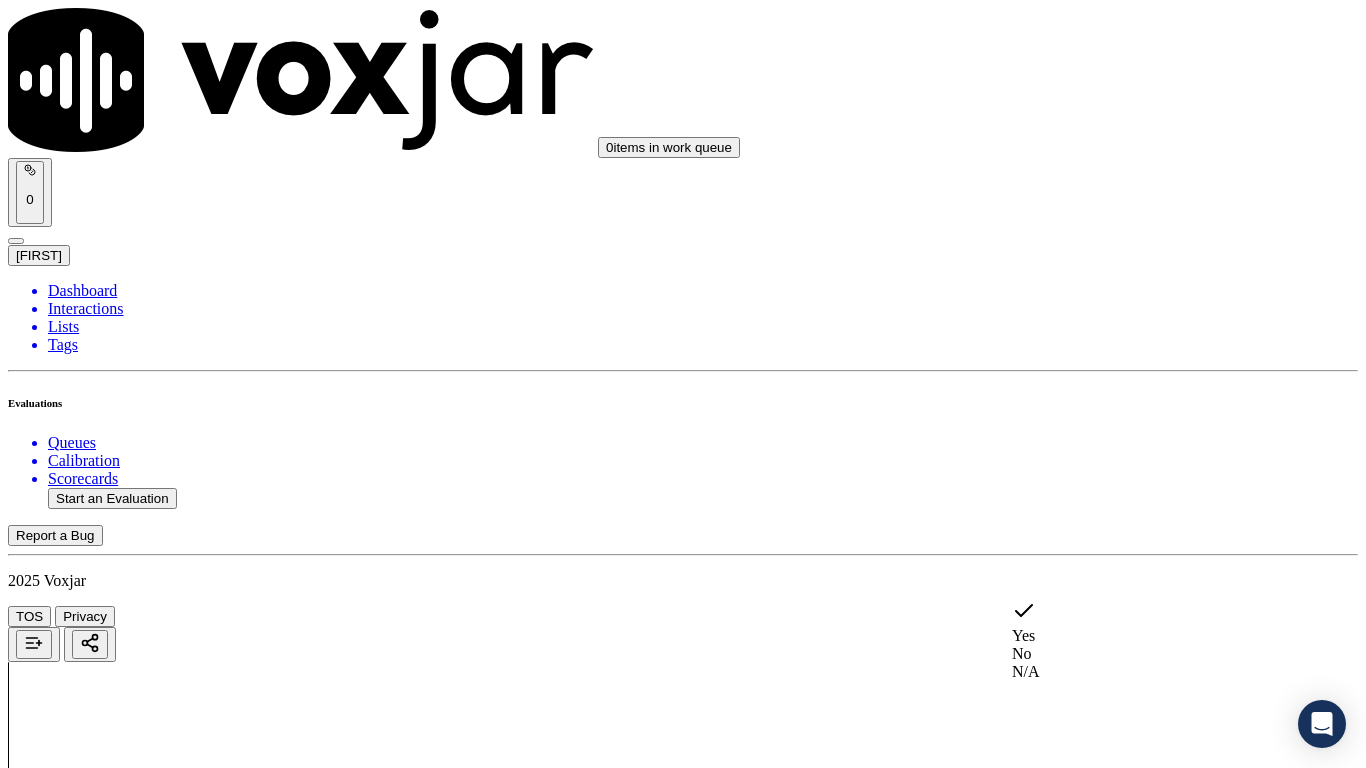 click on "N/A" 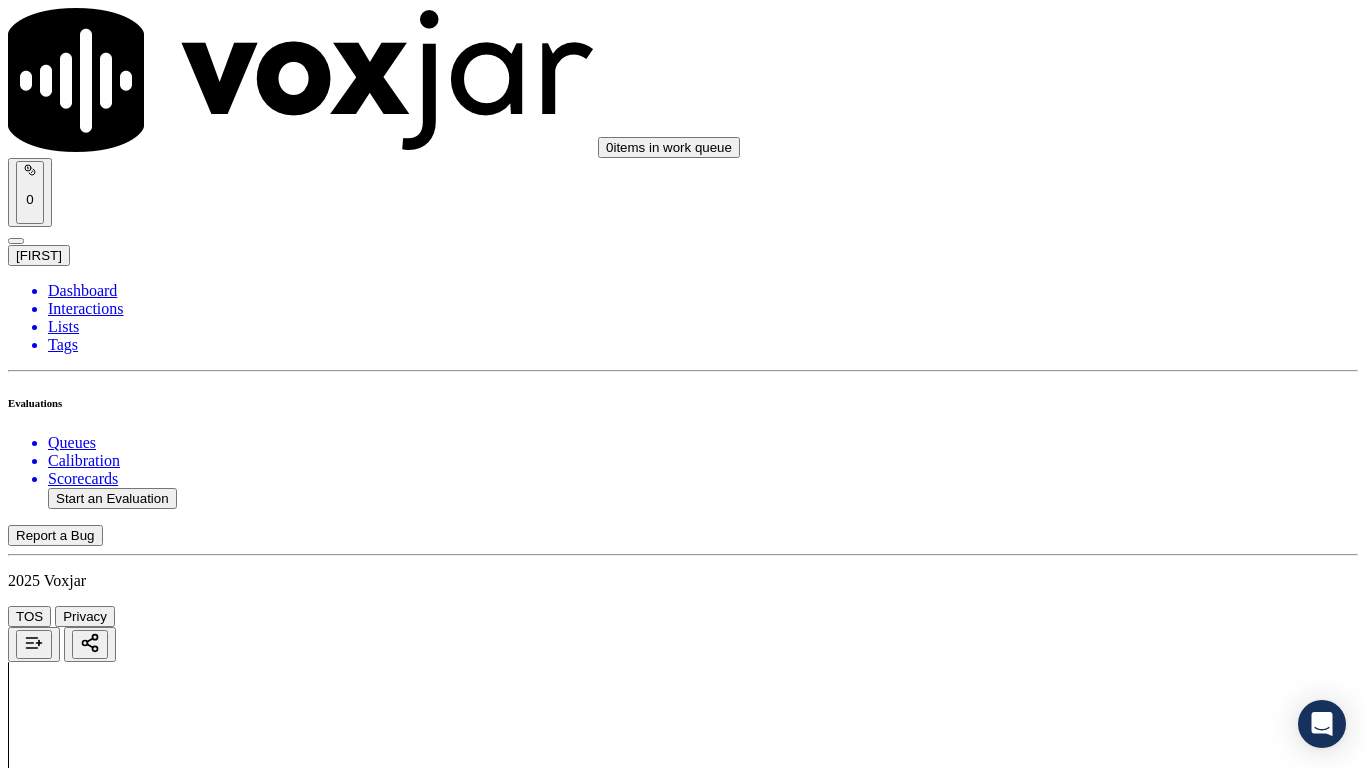 scroll, scrollTop: 1200, scrollLeft: 0, axis: vertical 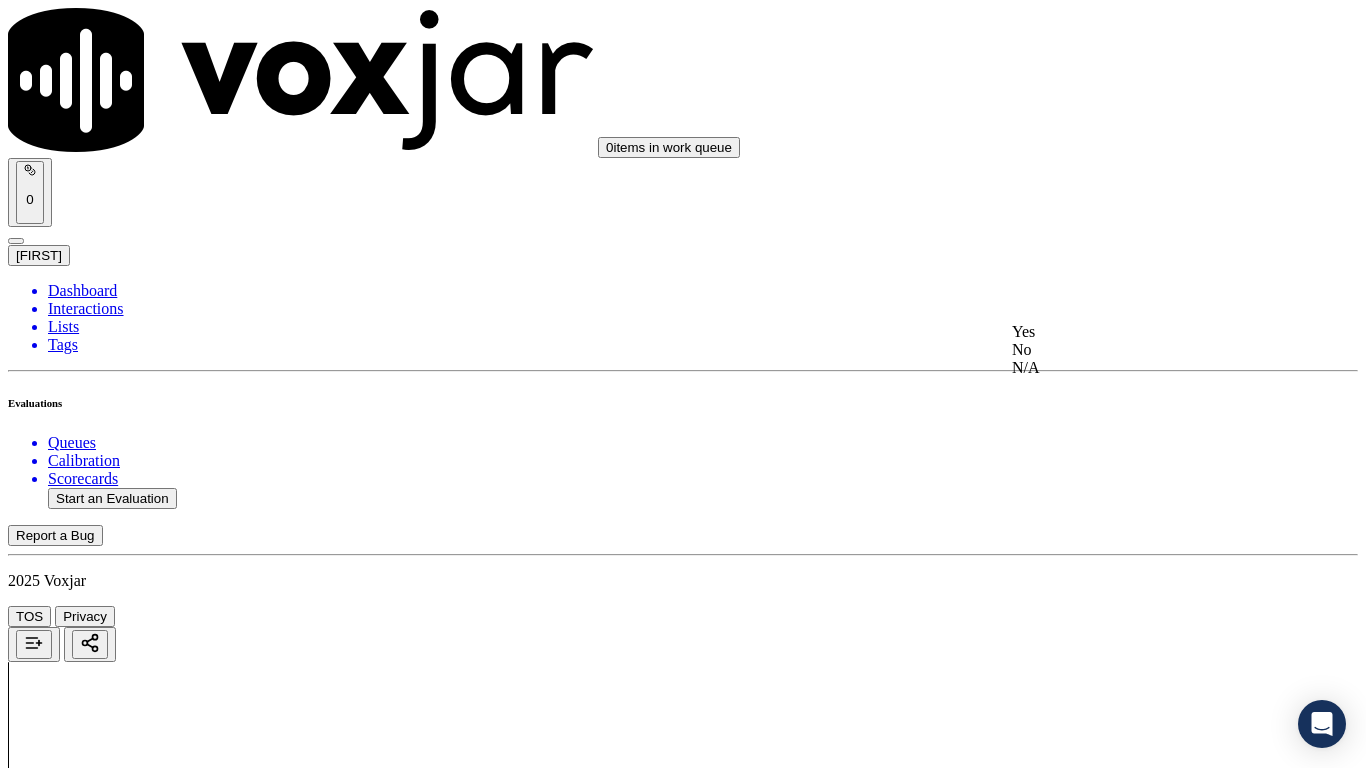 click on "N/A" 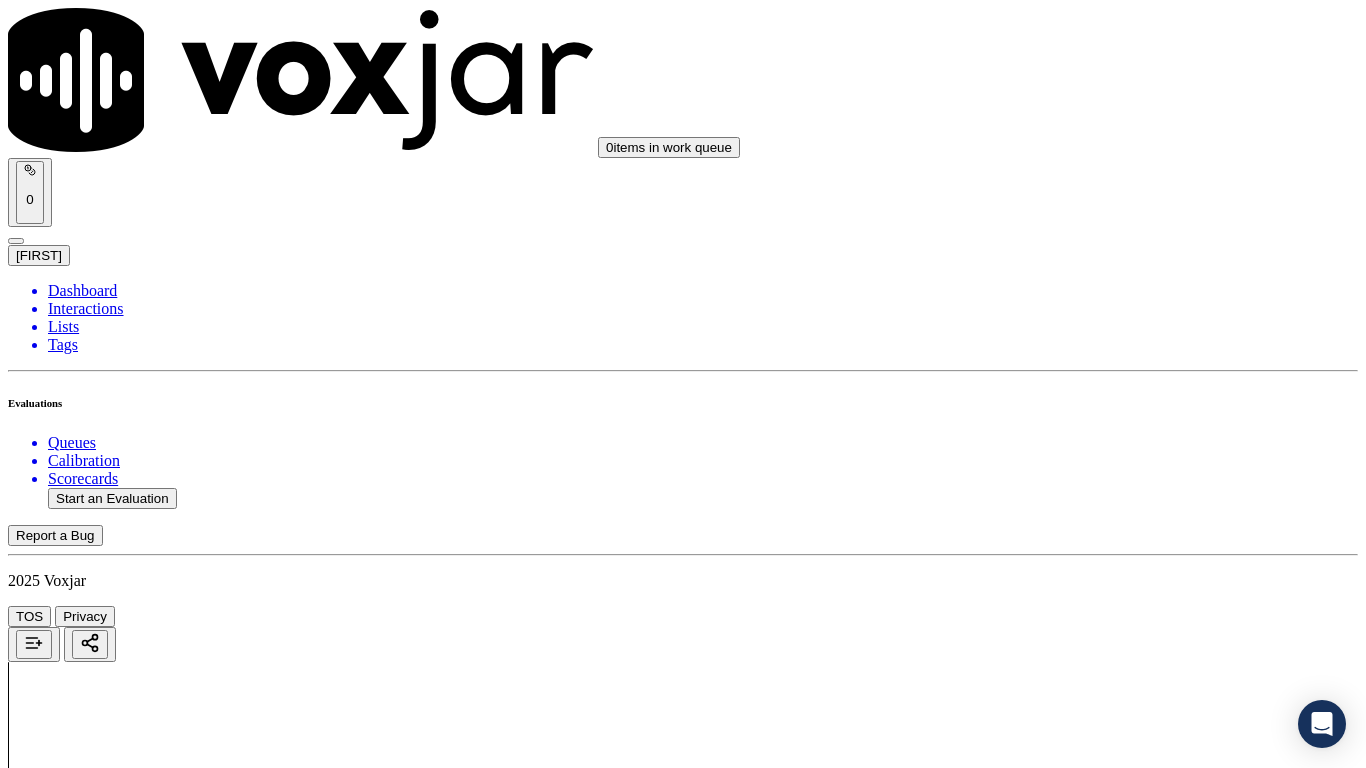 click on "Select an answer" at bounding box center [67, 3571] 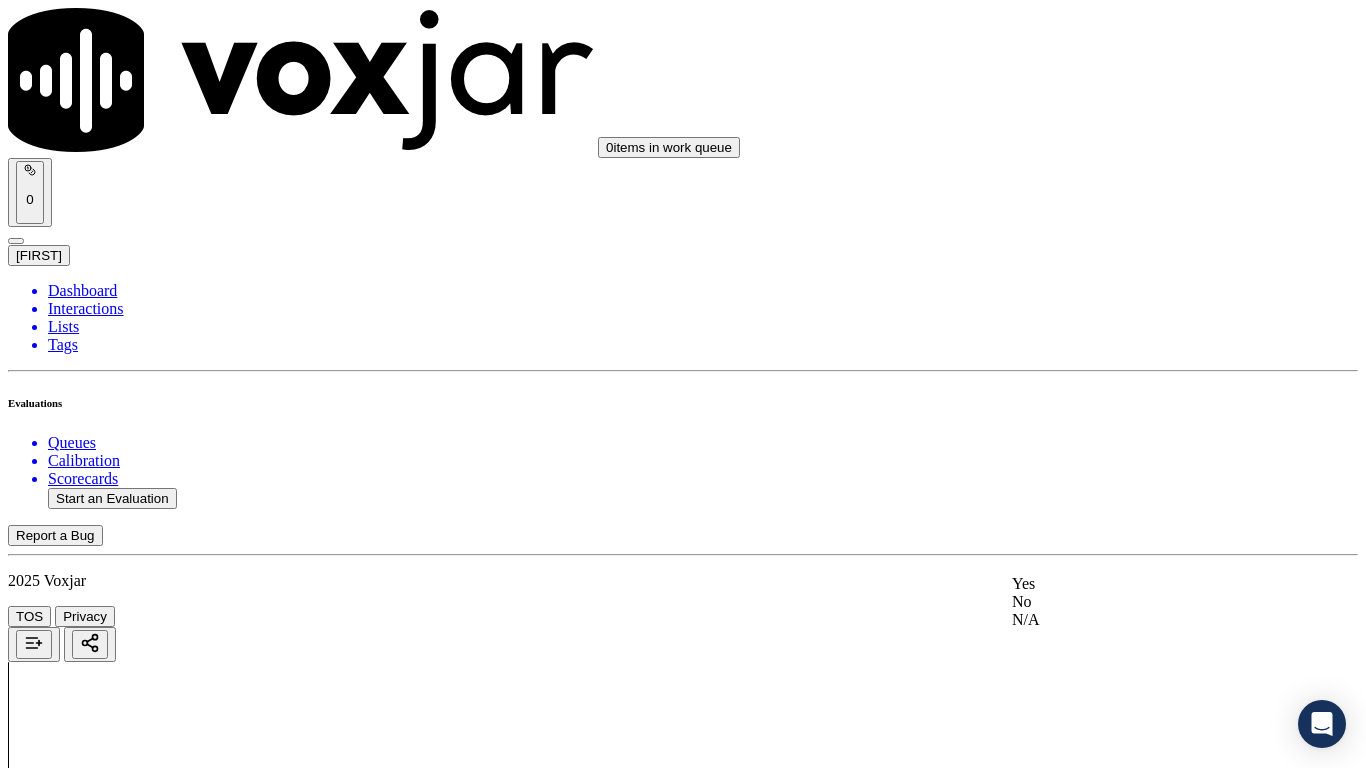 click on "Yes" at bounding box center (1139, 584) 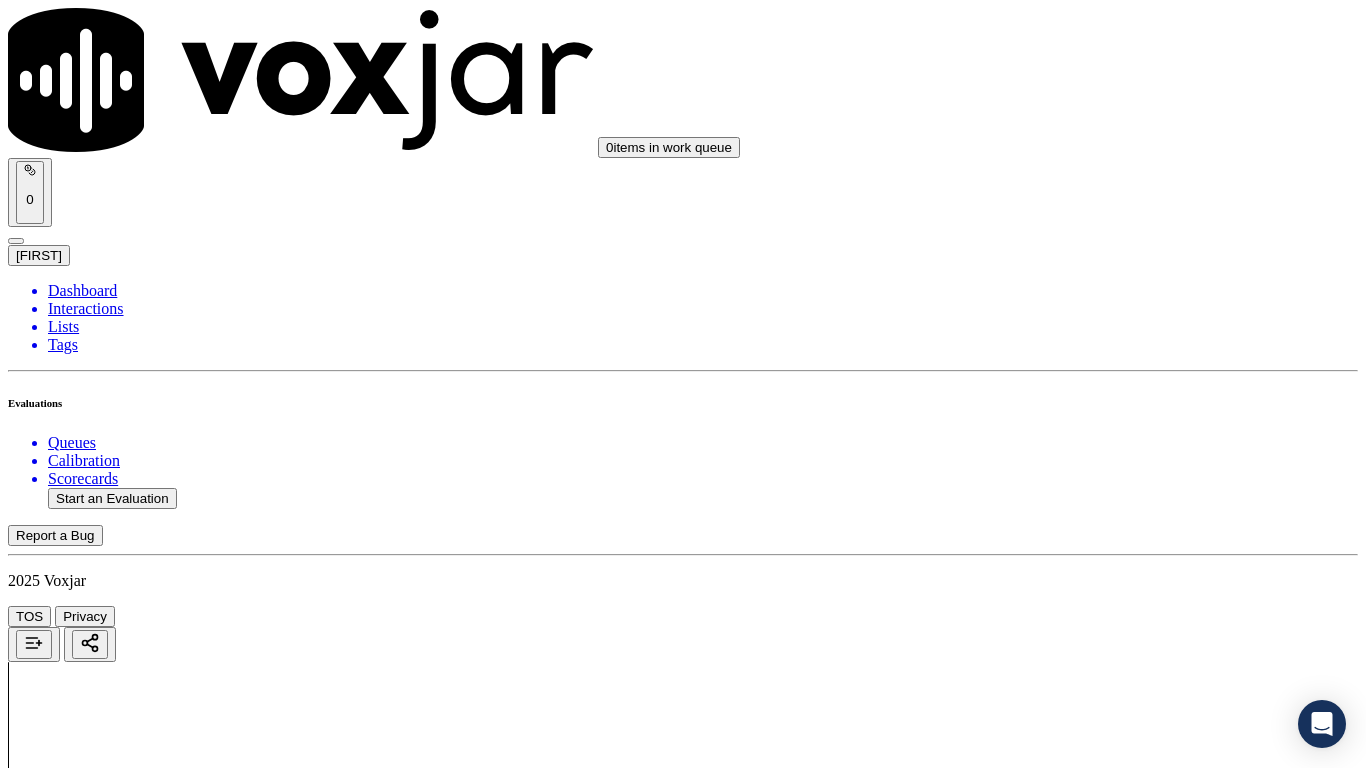 scroll, scrollTop: 1700, scrollLeft: 0, axis: vertical 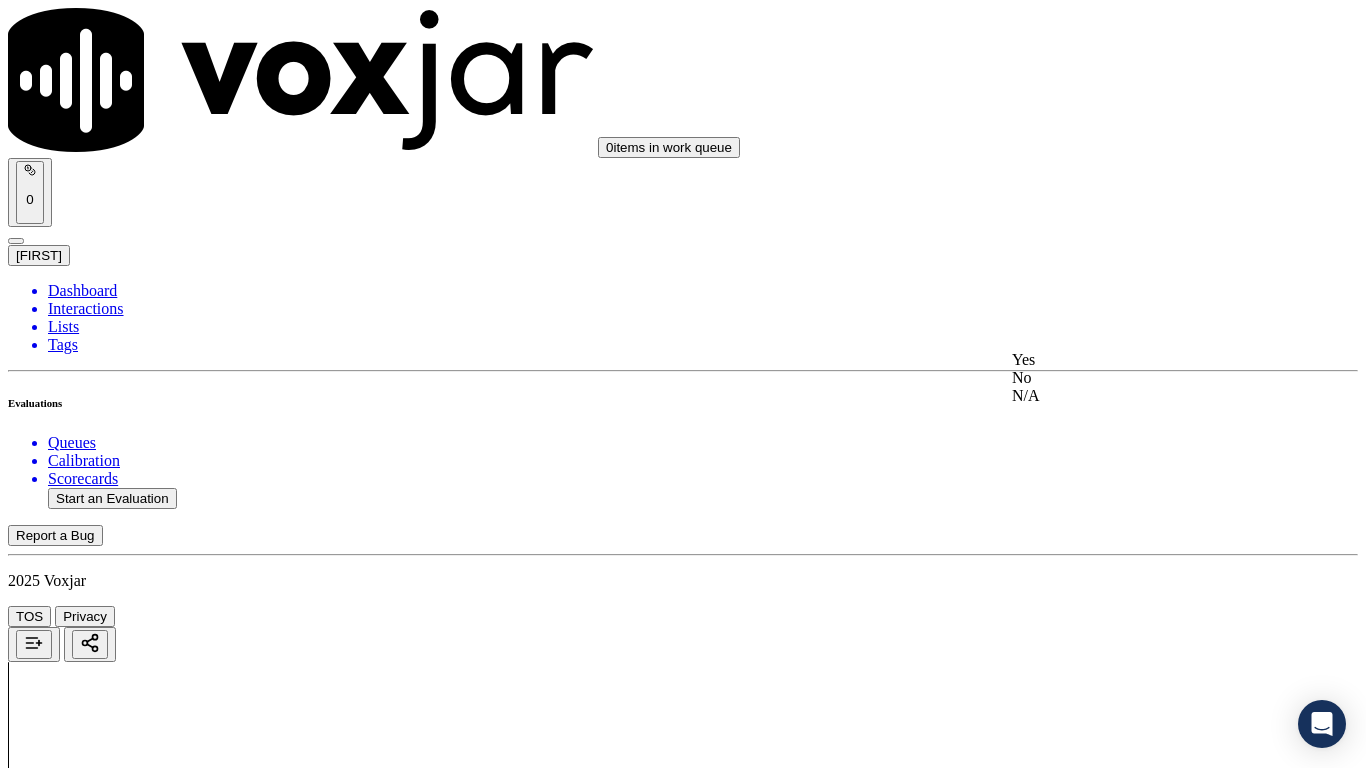 click on "Yes" at bounding box center (1139, 360) 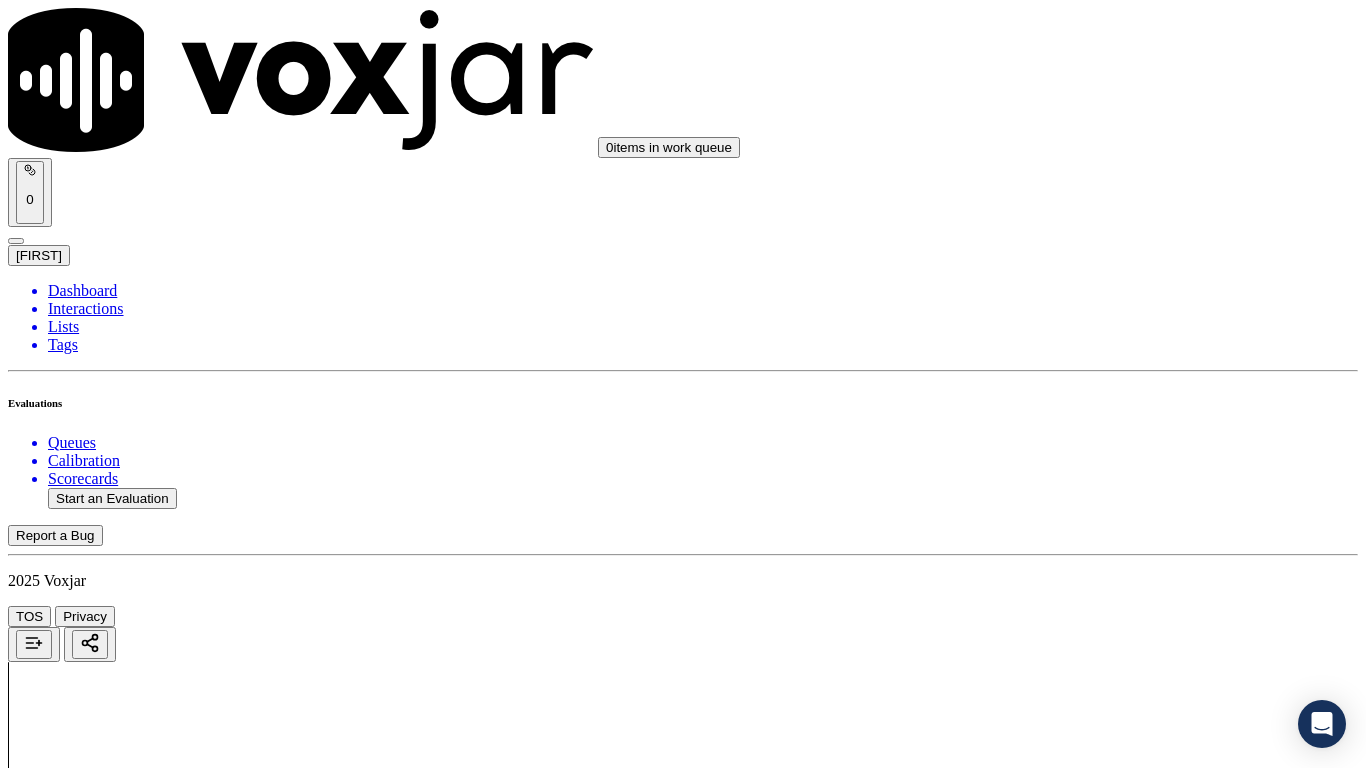 click on "Select an answer" at bounding box center (67, 4044) 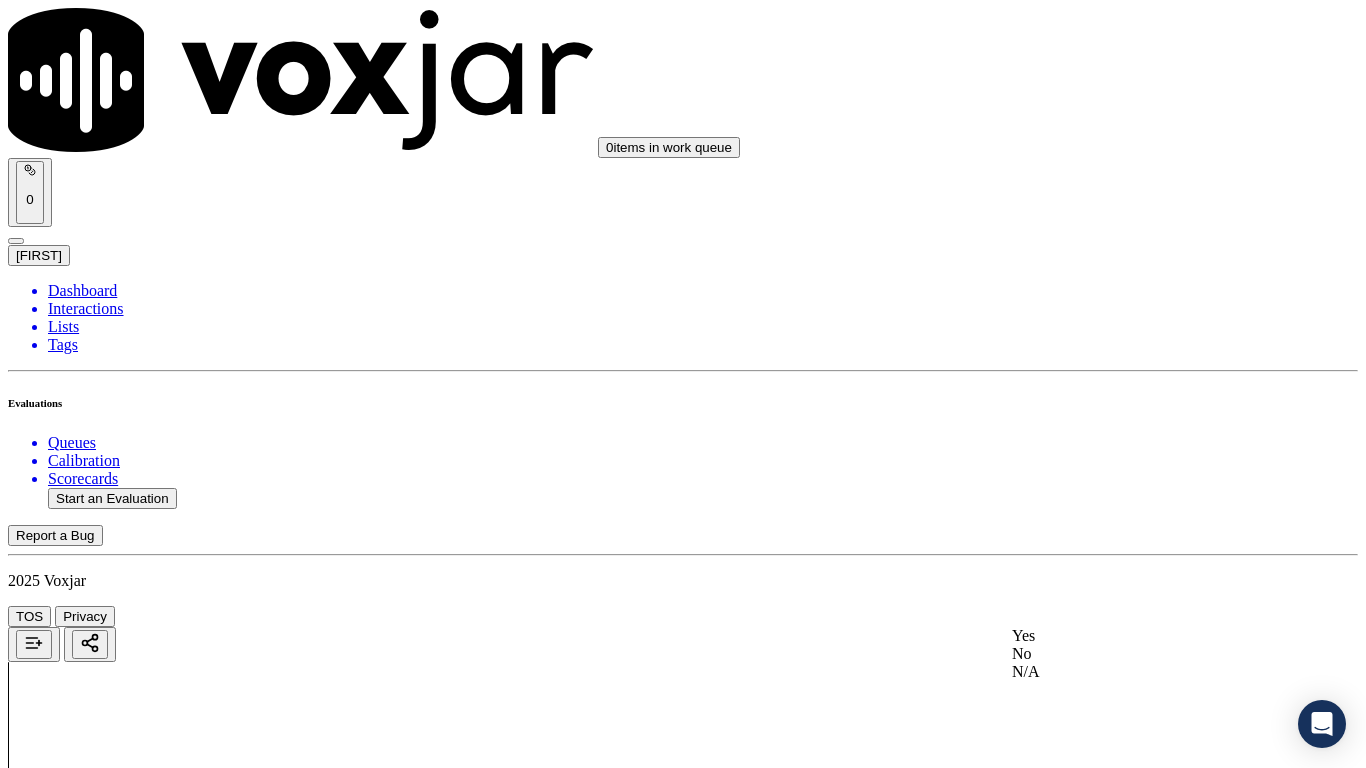 click on "Yes" at bounding box center (1139, 636) 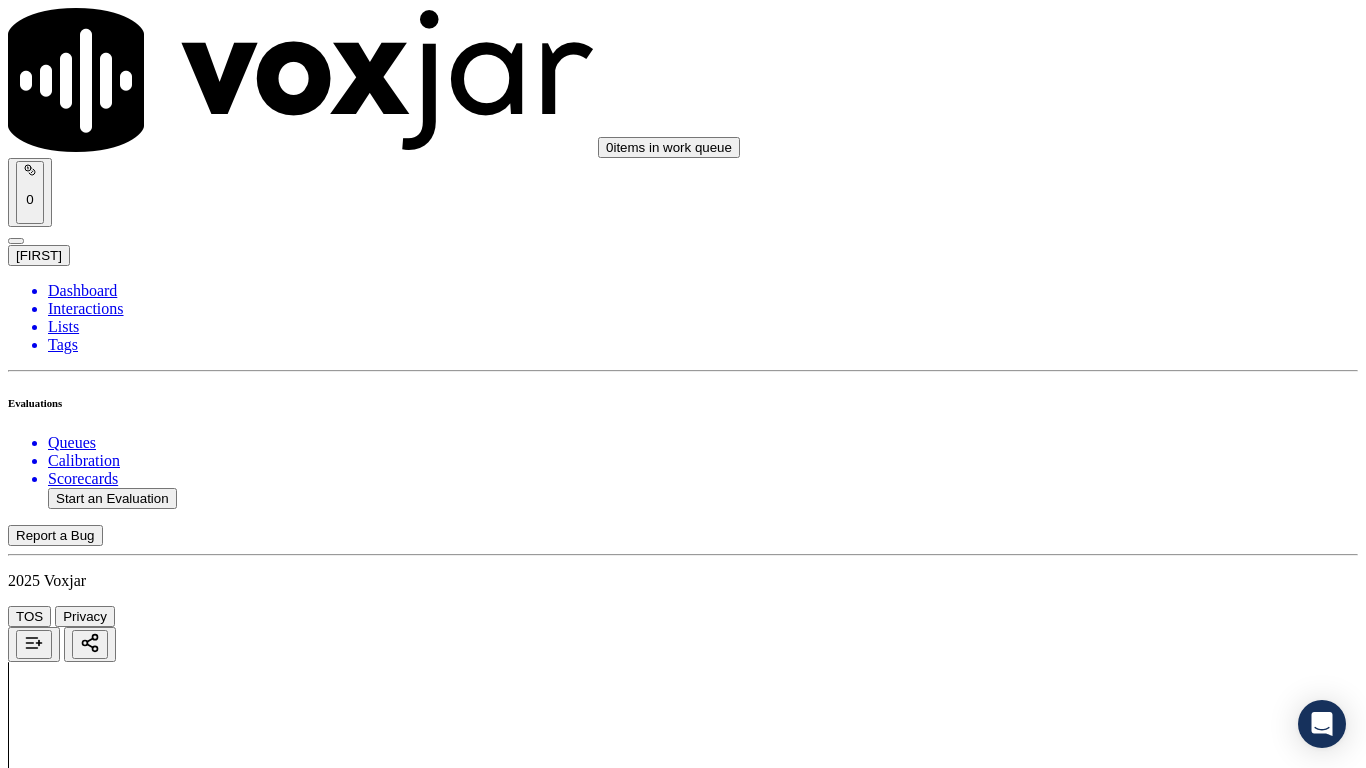 scroll, scrollTop: 2300, scrollLeft: 0, axis: vertical 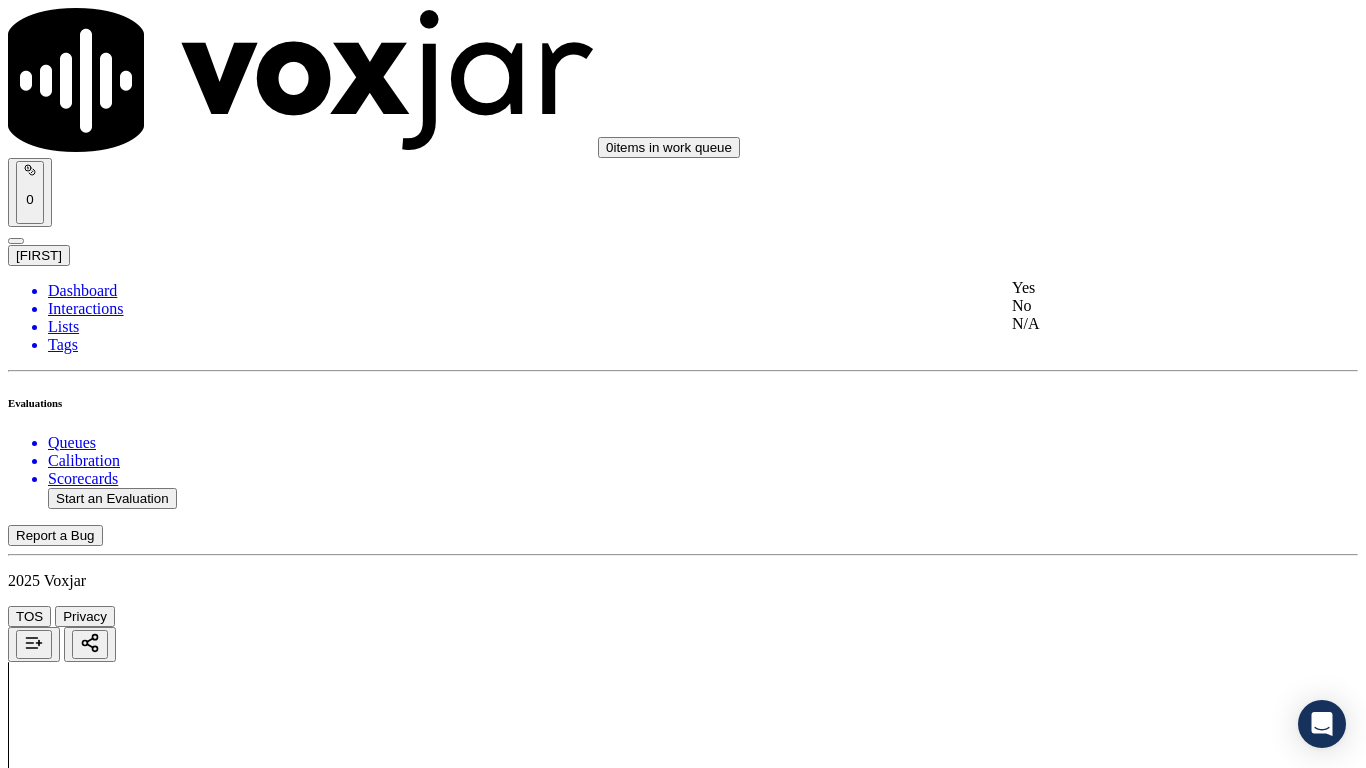 click on "Yes" at bounding box center (1139, 288) 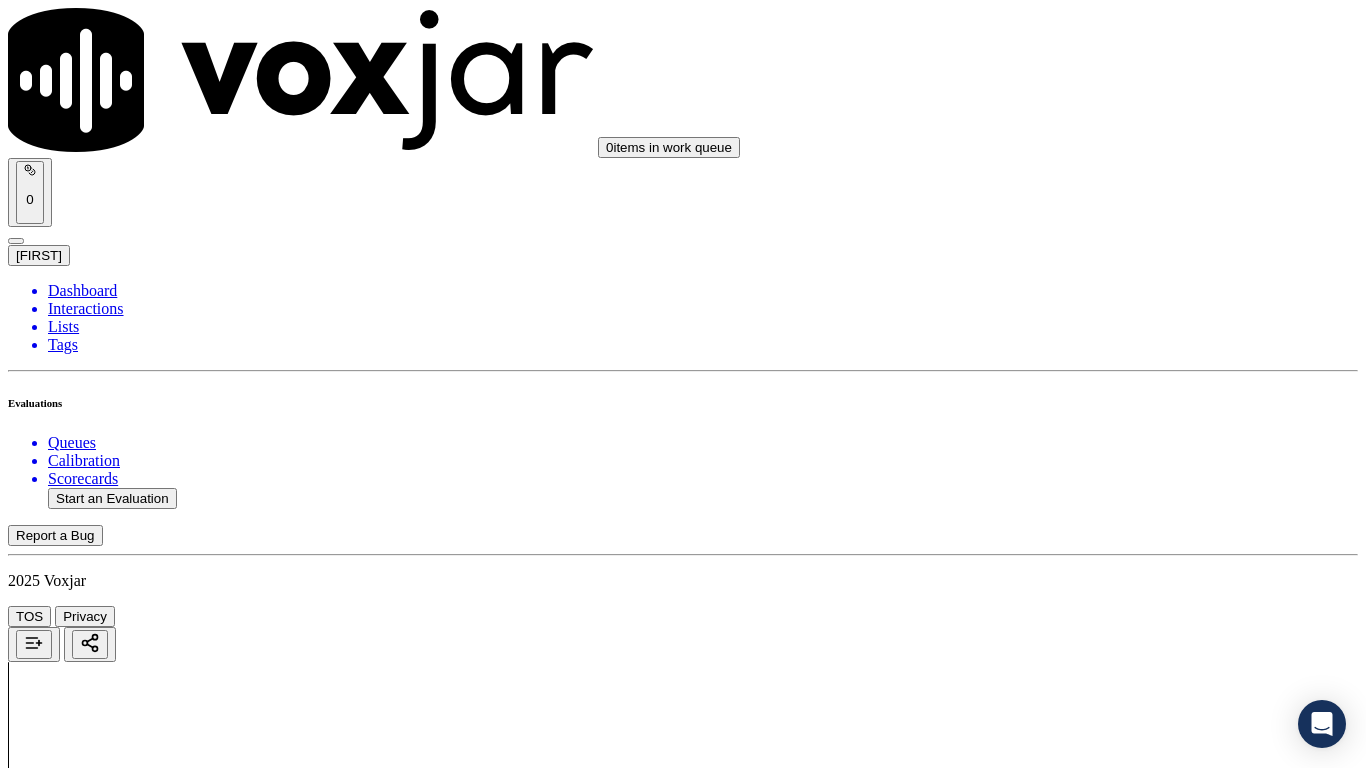 scroll, scrollTop: 2400, scrollLeft: 0, axis: vertical 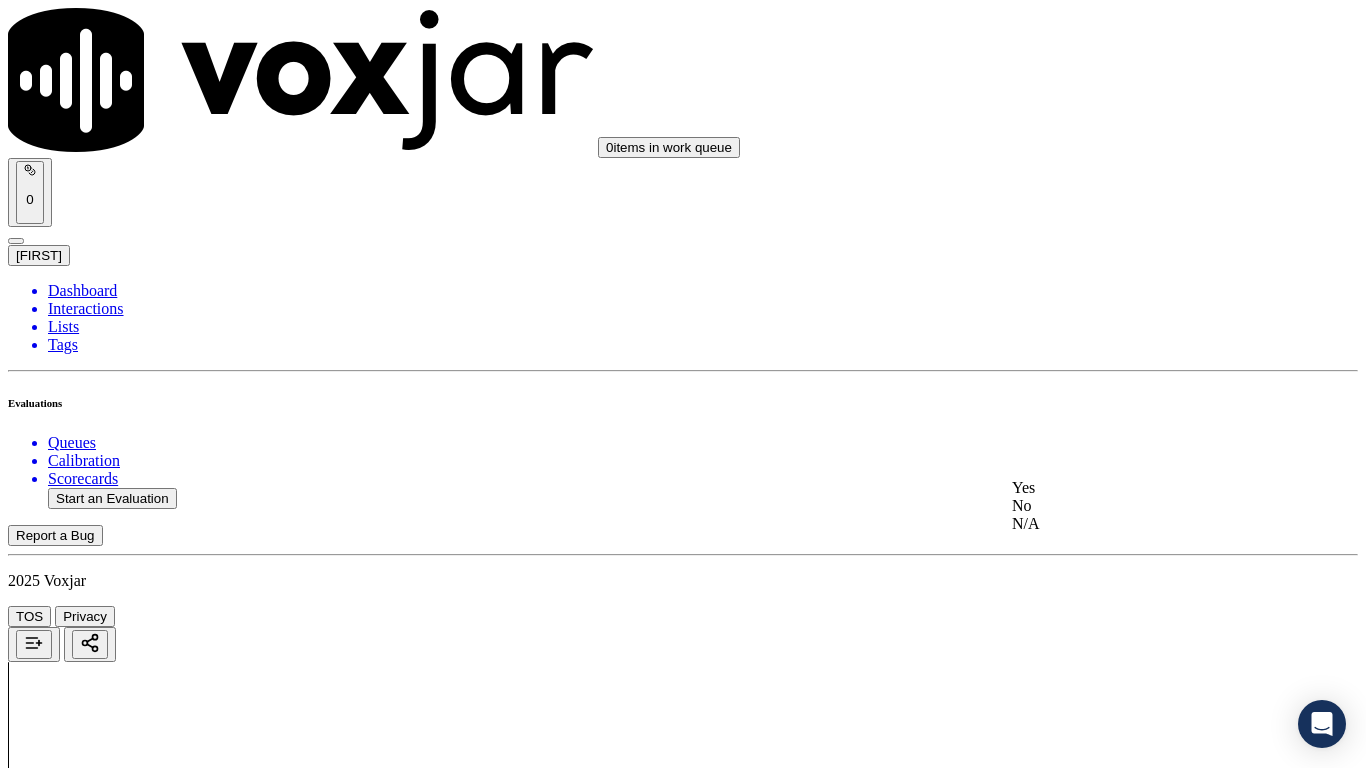 click on "Yes" at bounding box center (1139, 488) 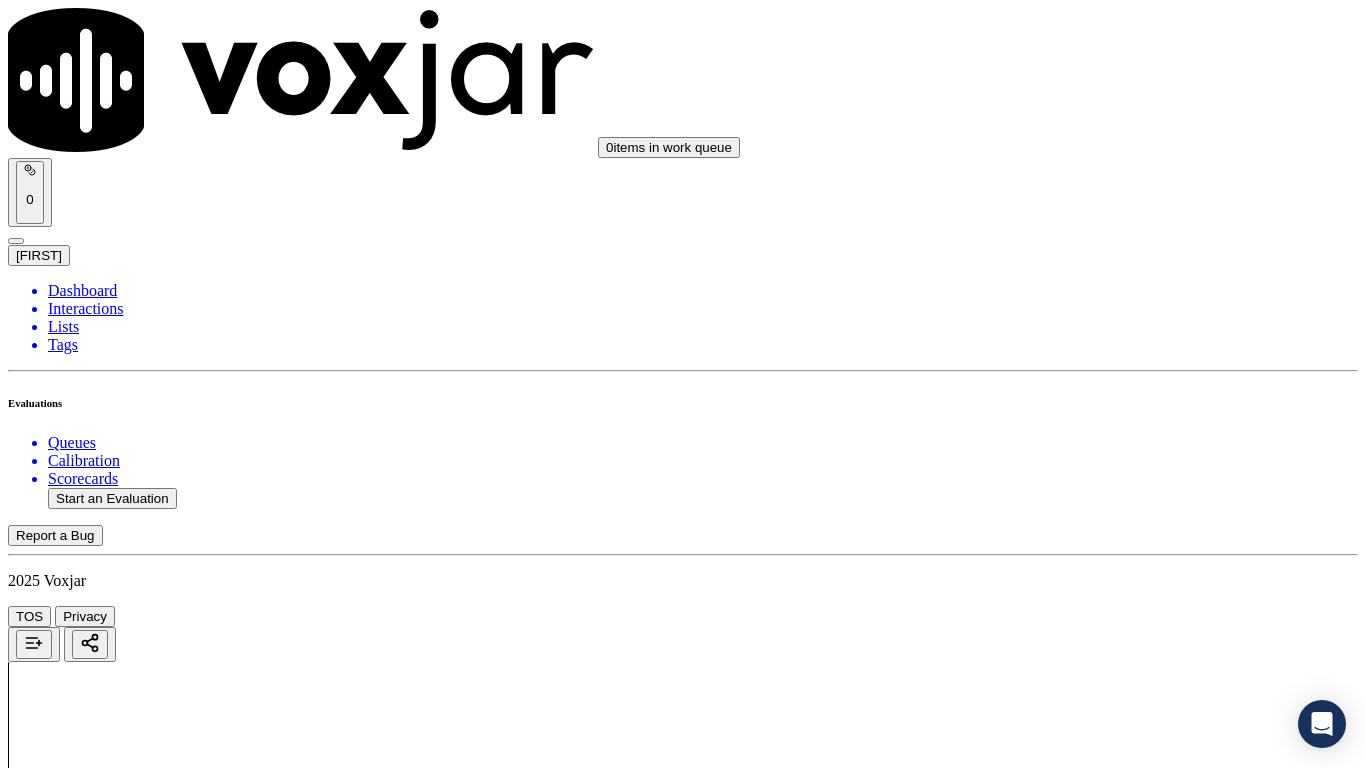 scroll, scrollTop: 2900, scrollLeft: 0, axis: vertical 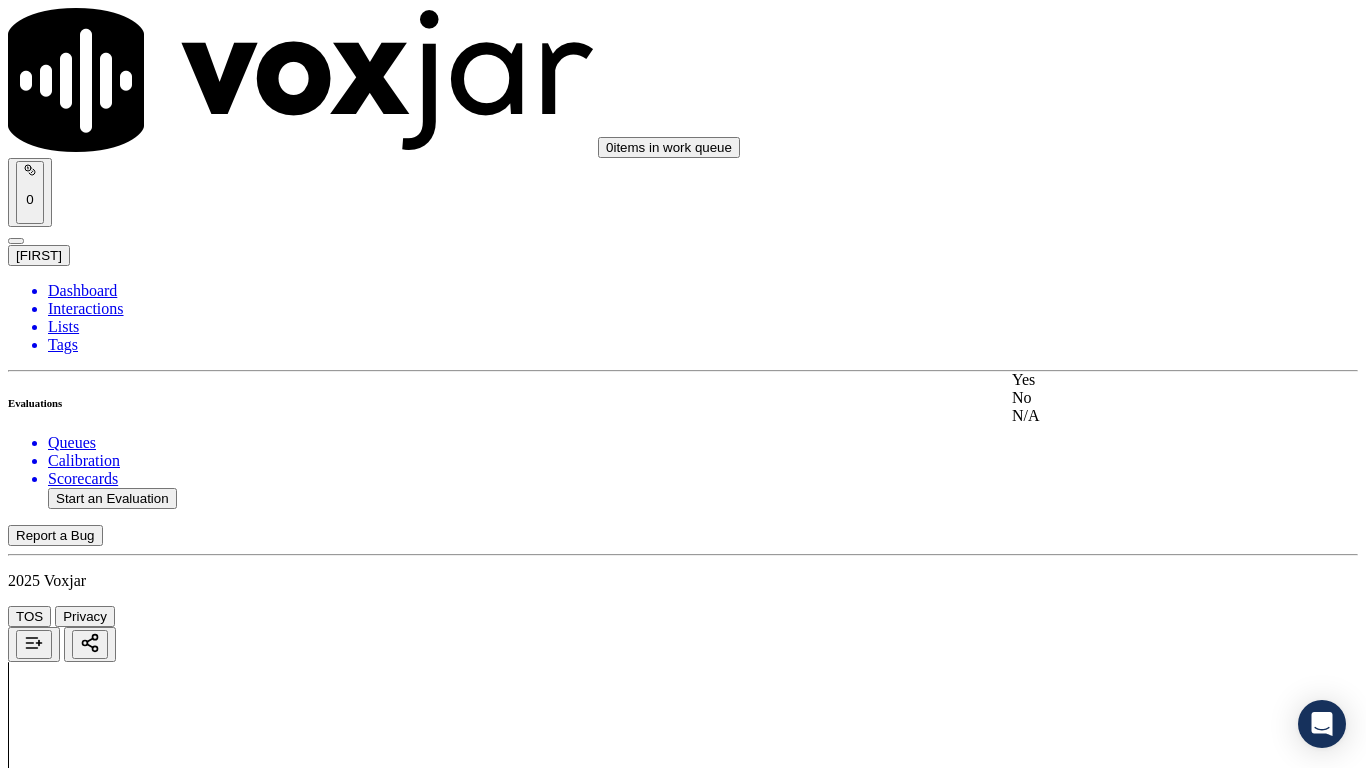 click on "Yes" at bounding box center (1139, 380) 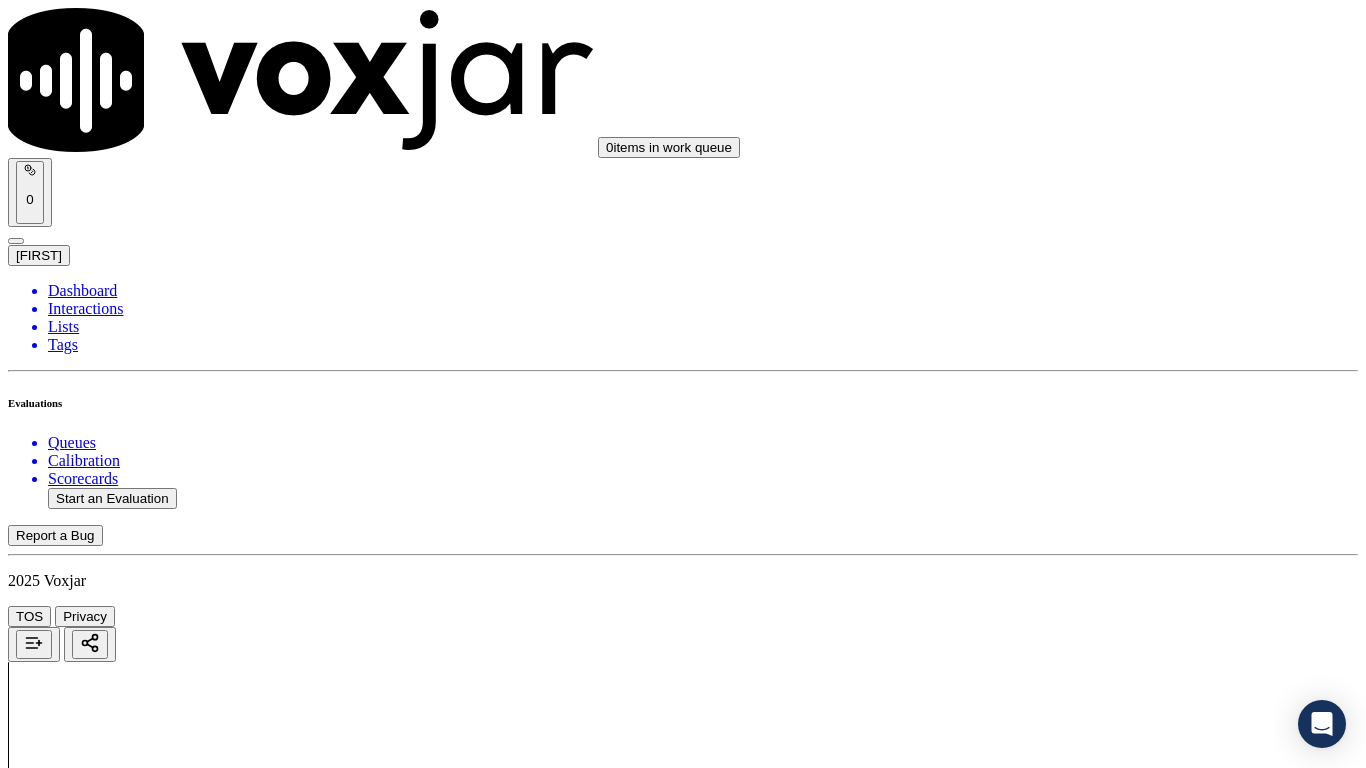 click on "Select an answer" at bounding box center [67, 5067] 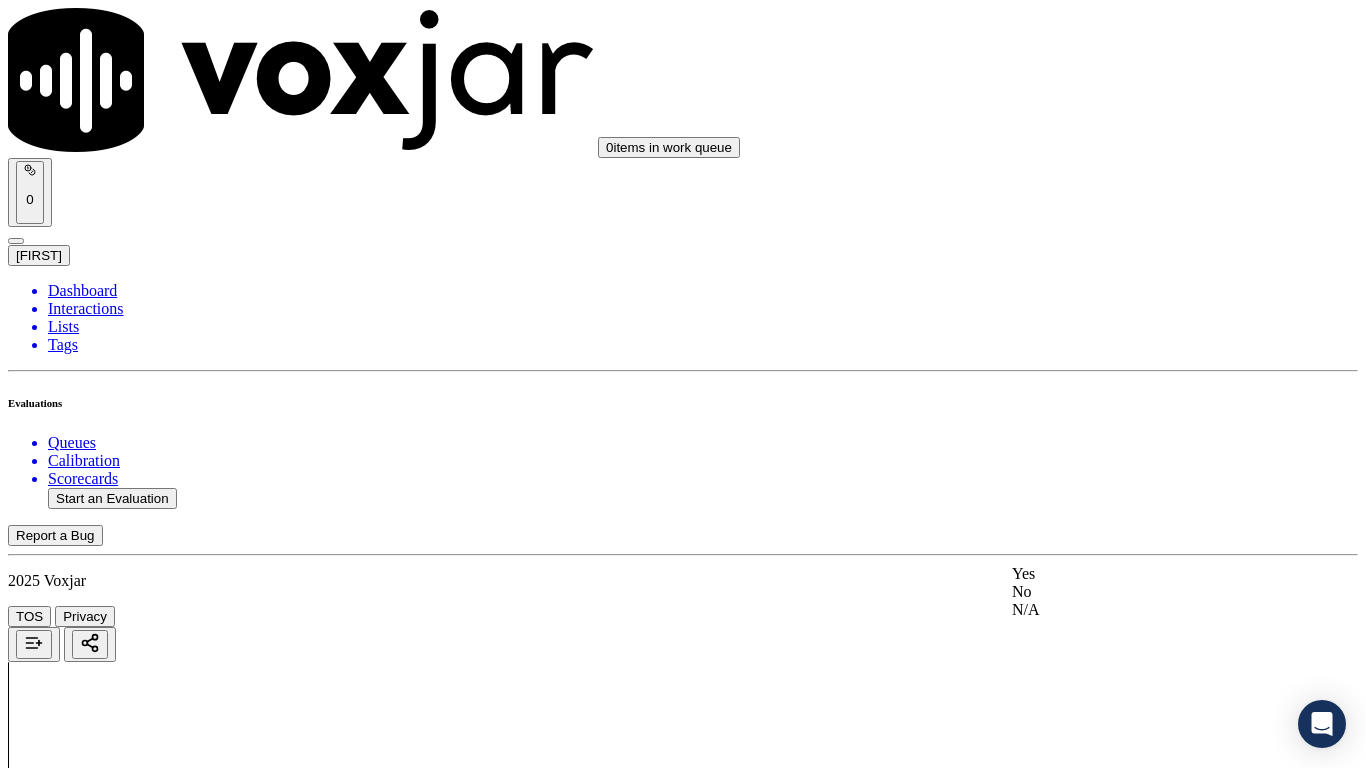 click on "Yes" at bounding box center [1139, 574] 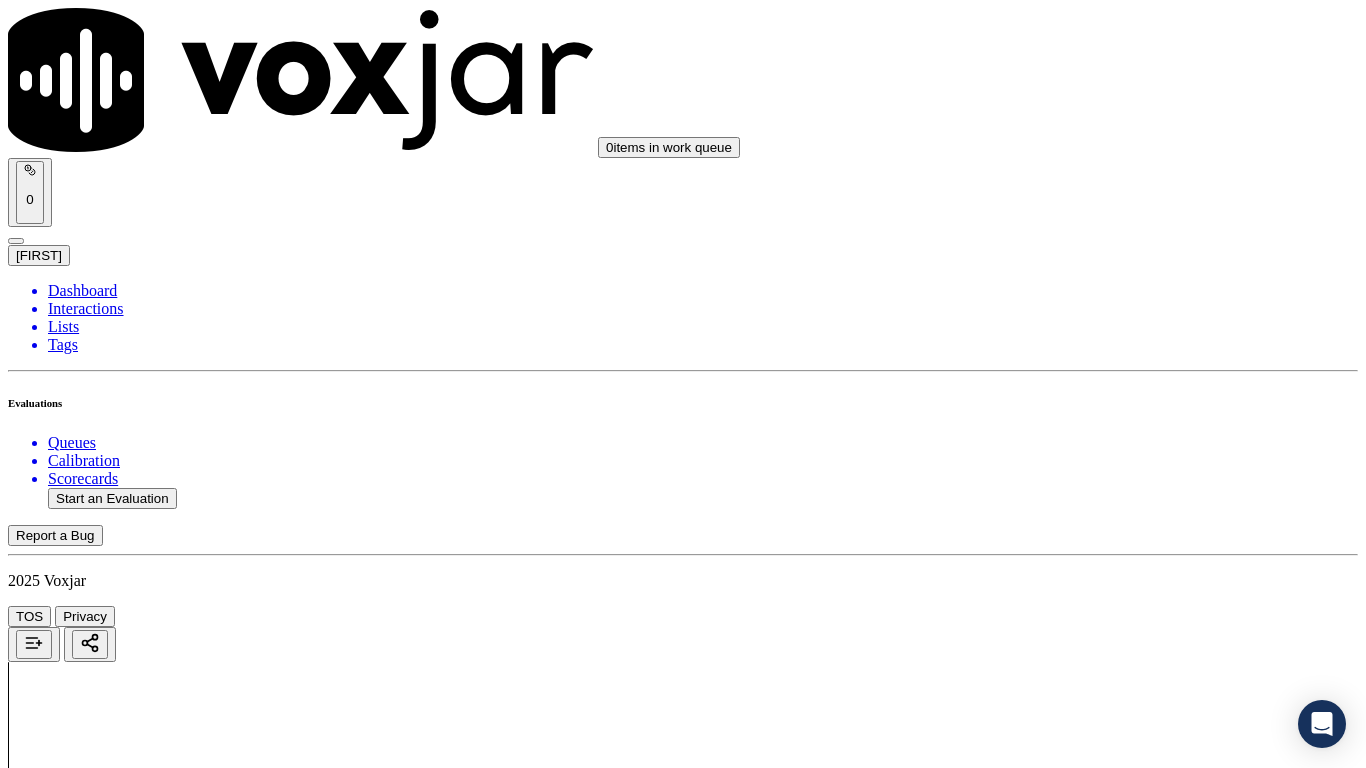 scroll, scrollTop: 3500, scrollLeft: 0, axis: vertical 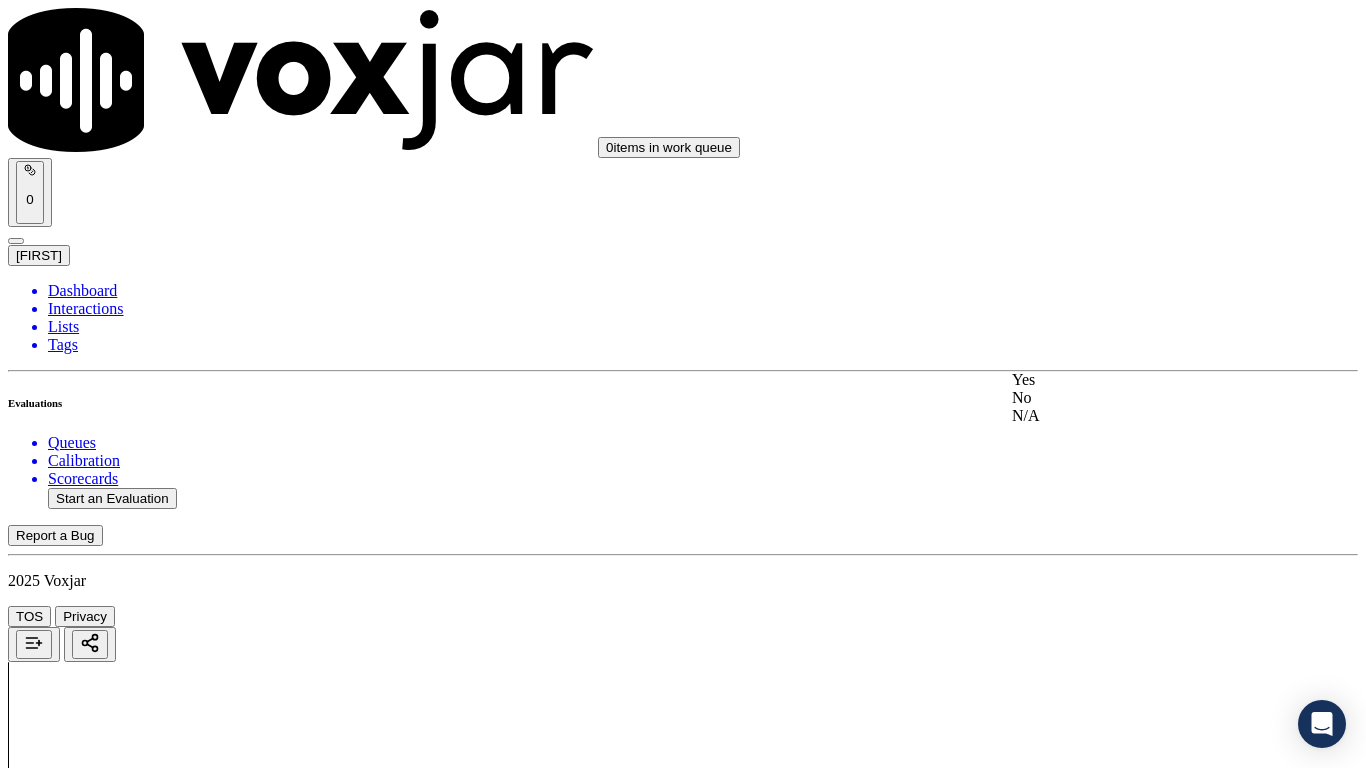 click on "Yes" at bounding box center (1139, 380) 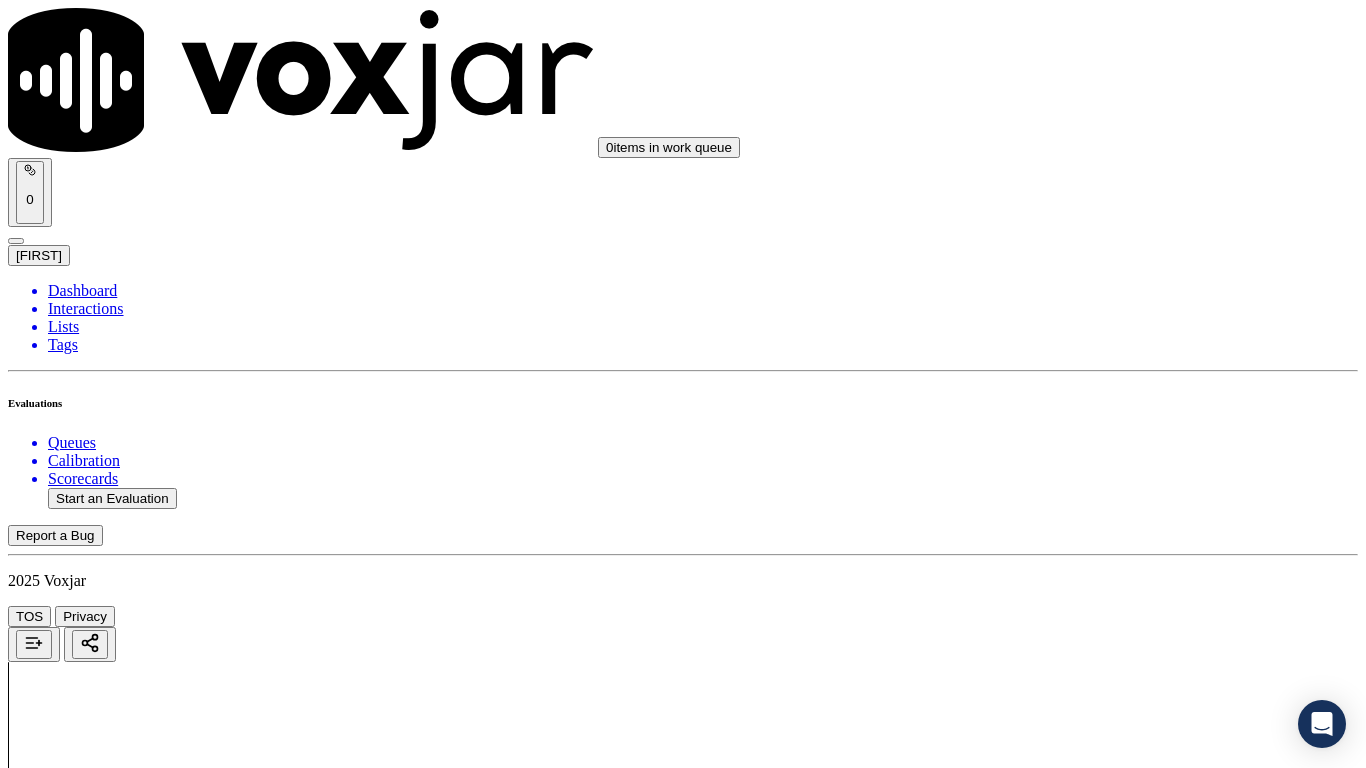 click on "Select an answer" at bounding box center [67, 5540] 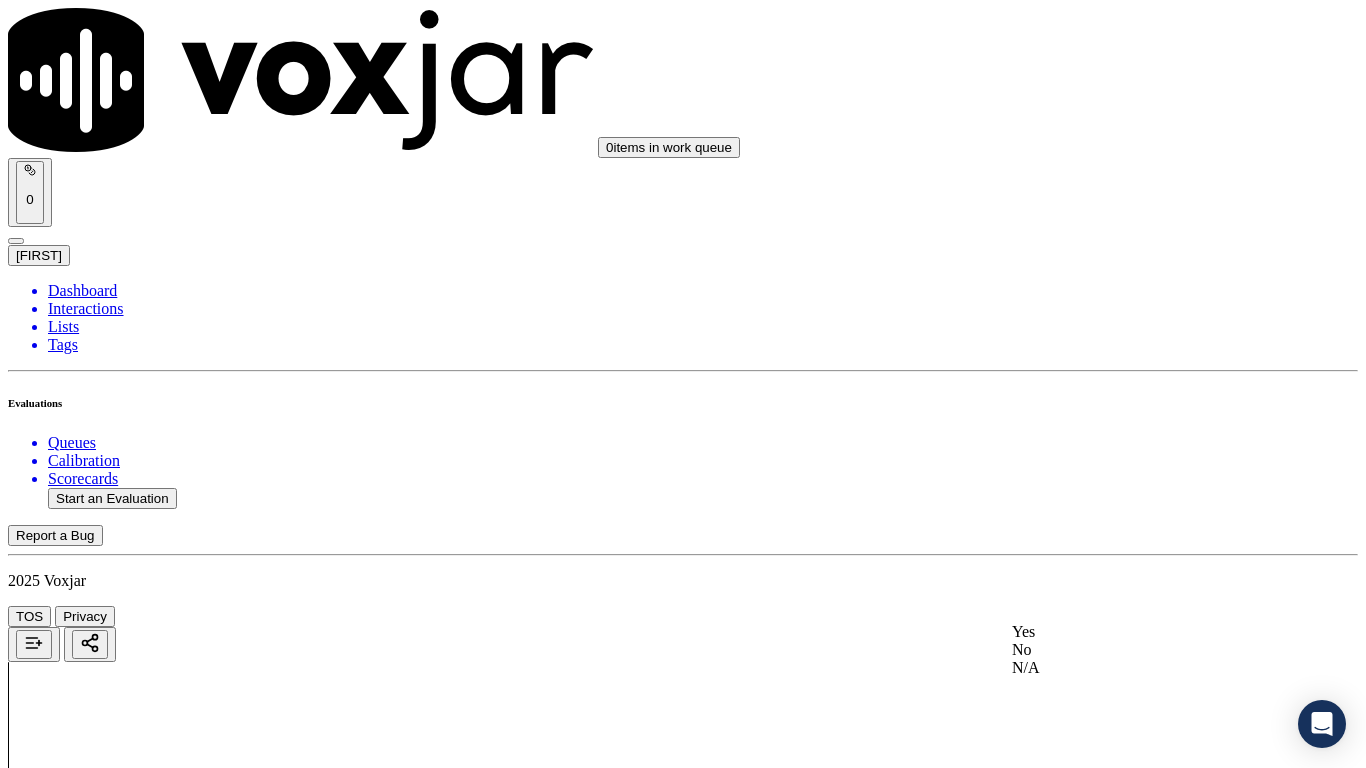 click on "Yes" at bounding box center [1139, 632] 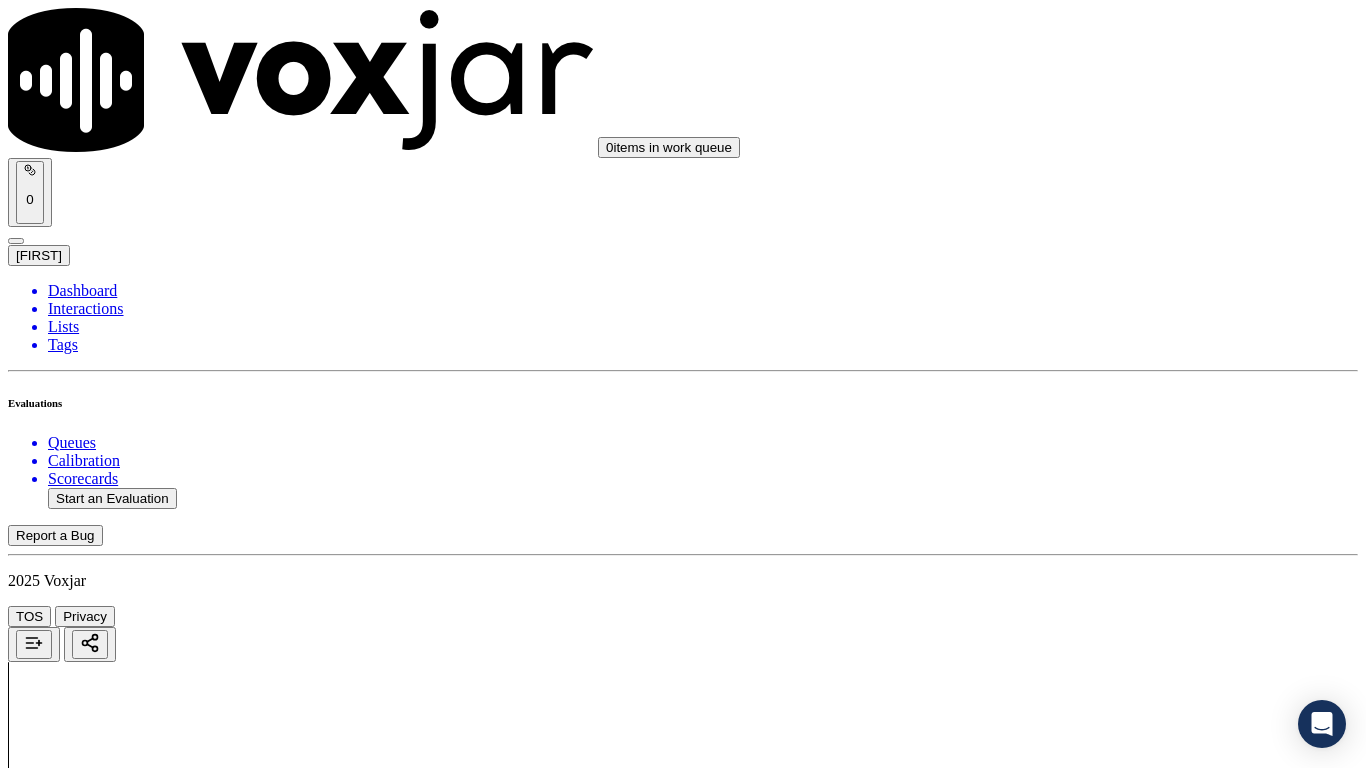 scroll, scrollTop: 4200, scrollLeft: 0, axis: vertical 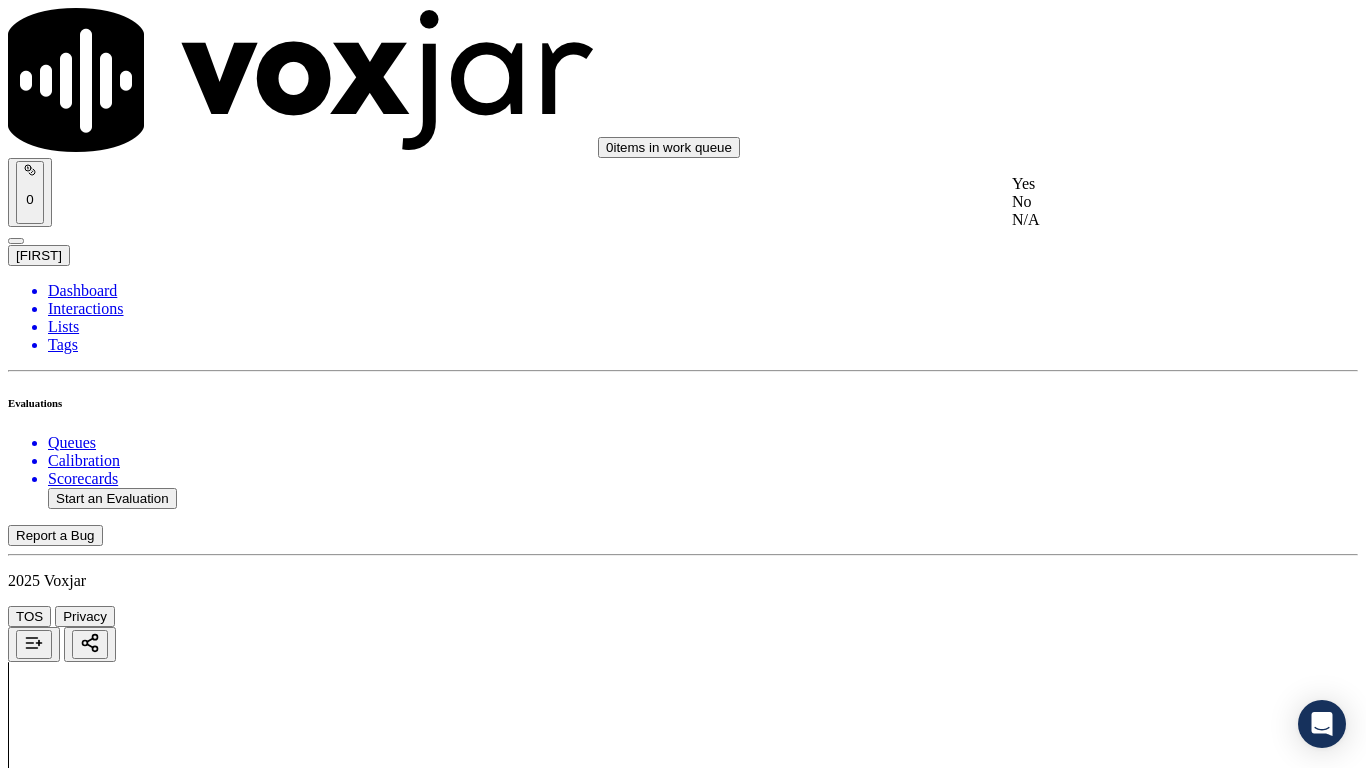 click on "Yes" at bounding box center (1139, 184) 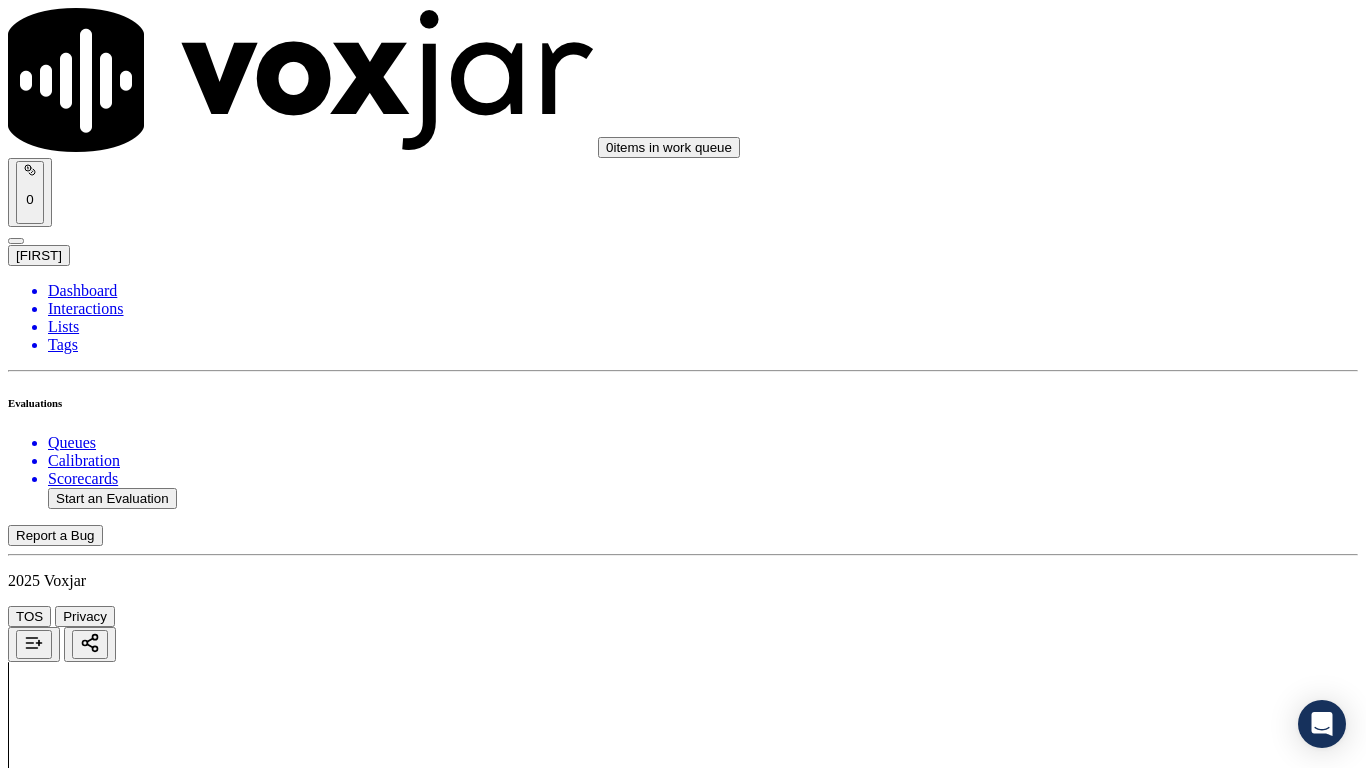 click on "Select an answer" at bounding box center (67, 6012) 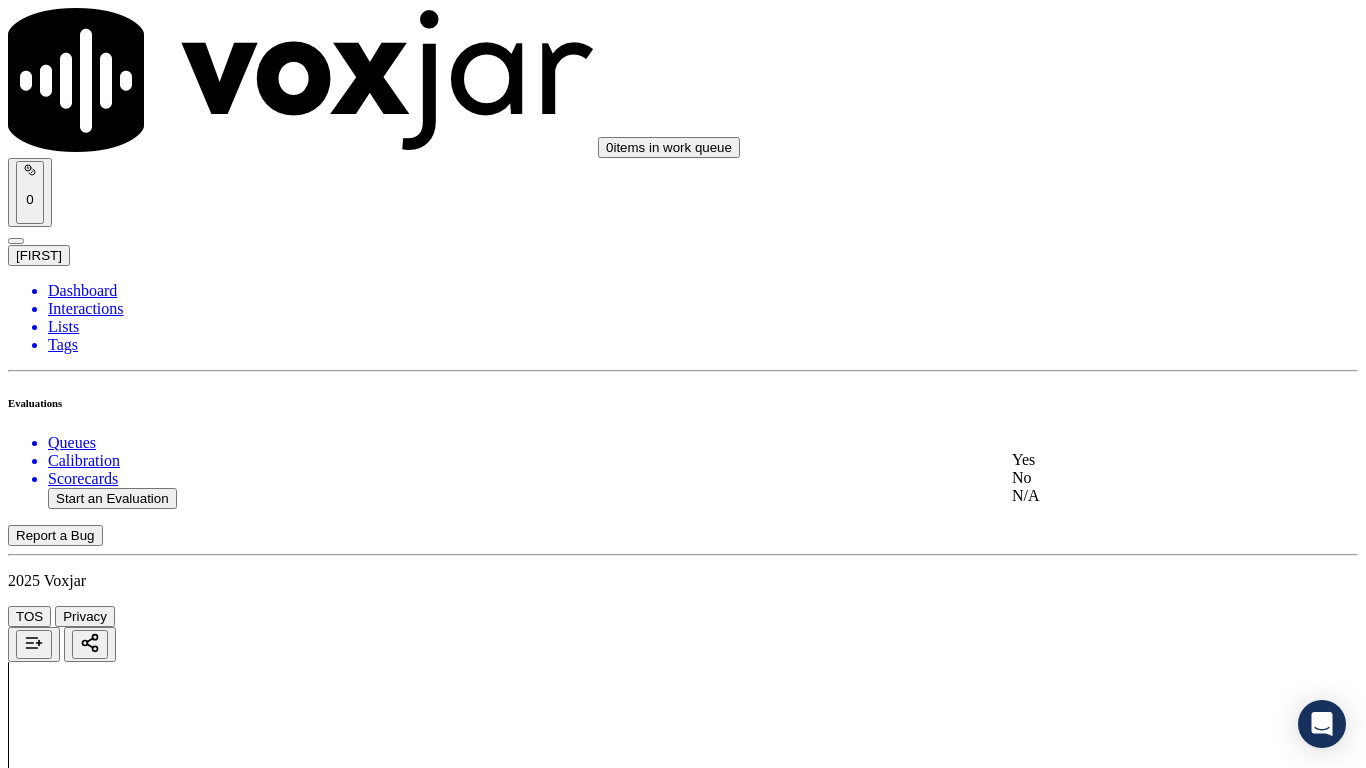 click on "Yes" at bounding box center (1139, 460) 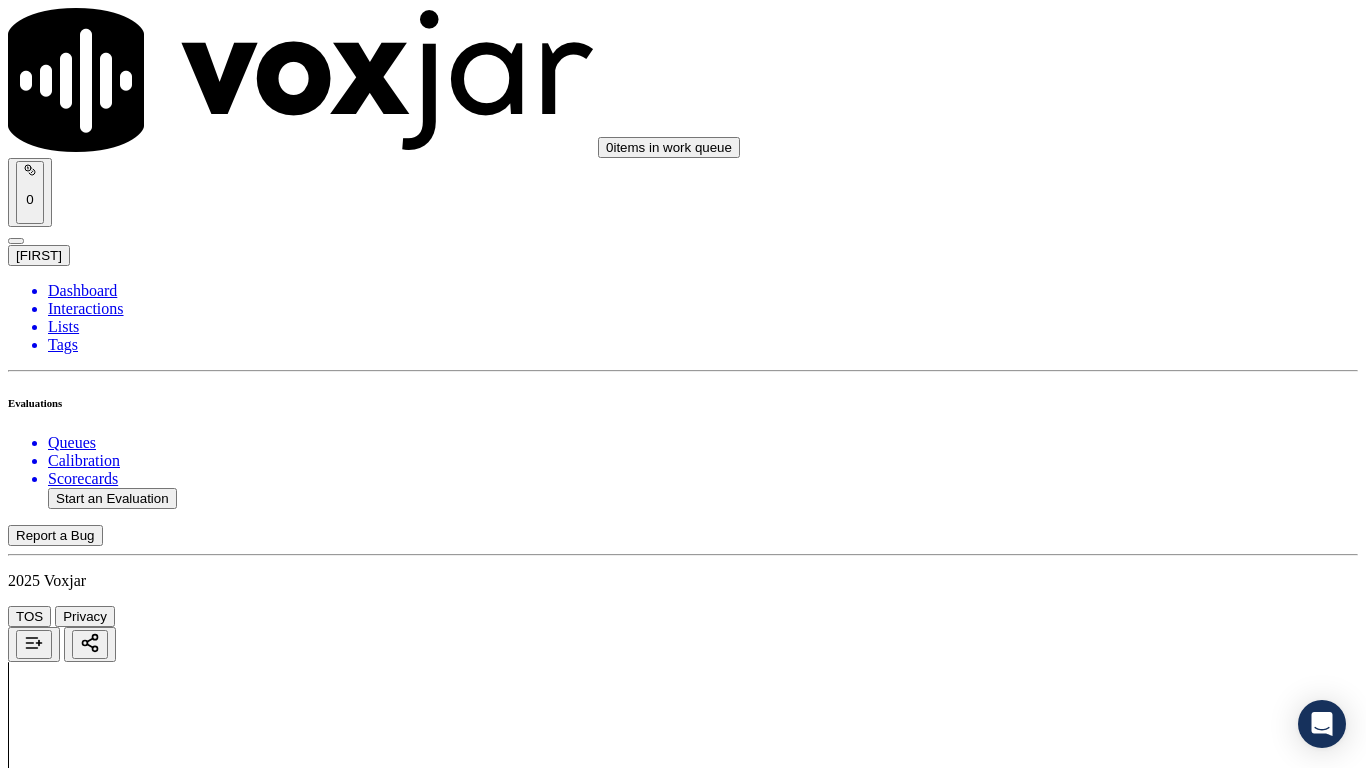 scroll, scrollTop: 4600, scrollLeft: 0, axis: vertical 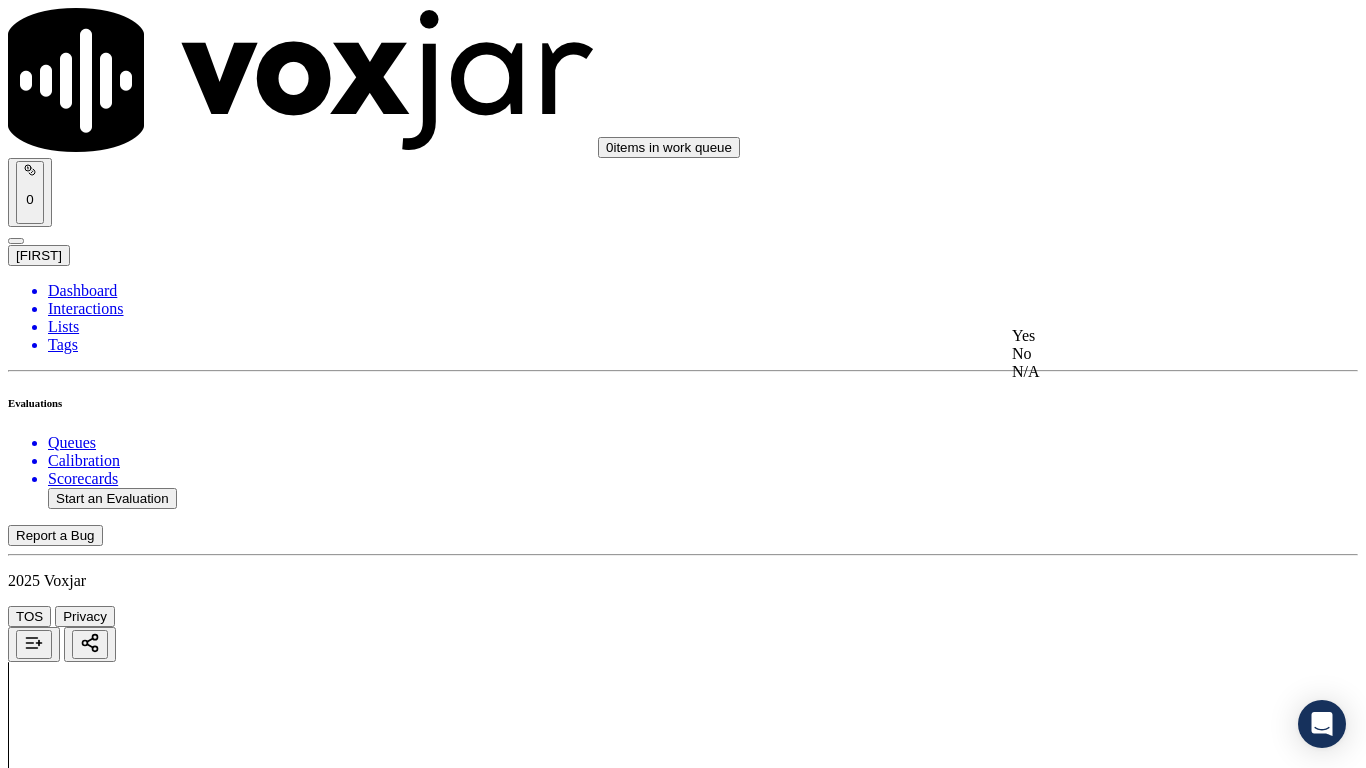 click on "Yes" at bounding box center [1139, 336] 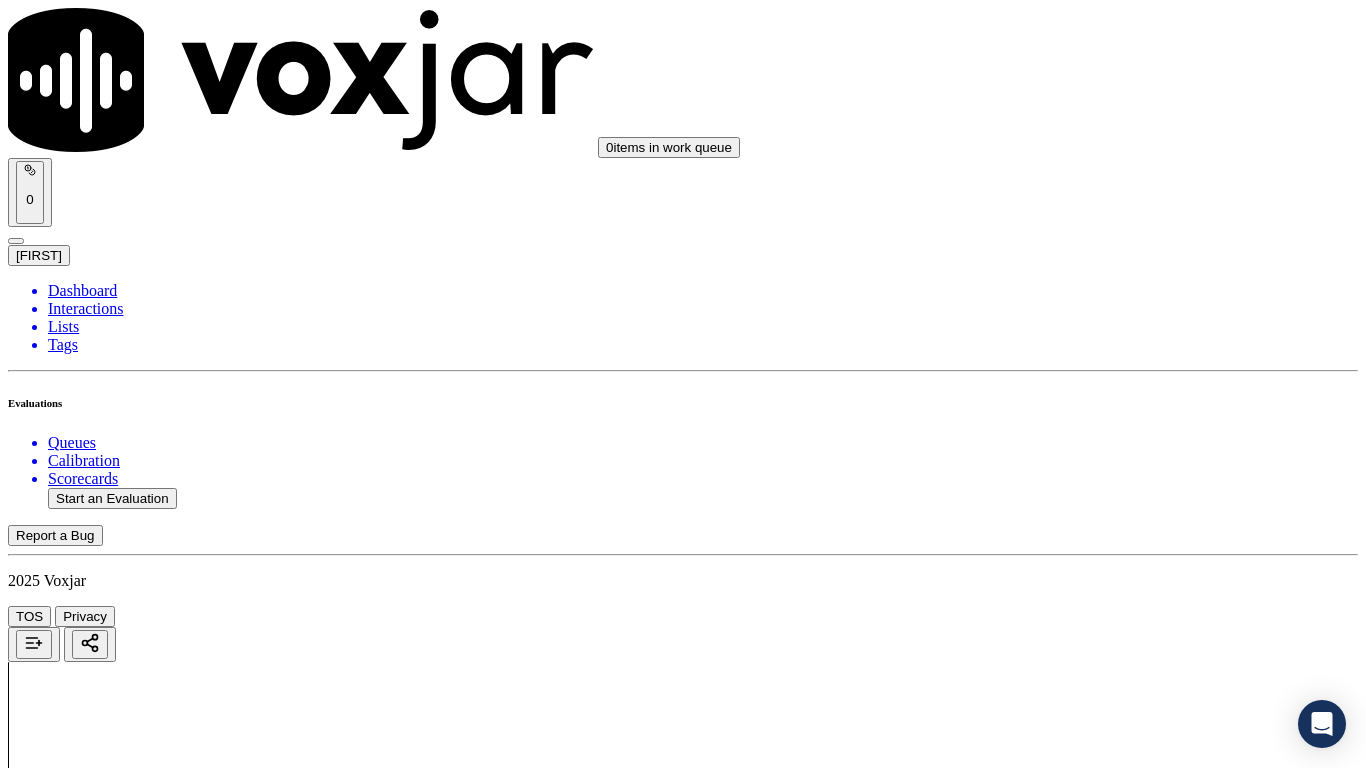 click on "Select an answer" at bounding box center (67, 6485) 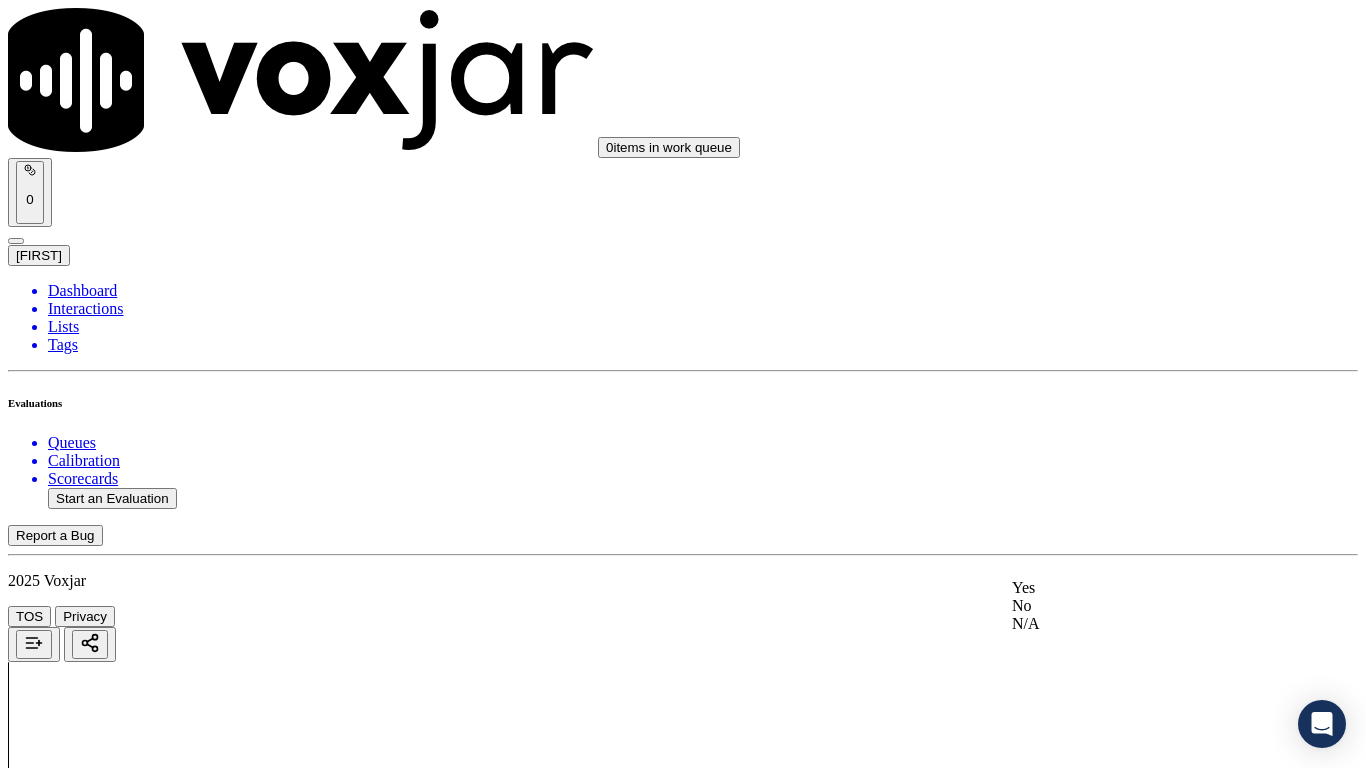 click on "Yes" at bounding box center [1139, 588] 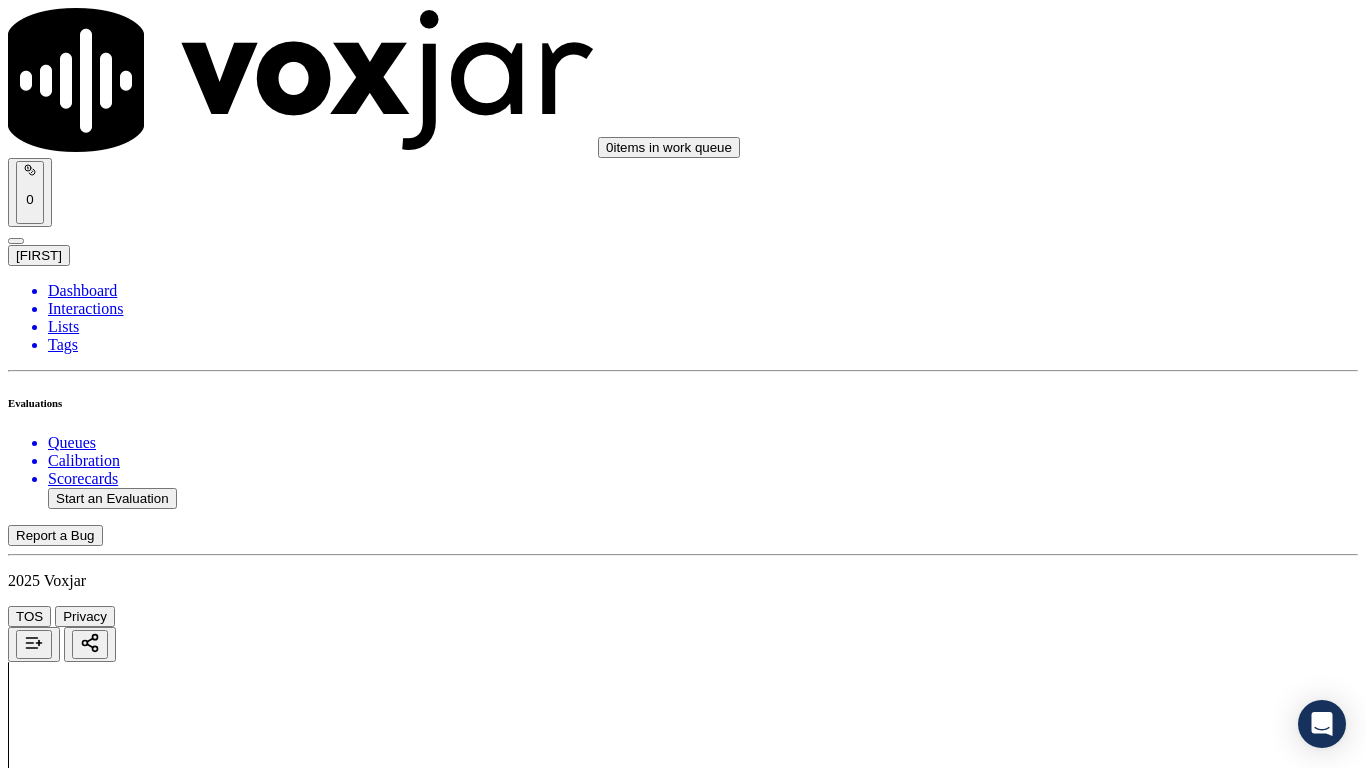 scroll, scrollTop: 5200, scrollLeft: 0, axis: vertical 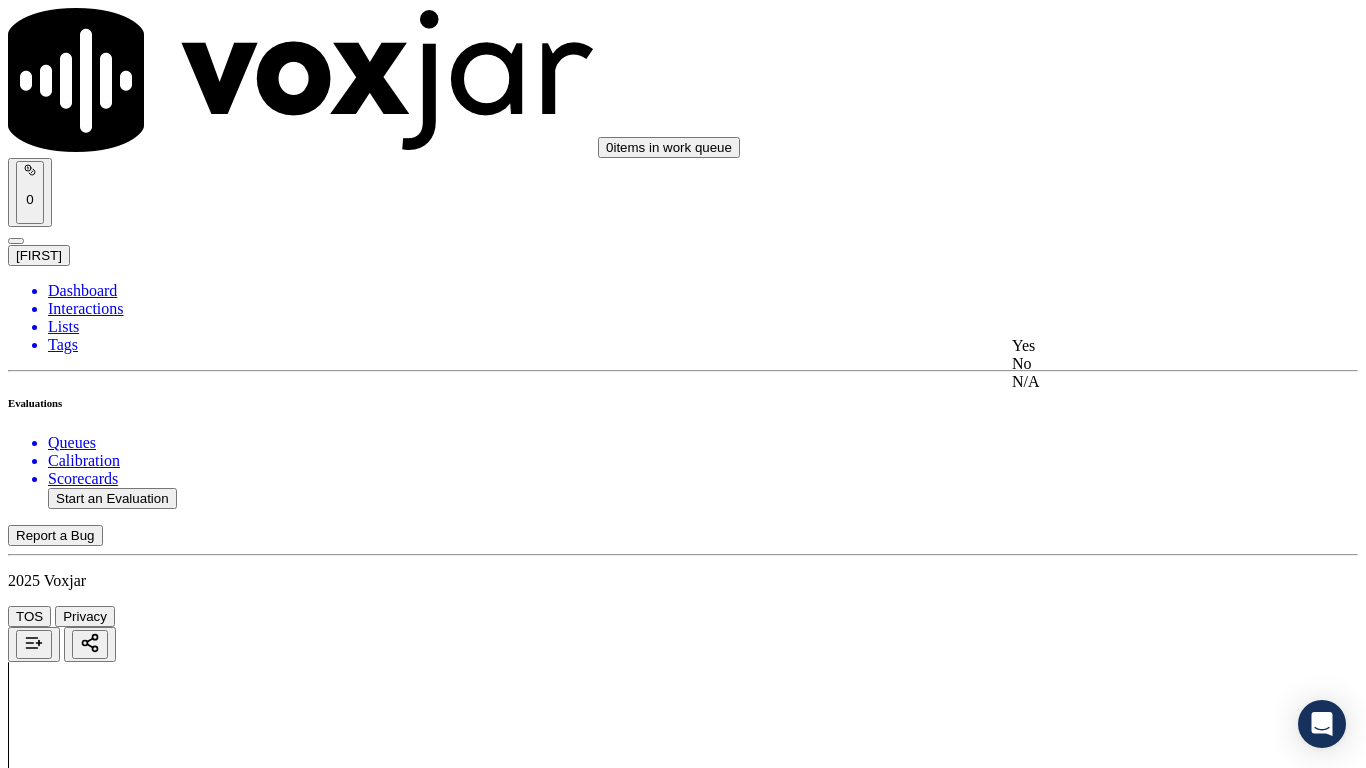 click on "Yes" at bounding box center [1139, 346] 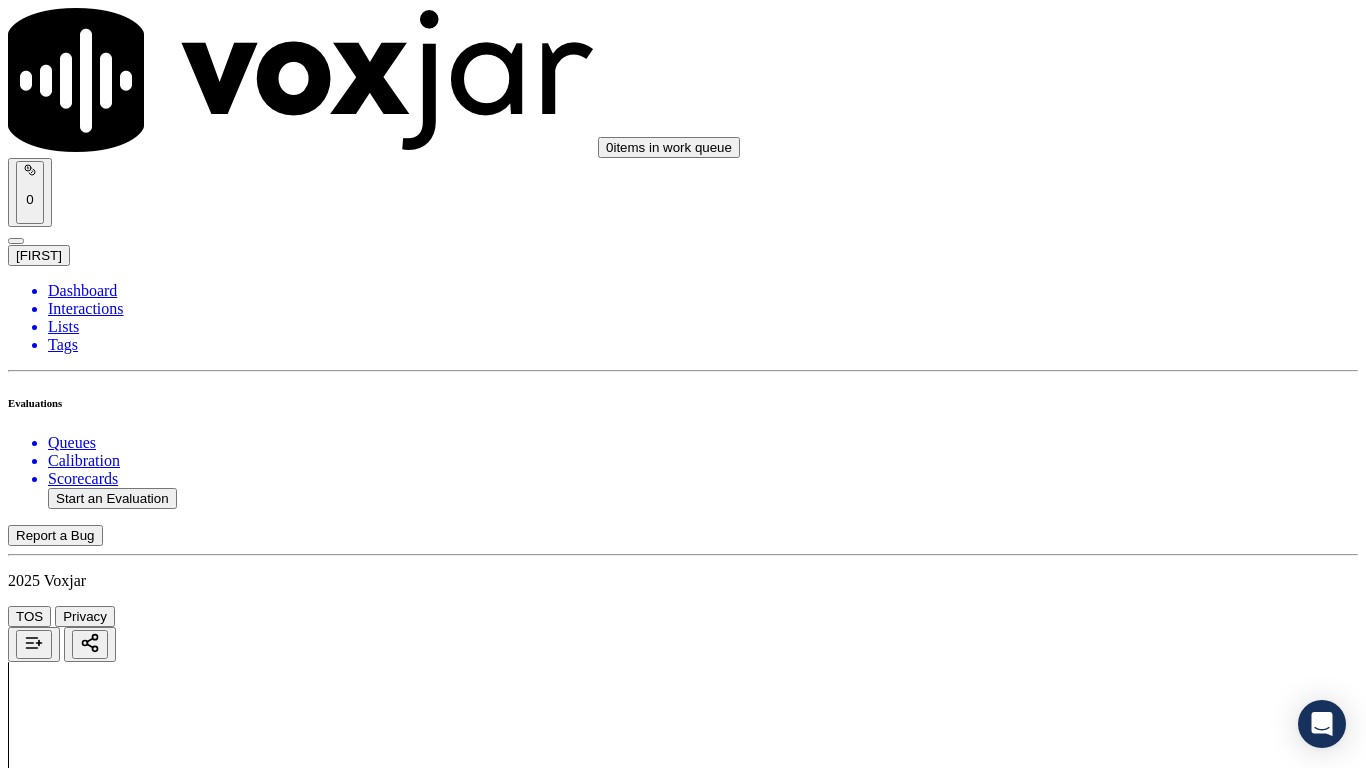click on "Select an answer" at bounding box center (67, 7036) 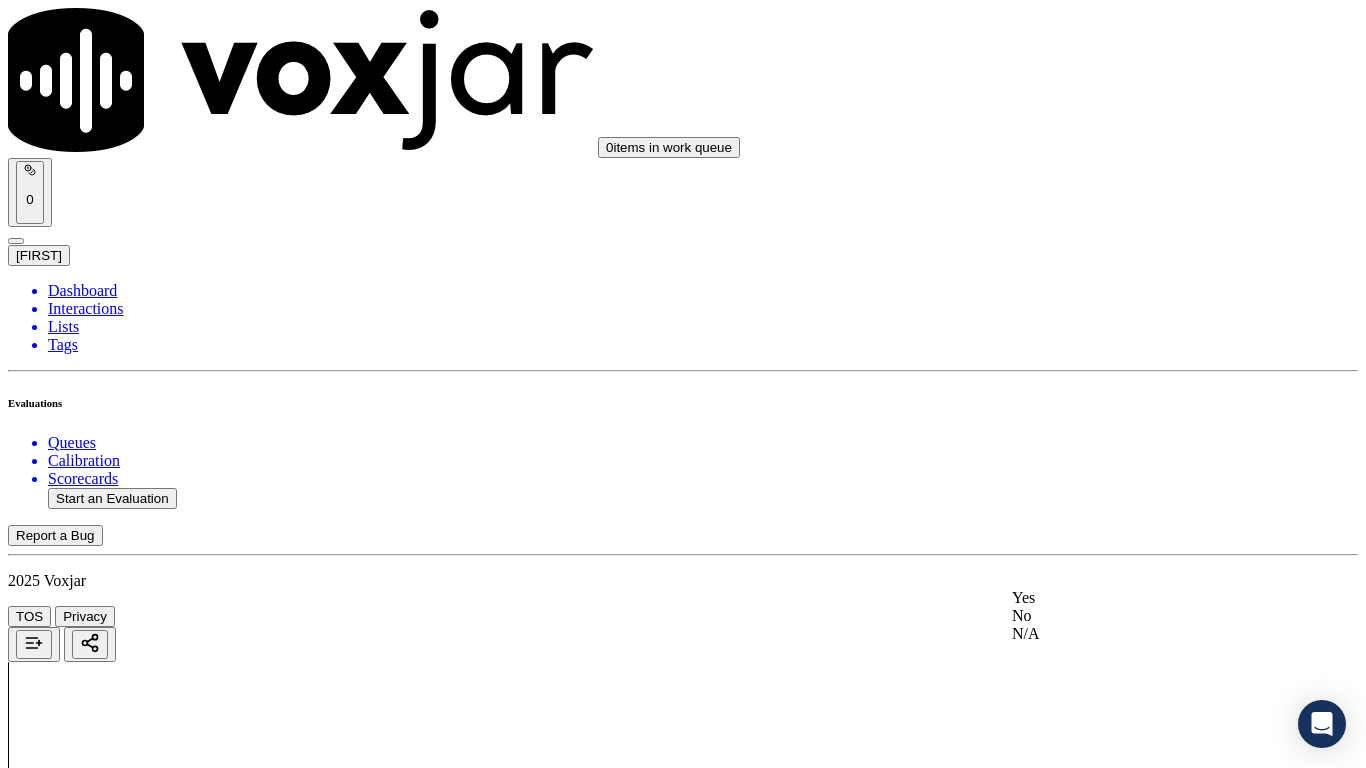 click on "Yes" at bounding box center [1139, 598] 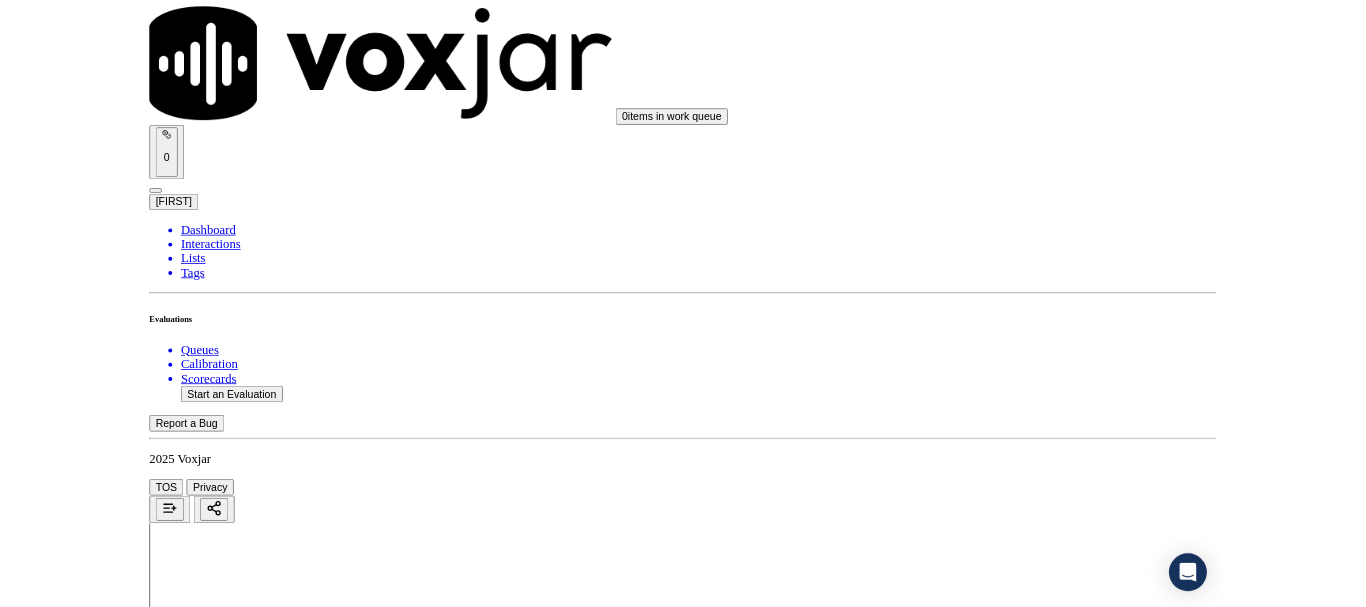scroll, scrollTop: 5533, scrollLeft: 0, axis: vertical 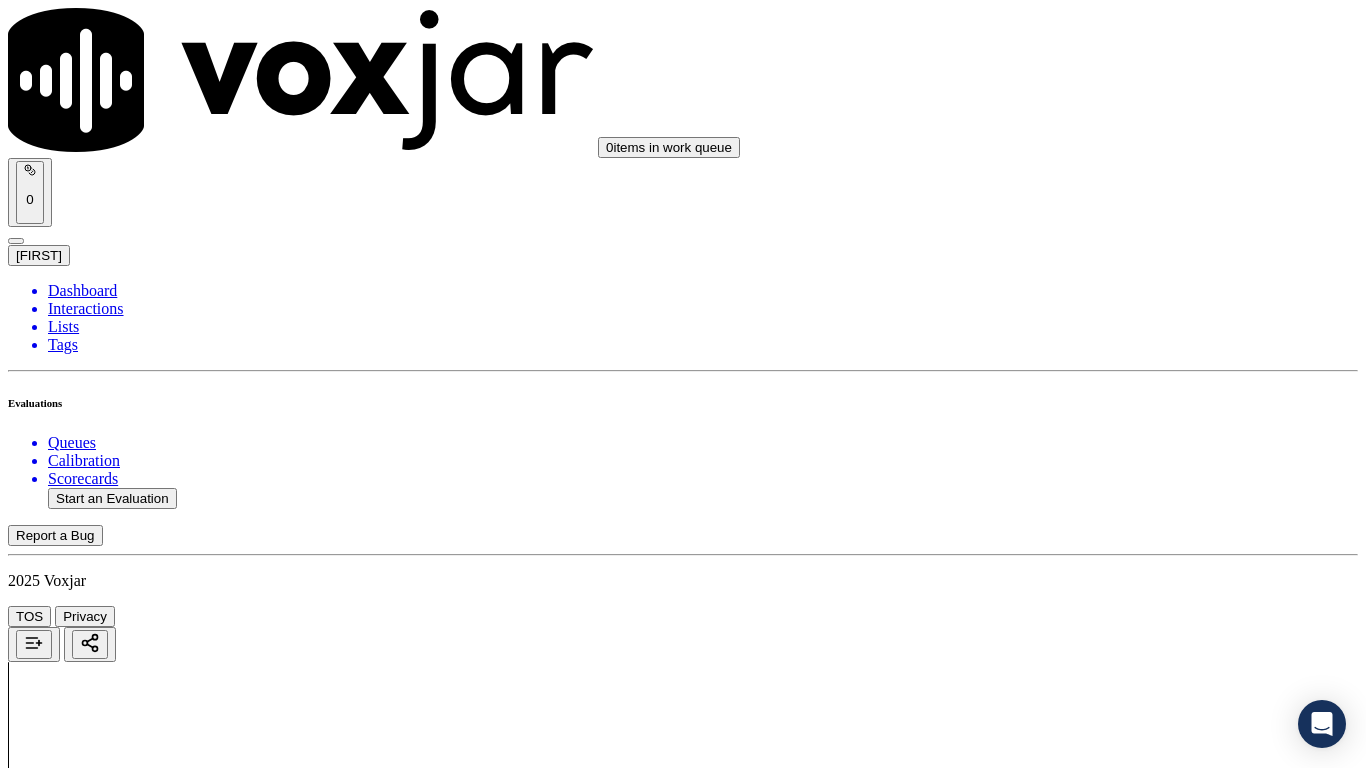 click on "Select an answer" at bounding box center [67, 7272] 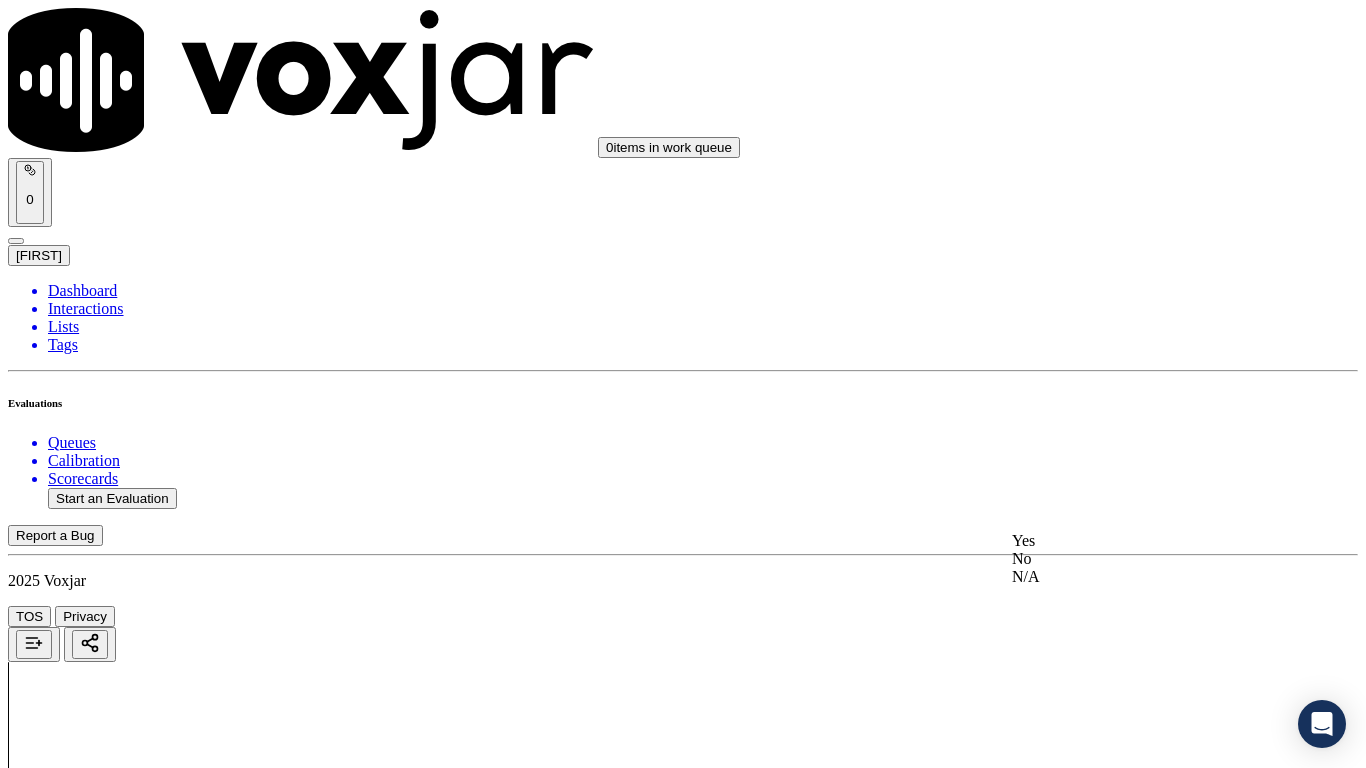 drag, startPoint x: 1077, startPoint y: 550, endPoint x: 1090, endPoint y: 648, distance: 98.85848 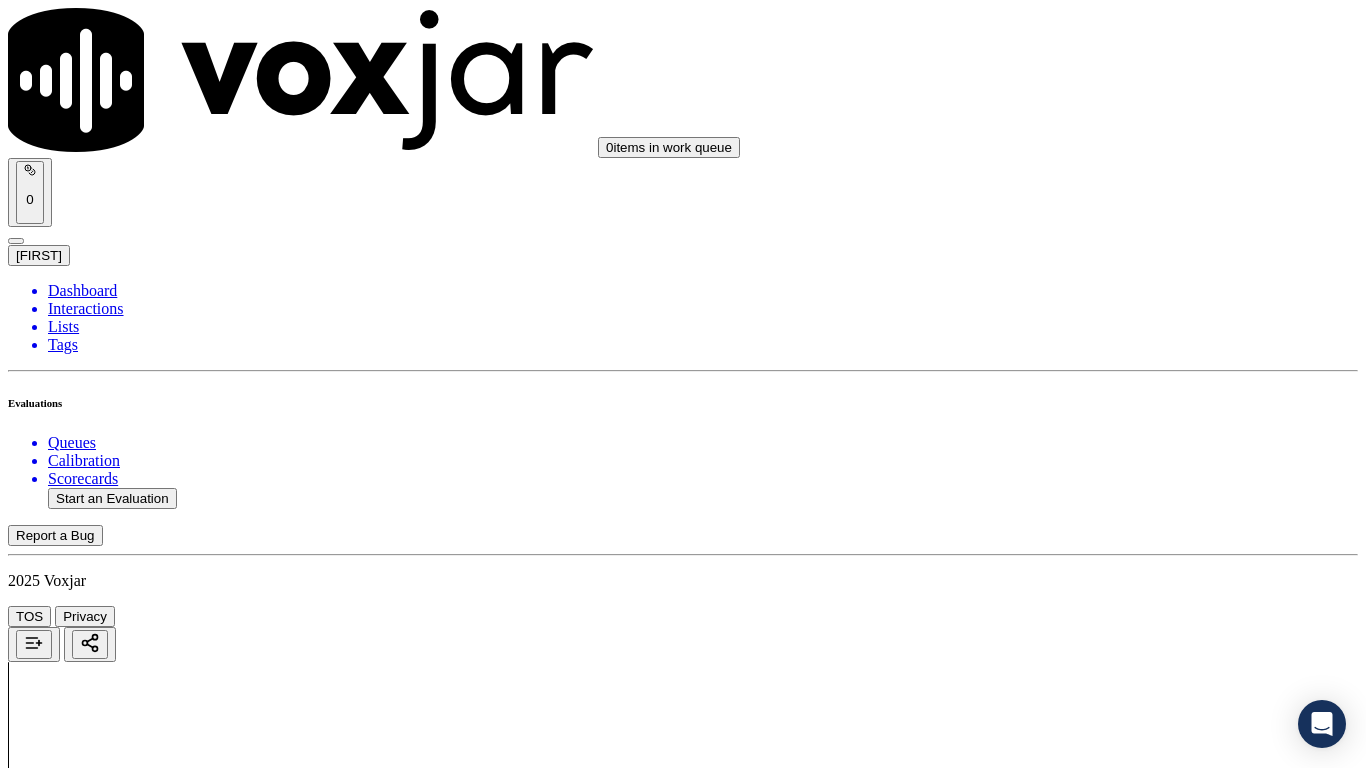 click on "Submit Scores" at bounding box center (59, 7345) 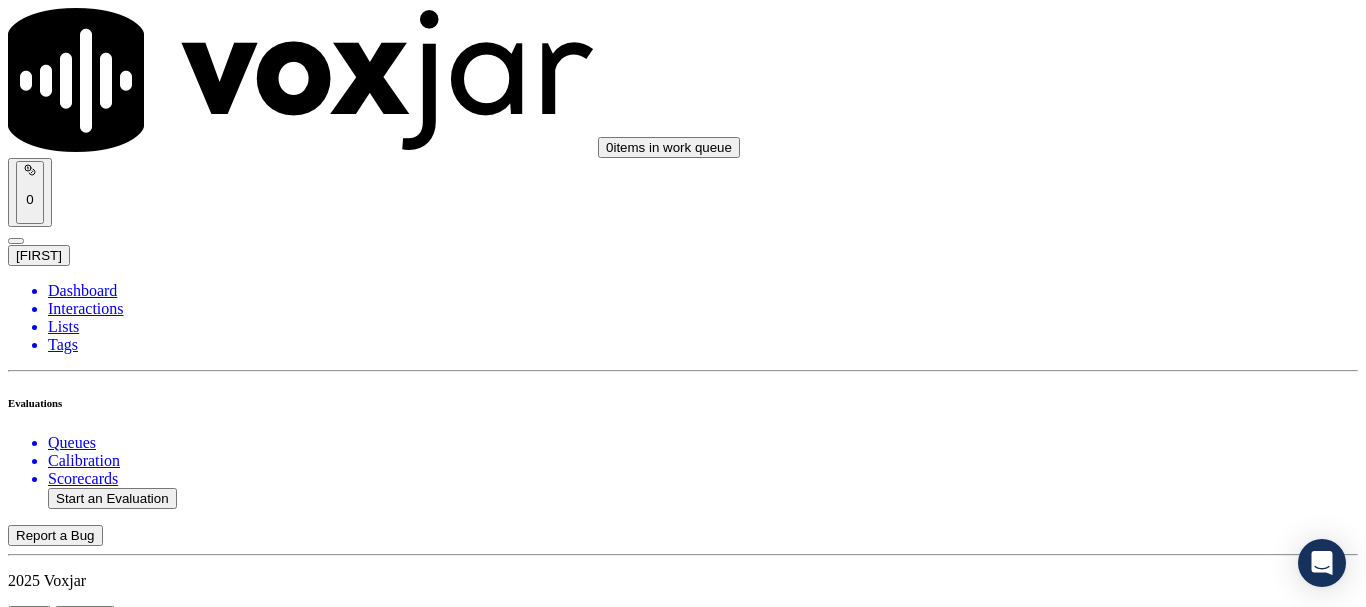 scroll, scrollTop: 112, scrollLeft: 0, axis: vertical 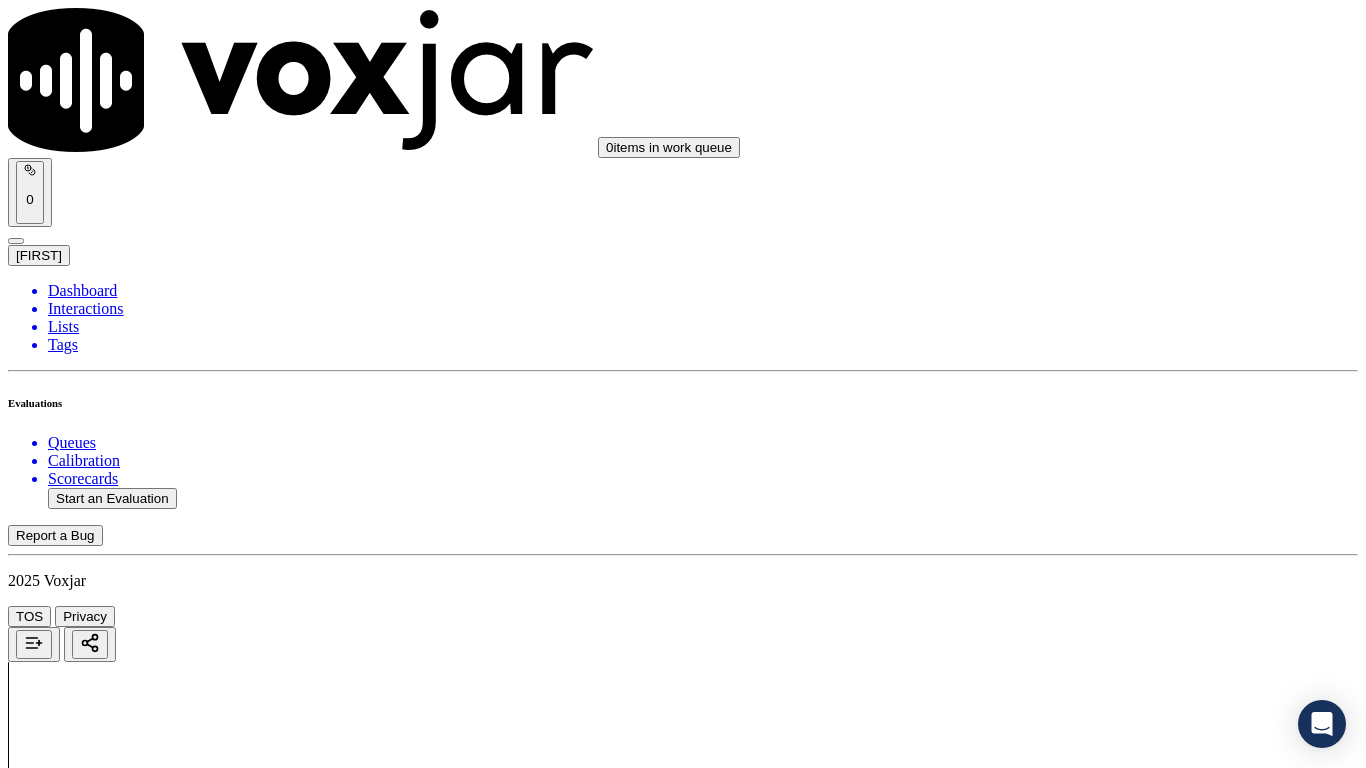 click on "Upload interaction to start evaluation" at bounding box center [124, 2674] 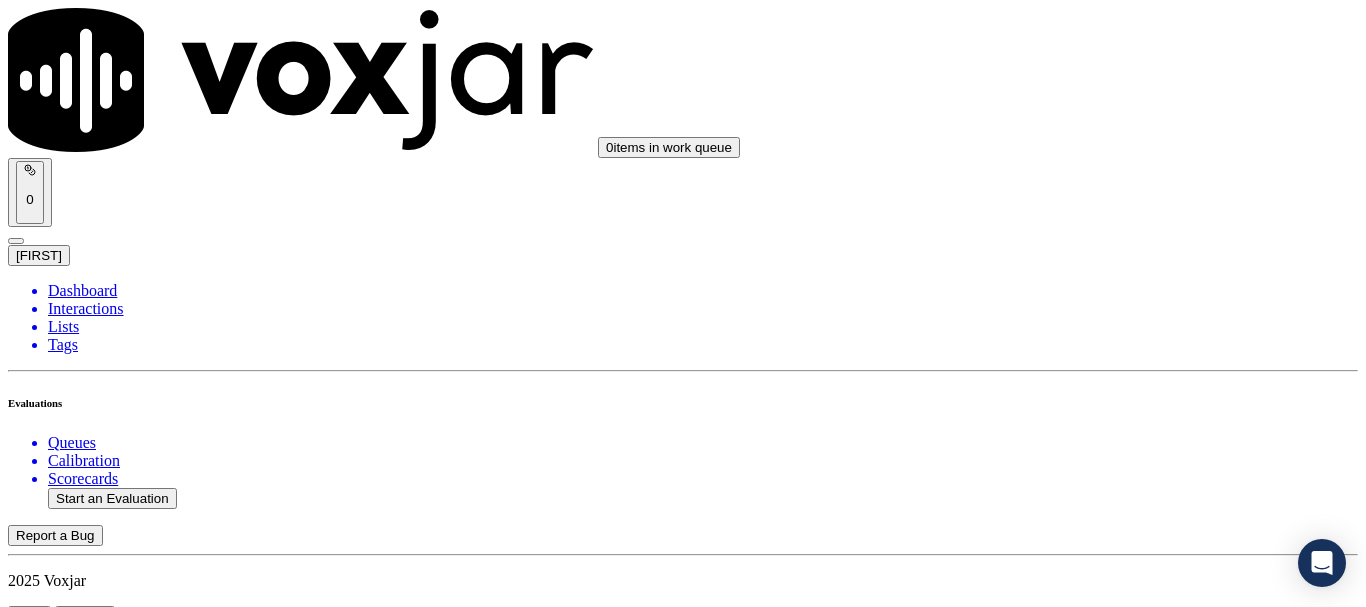 scroll, scrollTop: 100, scrollLeft: 0, axis: vertical 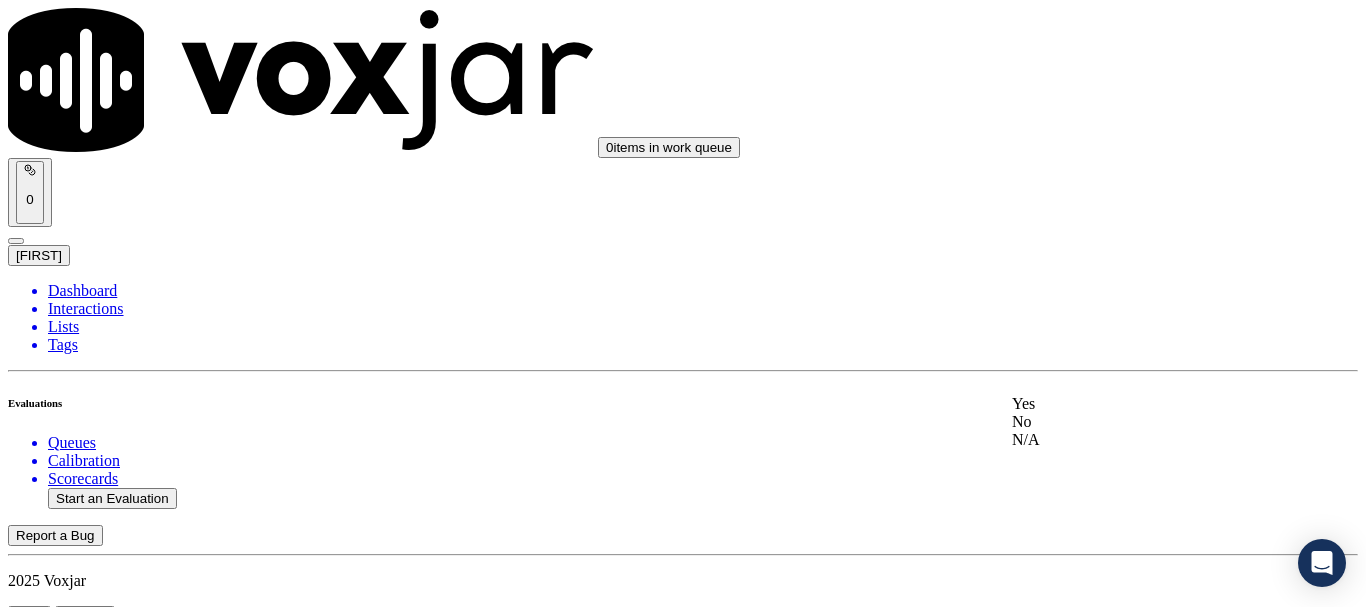click on "Yes" at bounding box center [1139, 404] 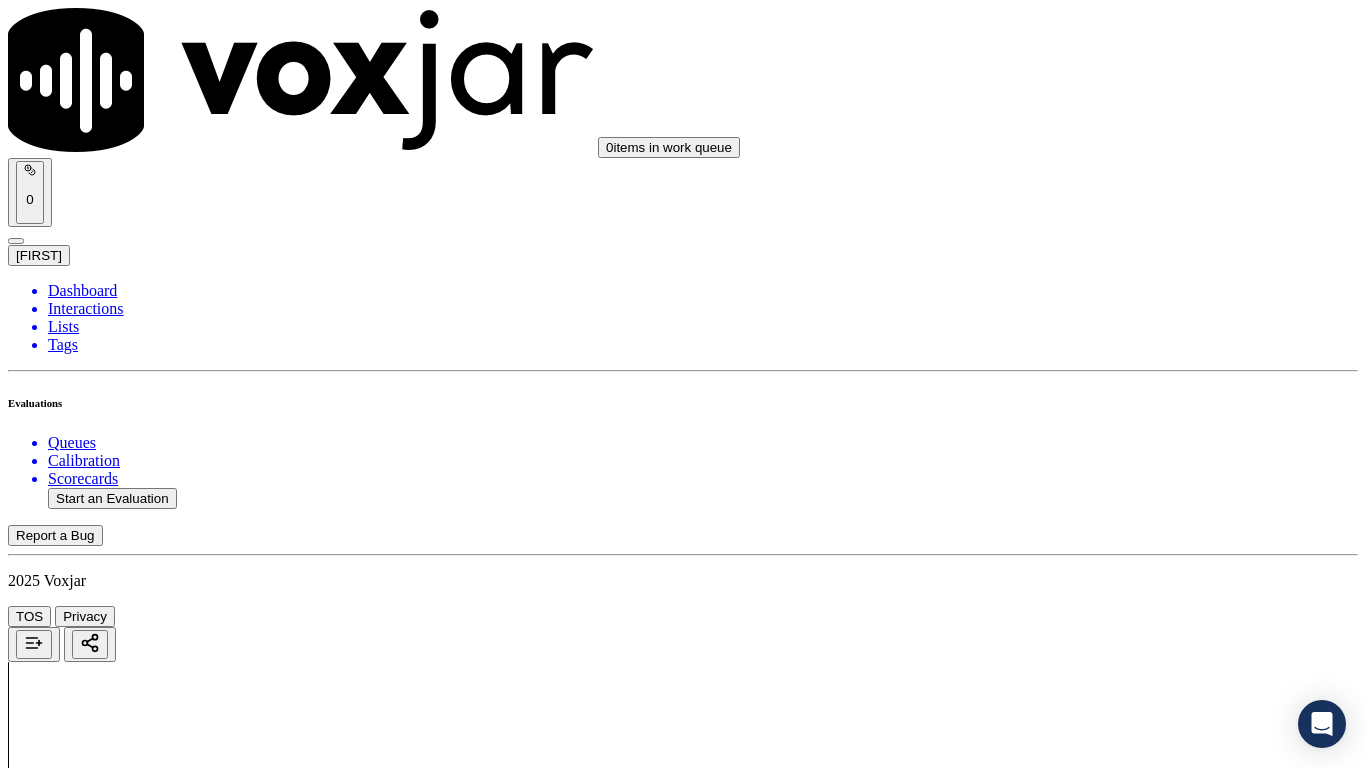 drag, startPoint x: 1114, startPoint y: 643, endPoint x: 1100, endPoint y: 663, distance: 24.41311 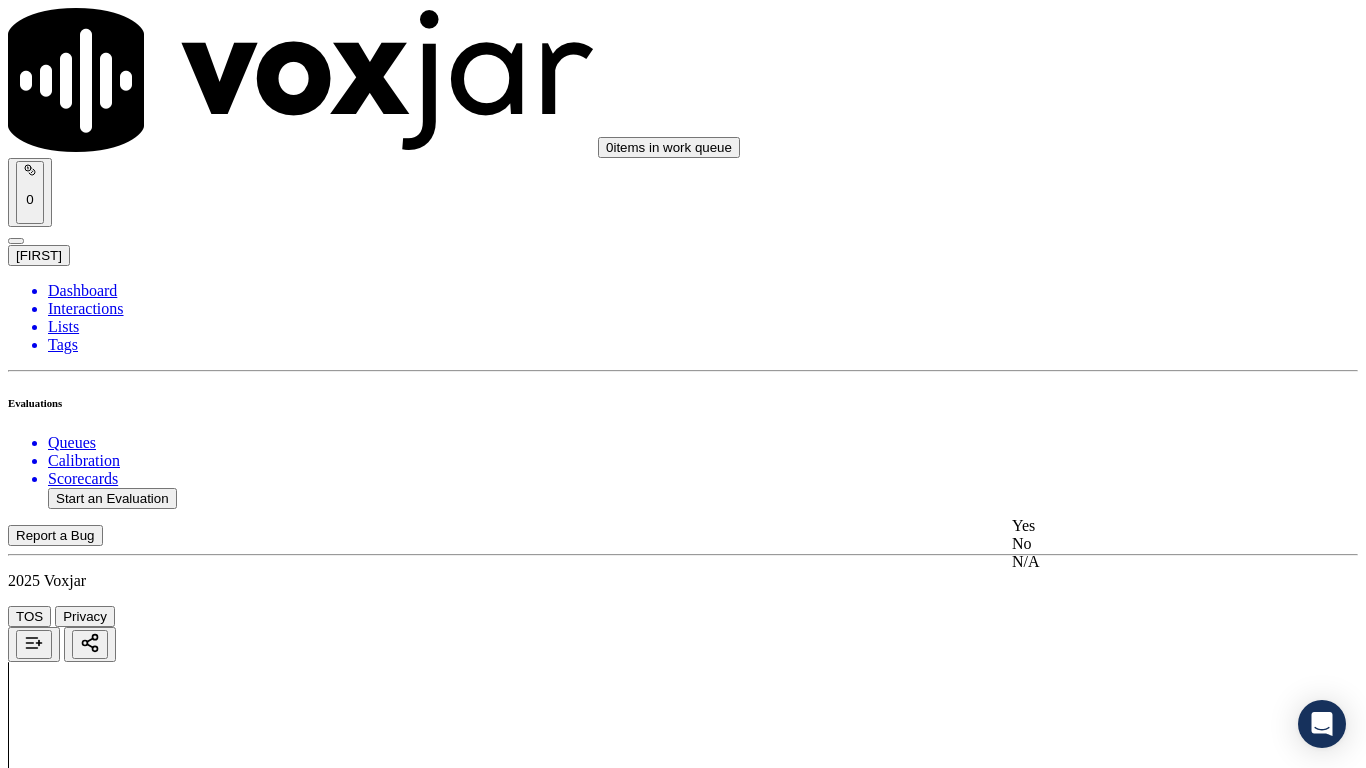 click on "Yes" at bounding box center (1139, 526) 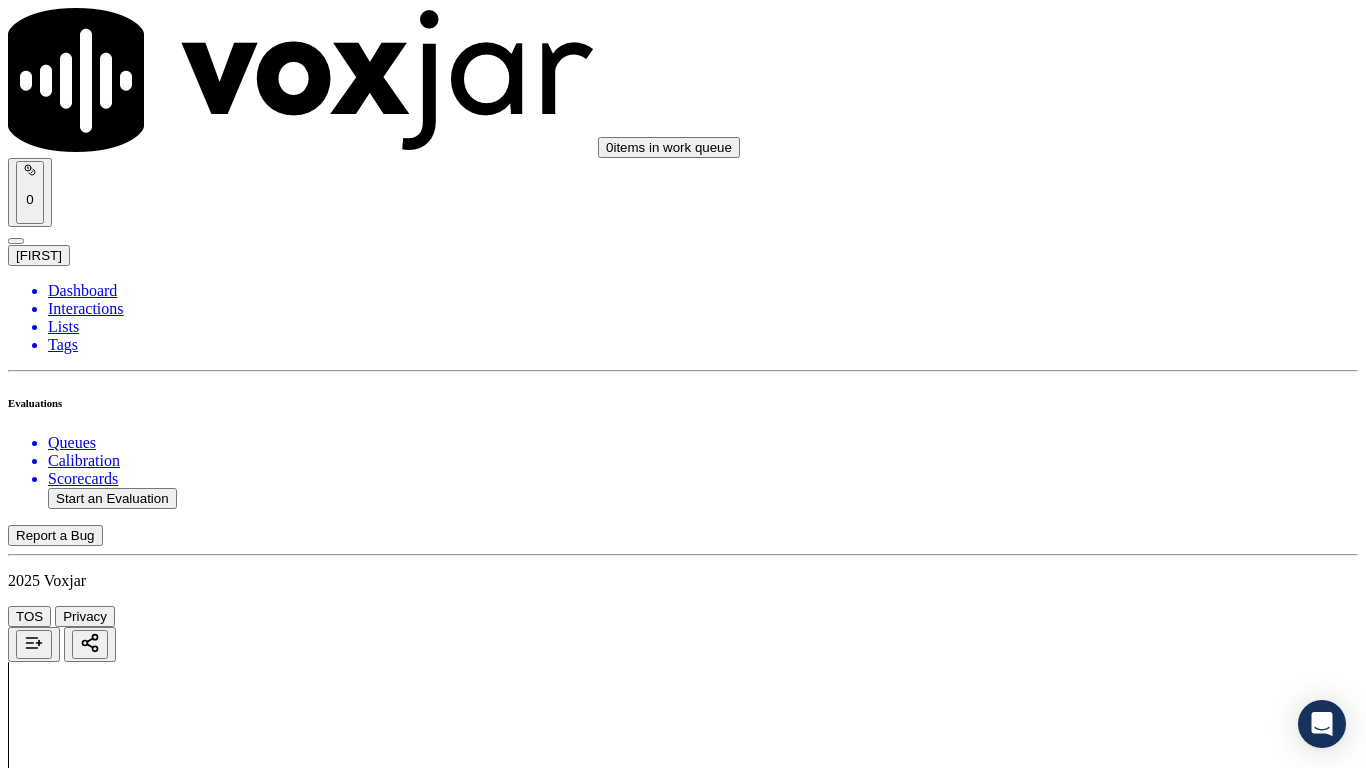 scroll, scrollTop: 800, scrollLeft: 0, axis: vertical 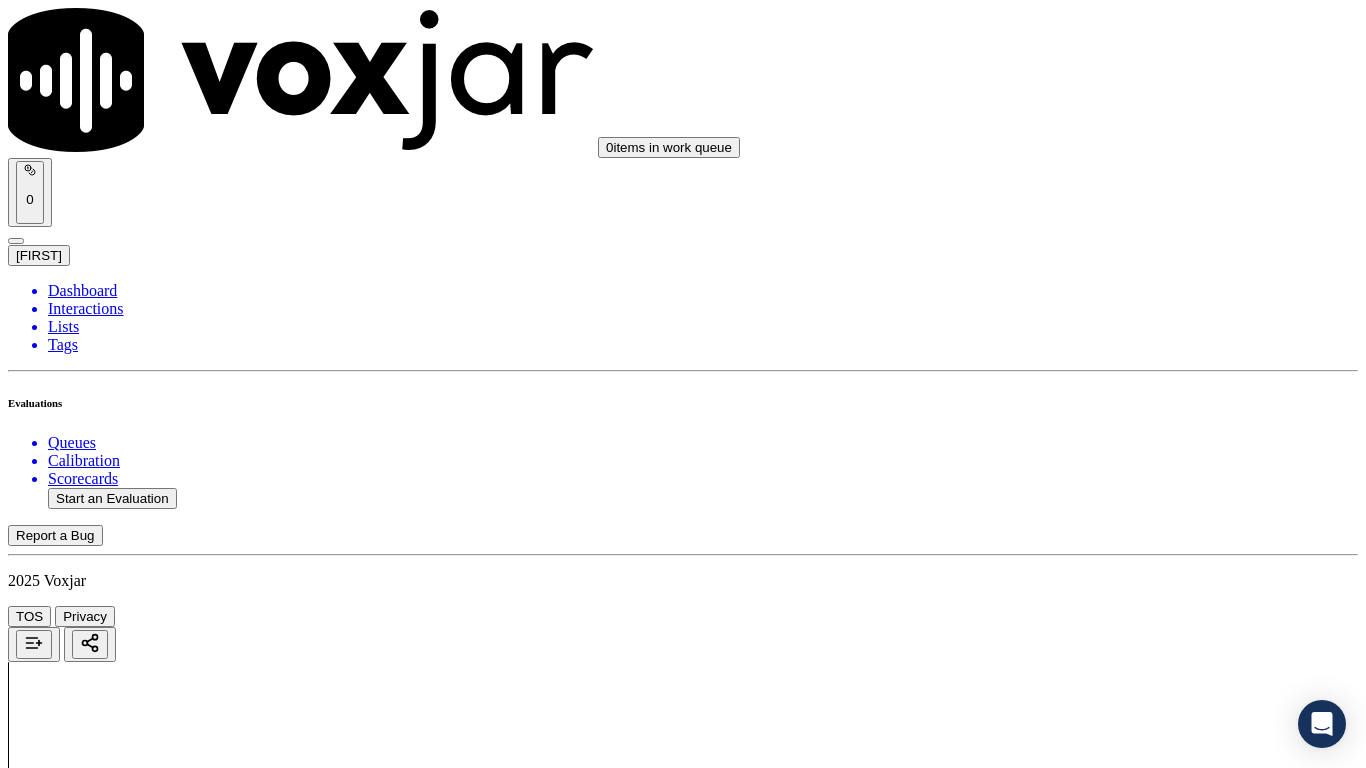 click on "Select an answer" at bounding box center (67, 2861) 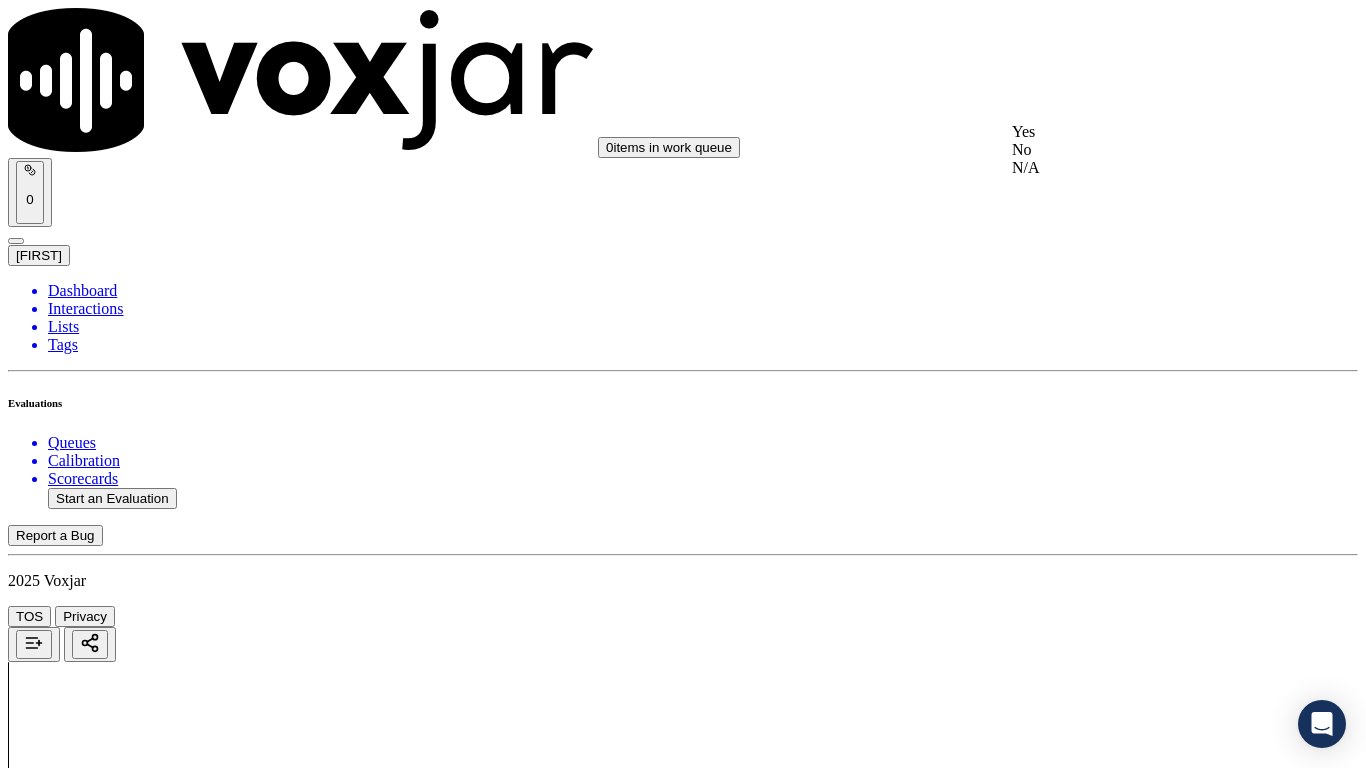 click on "Yes" at bounding box center (1139, 132) 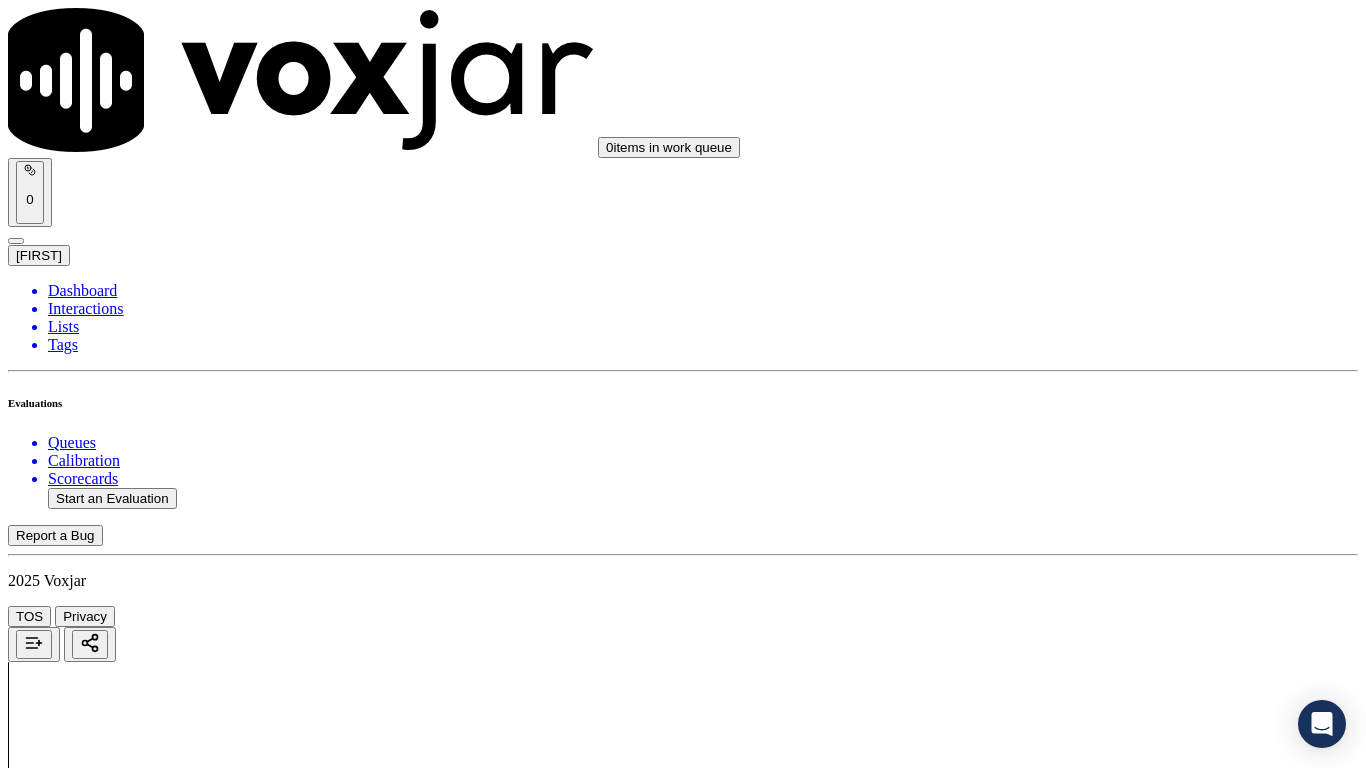 click on "Select an answer" at bounding box center [67, 3098] 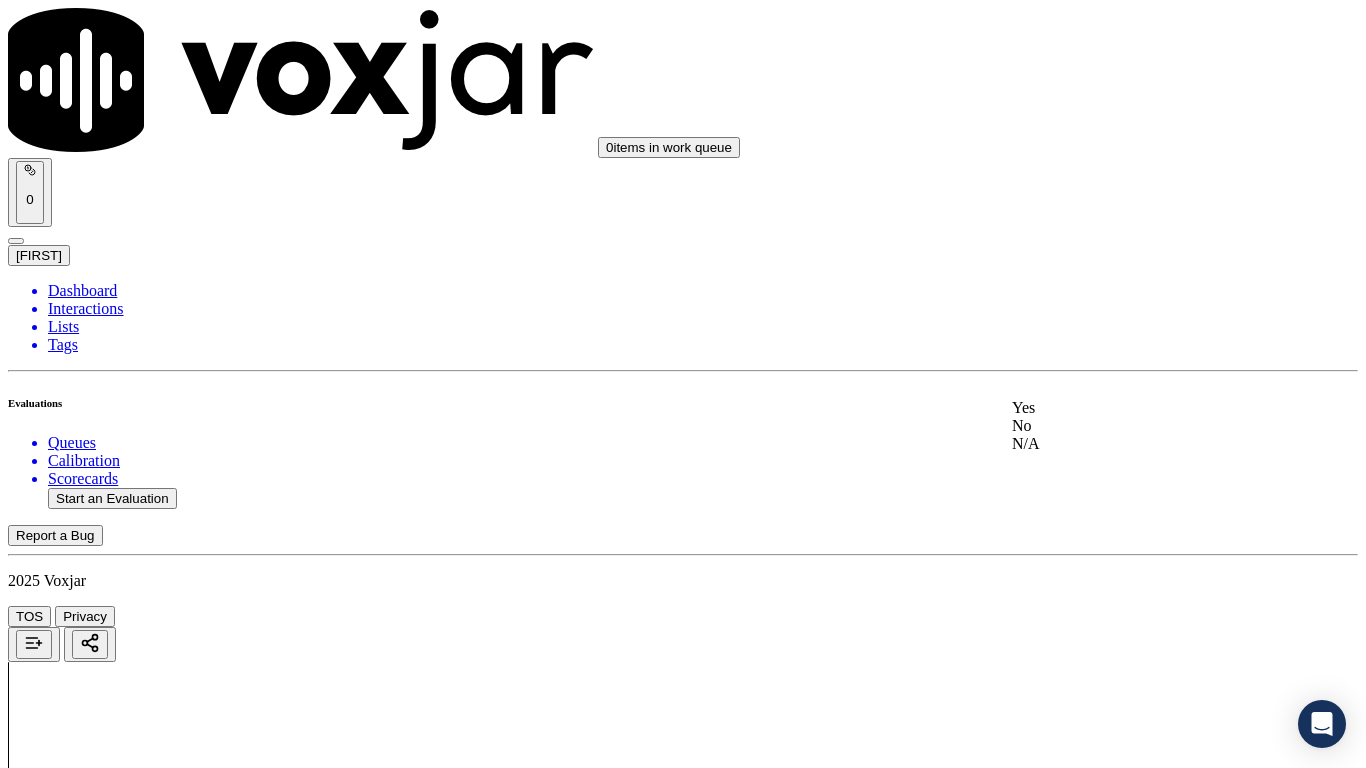 click on "N/A" 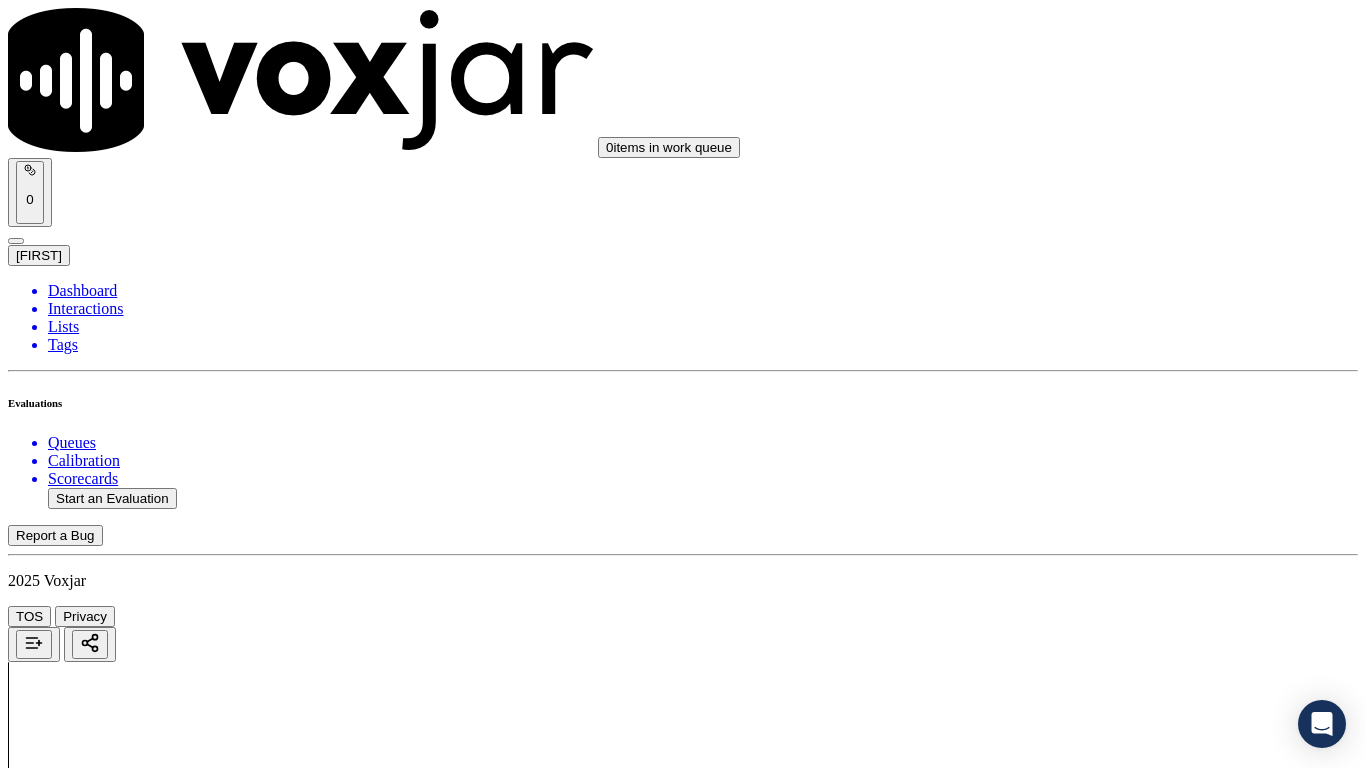 click on "Select an answer" at bounding box center [67, 3334] 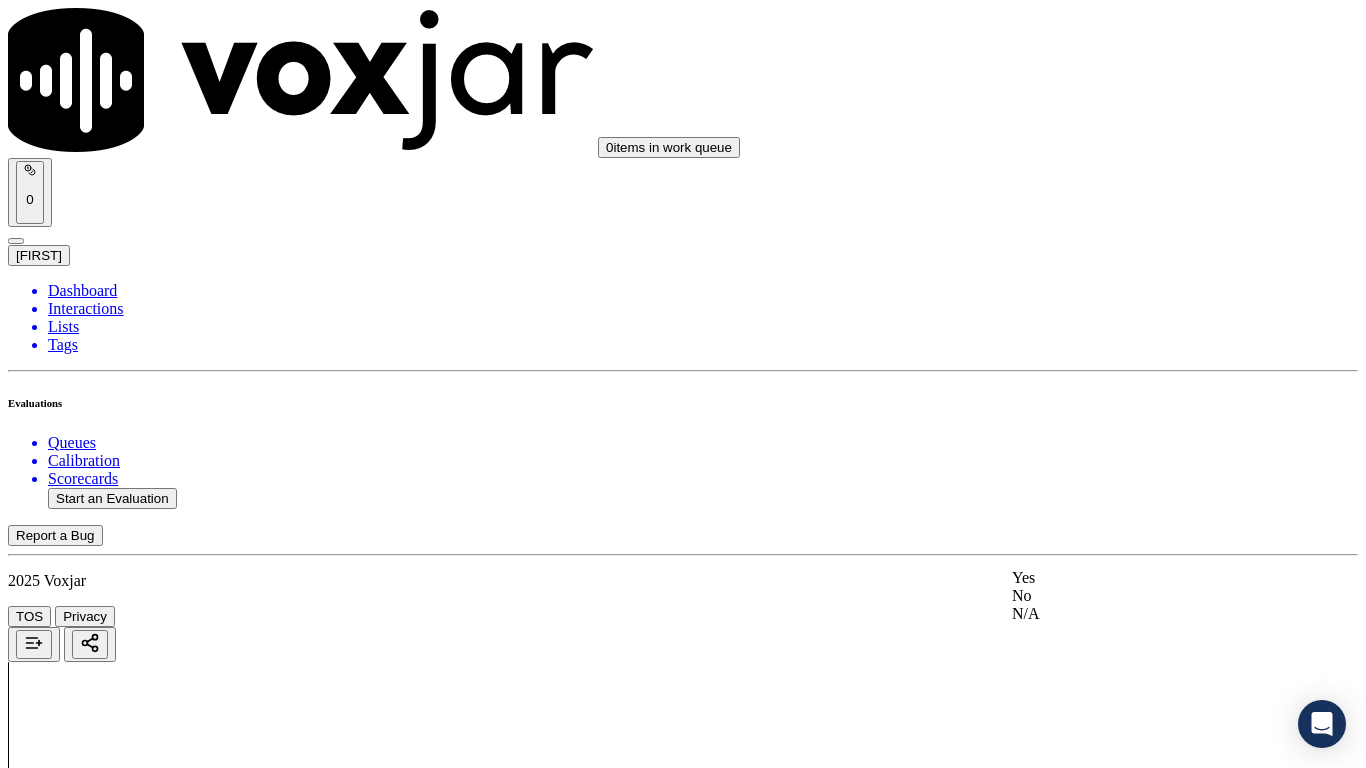 click on "N/A" 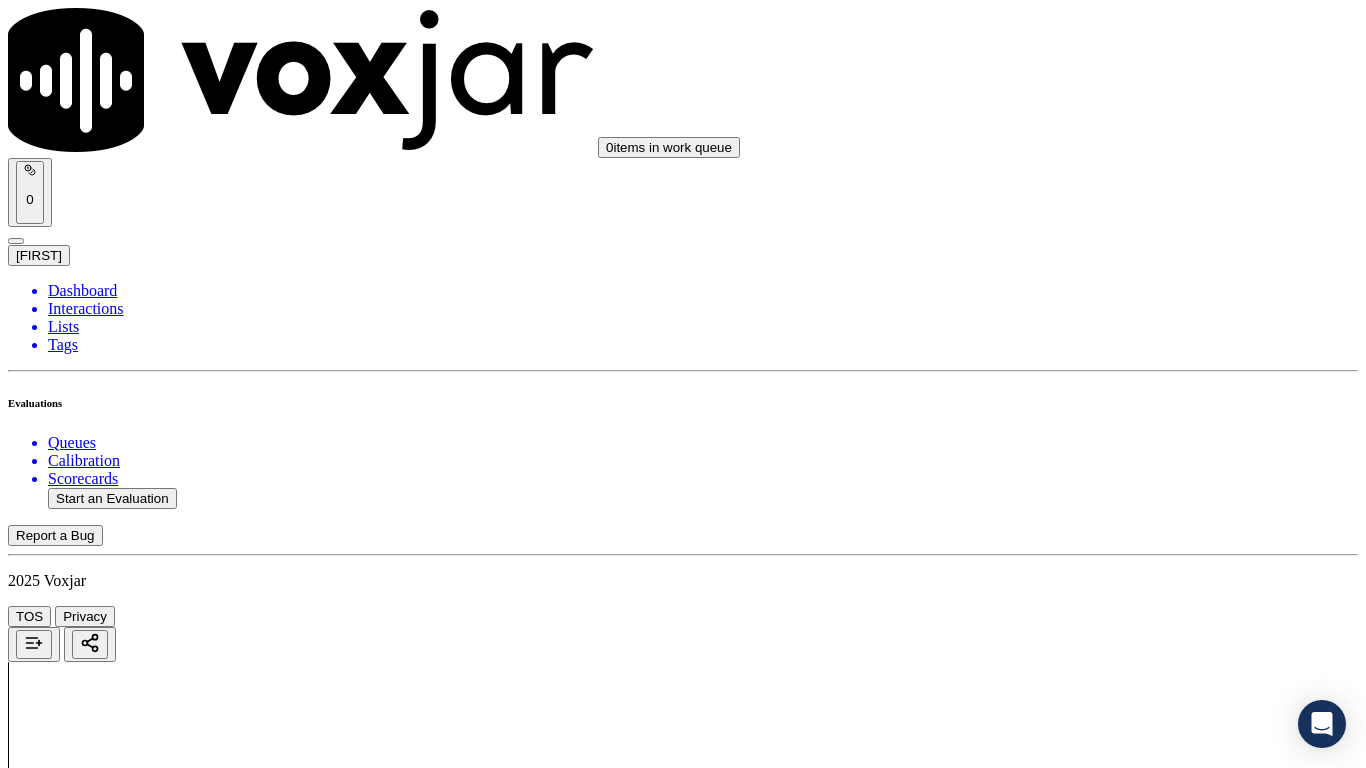 scroll, scrollTop: 1700, scrollLeft: 0, axis: vertical 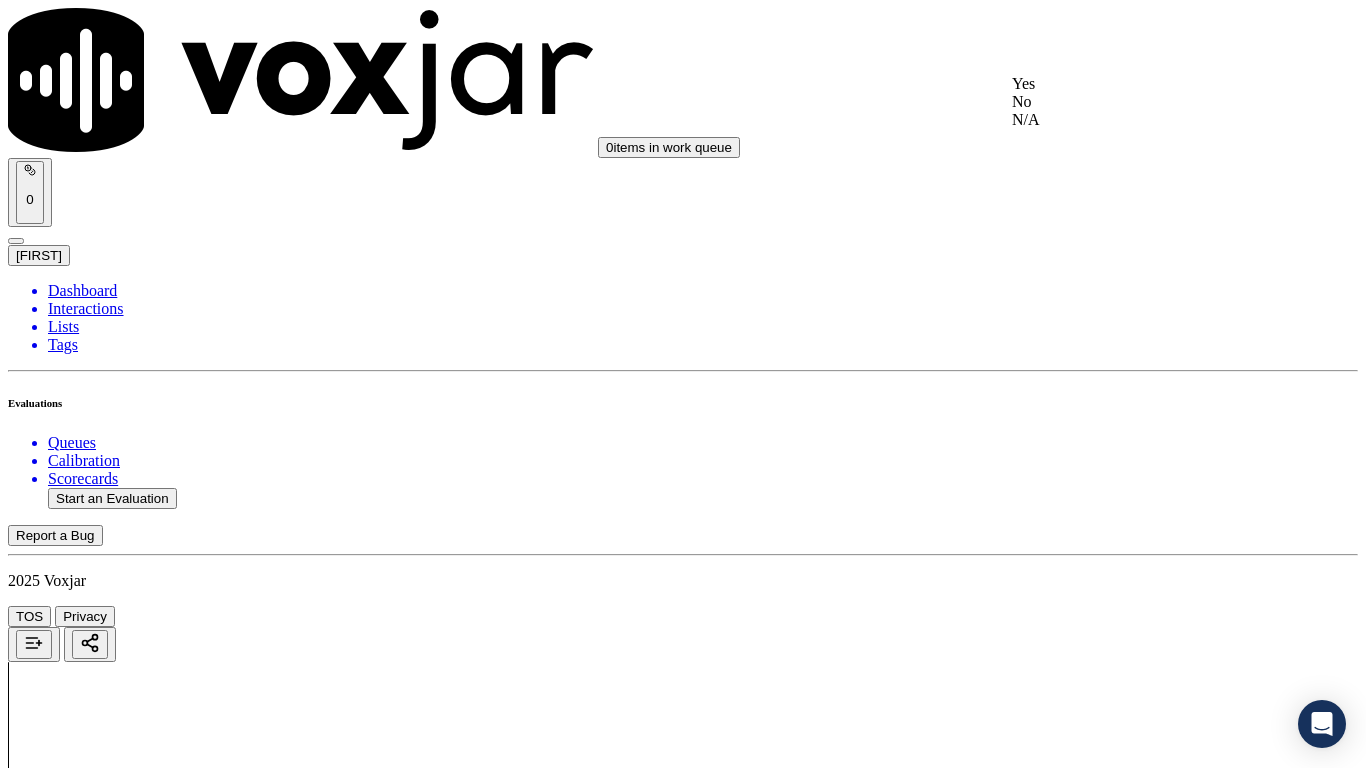 drag, startPoint x: 1040, startPoint y: 86, endPoint x: 1096, endPoint y: 287, distance: 208.65521 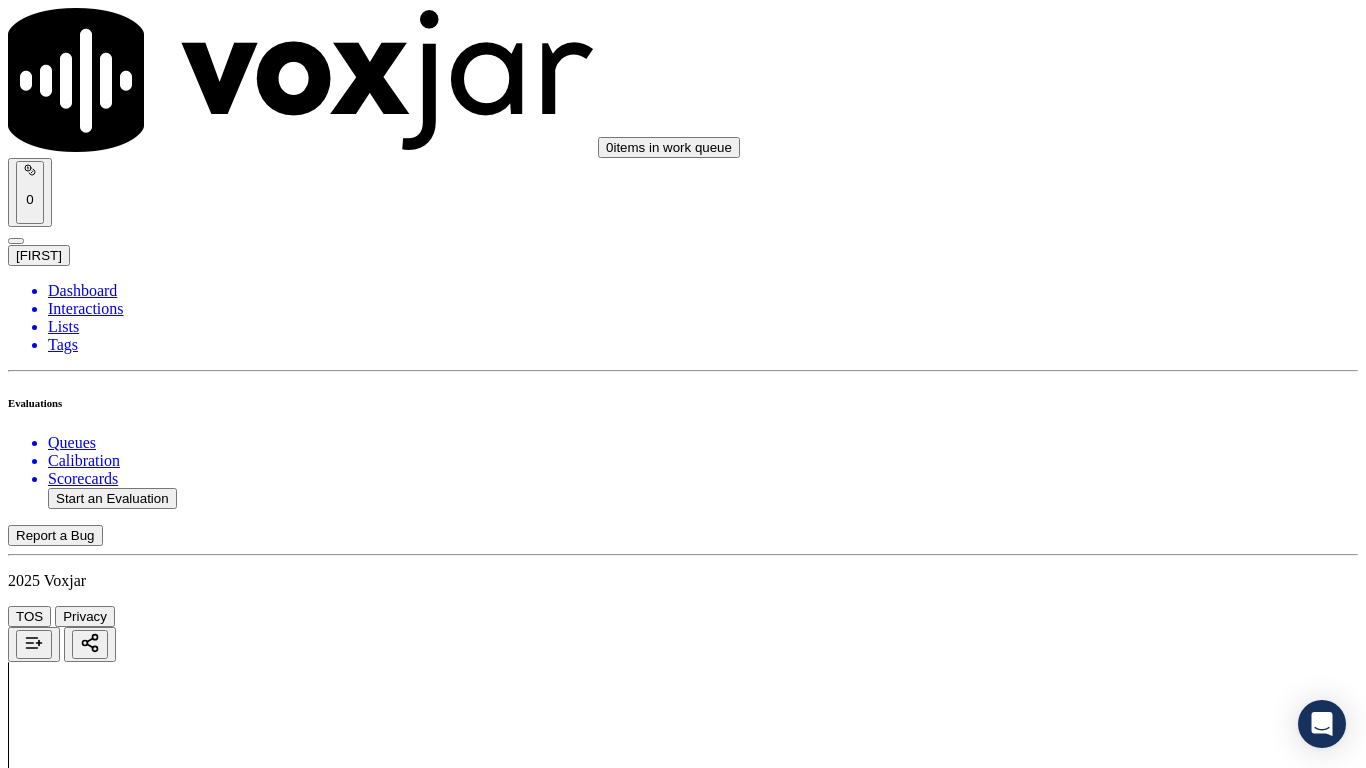 click on "Select an answer" at bounding box center (67, 3807) 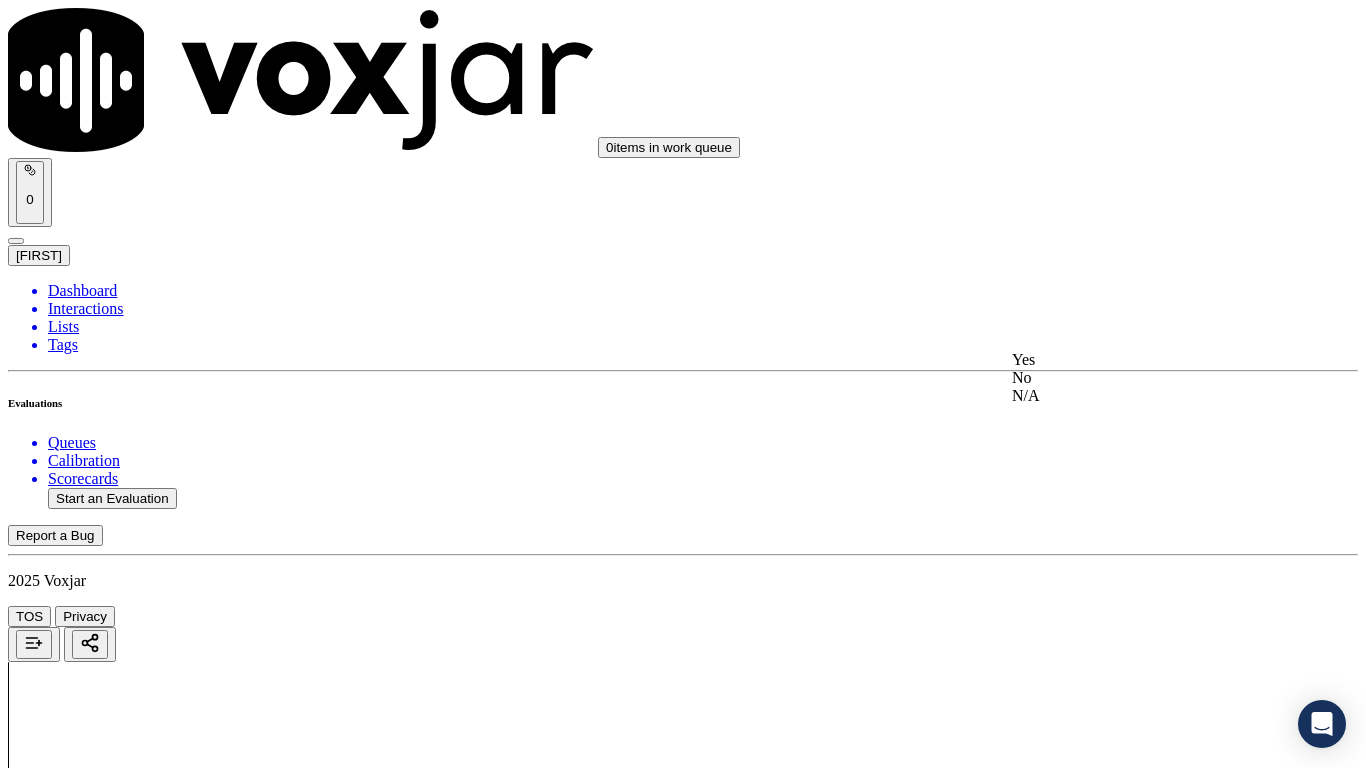 drag, startPoint x: 1101, startPoint y: 333, endPoint x: 1110, endPoint y: 407, distance: 74.54529 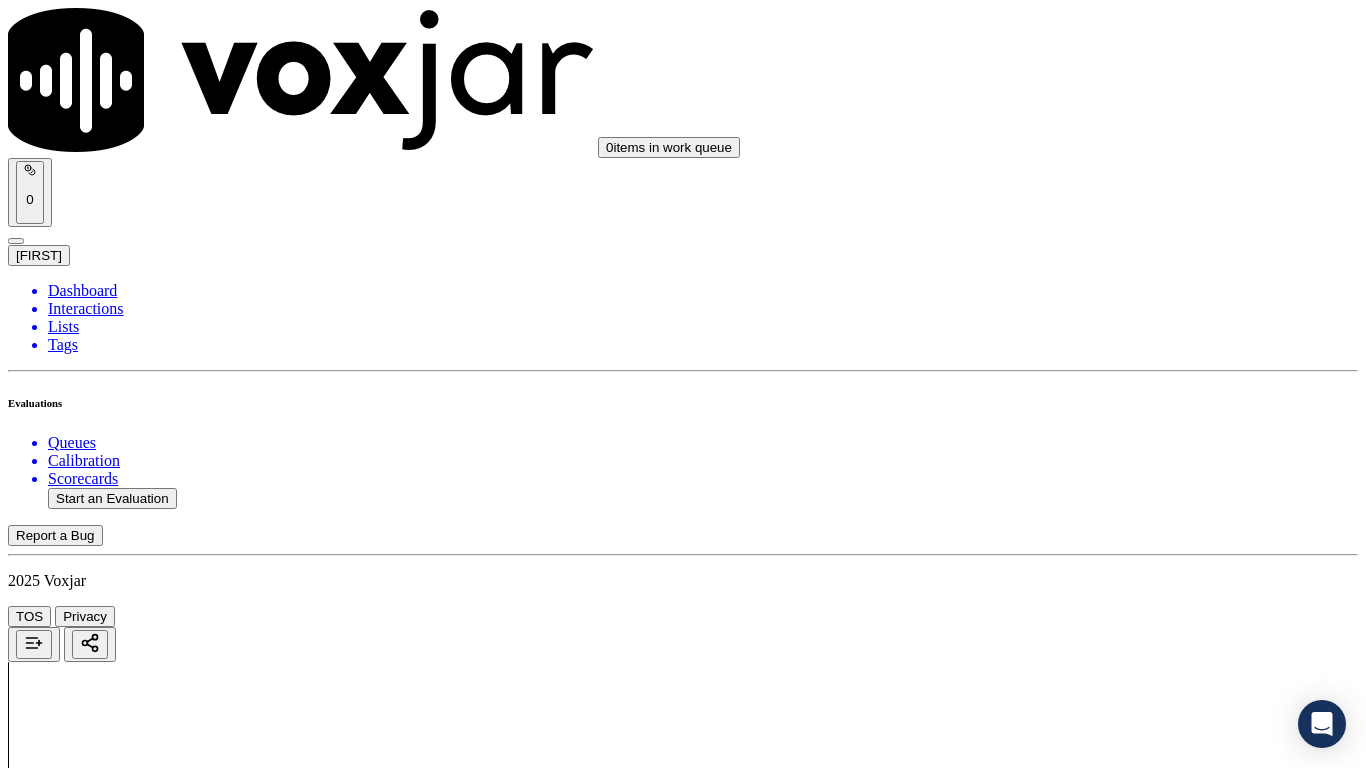 click on "Select an answer" at bounding box center [67, 4058] 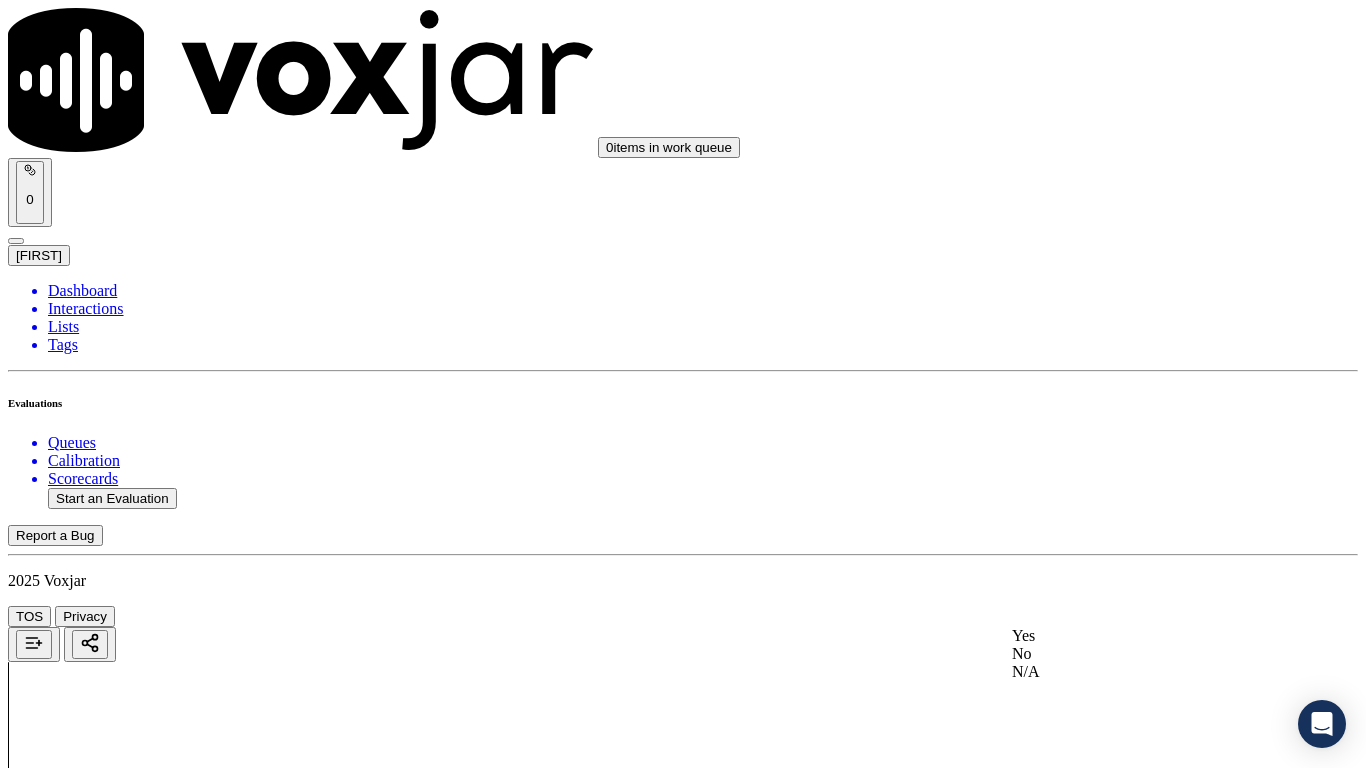 click on "Yes" at bounding box center (1139, 636) 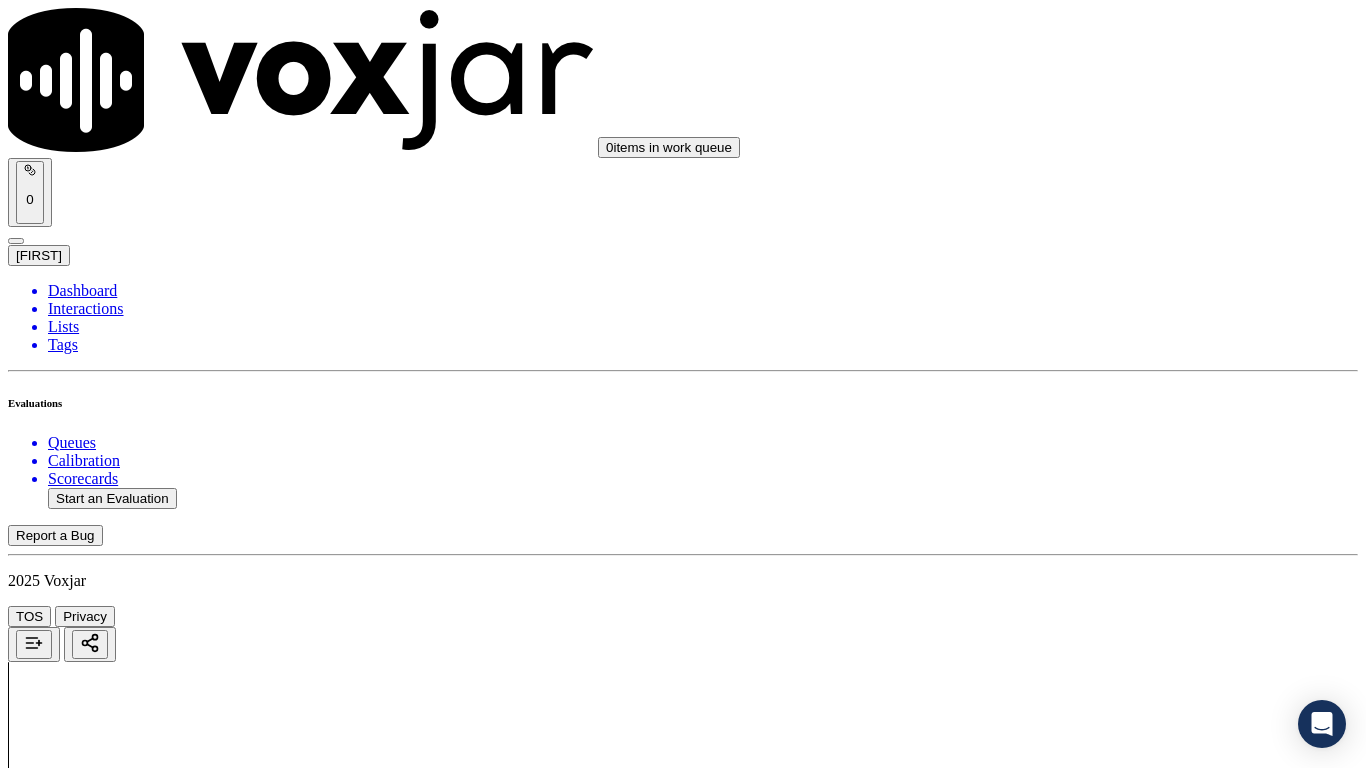 scroll, scrollTop: 2400, scrollLeft: 0, axis: vertical 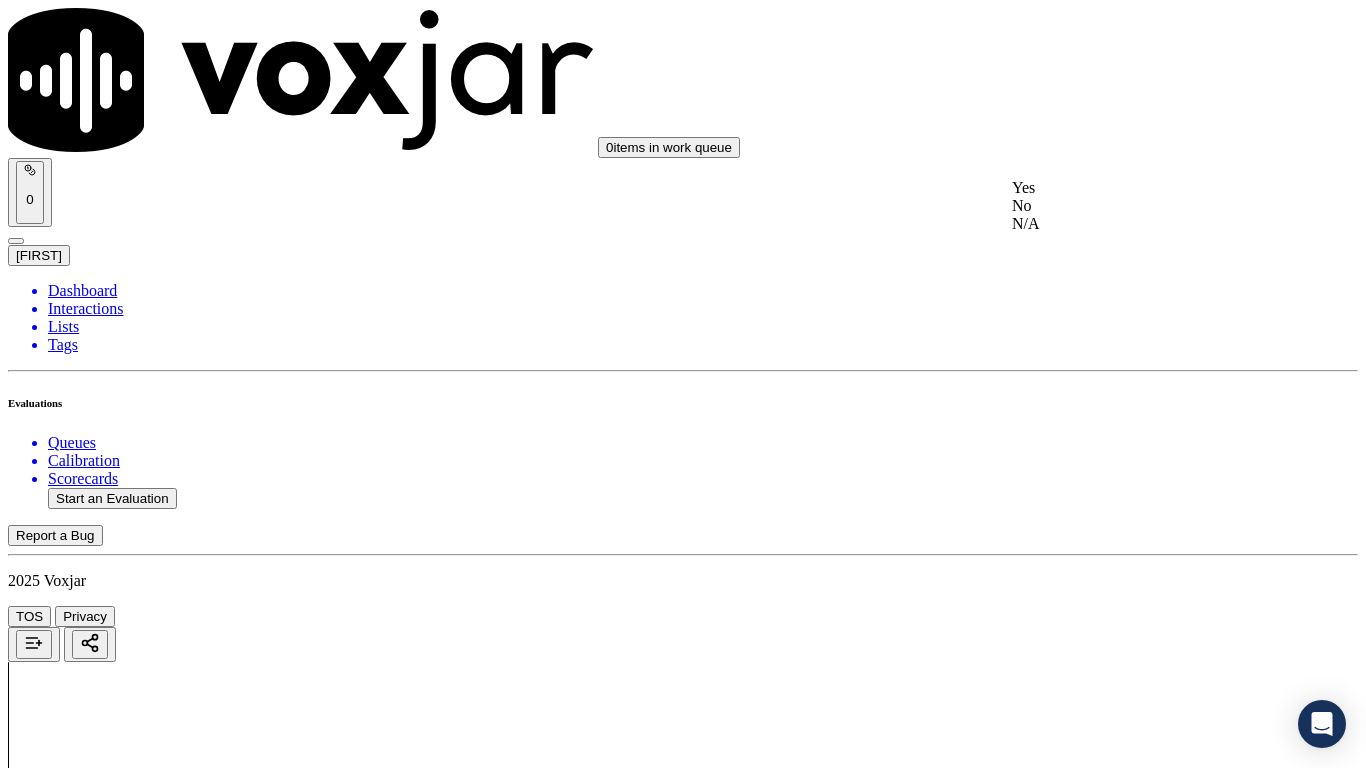 click on "Yes" at bounding box center (1139, 188) 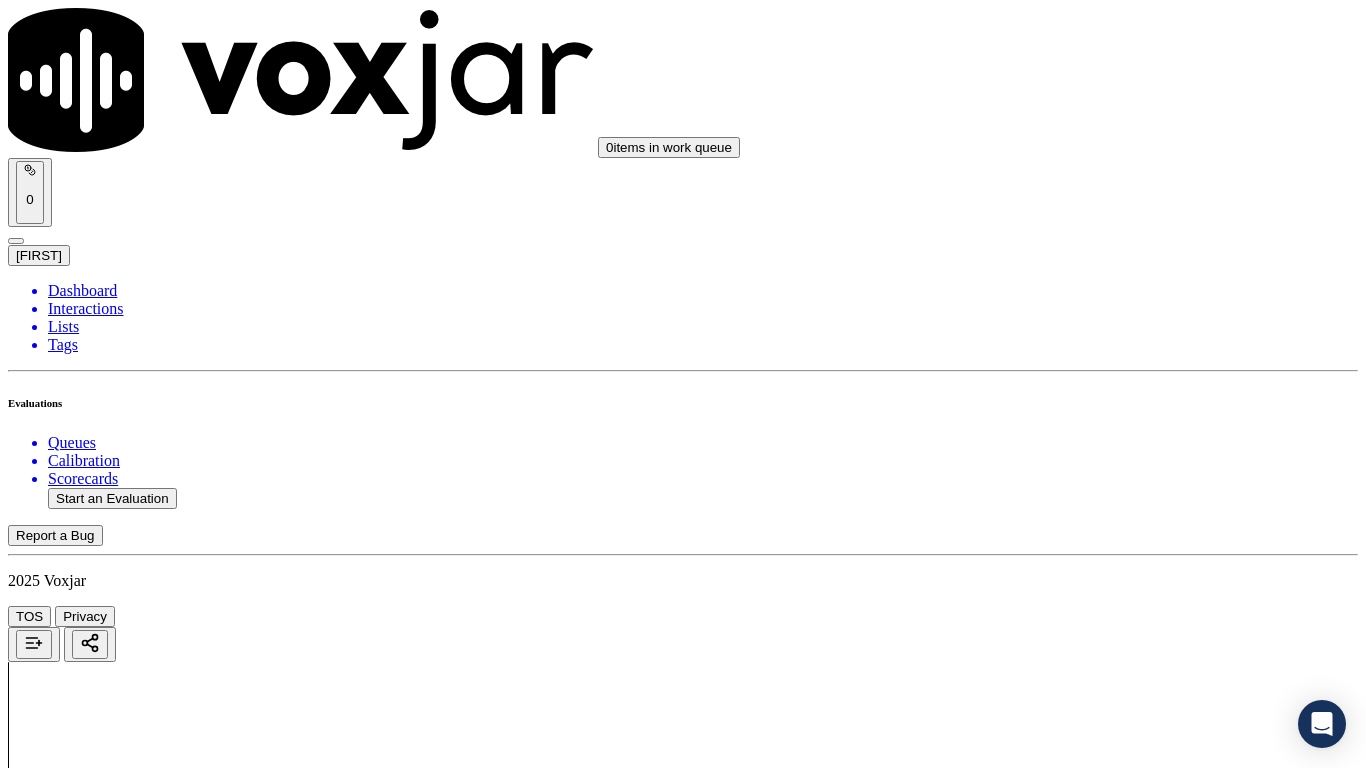 drag, startPoint x: 1144, startPoint y: 444, endPoint x: 1144, endPoint y: 472, distance: 28 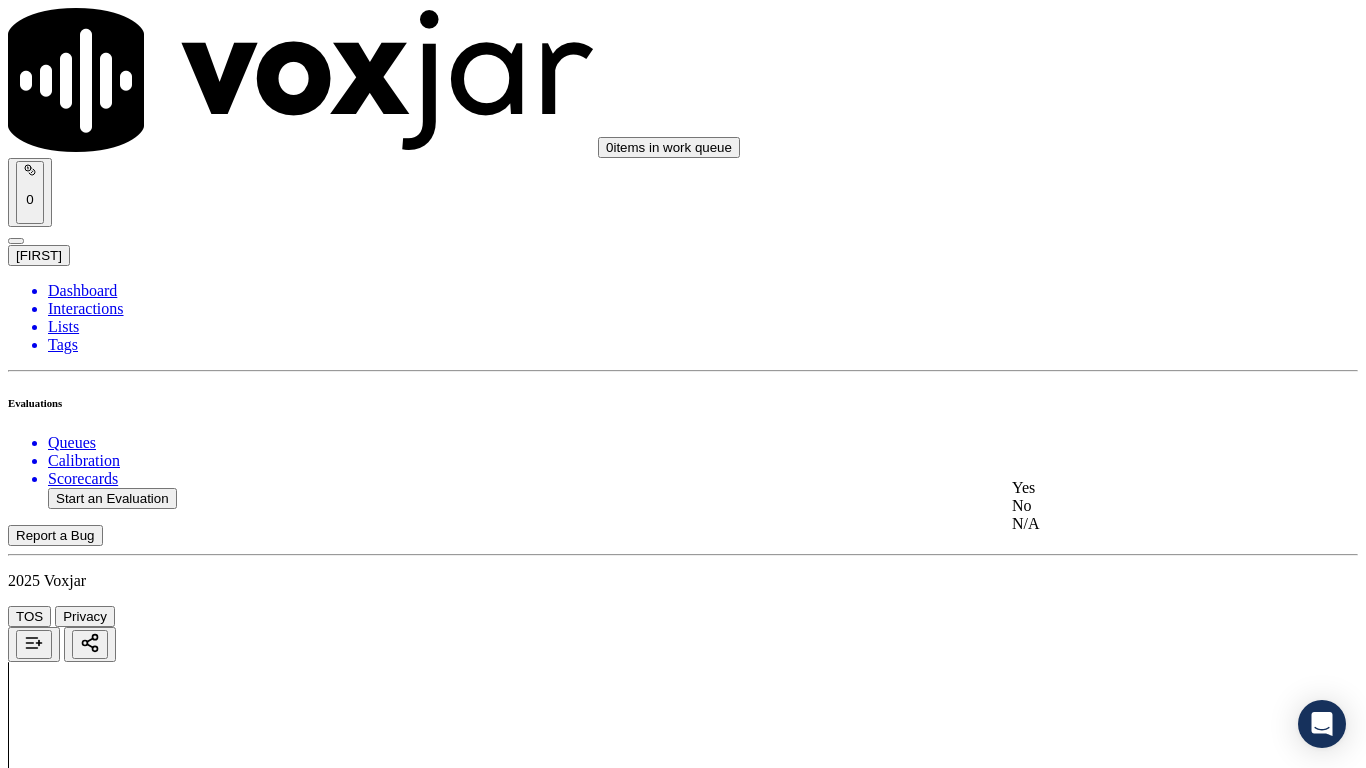 click on "Yes" at bounding box center (1139, 488) 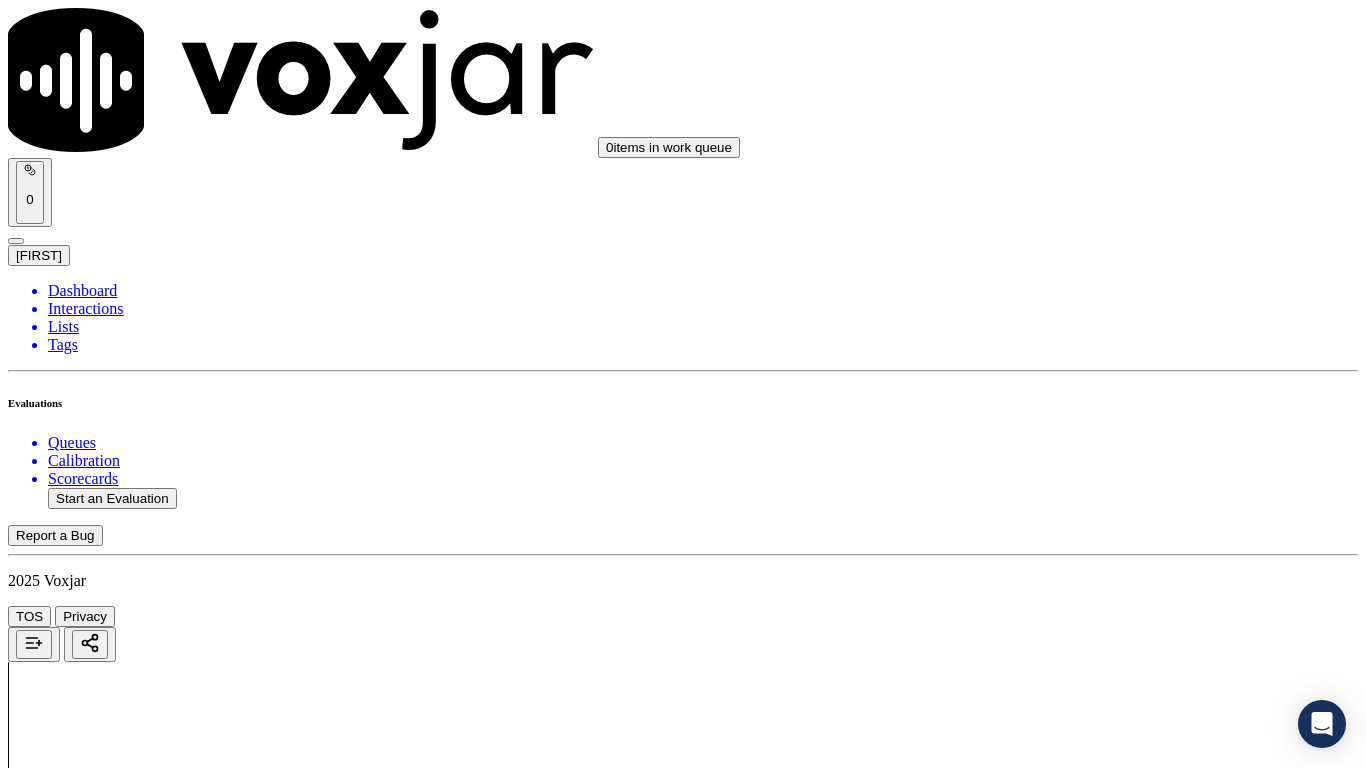 scroll, scrollTop: 3100, scrollLeft: 0, axis: vertical 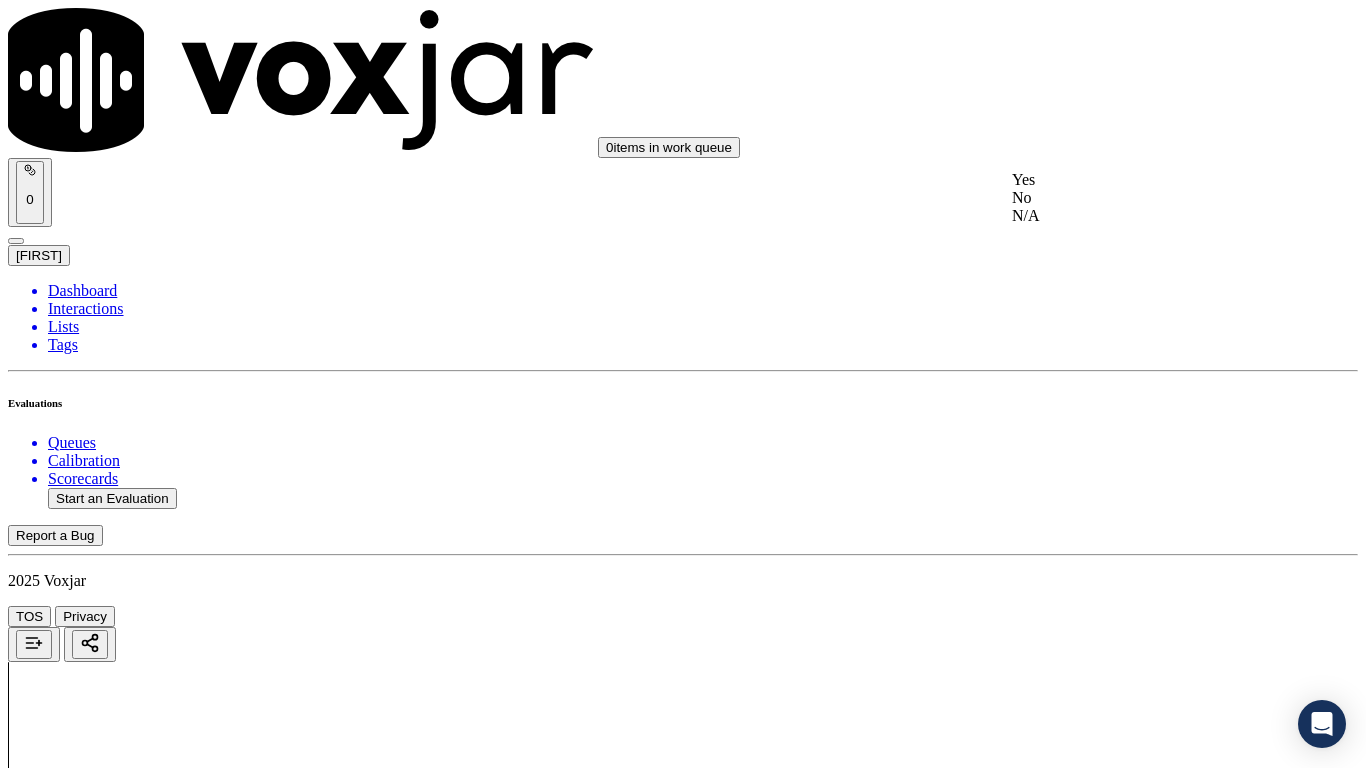 click on "Yes" at bounding box center [1139, 180] 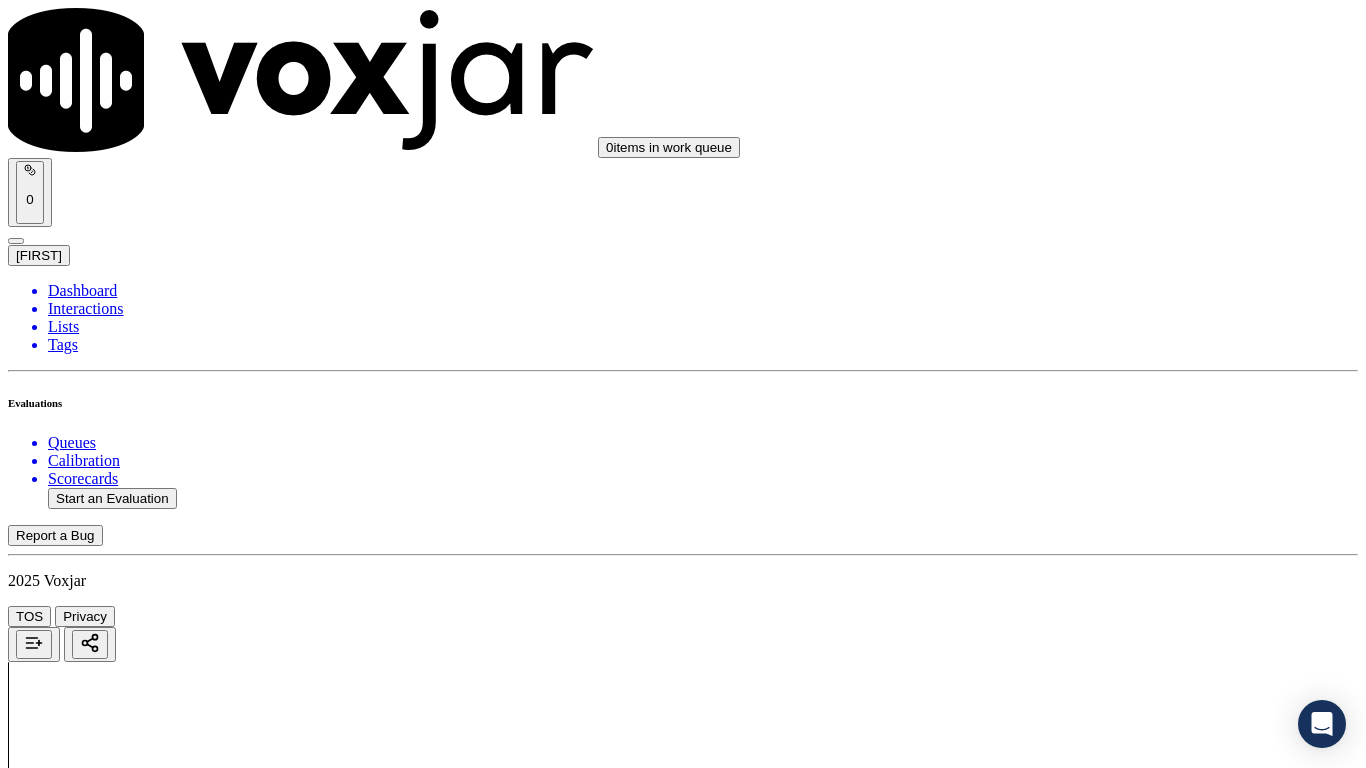 click on "Select an answer" at bounding box center [67, 5067] 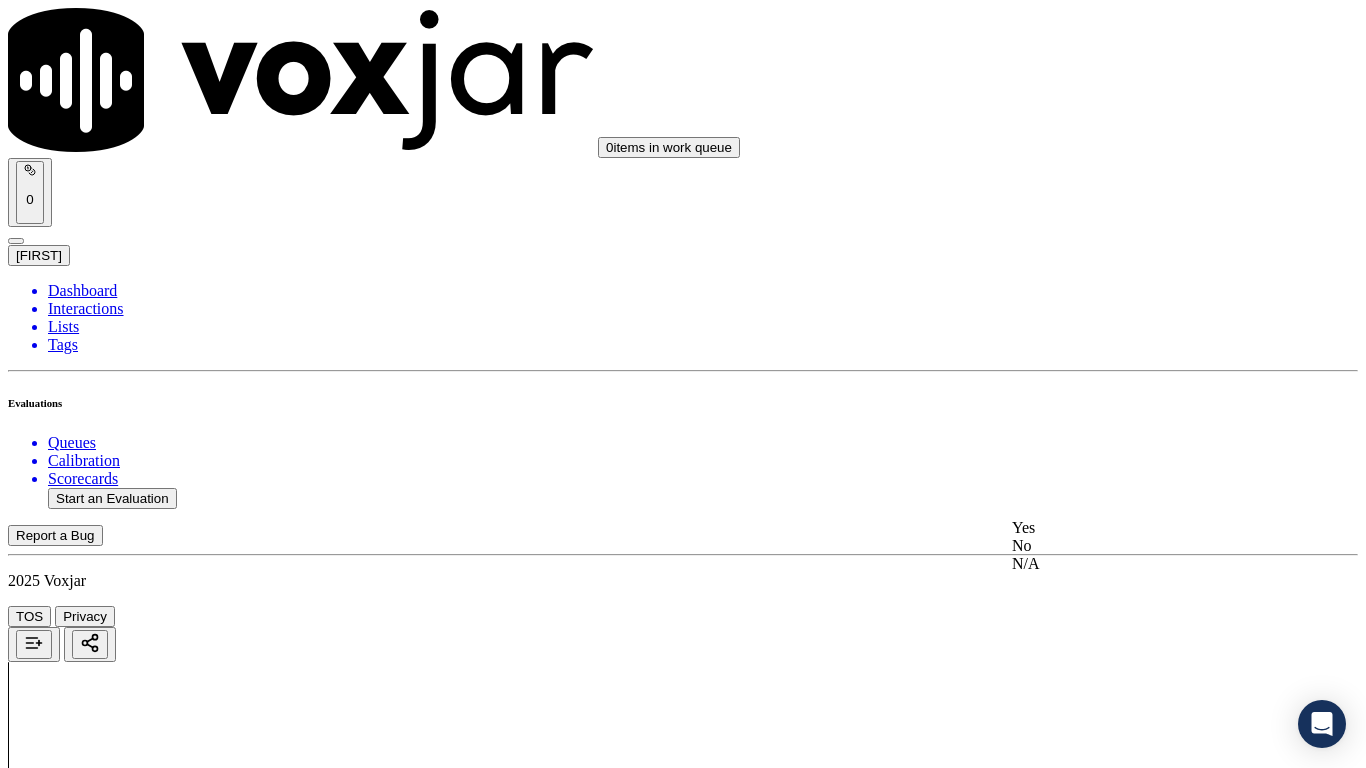 click on "Yes" at bounding box center [1139, 528] 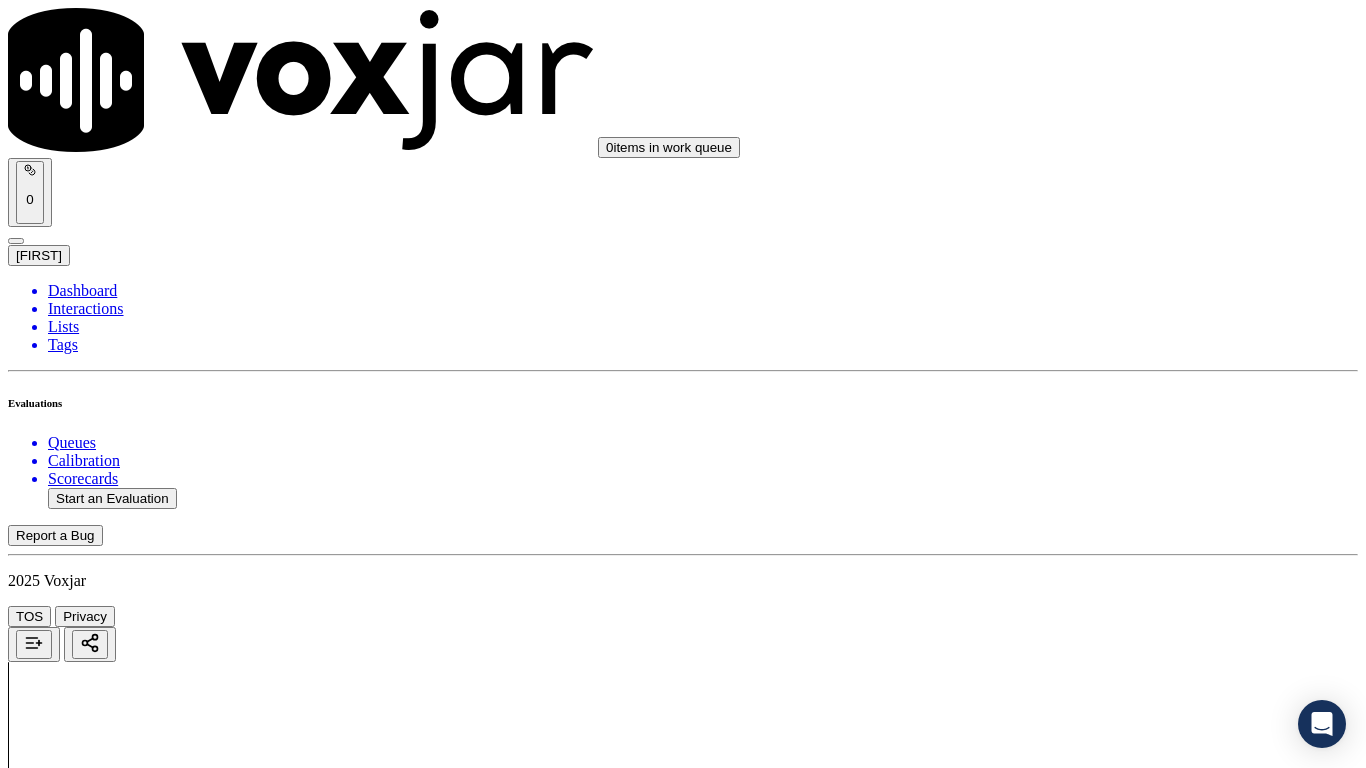 scroll, scrollTop: 3800, scrollLeft: 0, axis: vertical 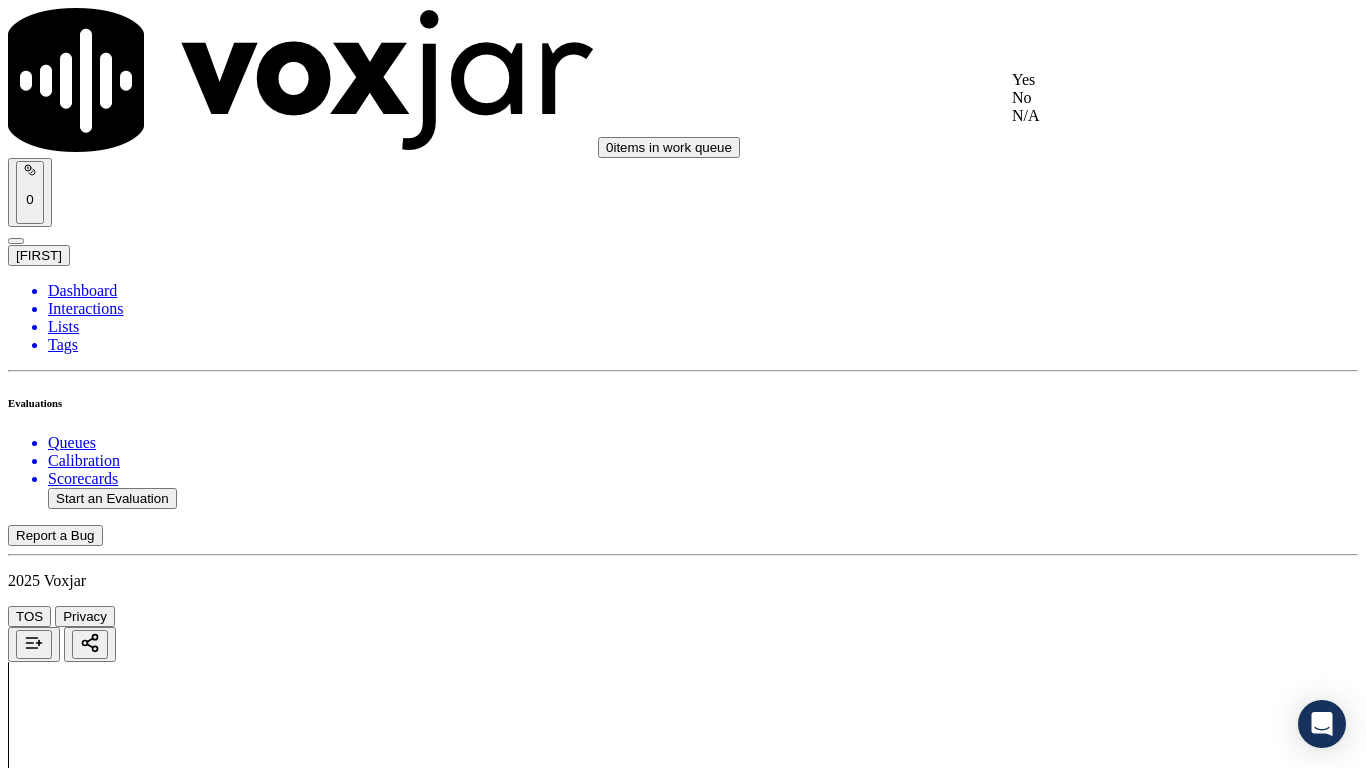 click on "Yes" at bounding box center (1139, 80) 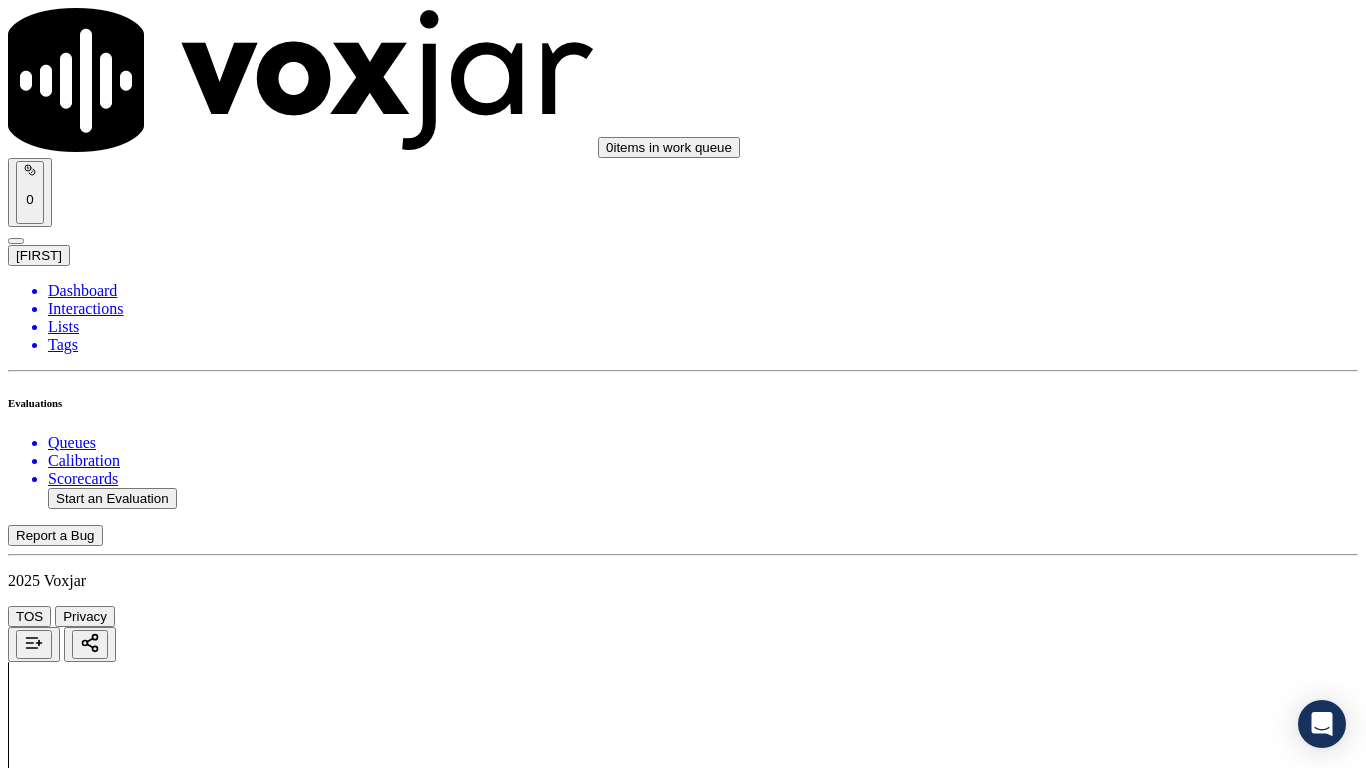 click on "Select an answer" at bounding box center [67, 5554] 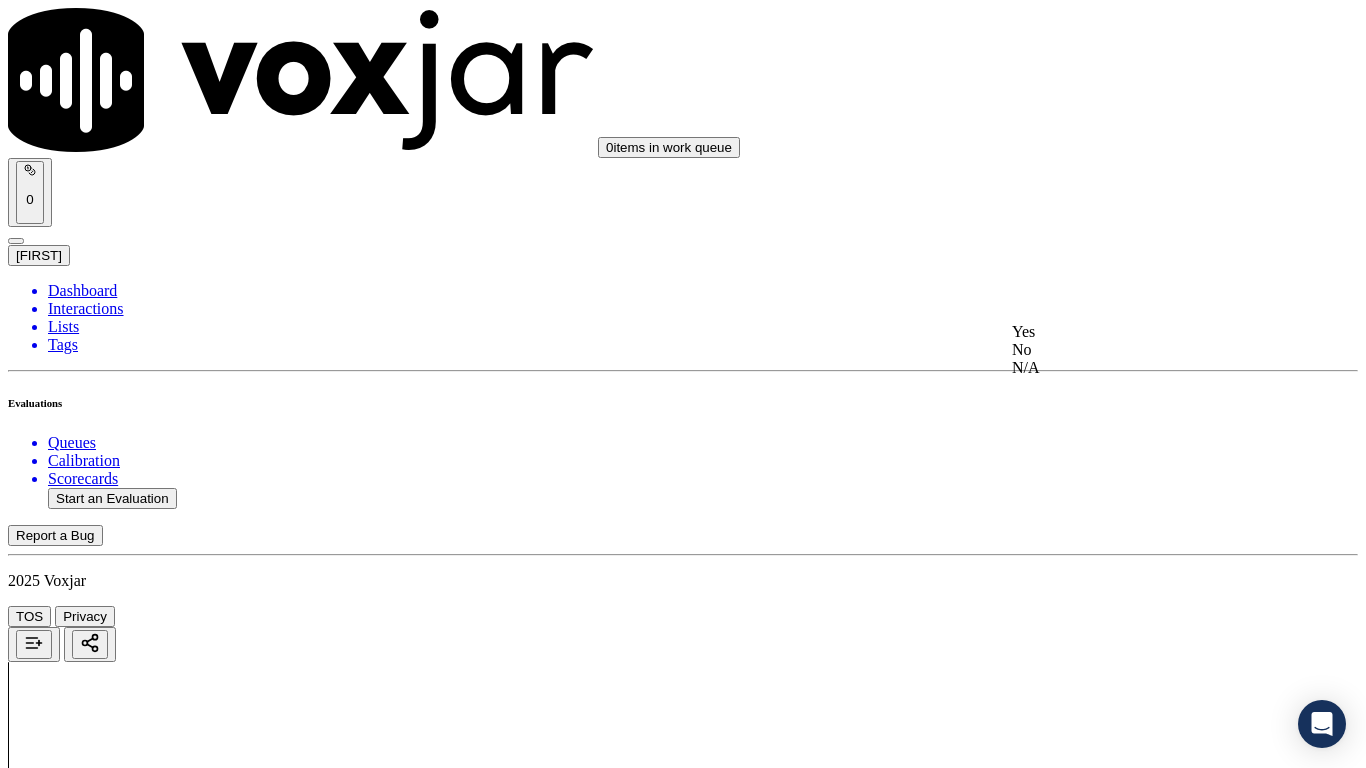 drag, startPoint x: 1101, startPoint y: 341, endPoint x: 1168, endPoint y: 522, distance: 193.0026 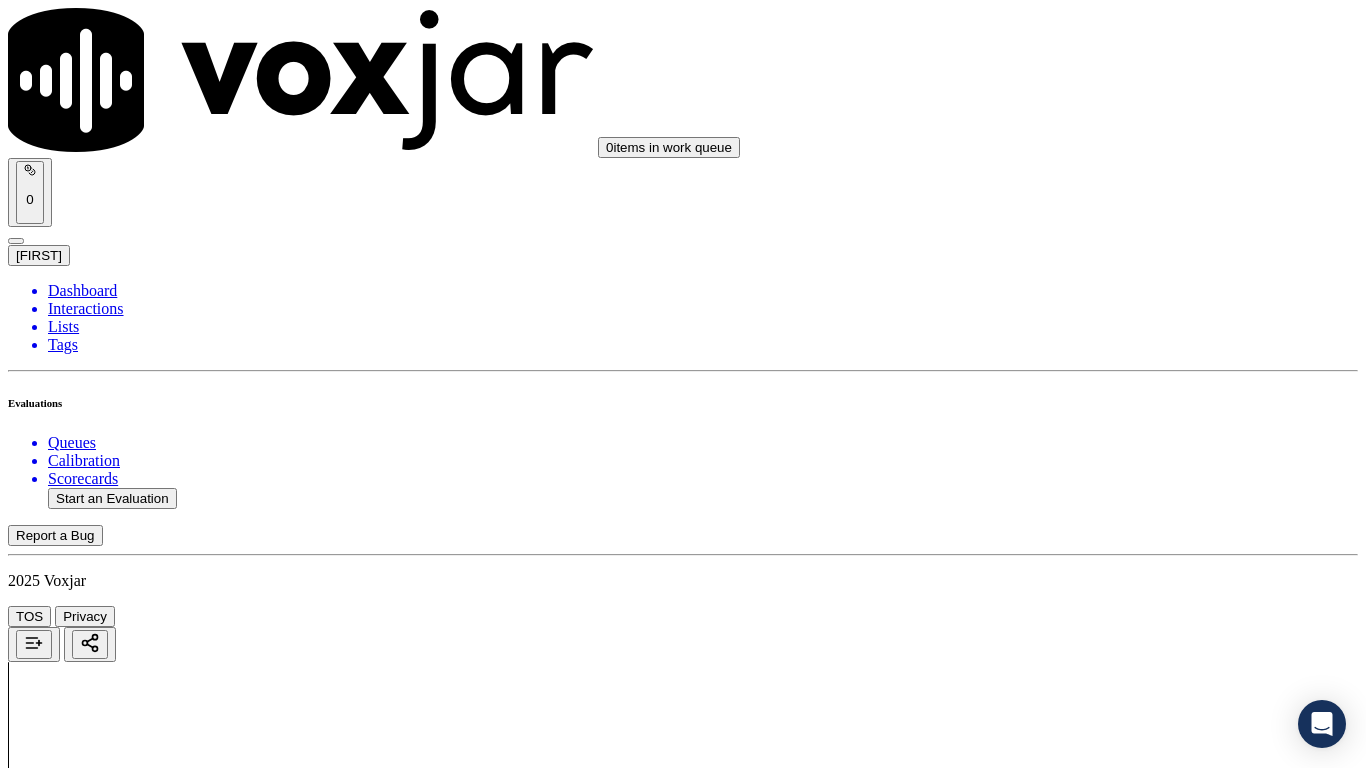 click on "Select an answer" at bounding box center (67, 5790) 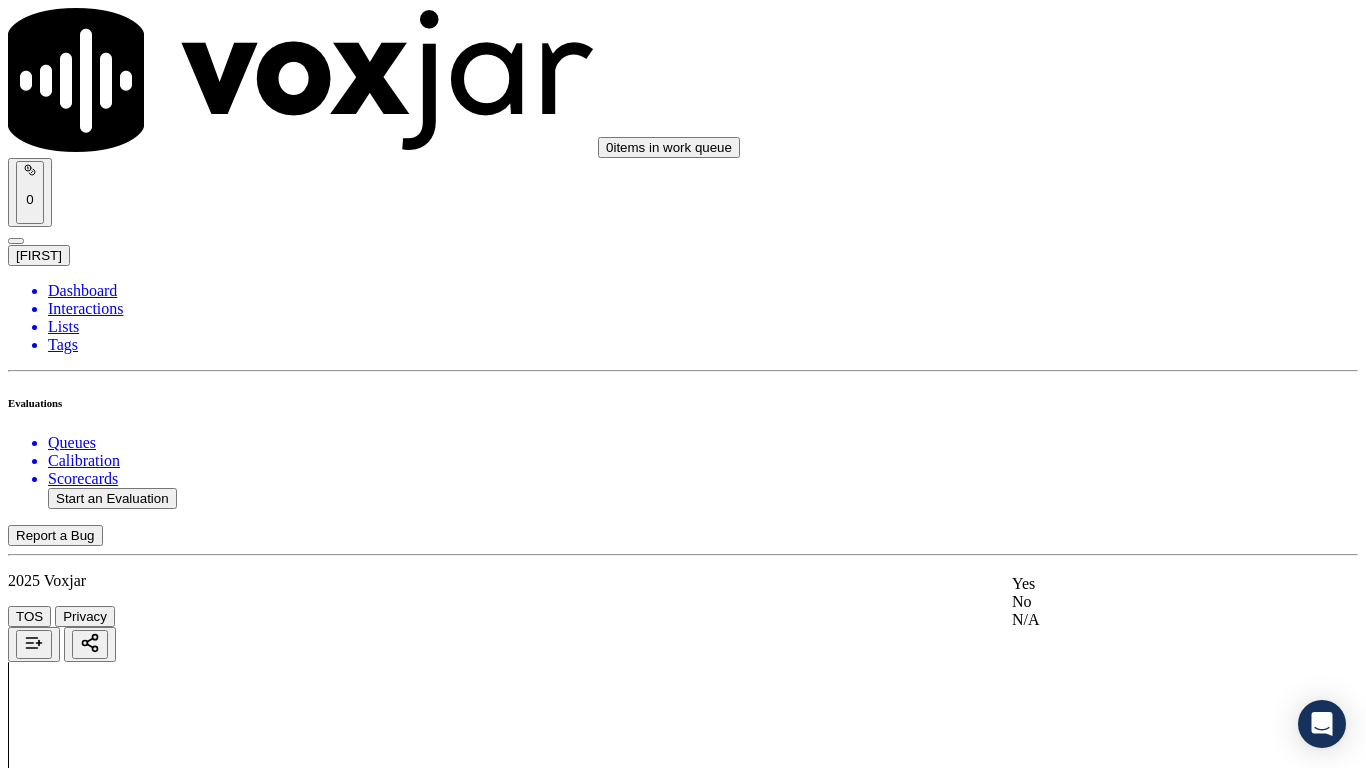 click on "Yes" at bounding box center (1139, 584) 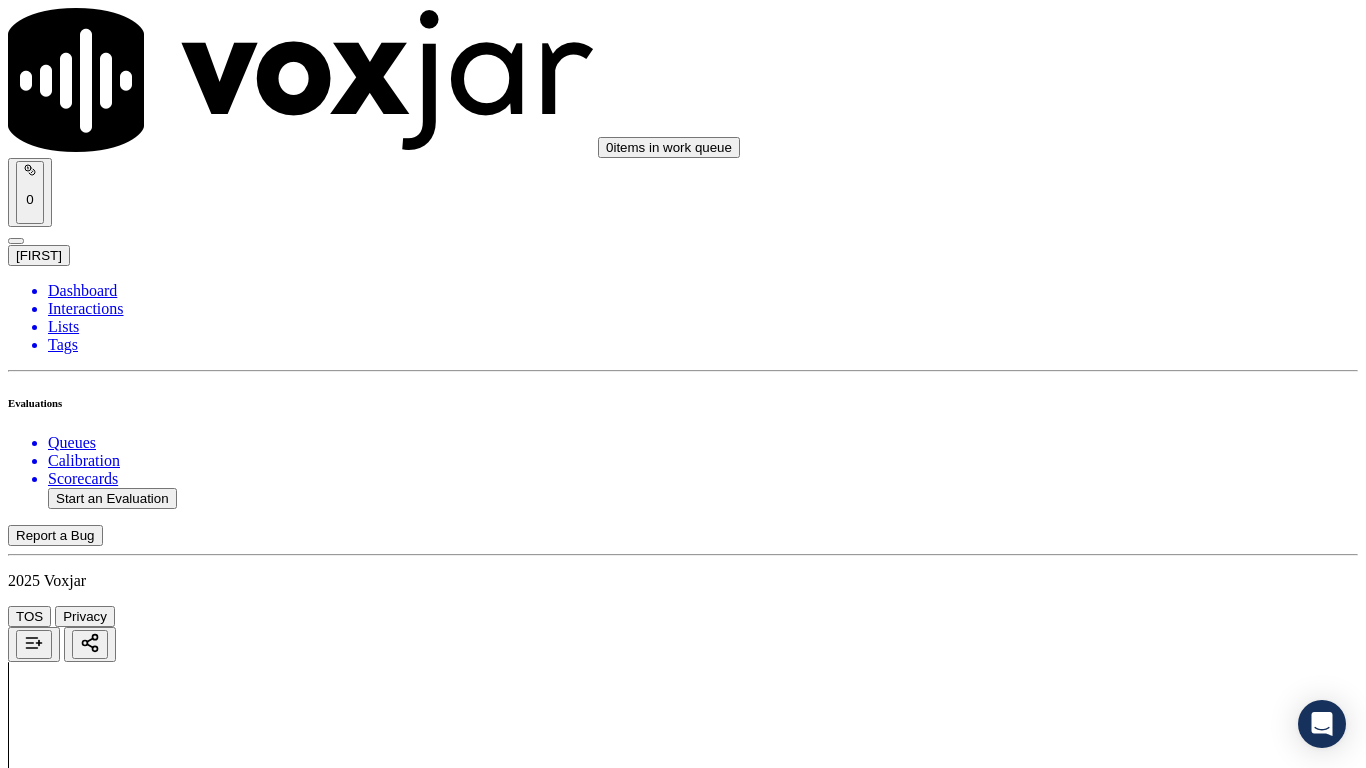 scroll, scrollTop: 4400, scrollLeft: 0, axis: vertical 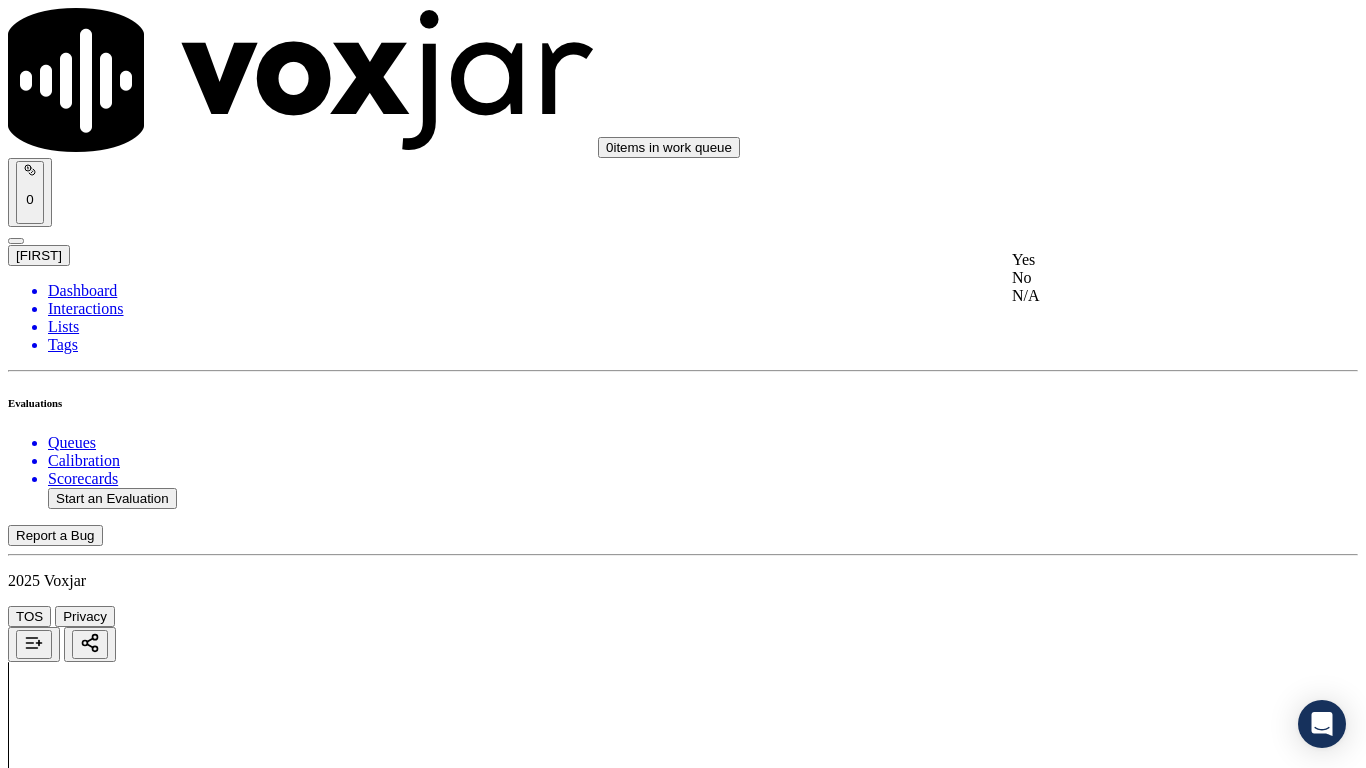 click on "Yes" at bounding box center [1139, 260] 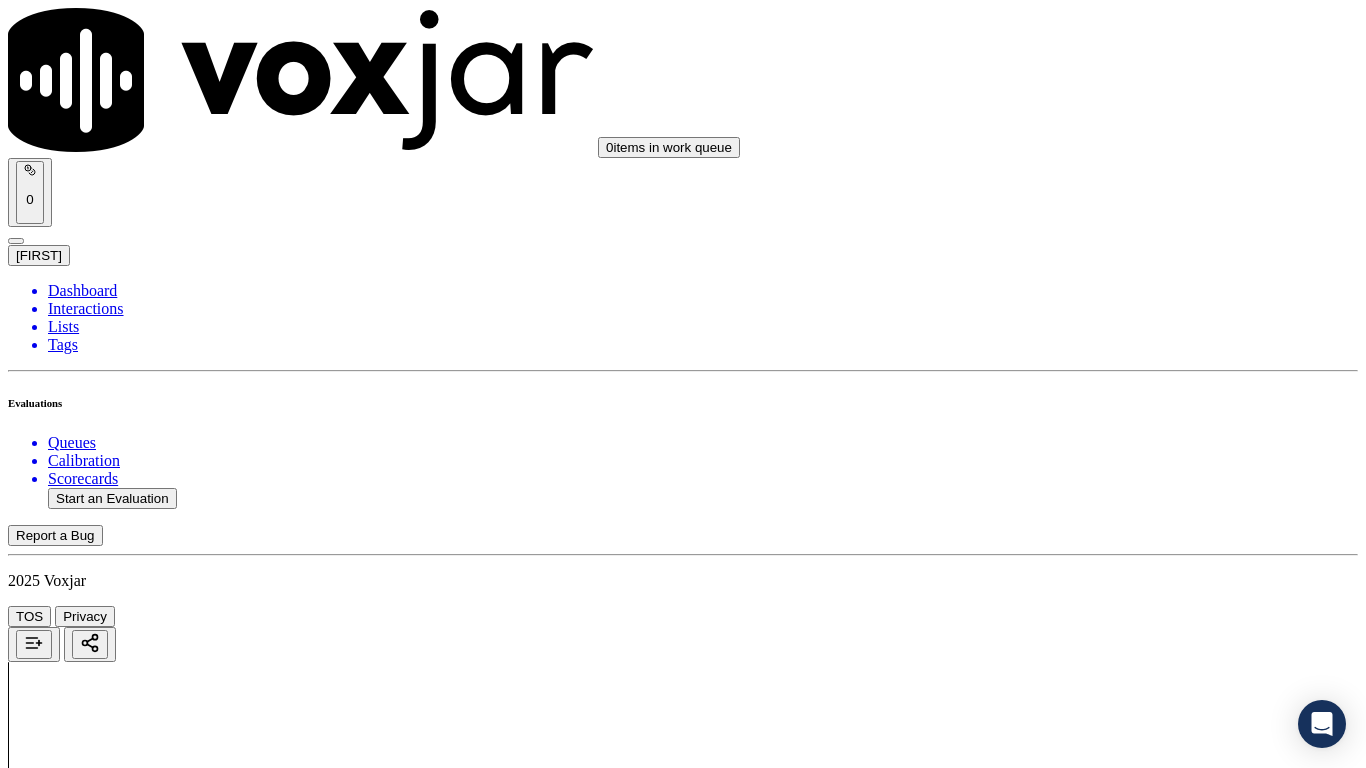 click on "Select an answer" at bounding box center (67, 6263) 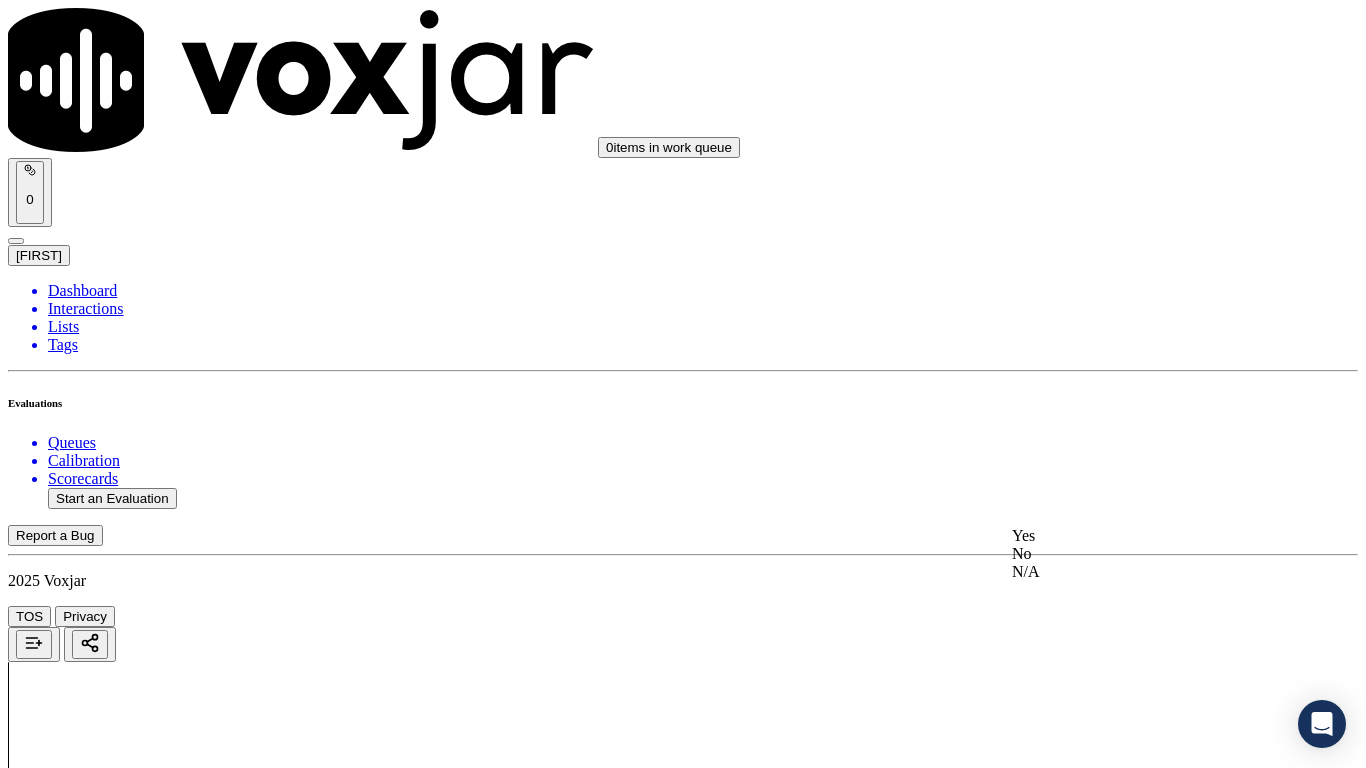 click on "Yes" at bounding box center (1139, 536) 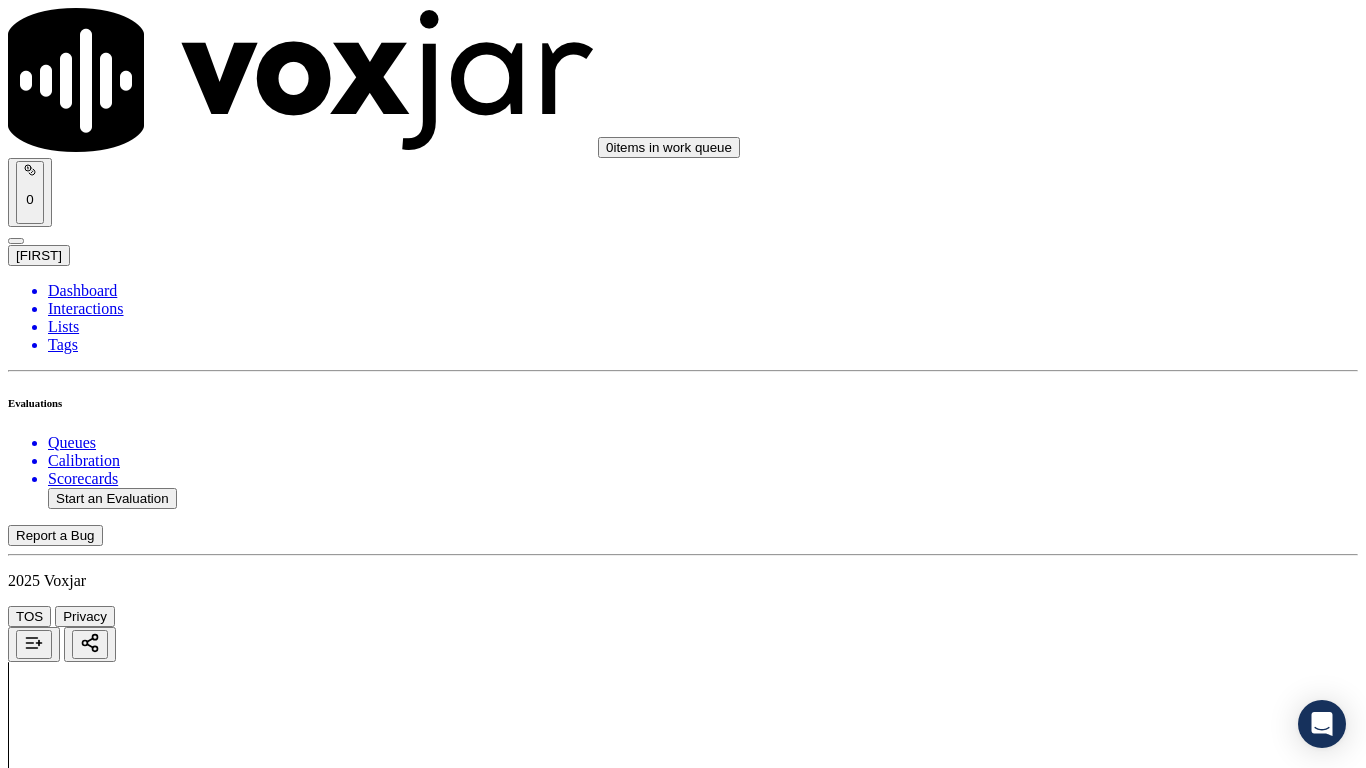 scroll, scrollTop: 4900, scrollLeft: 0, axis: vertical 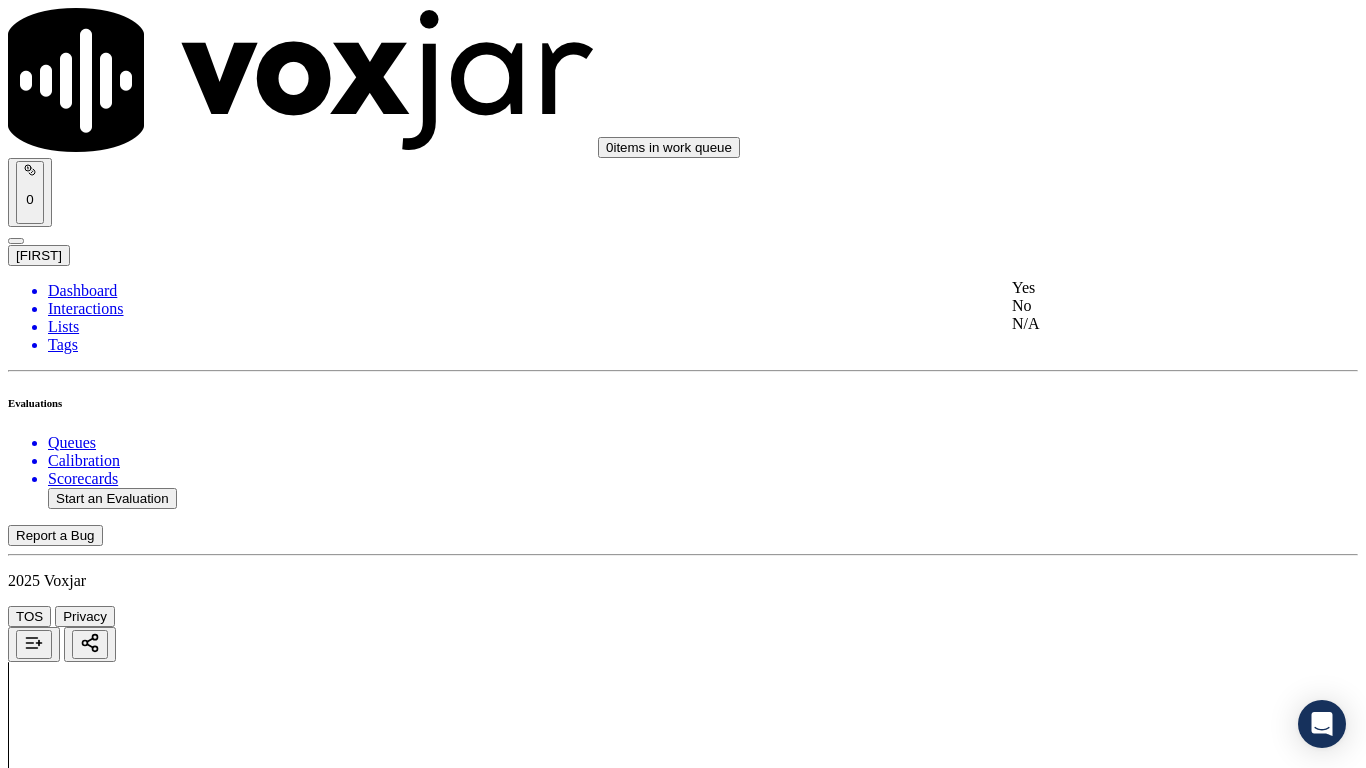 click on "Yes" at bounding box center [1139, 288] 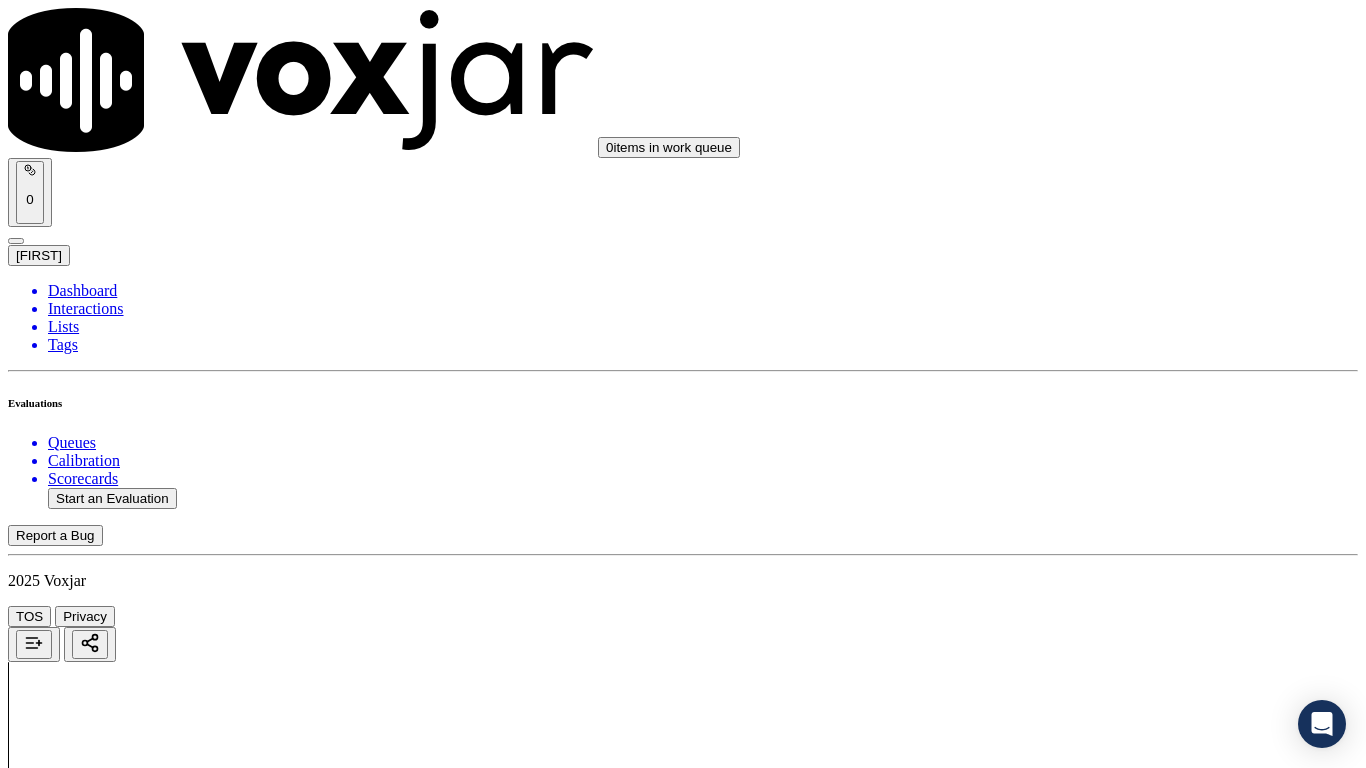 scroll, scrollTop: 5433, scrollLeft: 0, axis: vertical 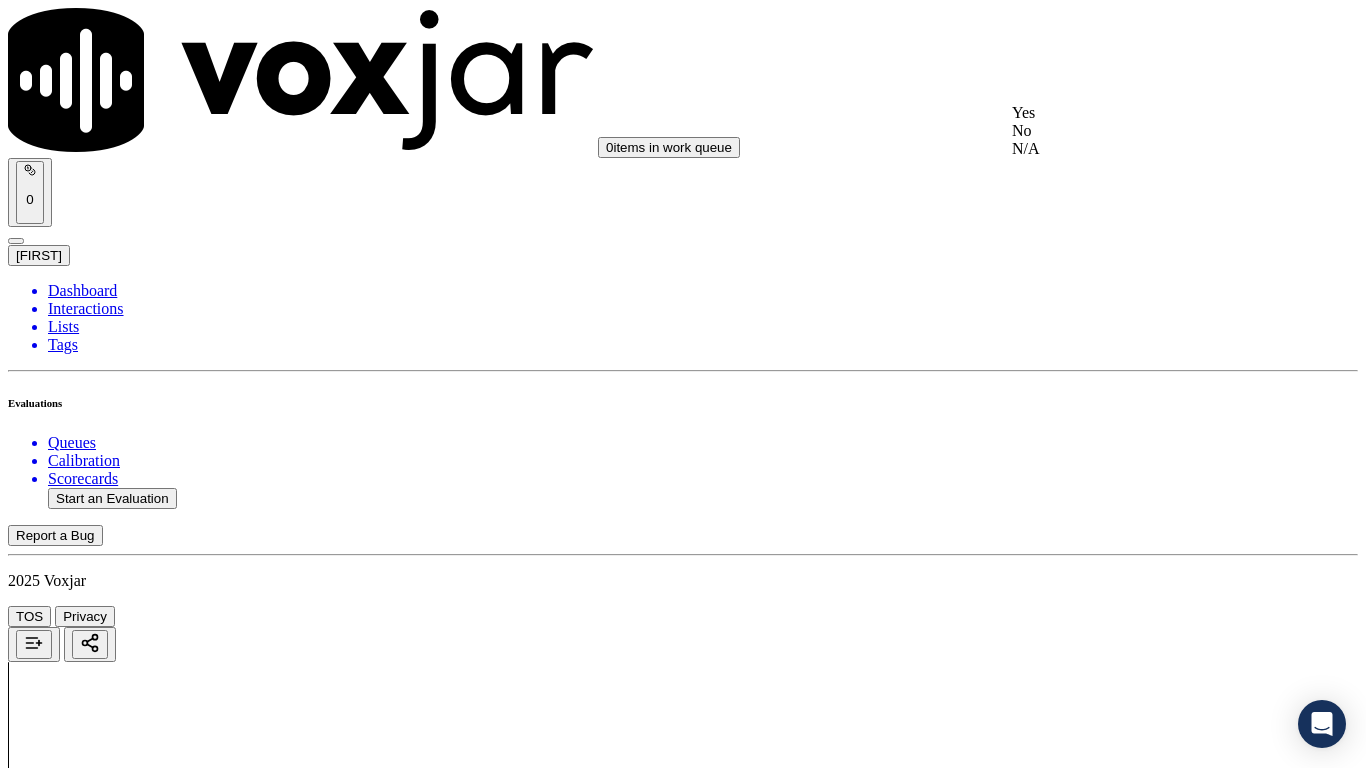 click on "Yes" at bounding box center (1139, 113) 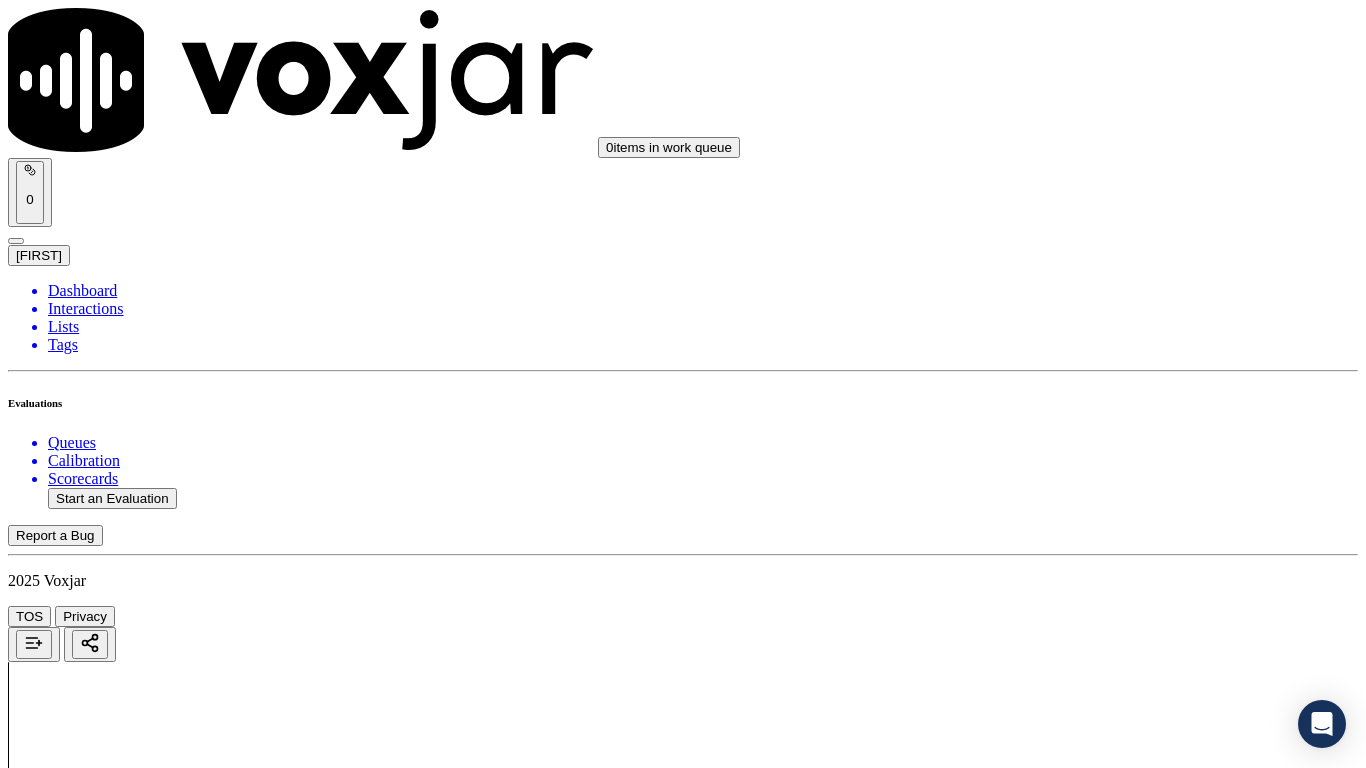 drag, startPoint x: 1110, startPoint y: 324, endPoint x: 1111, endPoint y: 347, distance: 23.021729 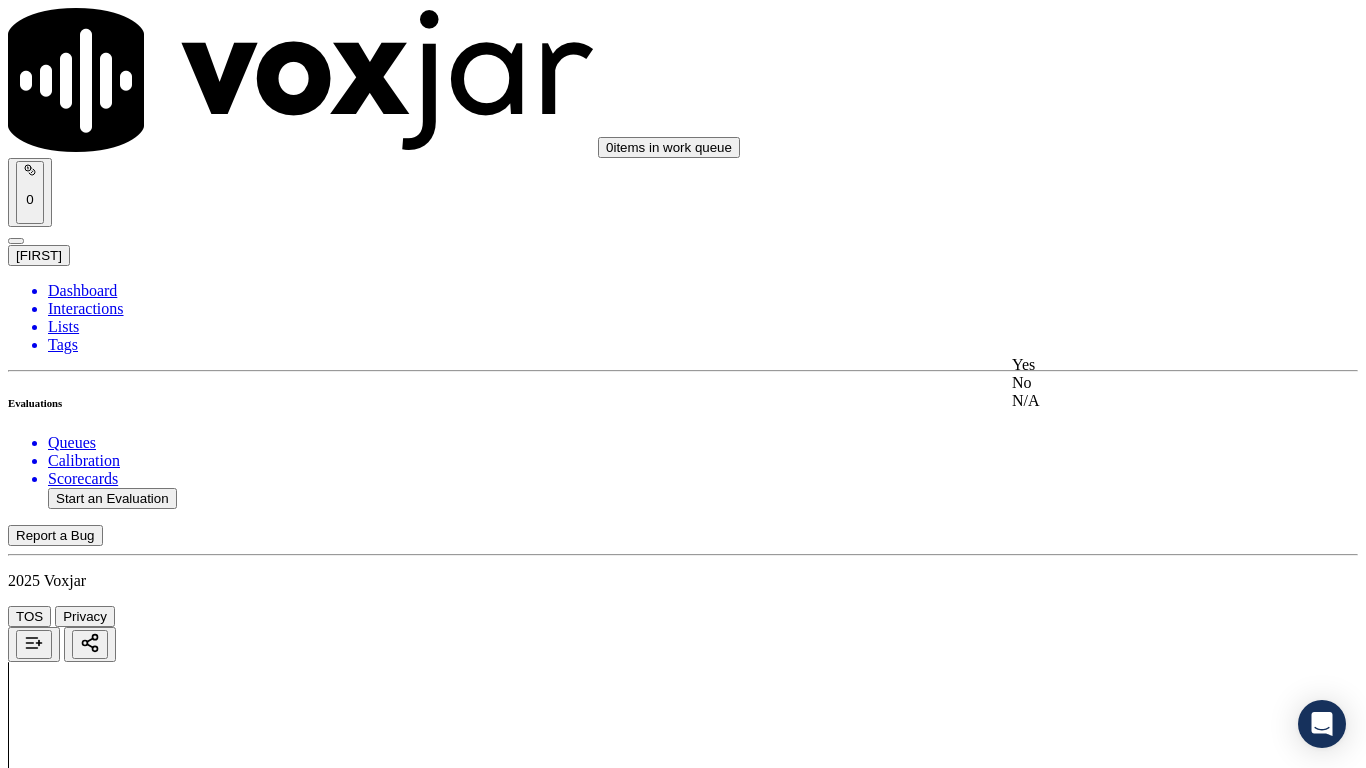 click on "Yes" at bounding box center (1139, 365) 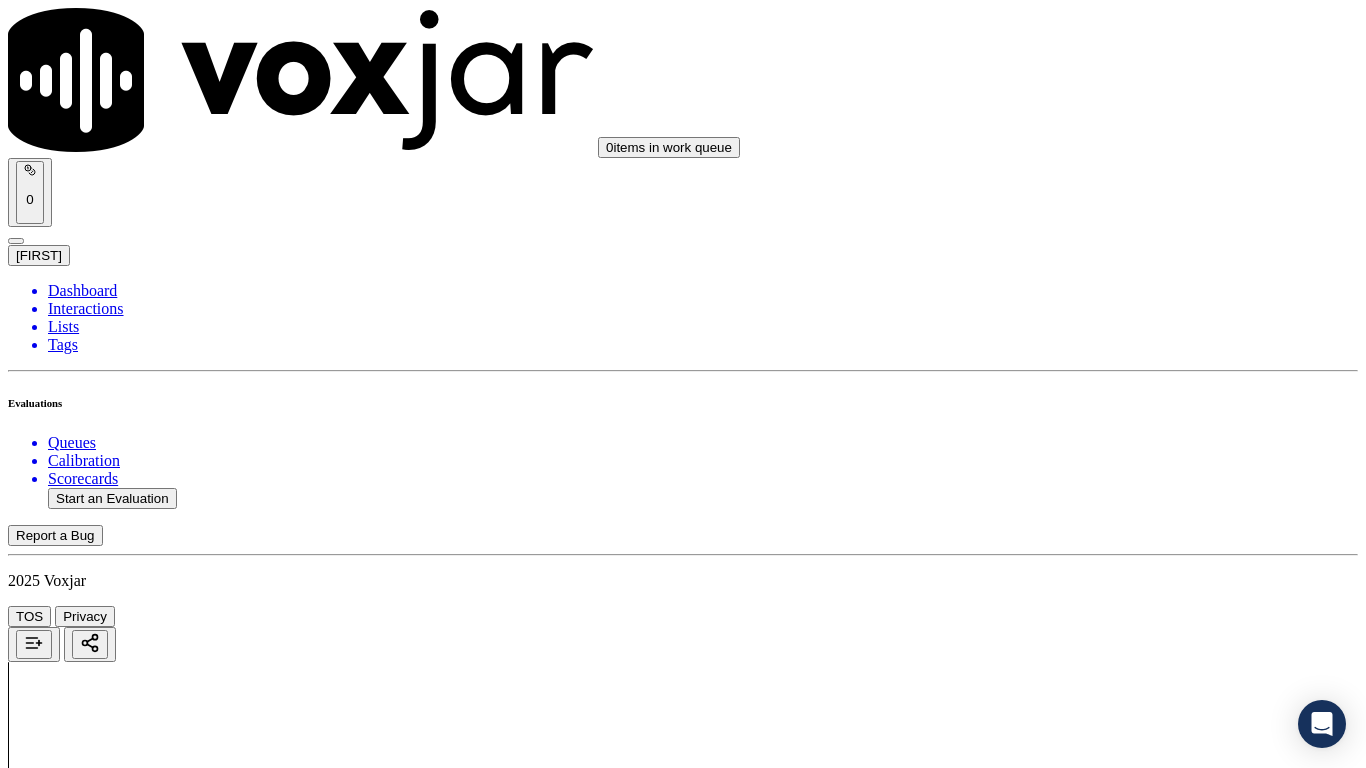 click on "Select an answer" at bounding box center [67, 7272] 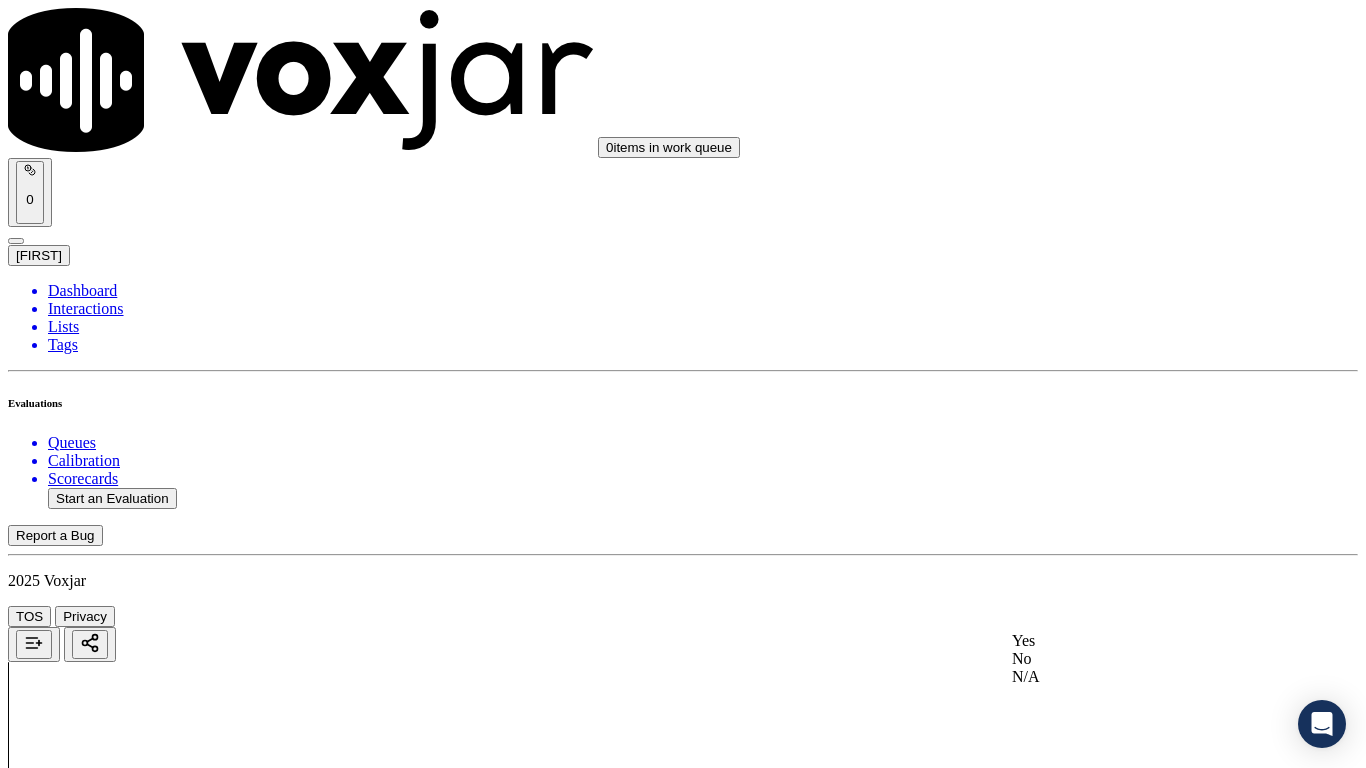 click on "Yes" at bounding box center [1139, 641] 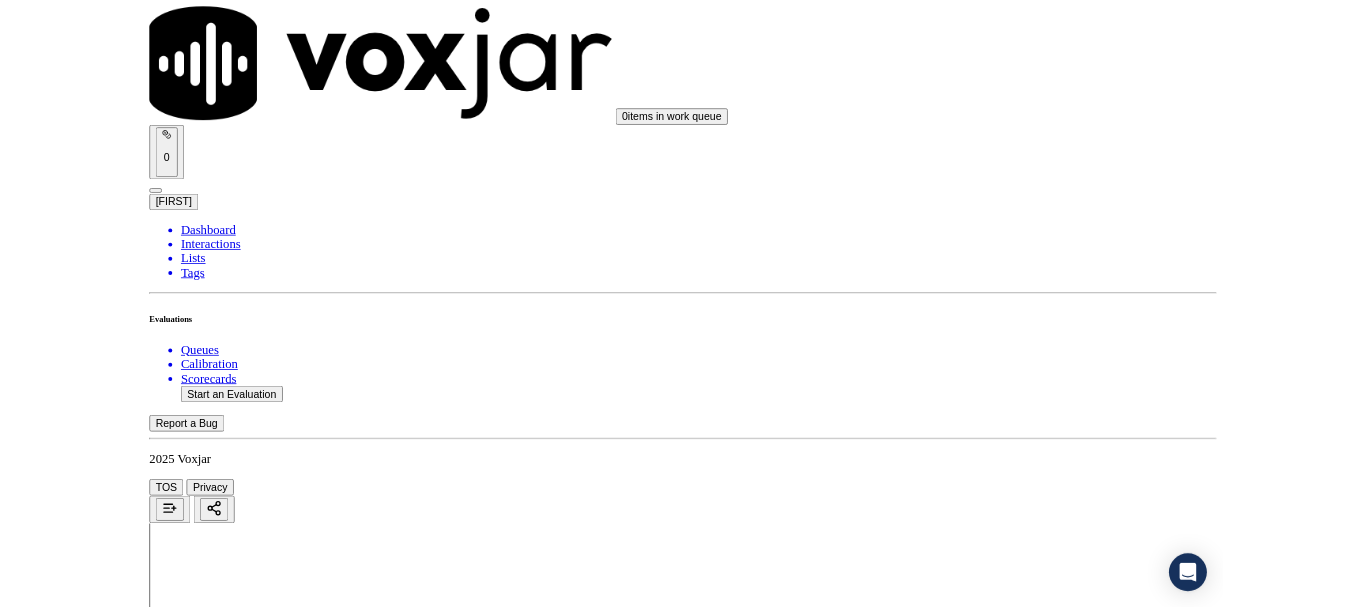 scroll, scrollTop: 5533, scrollLeft: 0, axis: vertical 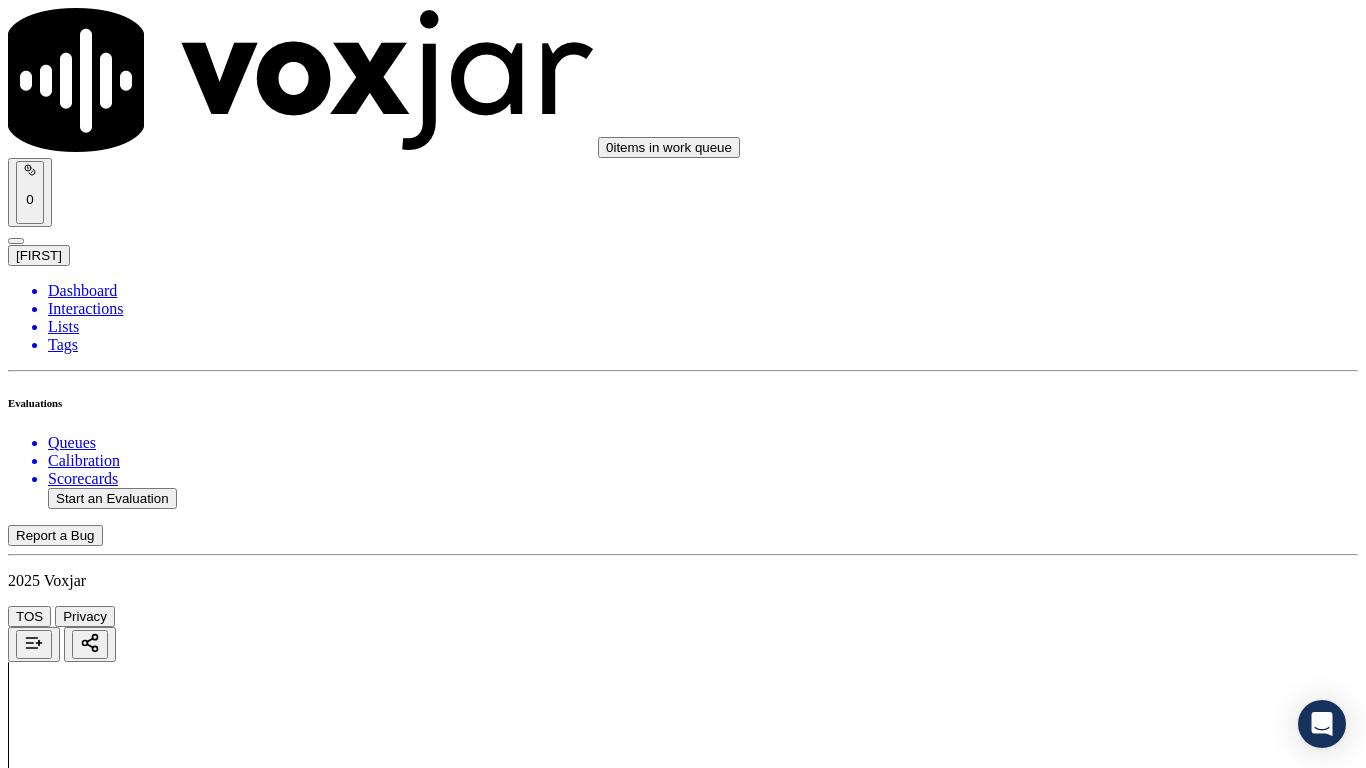 click on "Submit Scores" at bounding box center (59, 7345) 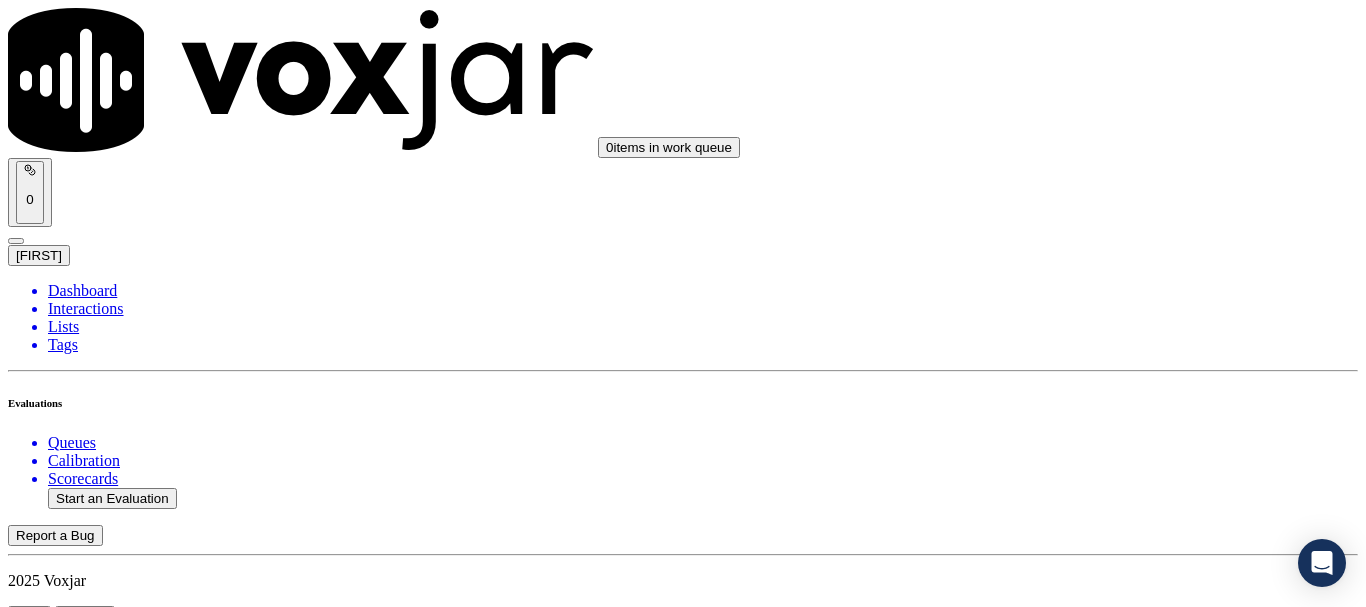 click on "Start an Evaluation" 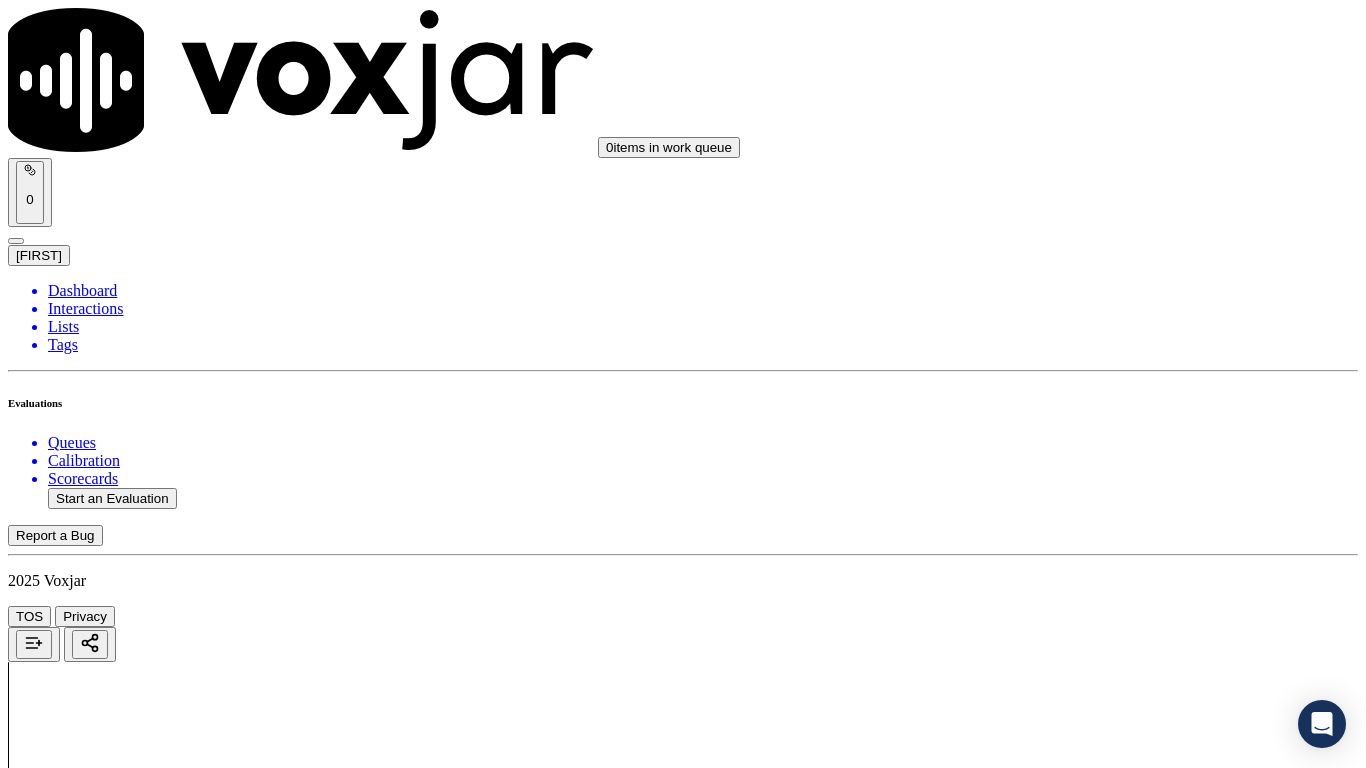 click on "Upload interaction to start evaluation" at bounding box center (124, 2746) 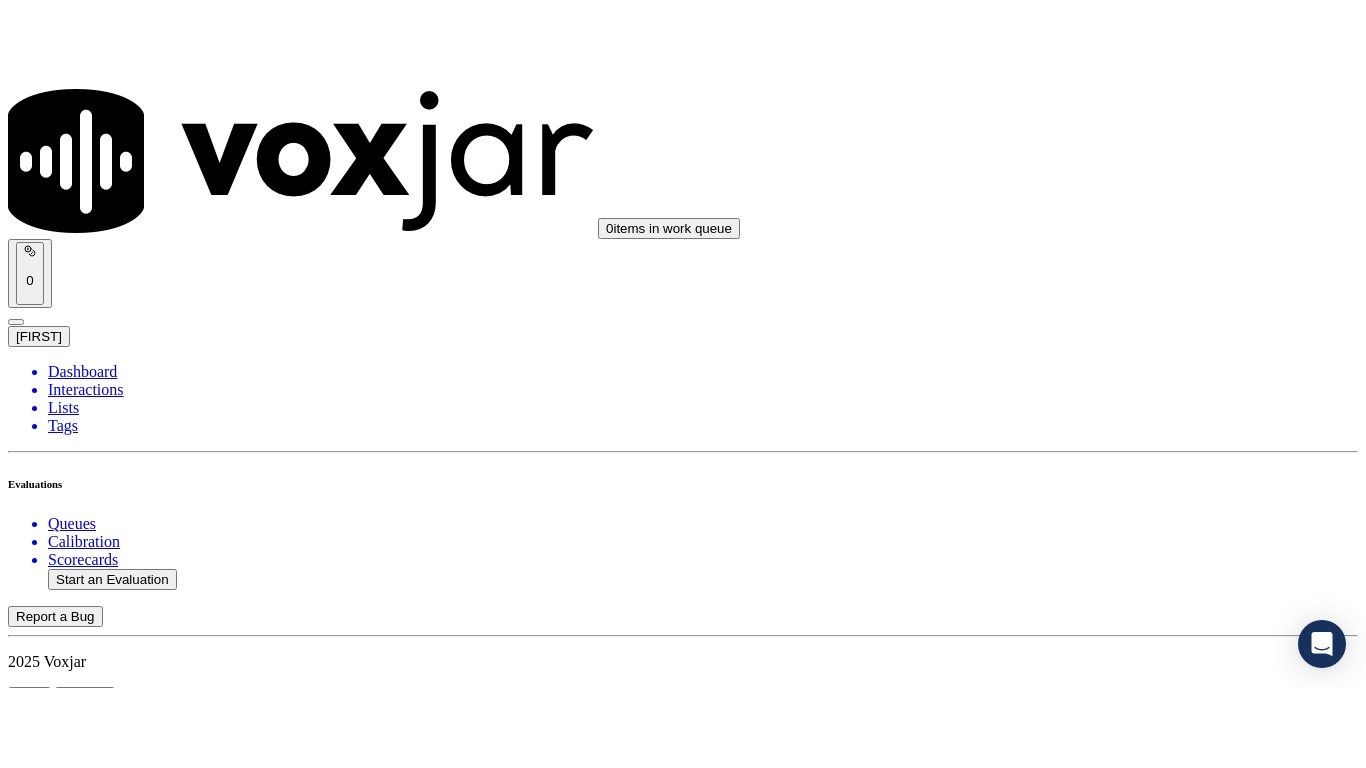 scroll, scrollTop: 200, scrollLeft: 0, axis: vertical 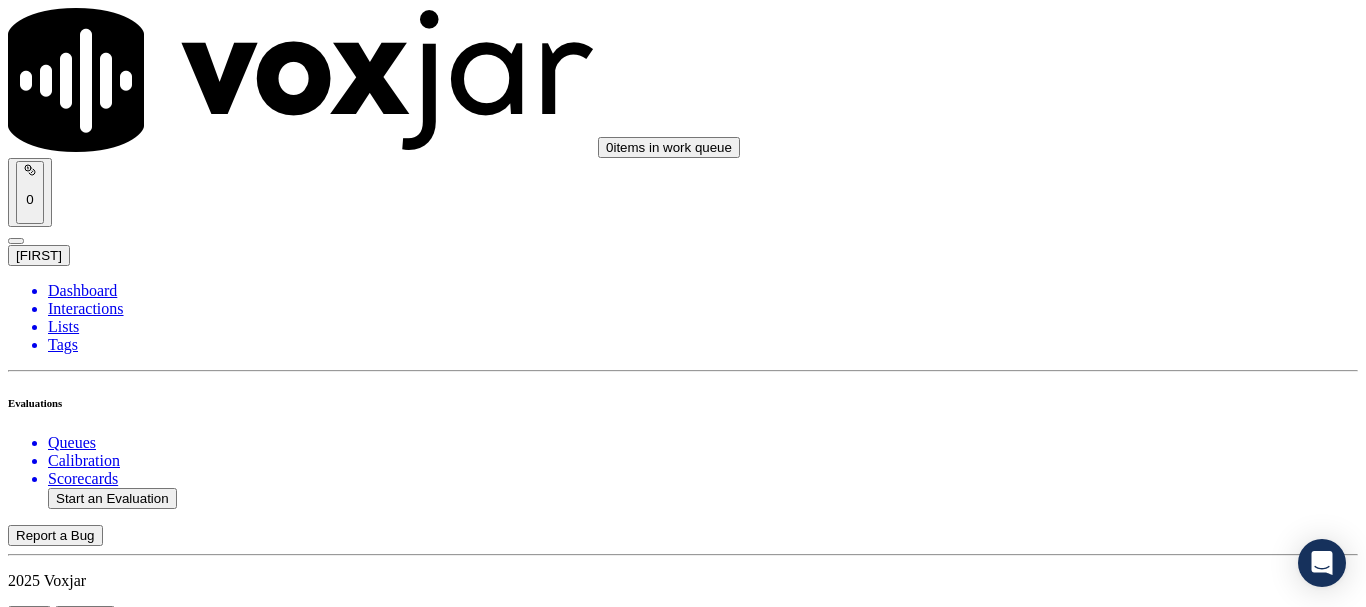 click 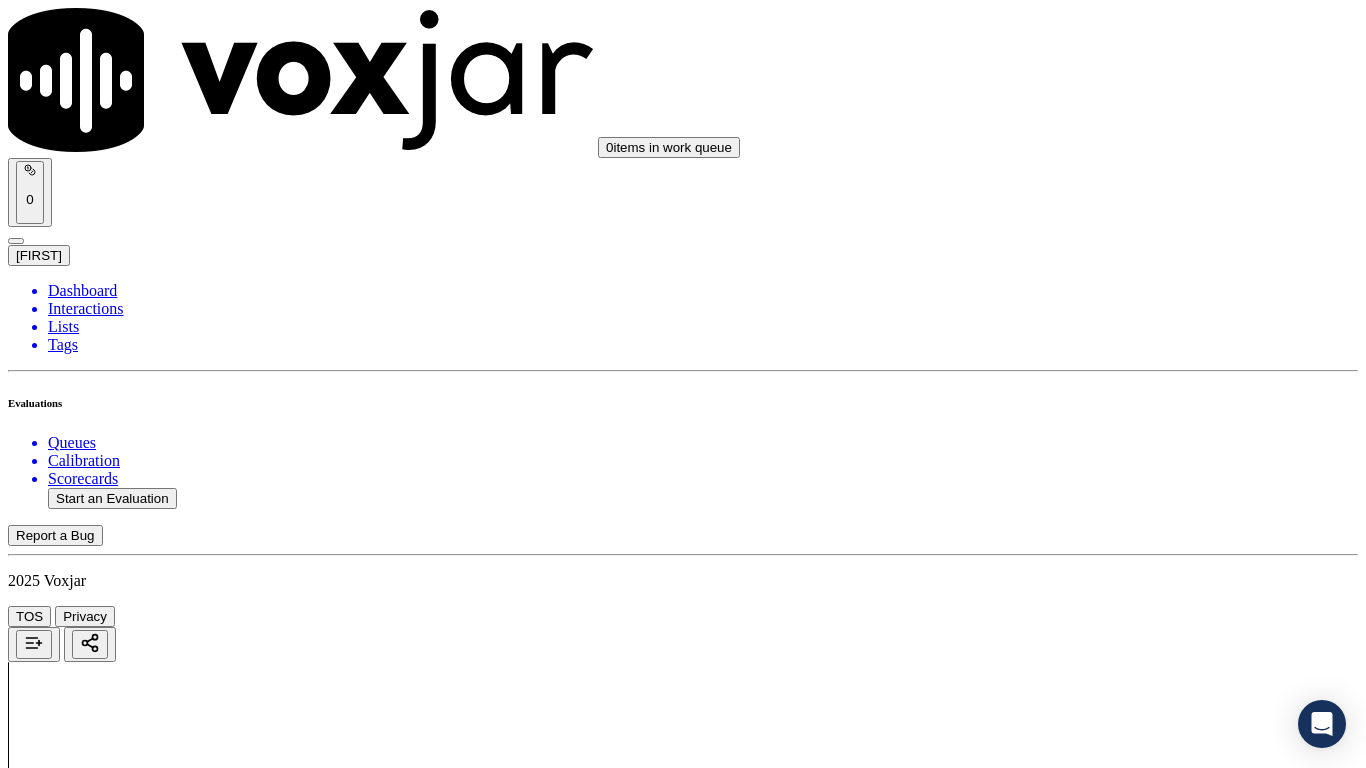 drag, startPoint x: 1125, startPoint y: 673, endPoint x: 1065, endPoint y: 567, distance: 121.80312 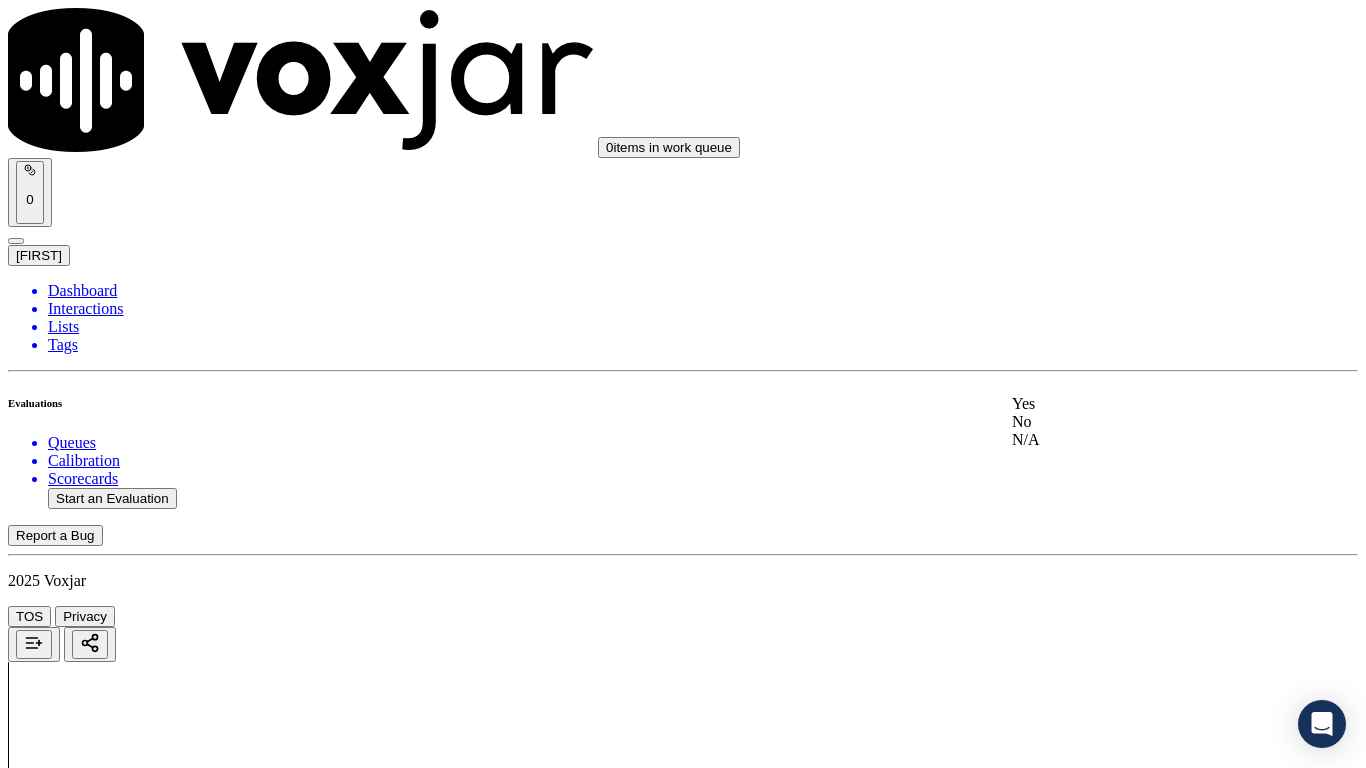 click on "Yes" at bounding box center (1139, 404) 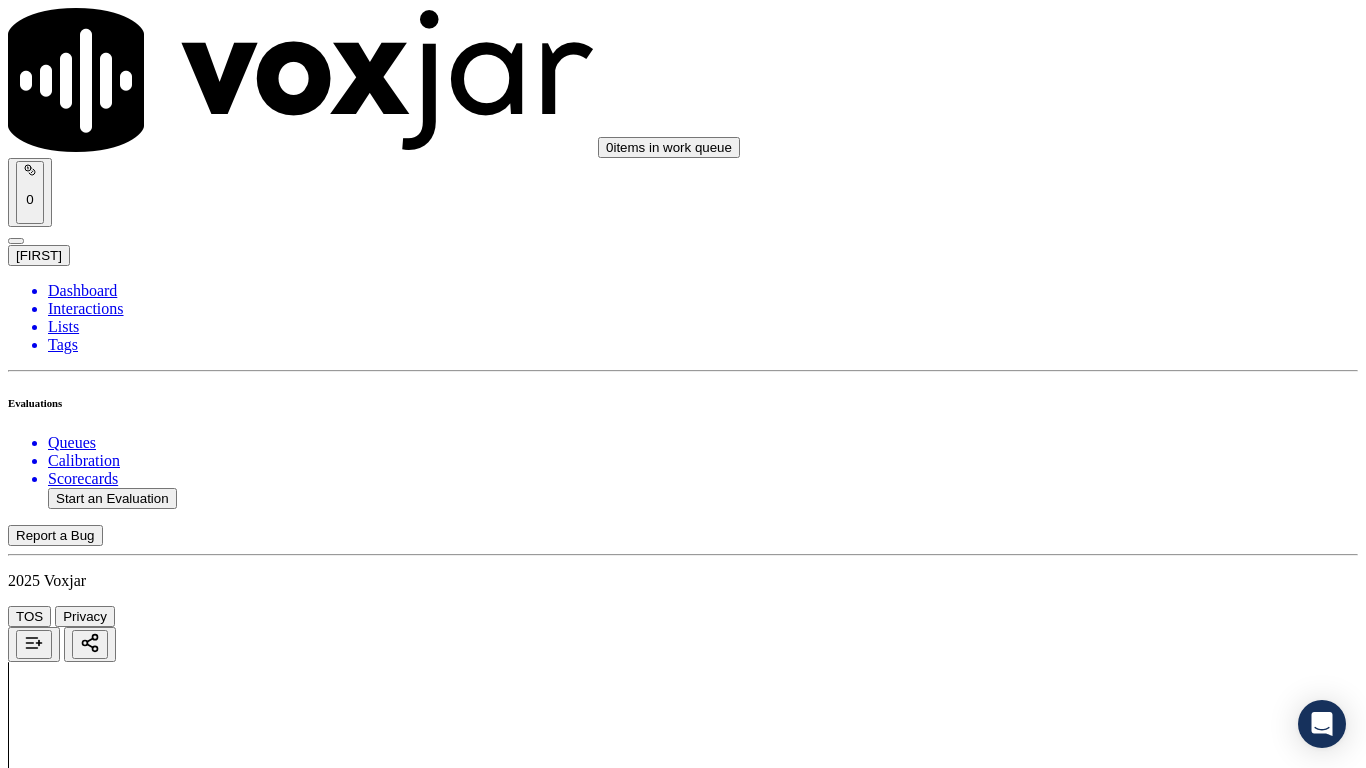 click on "Select an answer" at bounding box center (67, 2639) 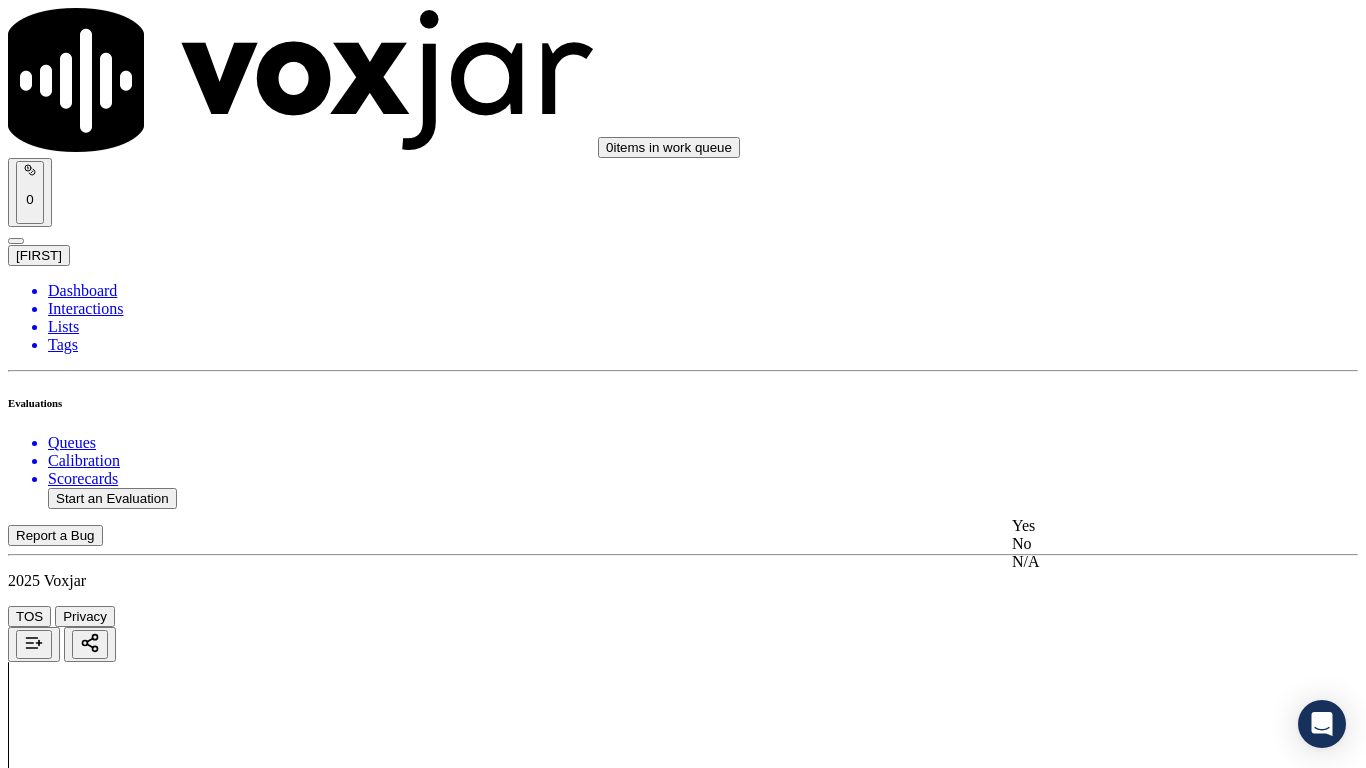 click on "Yes" at bounding box center (1139, 526) 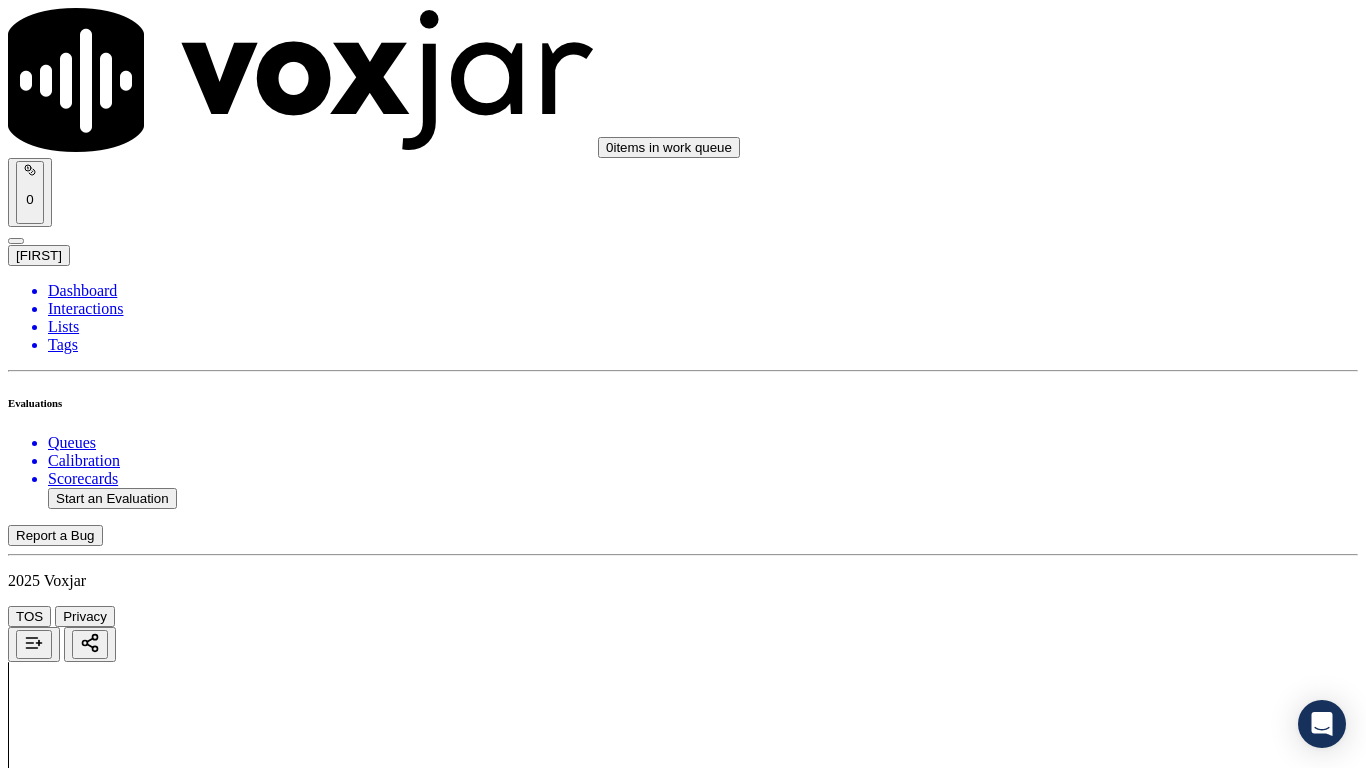 scroll, scrollTop: 700, scrollLeft: 0, axis: vertical 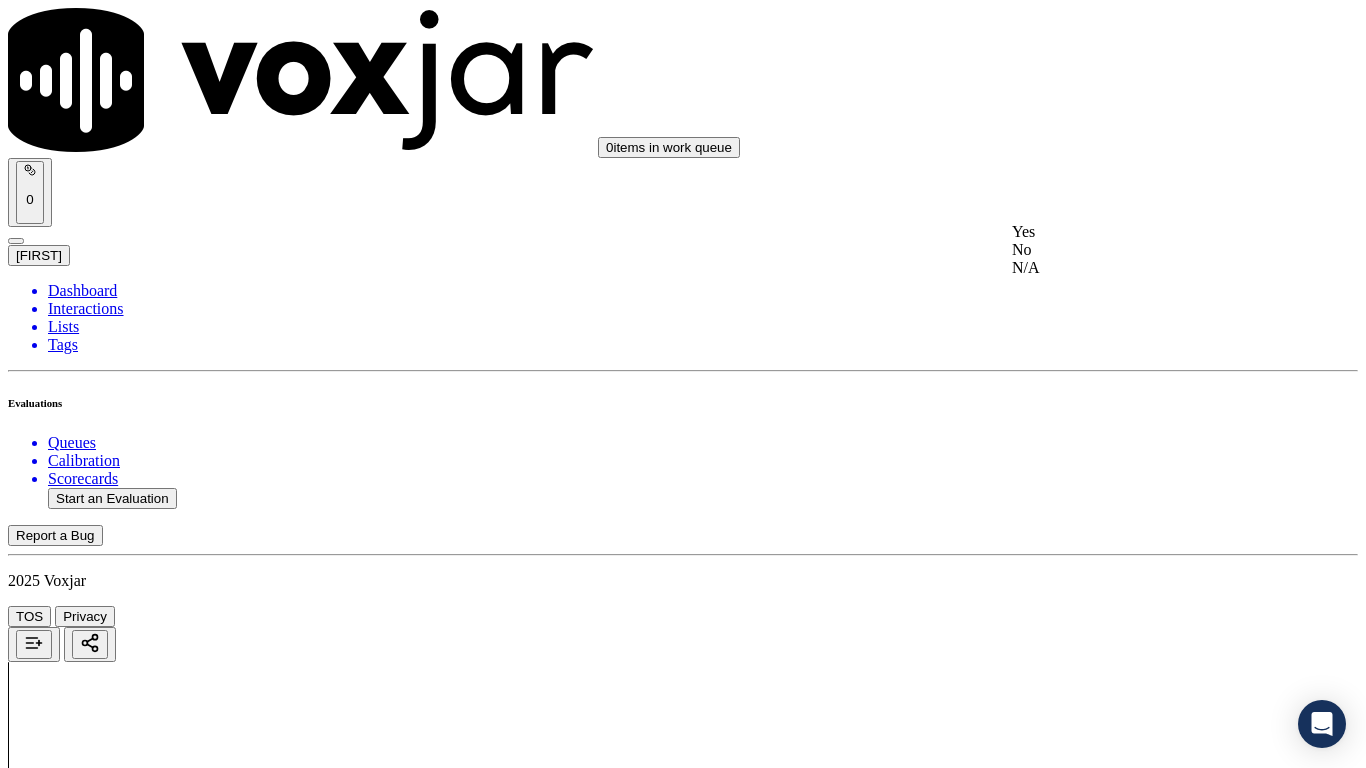 click on "Yes" at bounding box center [1139, 232] 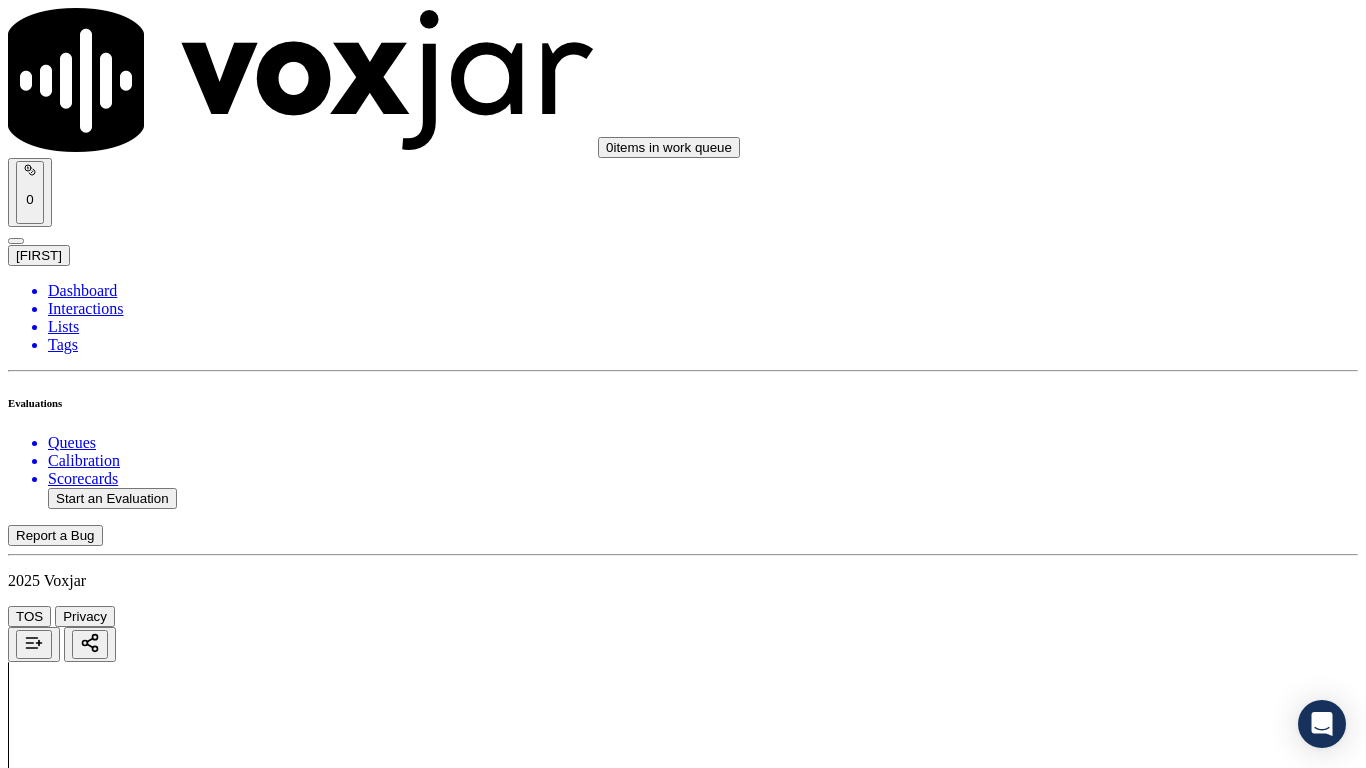 drag, startPoint x: 1161, startPoint y: 469, endPoint x: 1129, endPoint y: 607, distance: 141.66158 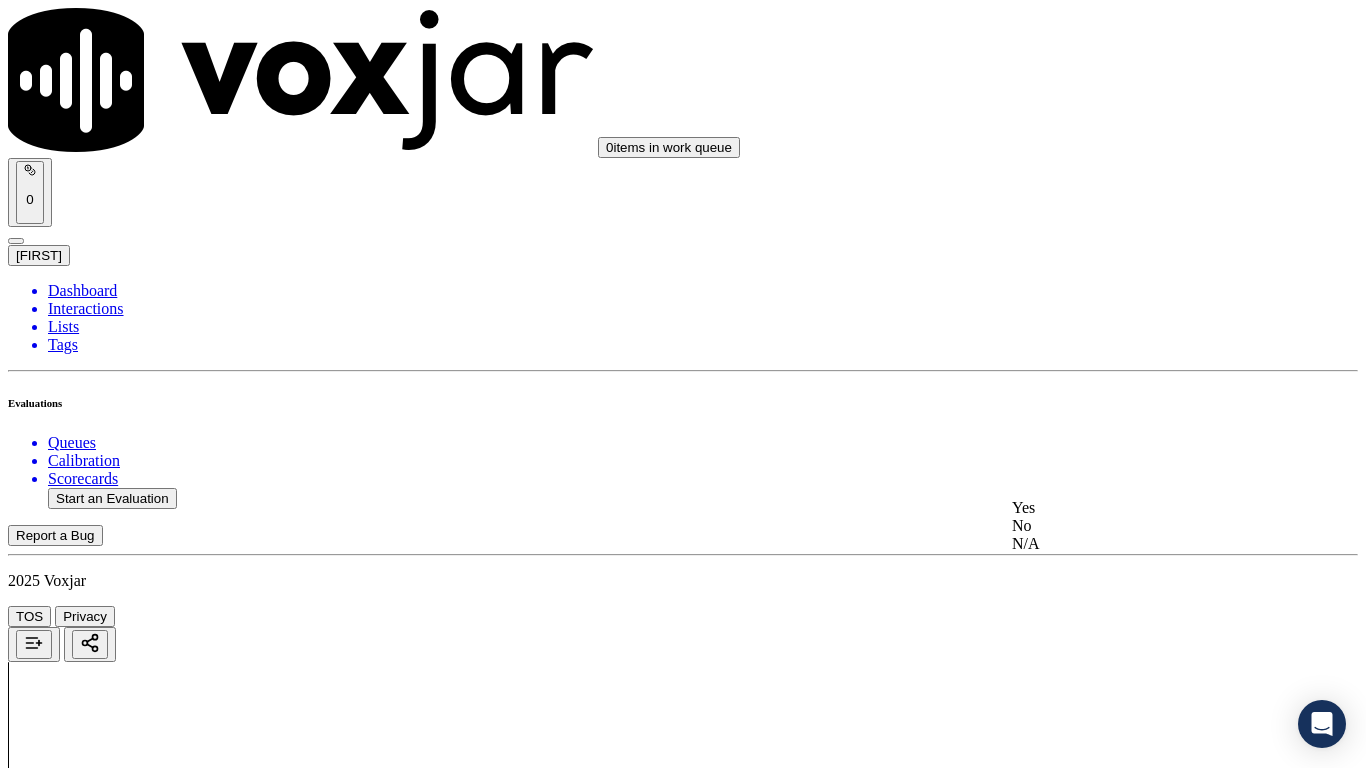 click on "N/A" 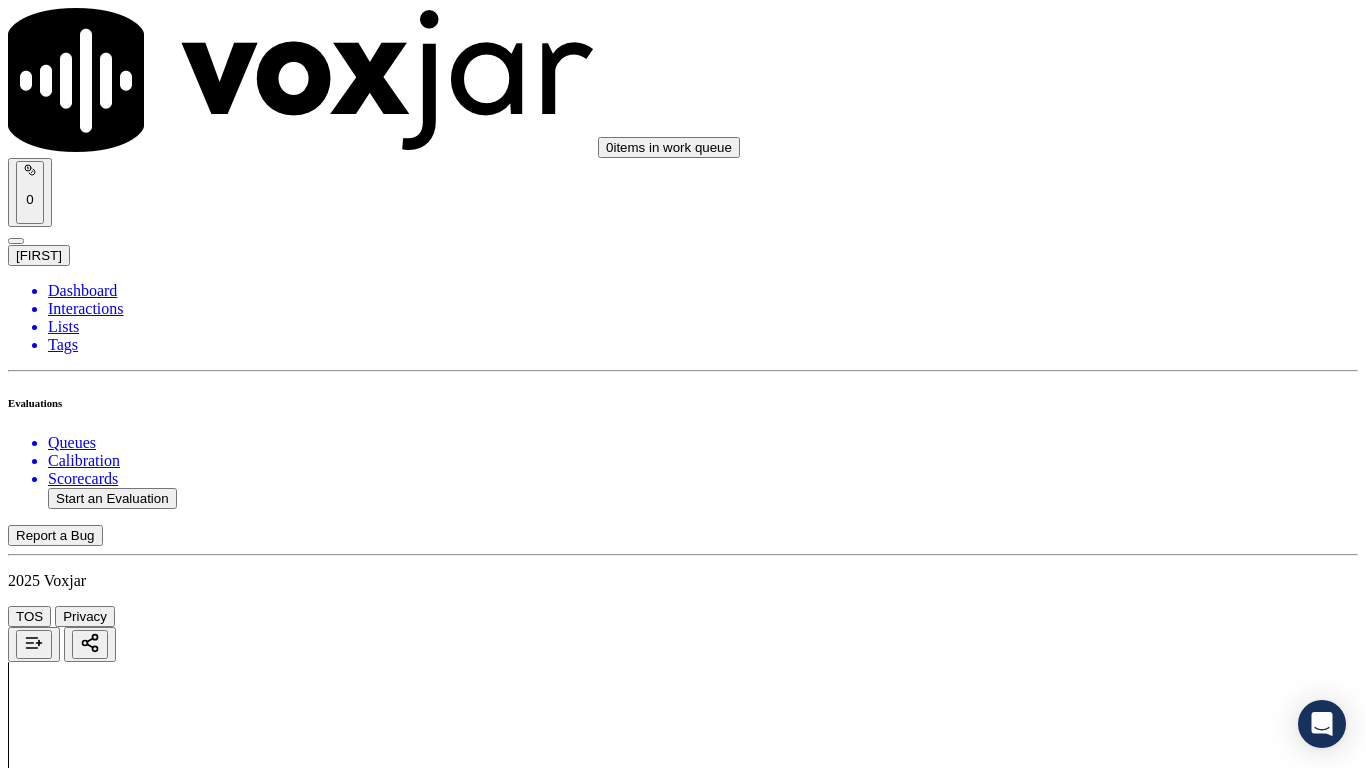 scroll, scrollTop: 1300, scrollLeft: 0, axis: vertical 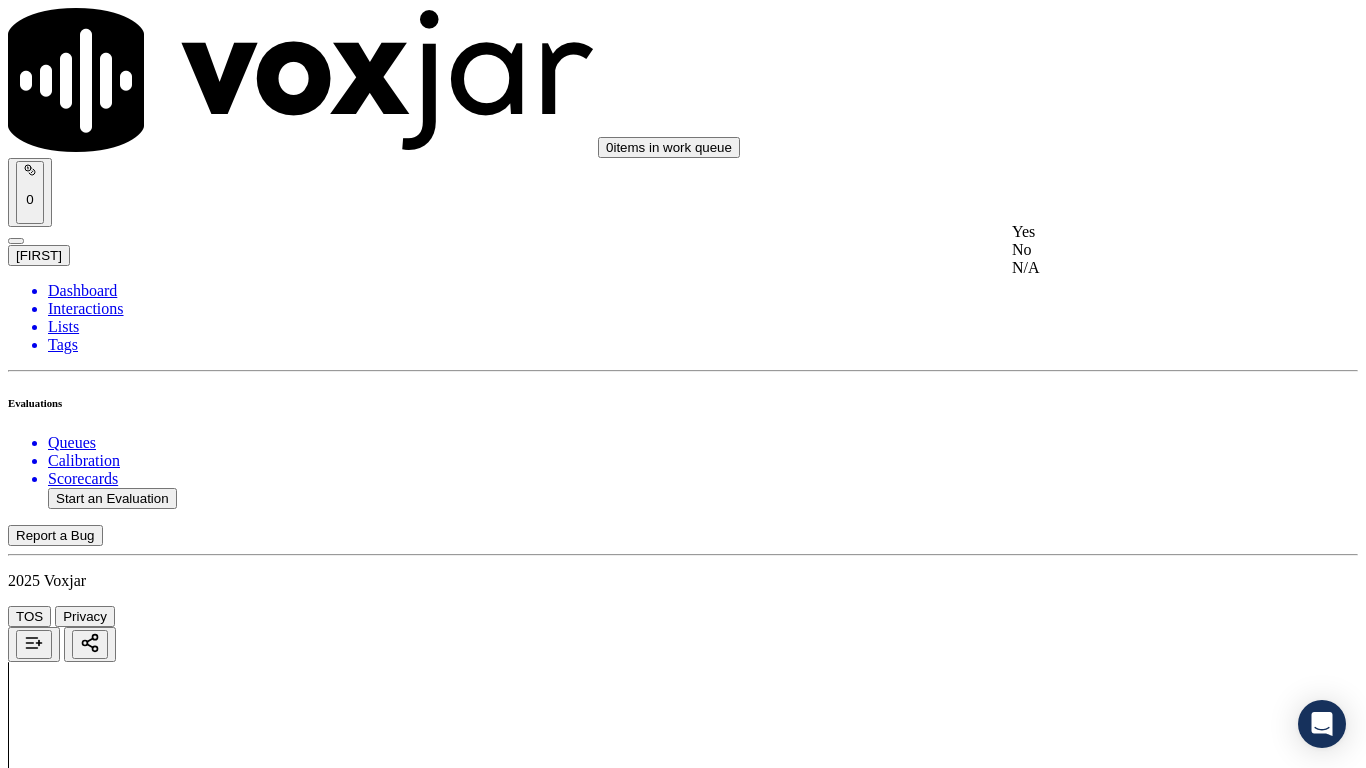 drag, startPoint x: 1080, startPoint y: 195, endPoint x: 1118, endPoint y: 467, distance: 274.64157 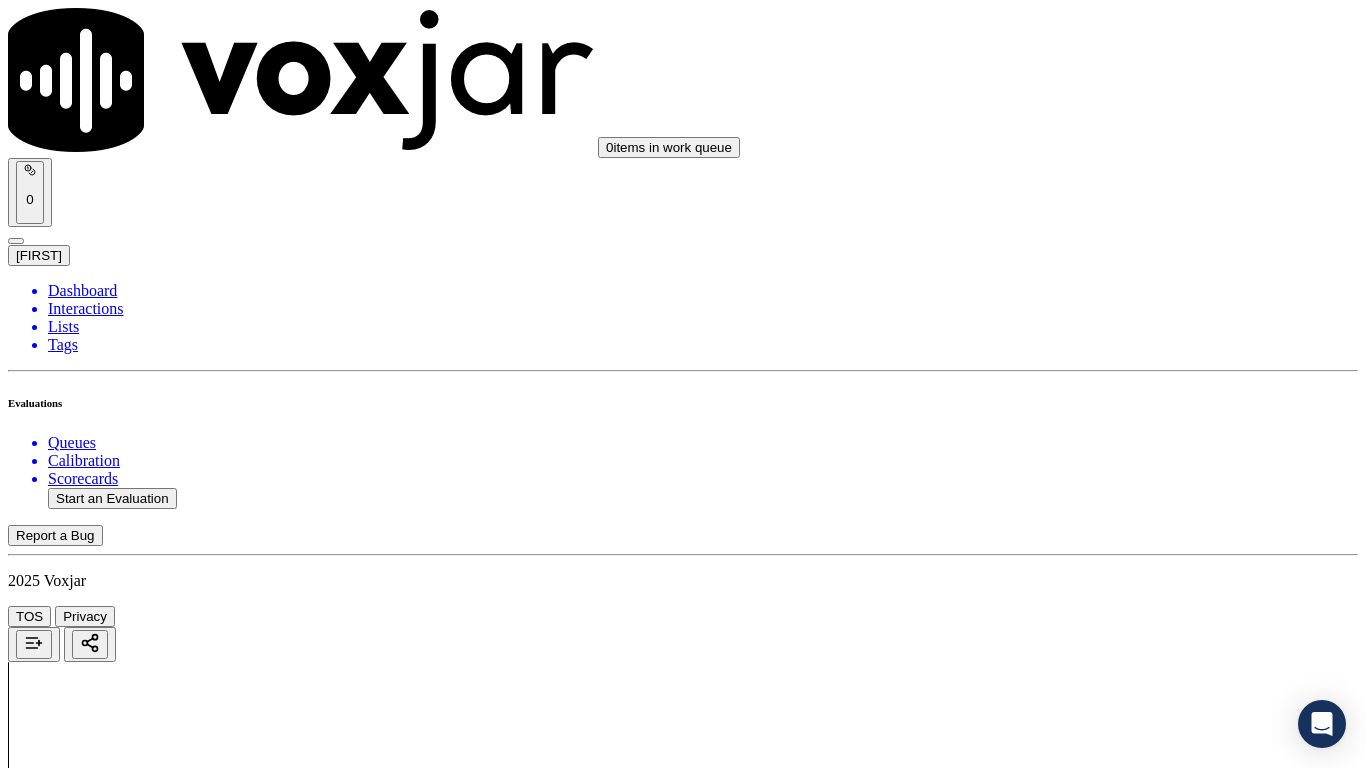 click on "Select an answer" at bounding box center [67, 3571] 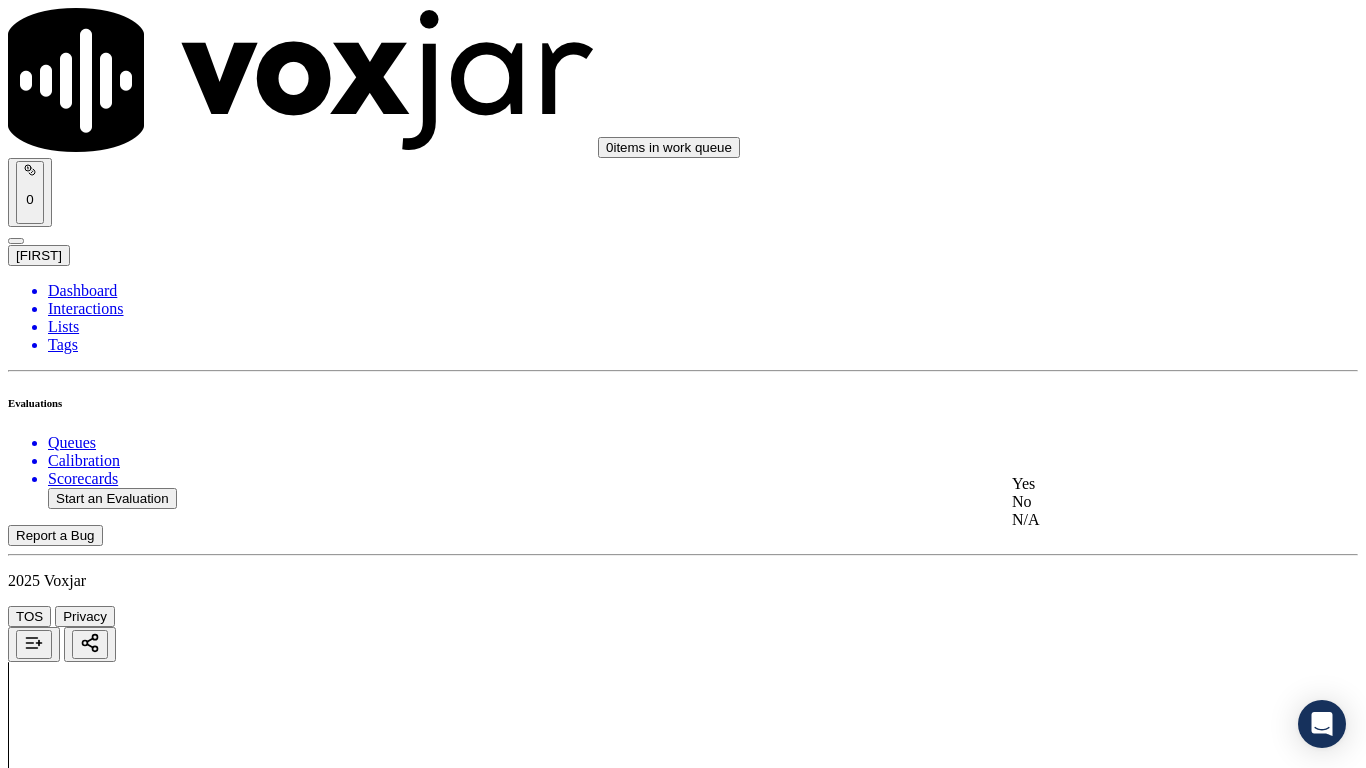 drag, startPoint x: 1118, startPoint y: 501, endPoint x: 1135, endPoint y: 600, distance: 100.44899 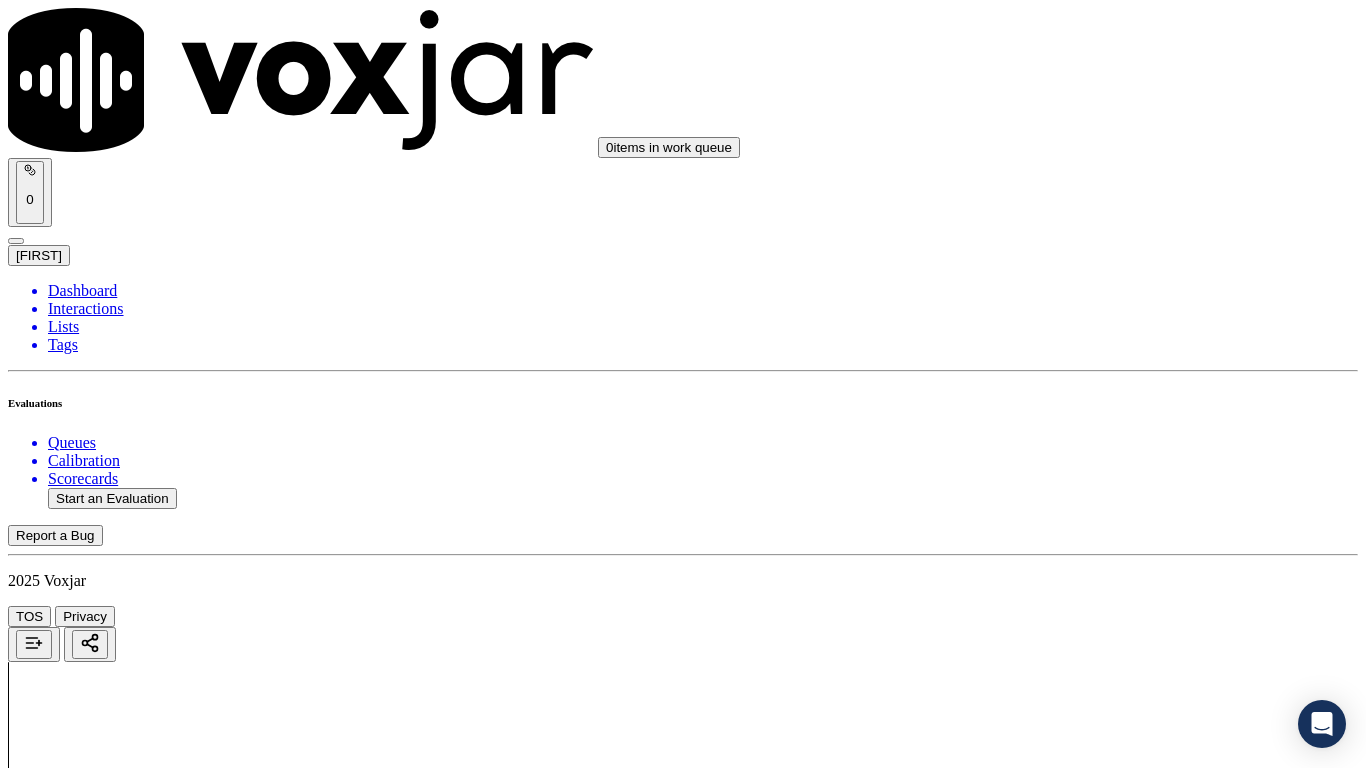 scroll, scrollTop: 1800, scrollLeft: 0, axis: vertical 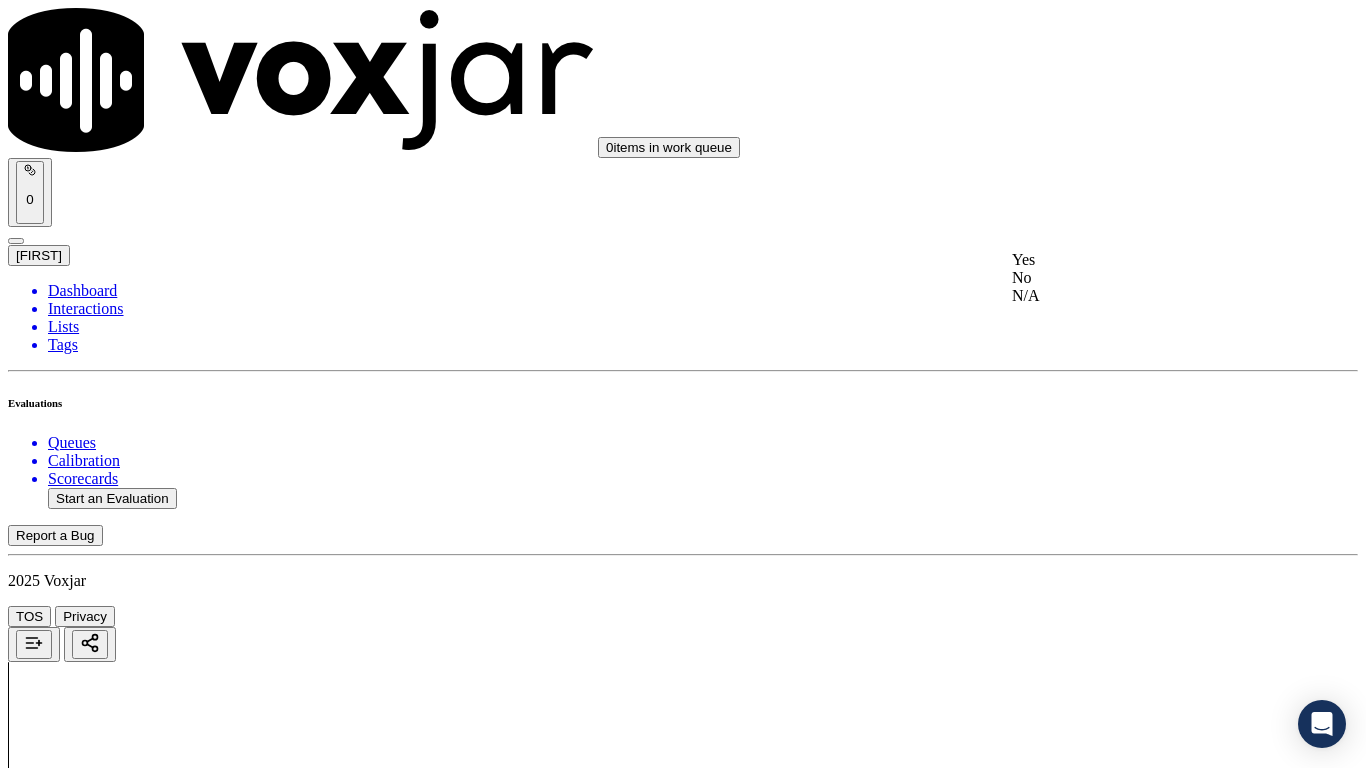 drag, startPoint x: 1112, startPoint y: 275, endPoint x: 1115, endPoint y: 493, distance: 218.02065 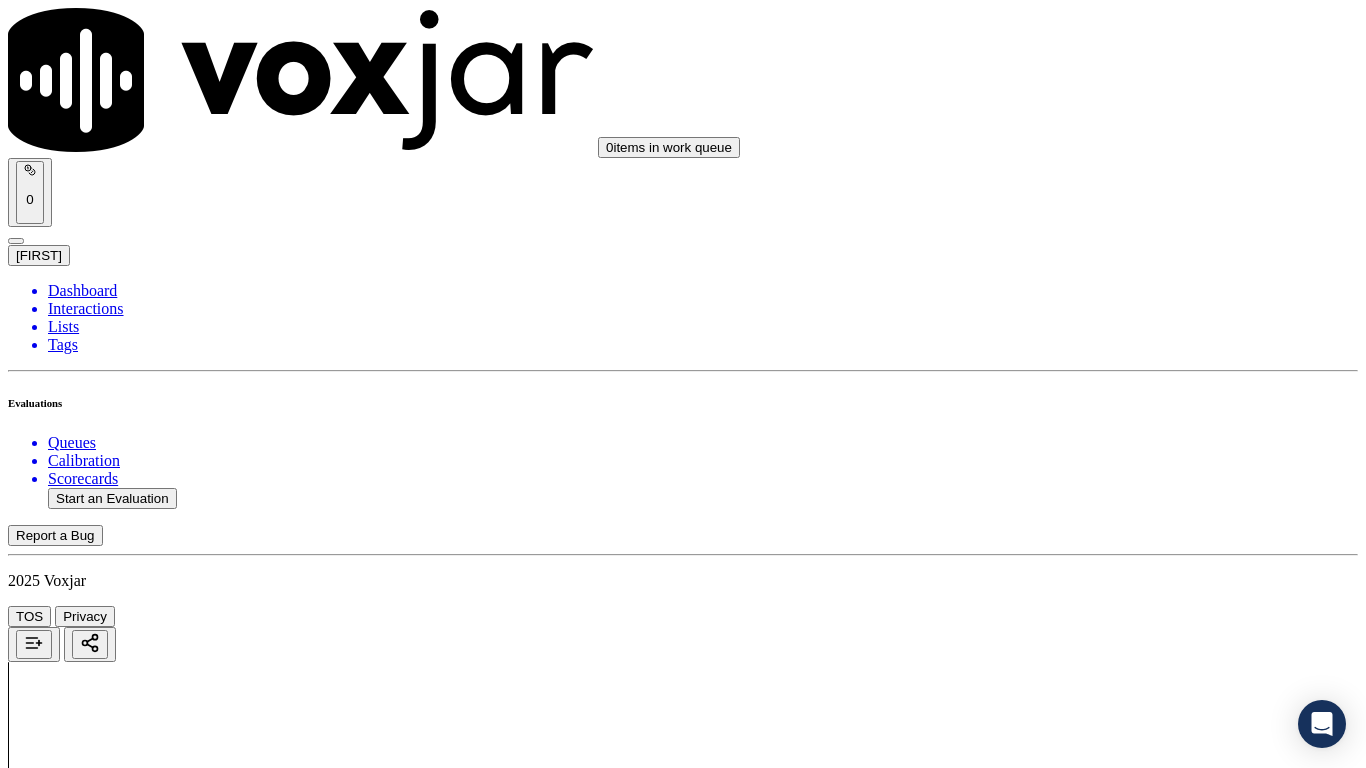 click on "Select an answer" at bounding box center (67, 4044) 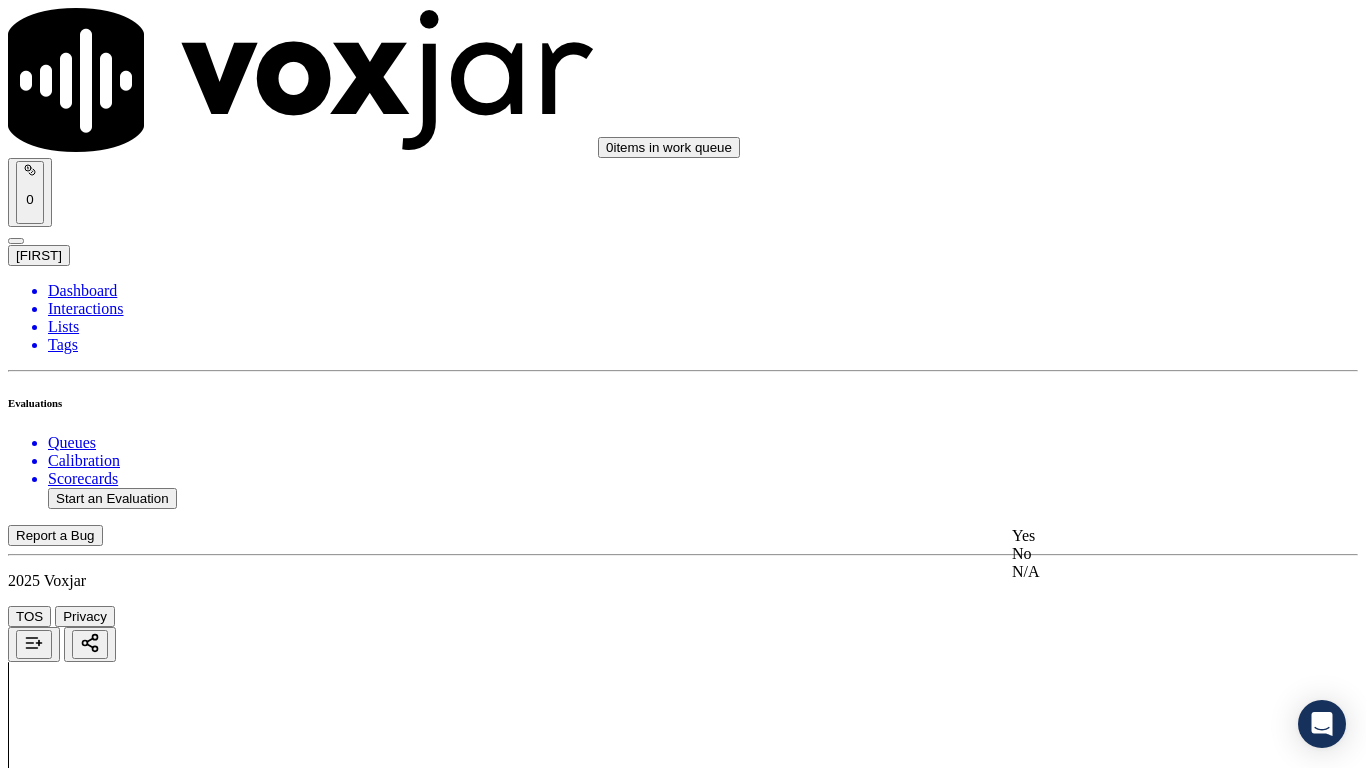 click on "Yes" at bounding box center (1139, 536) 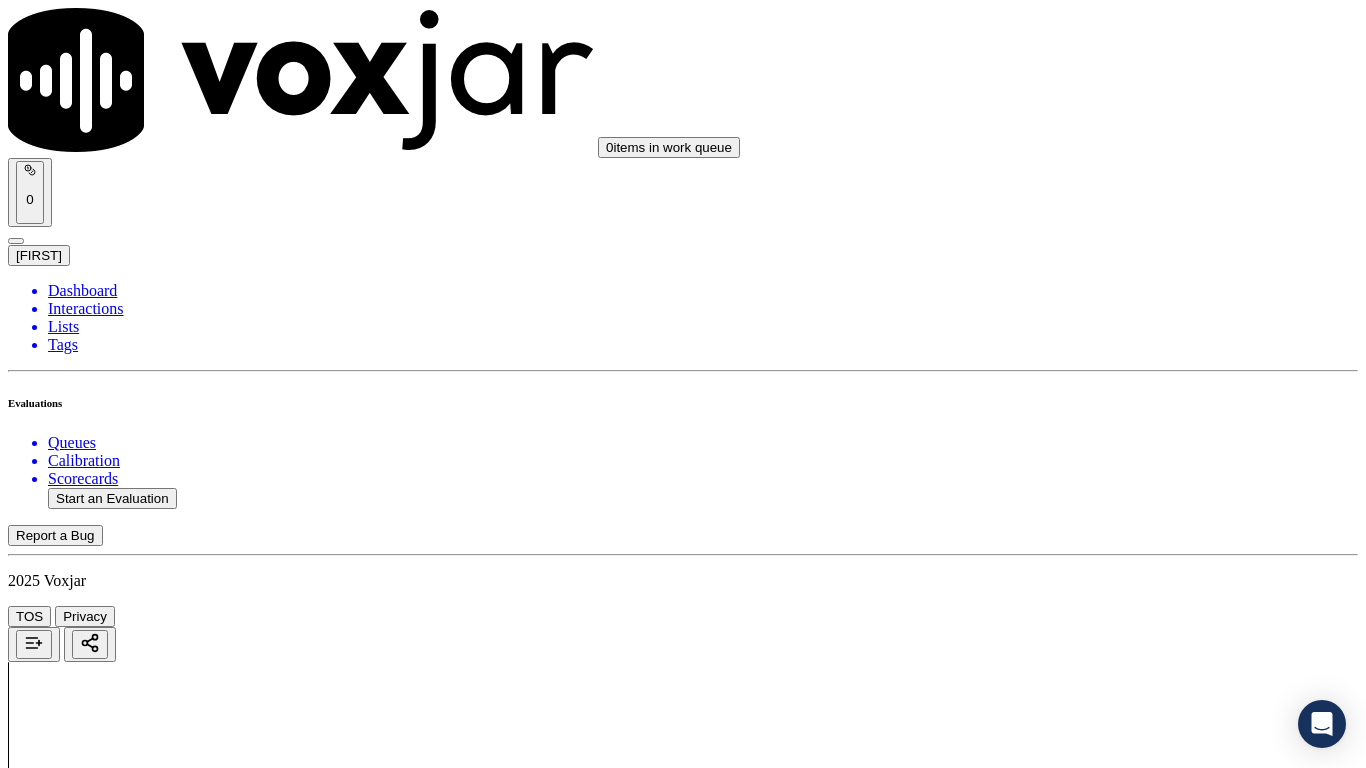 scroll, scrollTop: 2400, scrollLeft: 0, axis: vertical 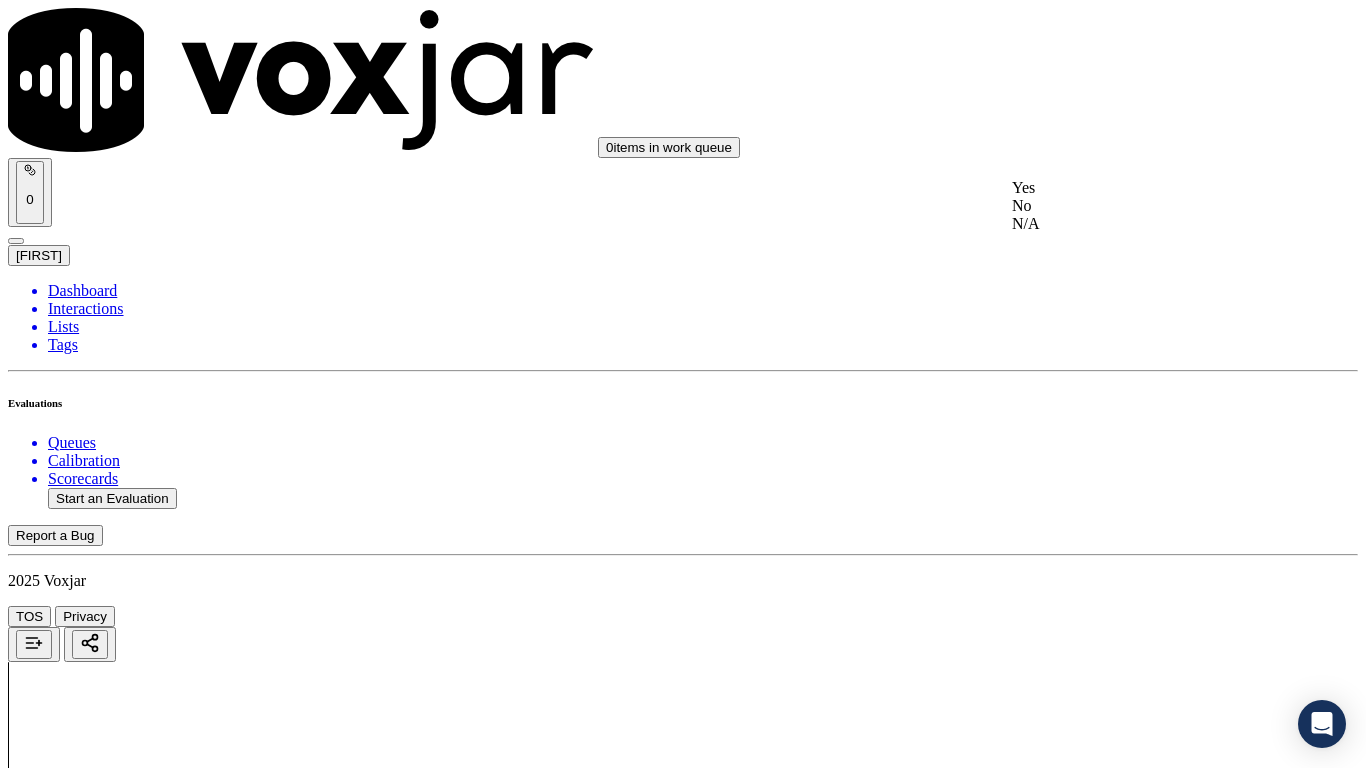 drag, startPoint x: 1094, startPoint y: 170, endPoint x: 1110, endPoint y: 239, distance: 70.83079 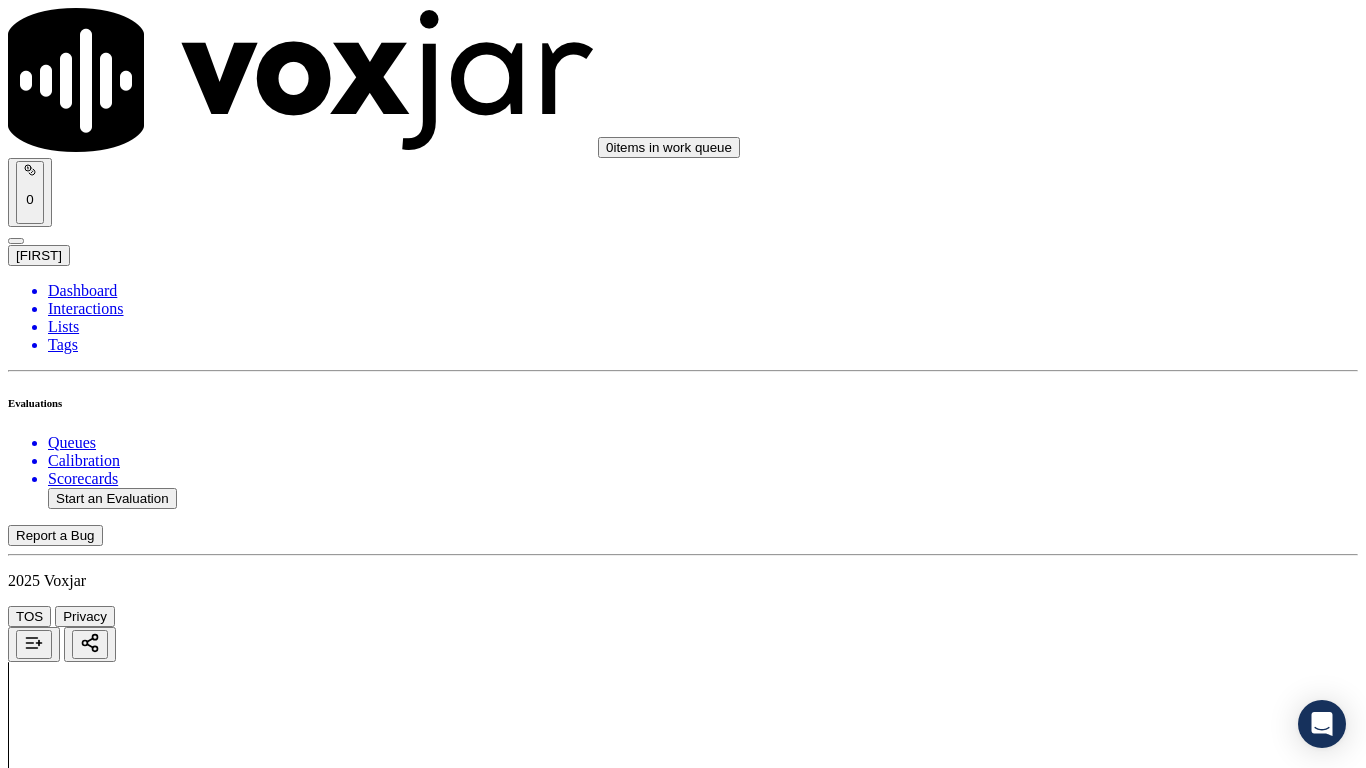 click on "Select an answer" at bounding box center (67, 4516) 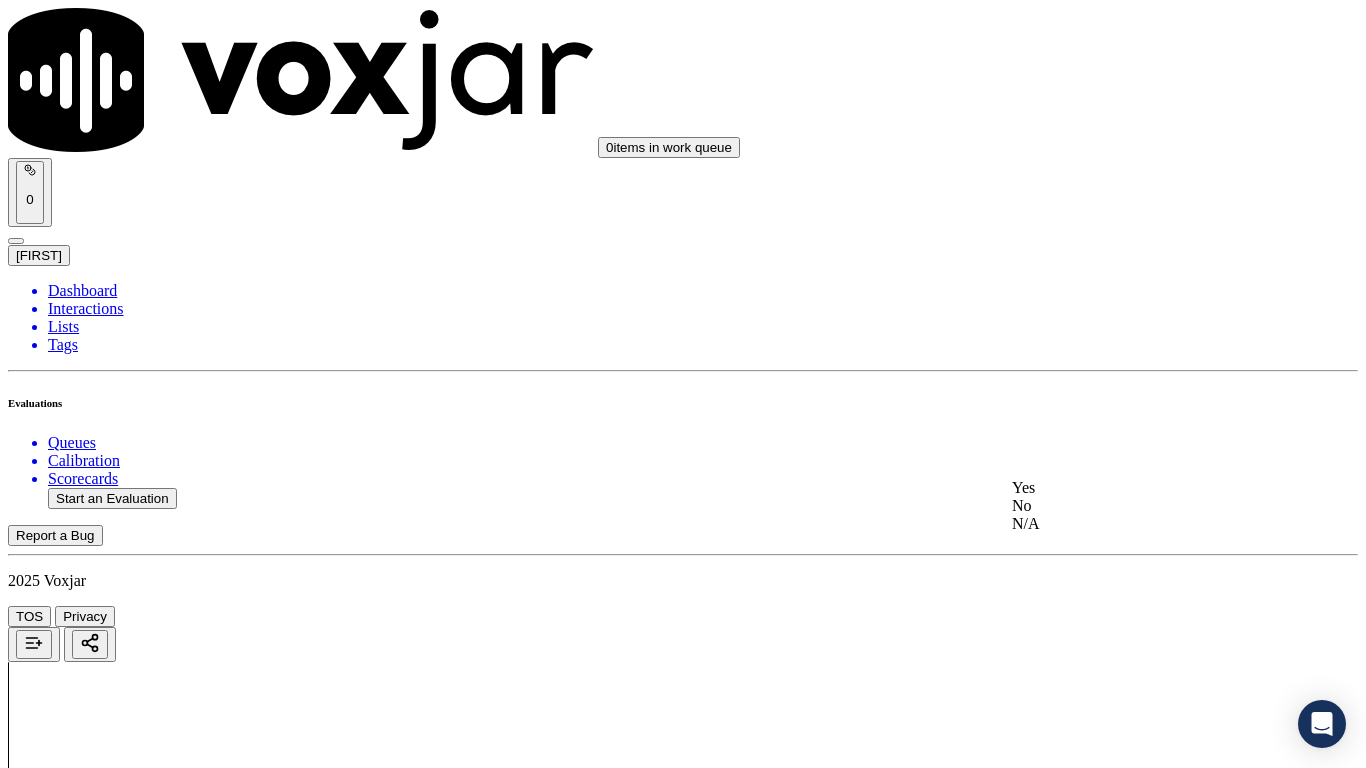 click on "Yes" at bounding box center (1139, 488) 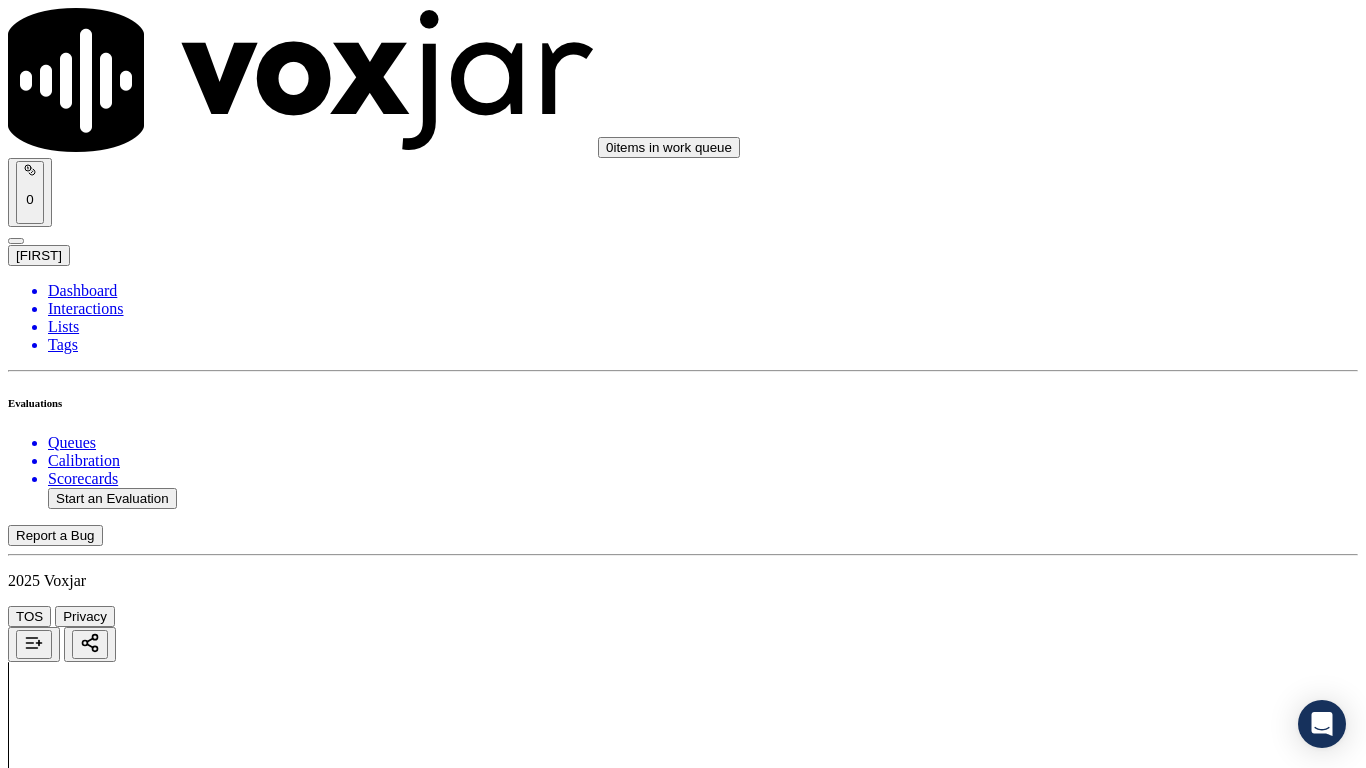 scroll, scrollTop: 3000, scrollLeft: 0, axis: vertical 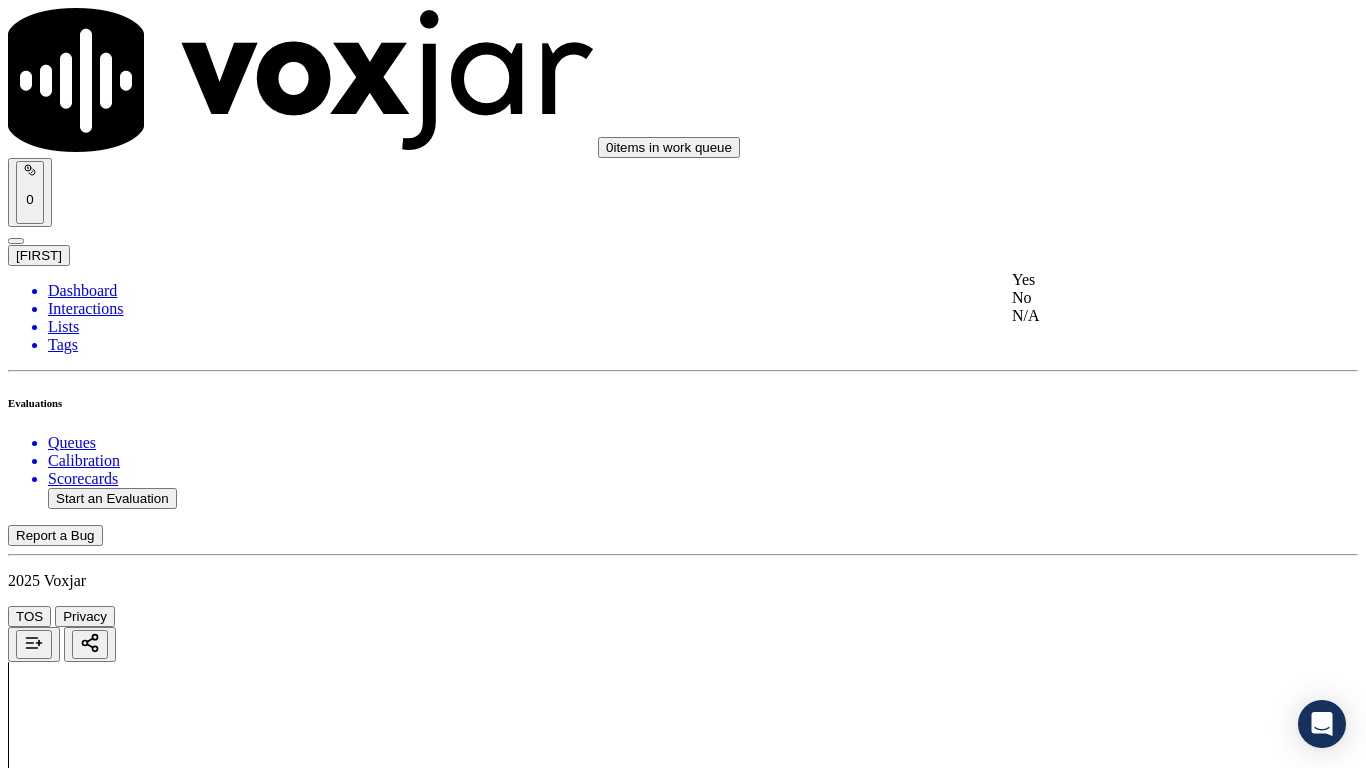 click on "Yes" at bounding box center [1139, 280] 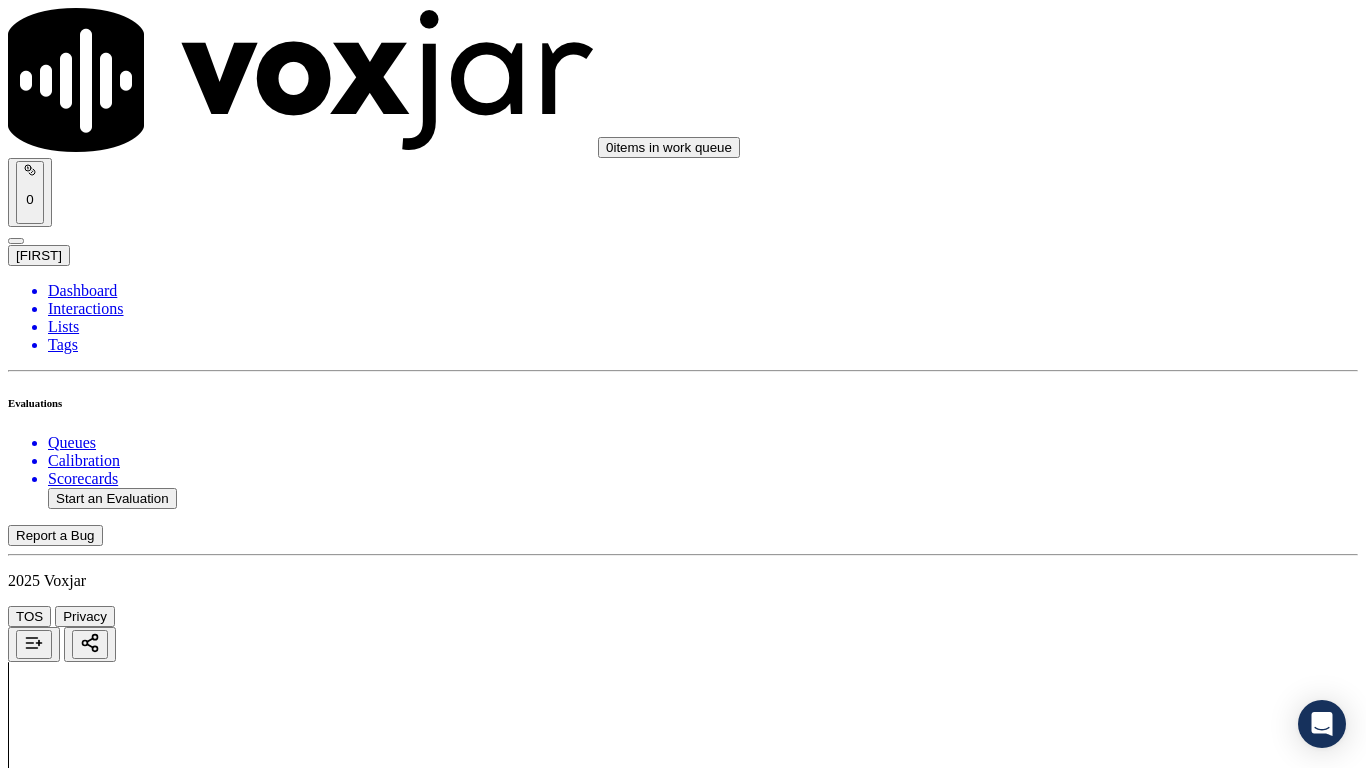 click on "Select an answer" at bounding box center (67, 5067) 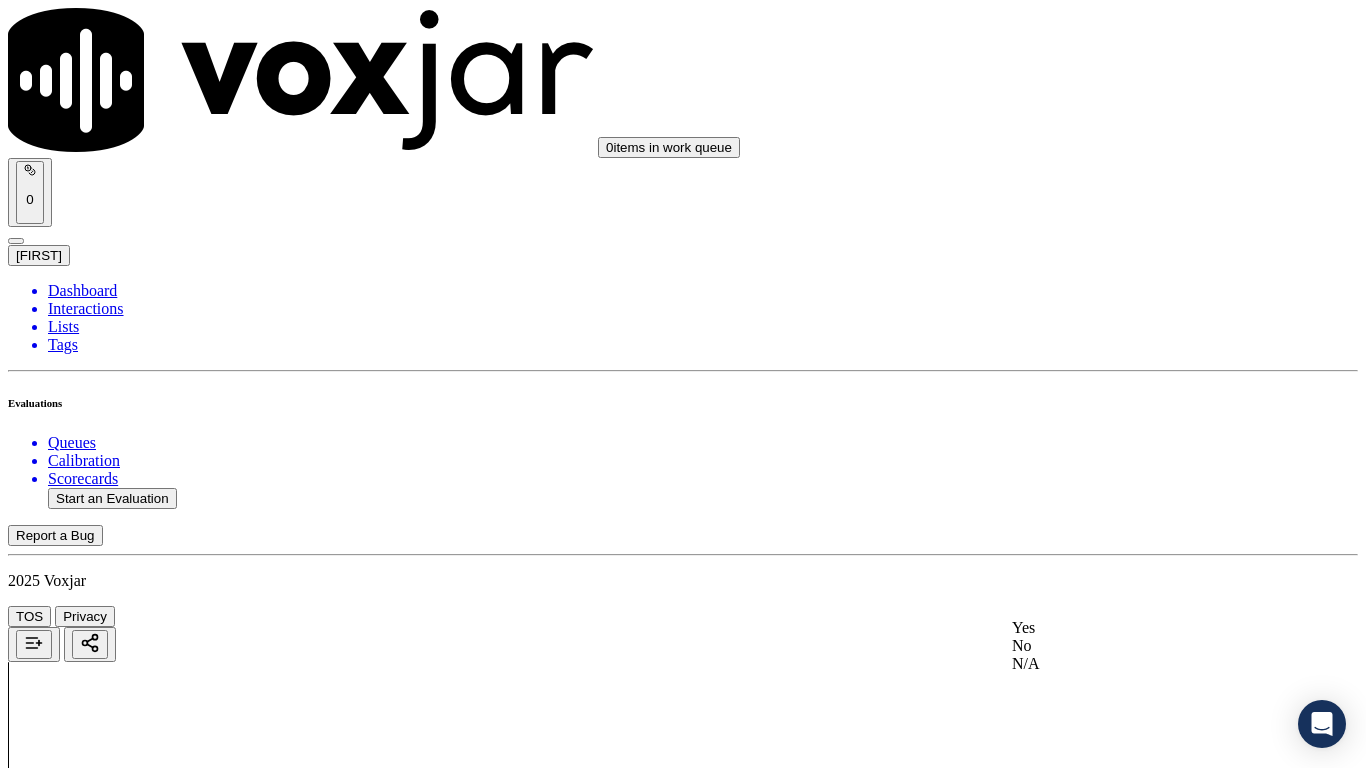 click on "Yes" at bounding box center (1139, 628) 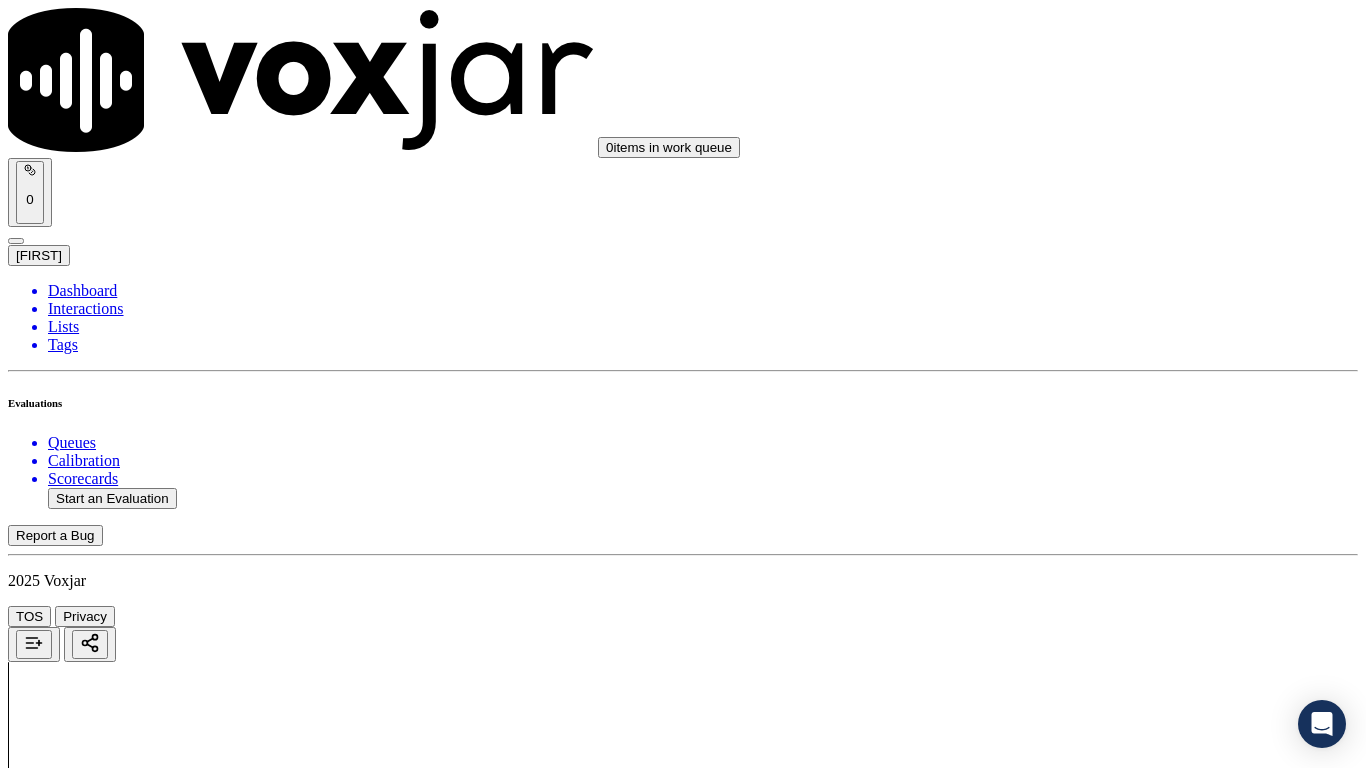 scroll, scrollTop: 3600, scrollLeft: 0, axis: vertical 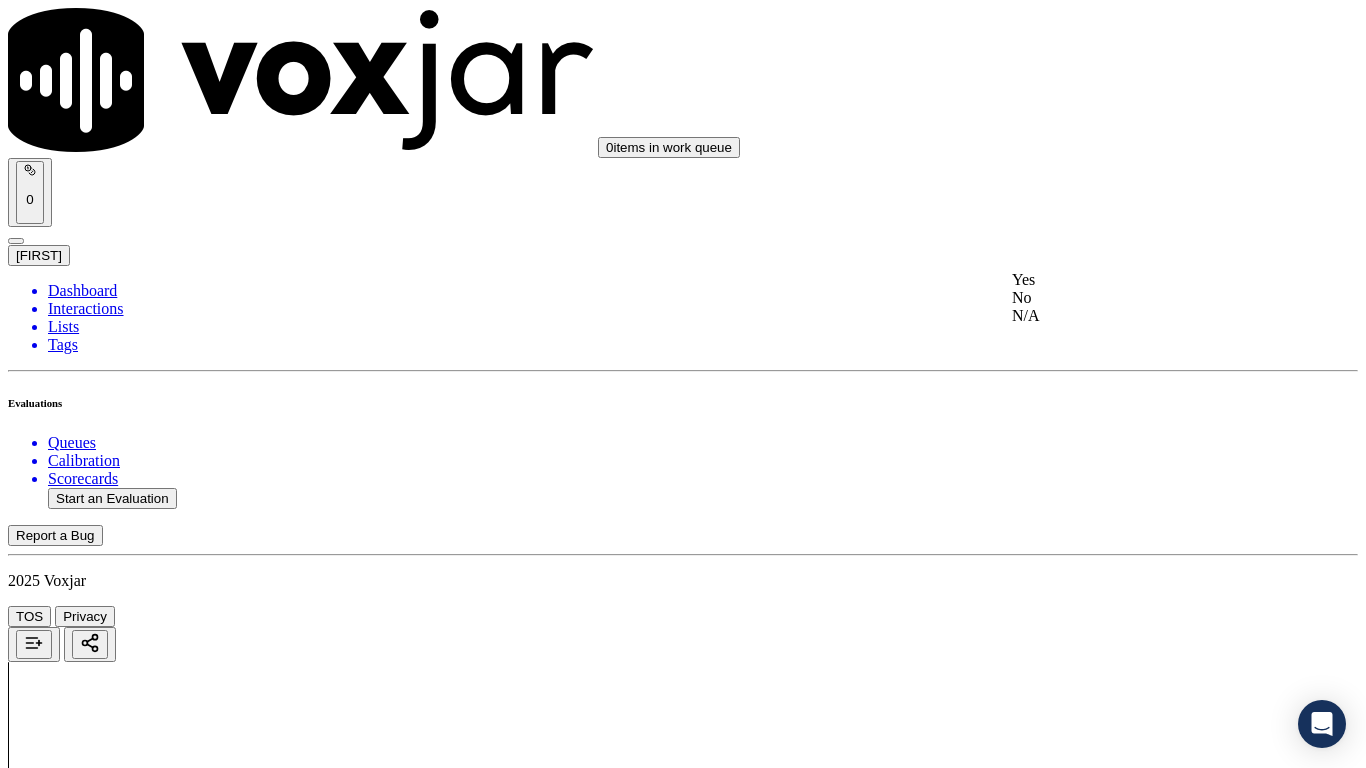 click on "Yes" at bounding box center (1139, 280) 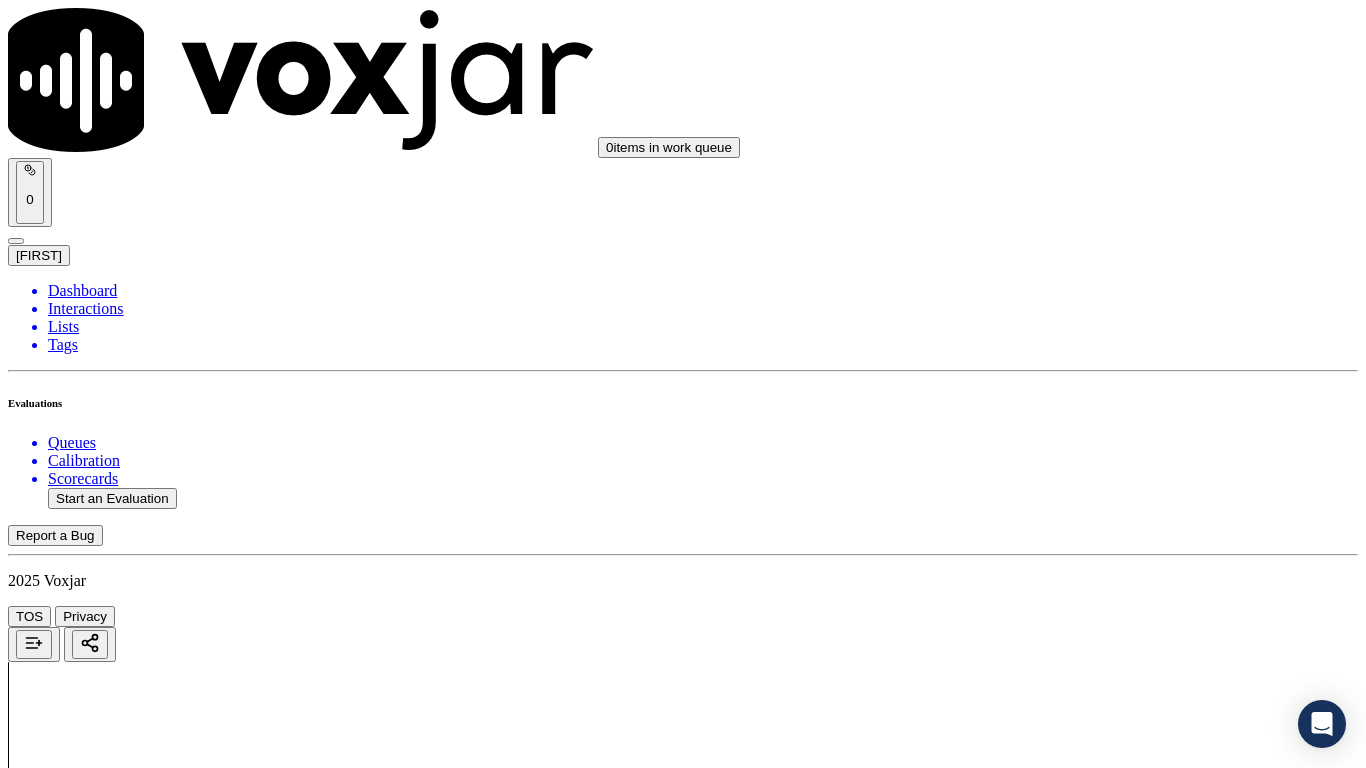 click on "Select an answer" at bounding box center (67, 5554) 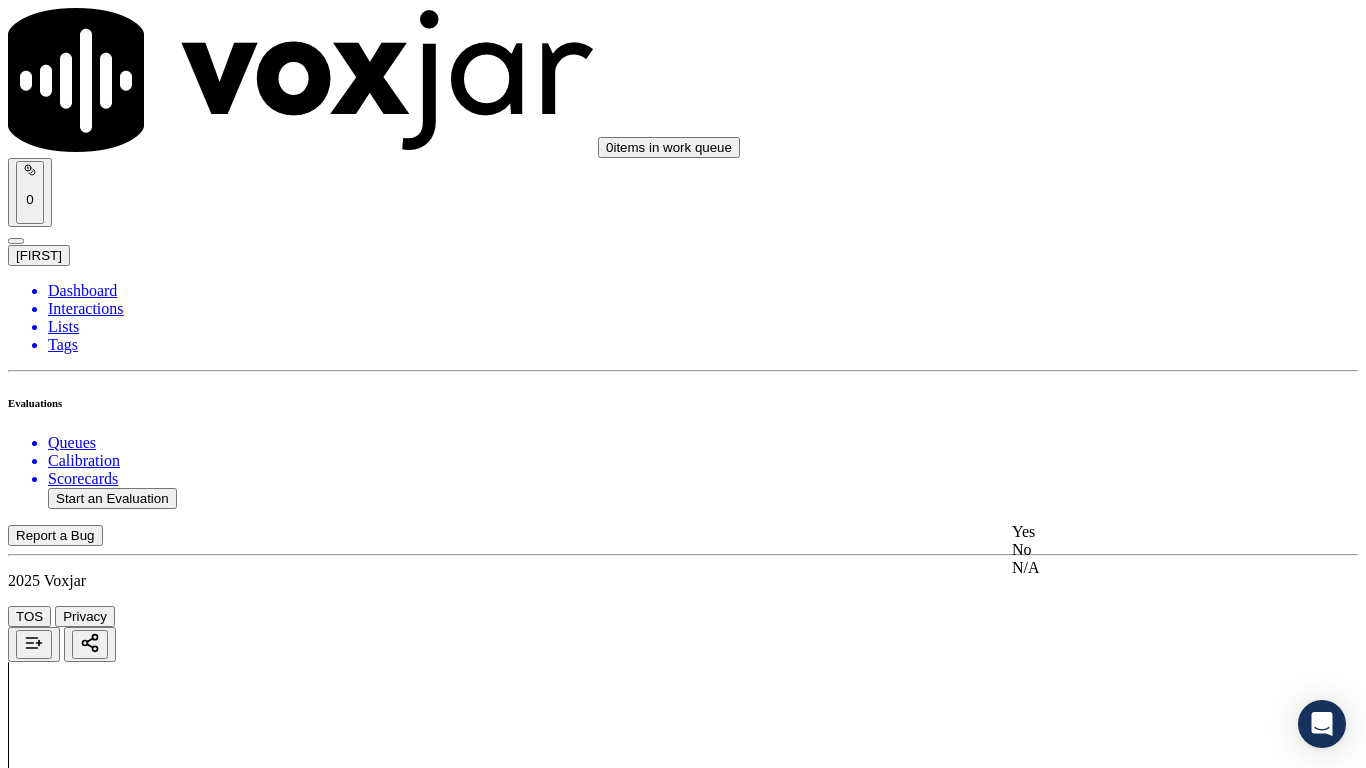 click at bounding box center [1012, 531] 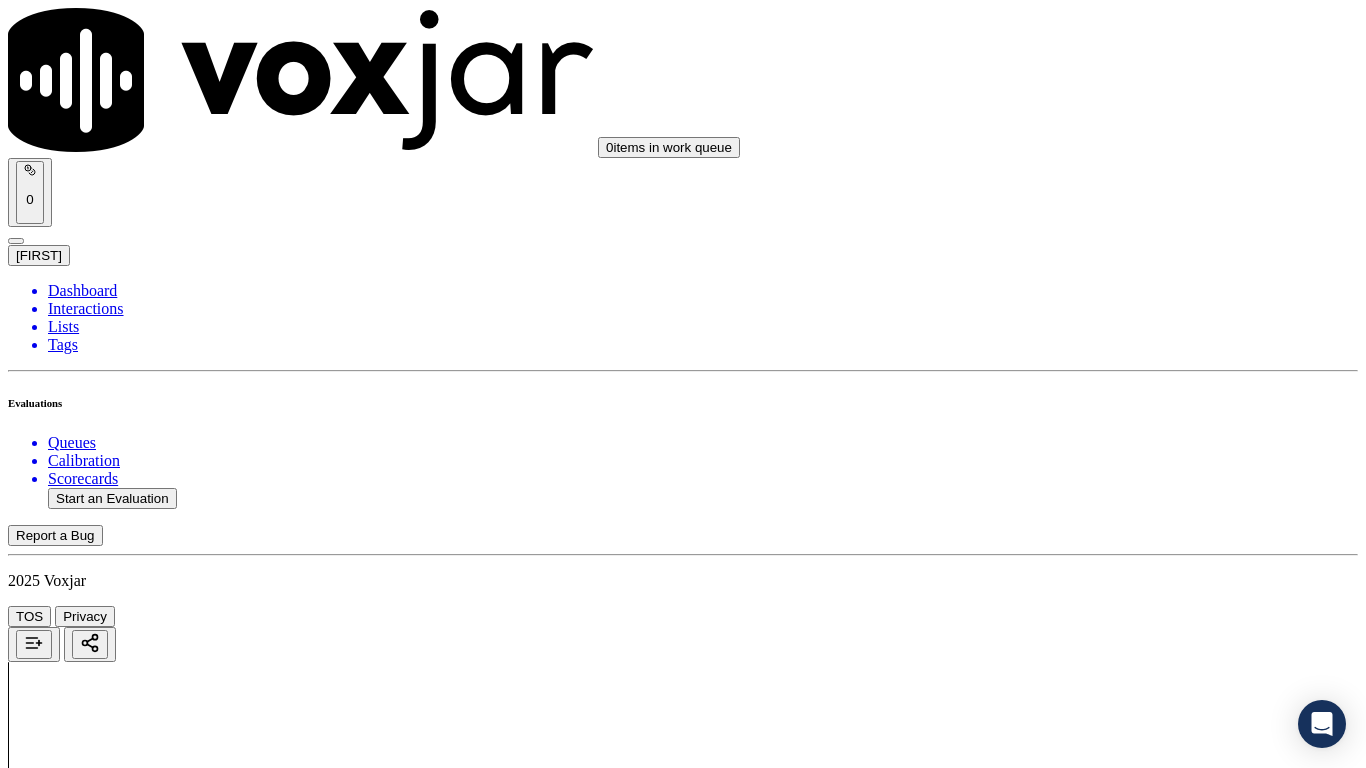 scroll, scrollTop: 4300, scrollLeft: 0, axis: vertical 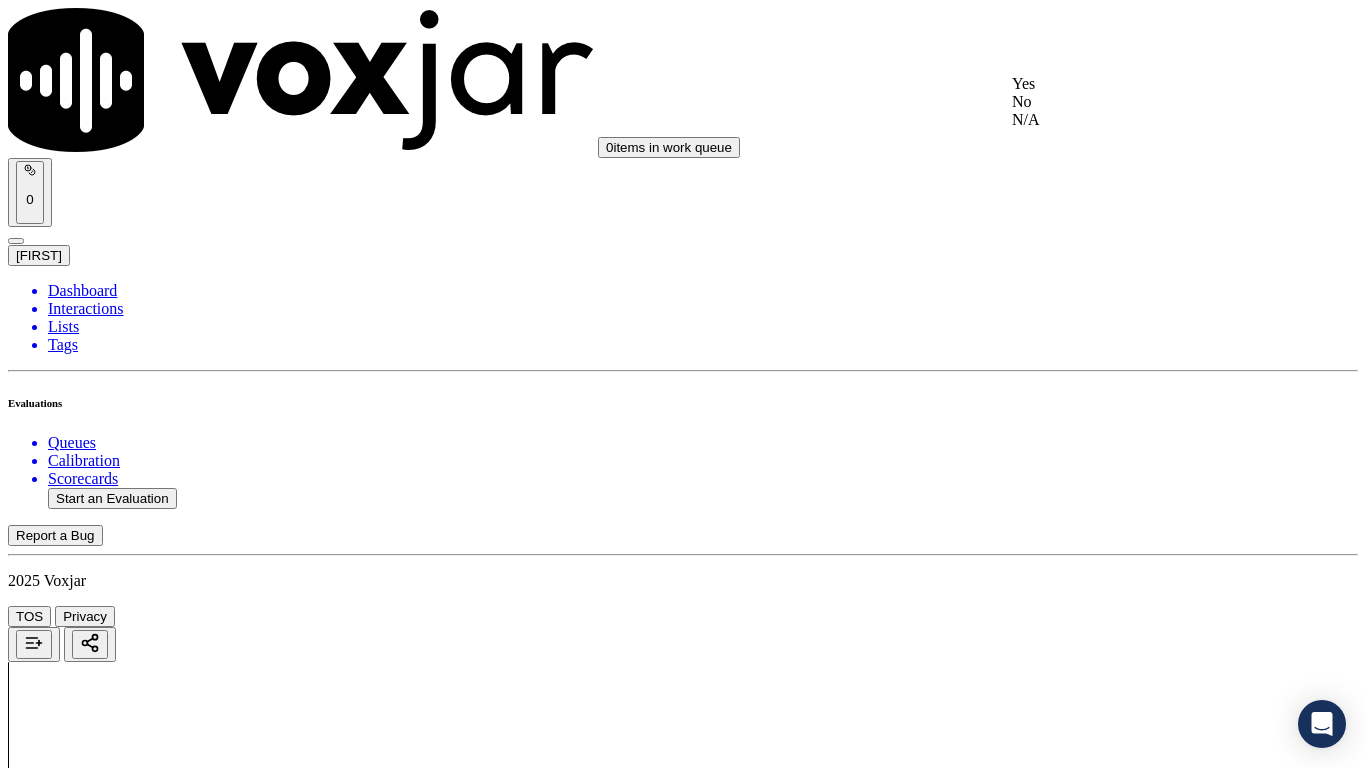 click on "Yes" at bounding box center [1139, 84] 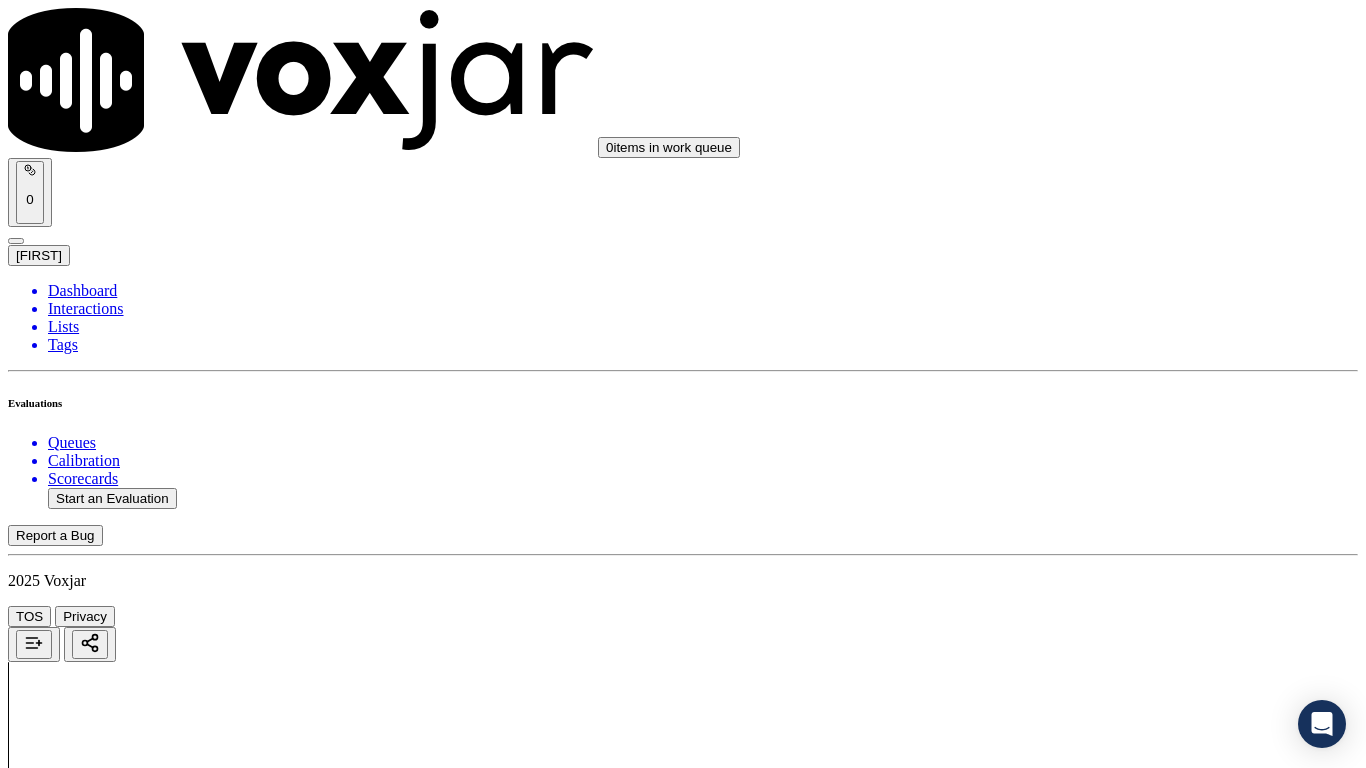 click on "Select an answer" at bounding box center [67, 6012] 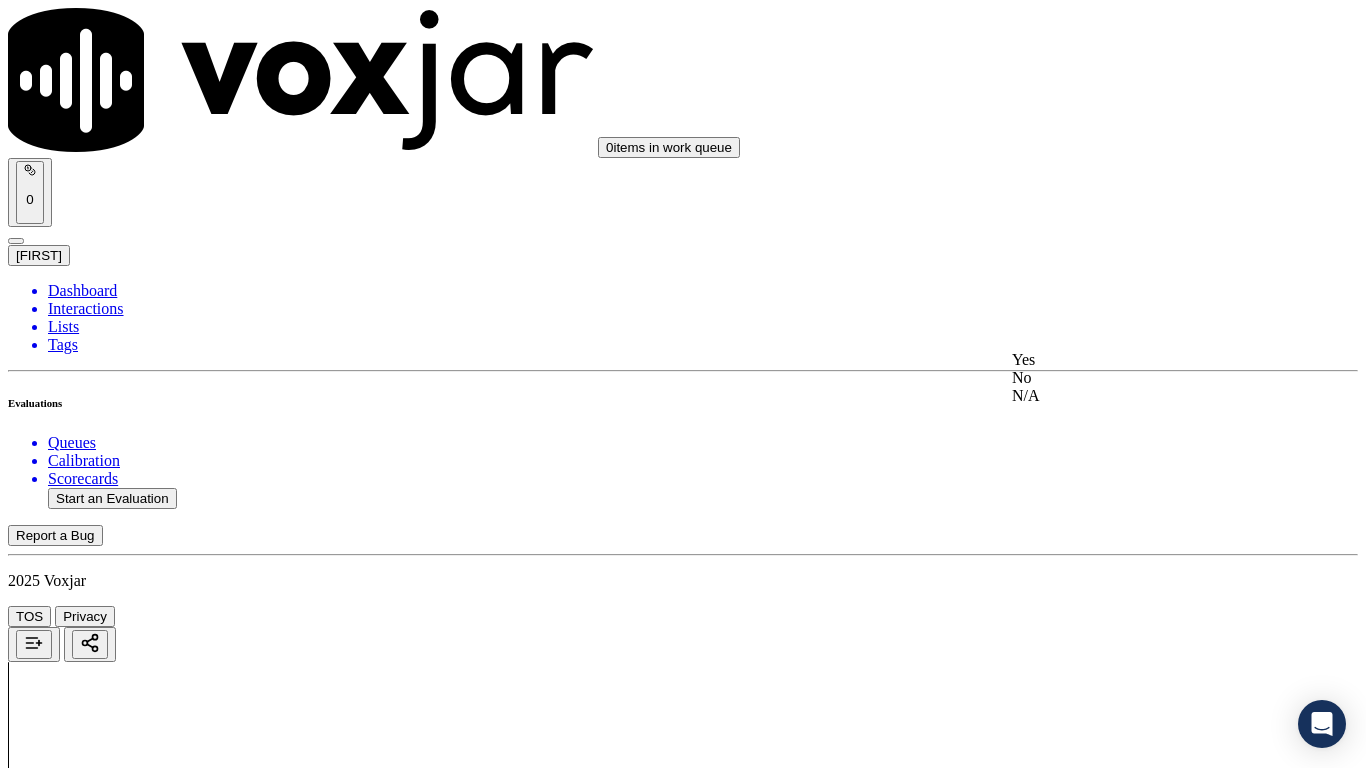 click on "Yes" at bounding box center [1139, 360] 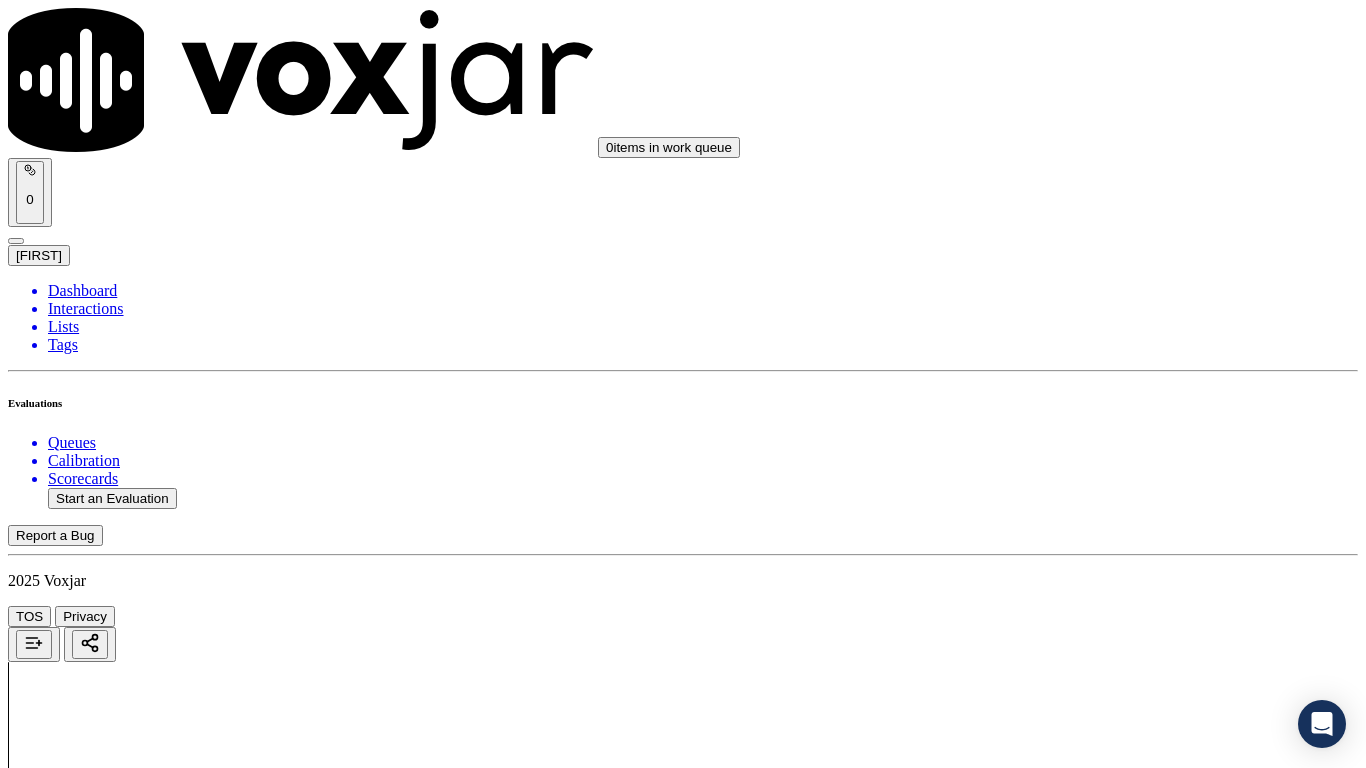 click on "Select an answer" at bounding box center (67, 6249) 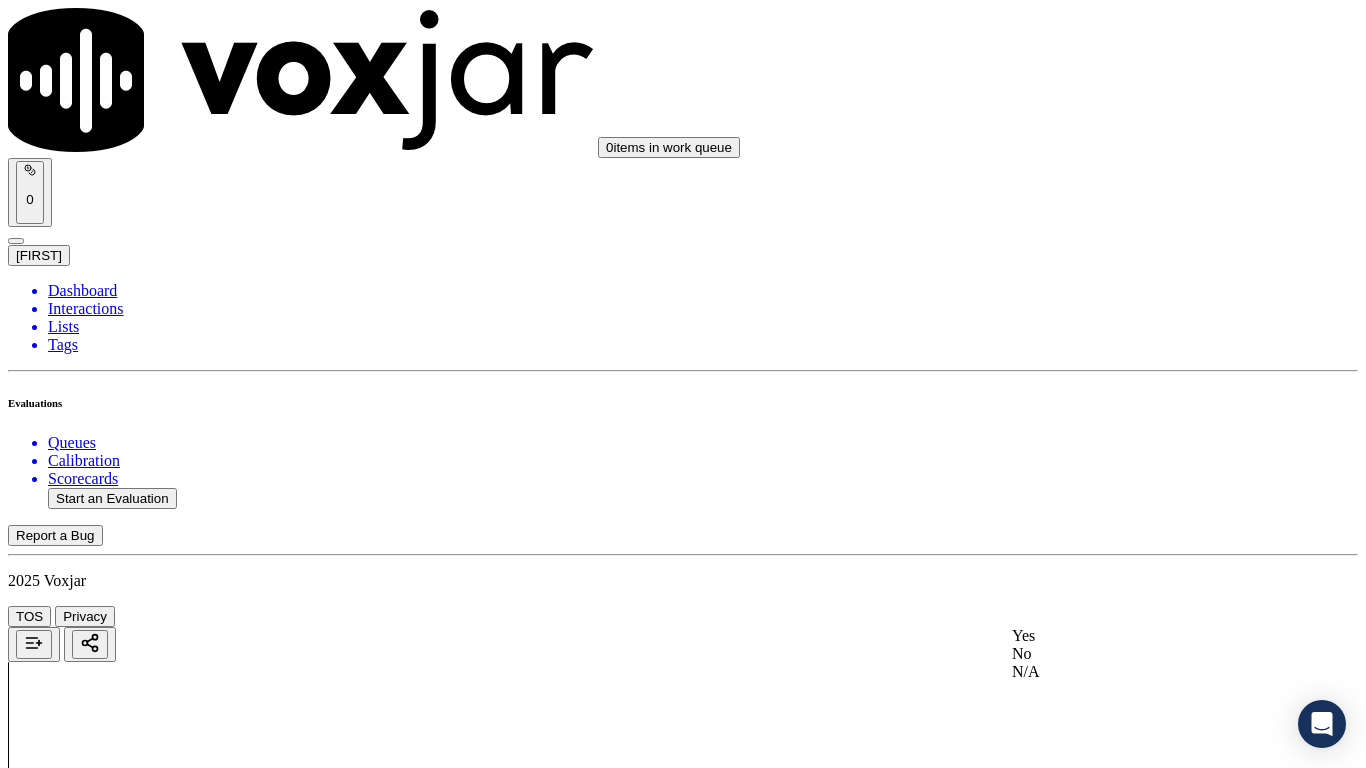 click on "Yes" at bounding box center (1139, 636) 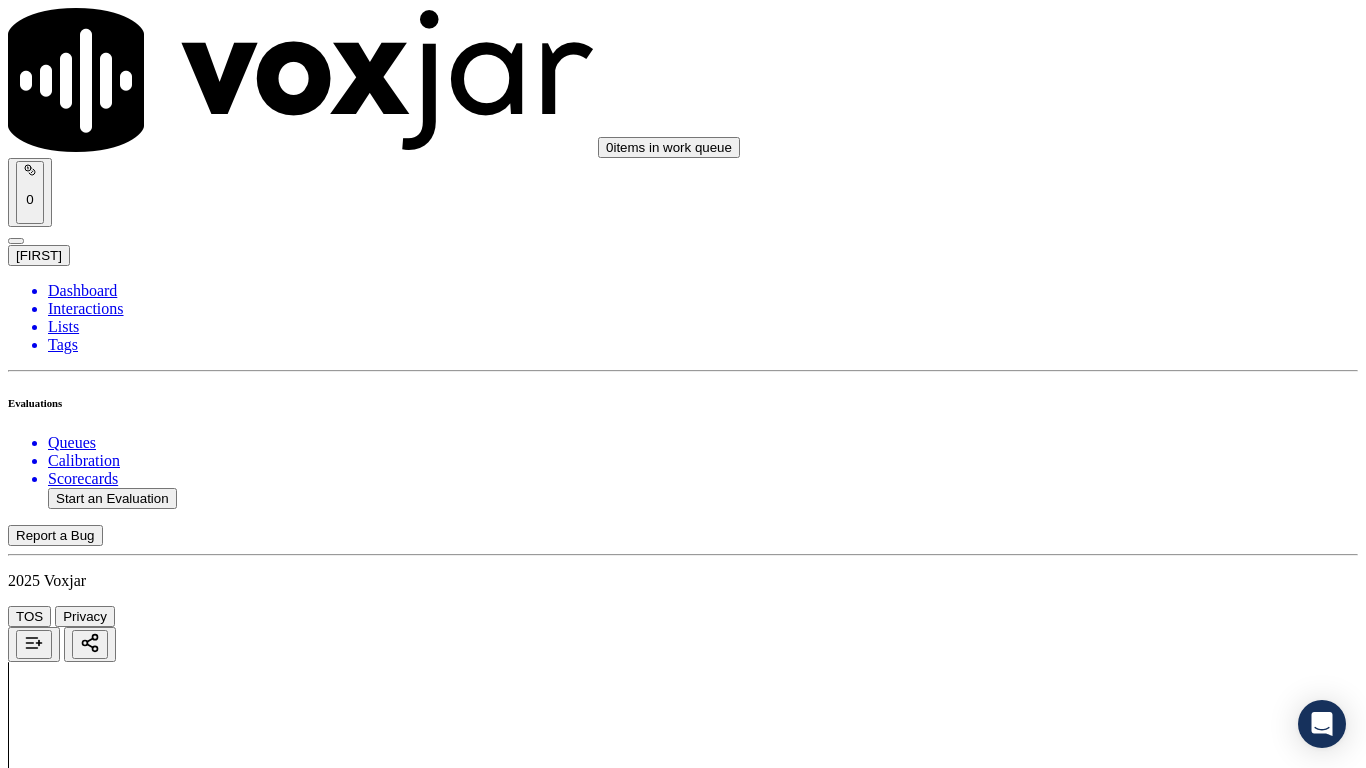 scroll, scrollTop: 5000, scrollLeft: 0, axis: vertical 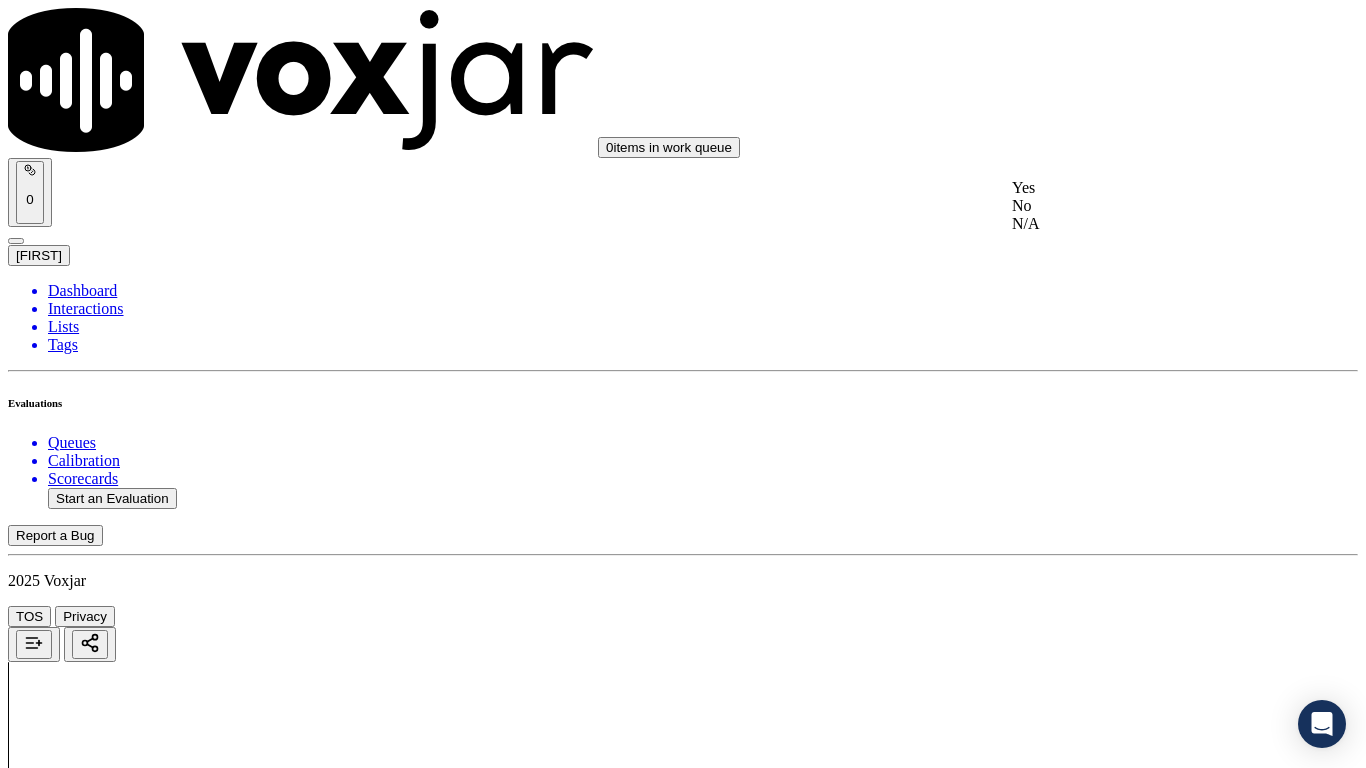 click on "Yes" at bounding box center [1139, 188] 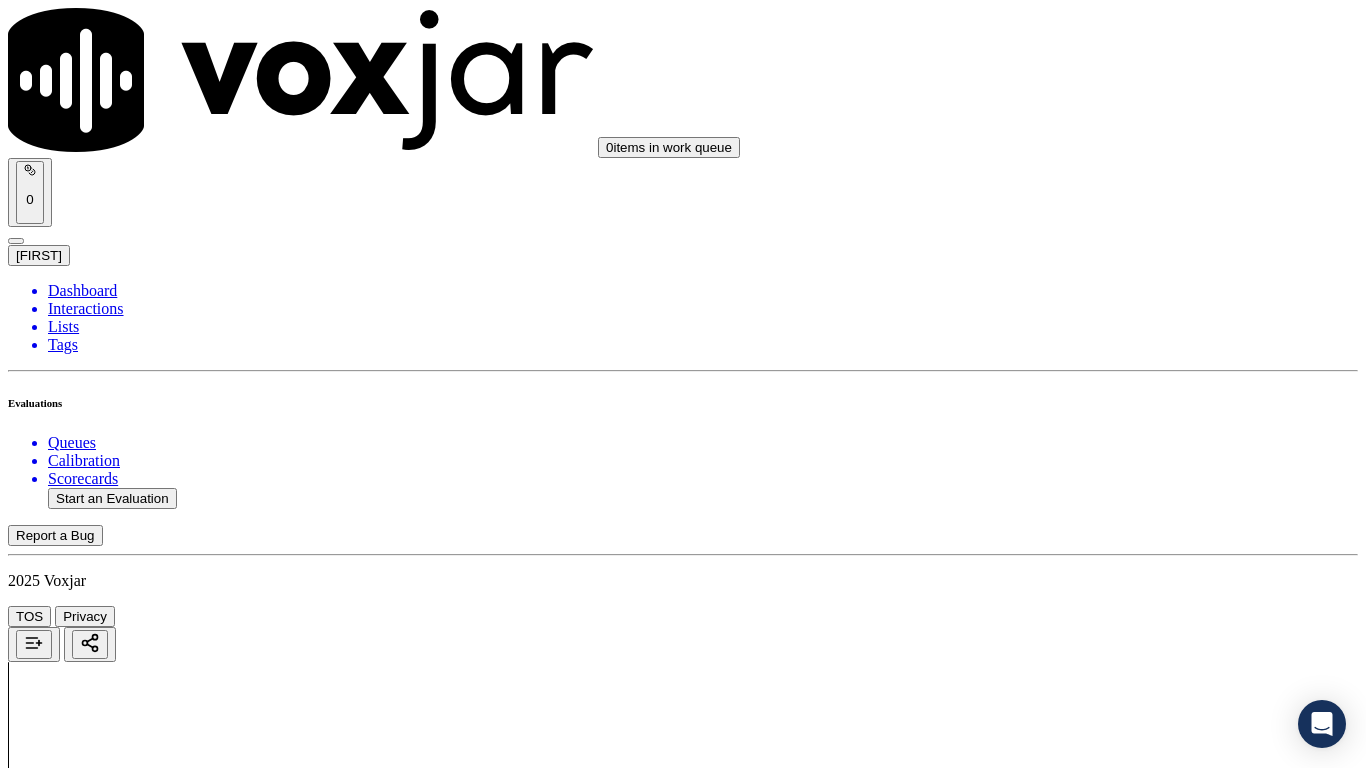 click on "Select an answer" at bounding box center (67, 6799) 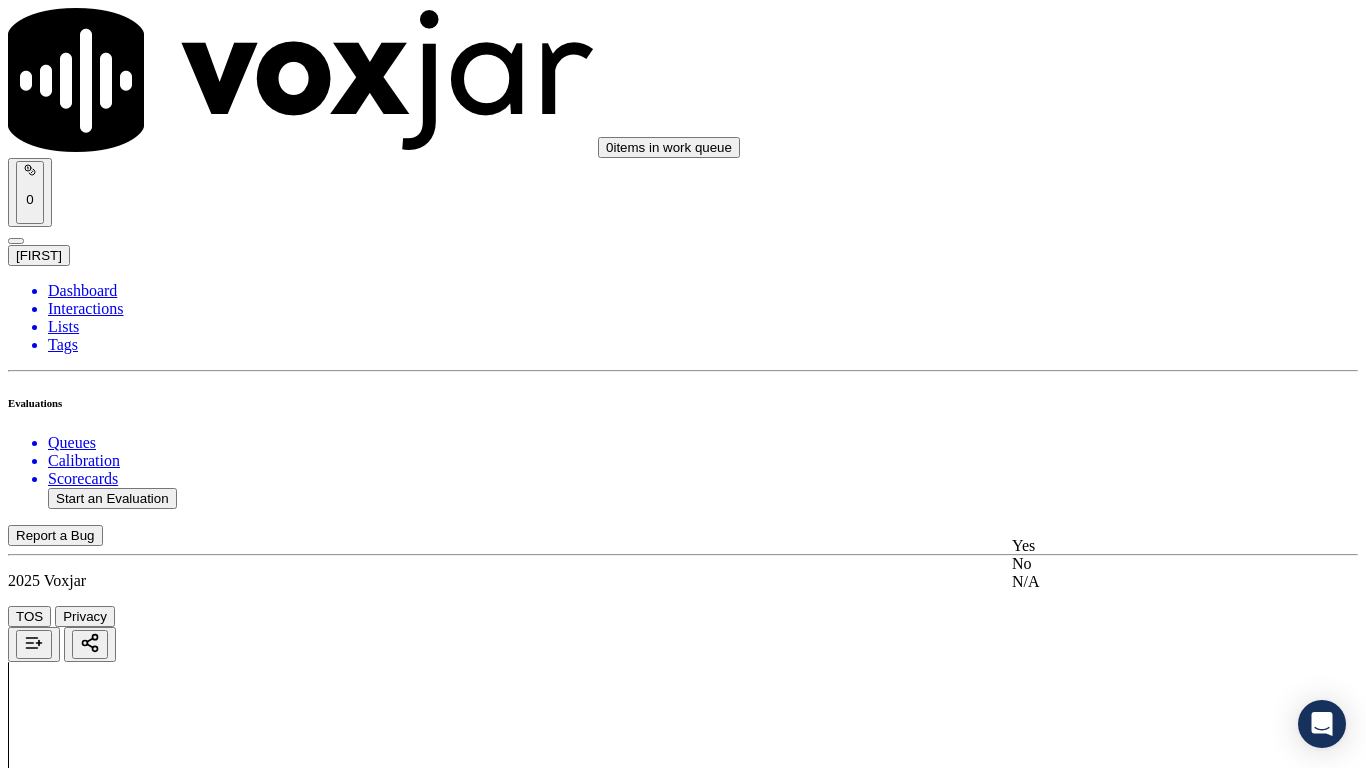 click on "Yes" at bounding box center (1139, 546) 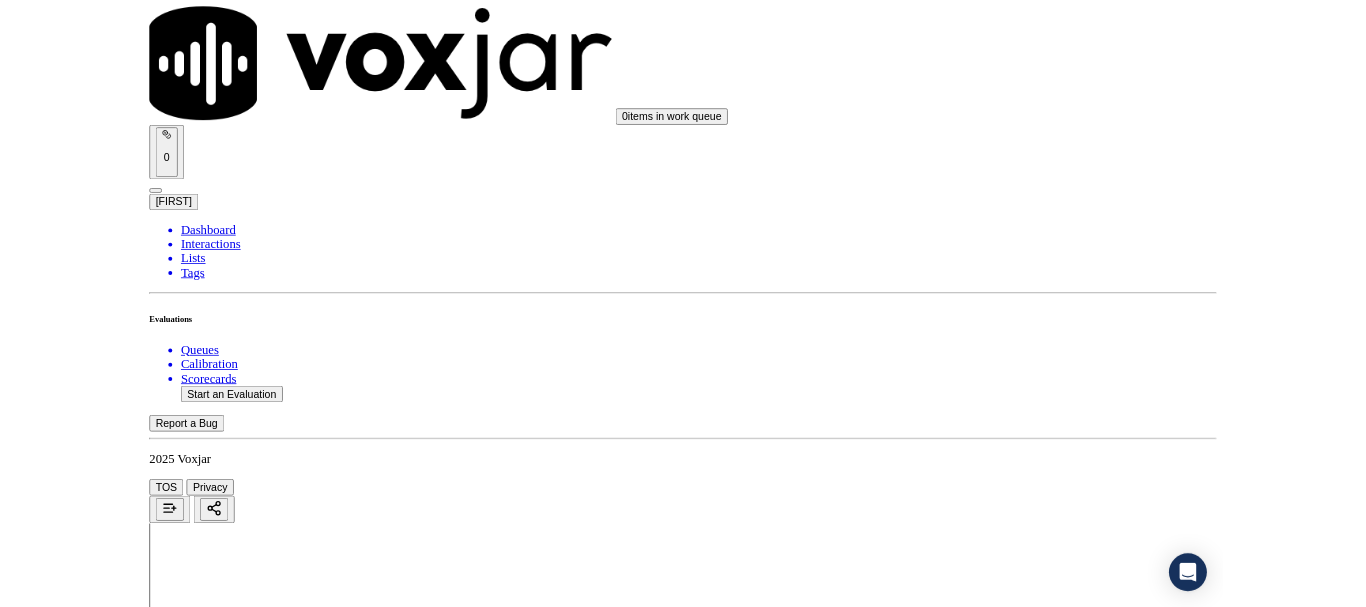 scroll, scrollTop: 5533, scrollLeft: 0, axis: vertical 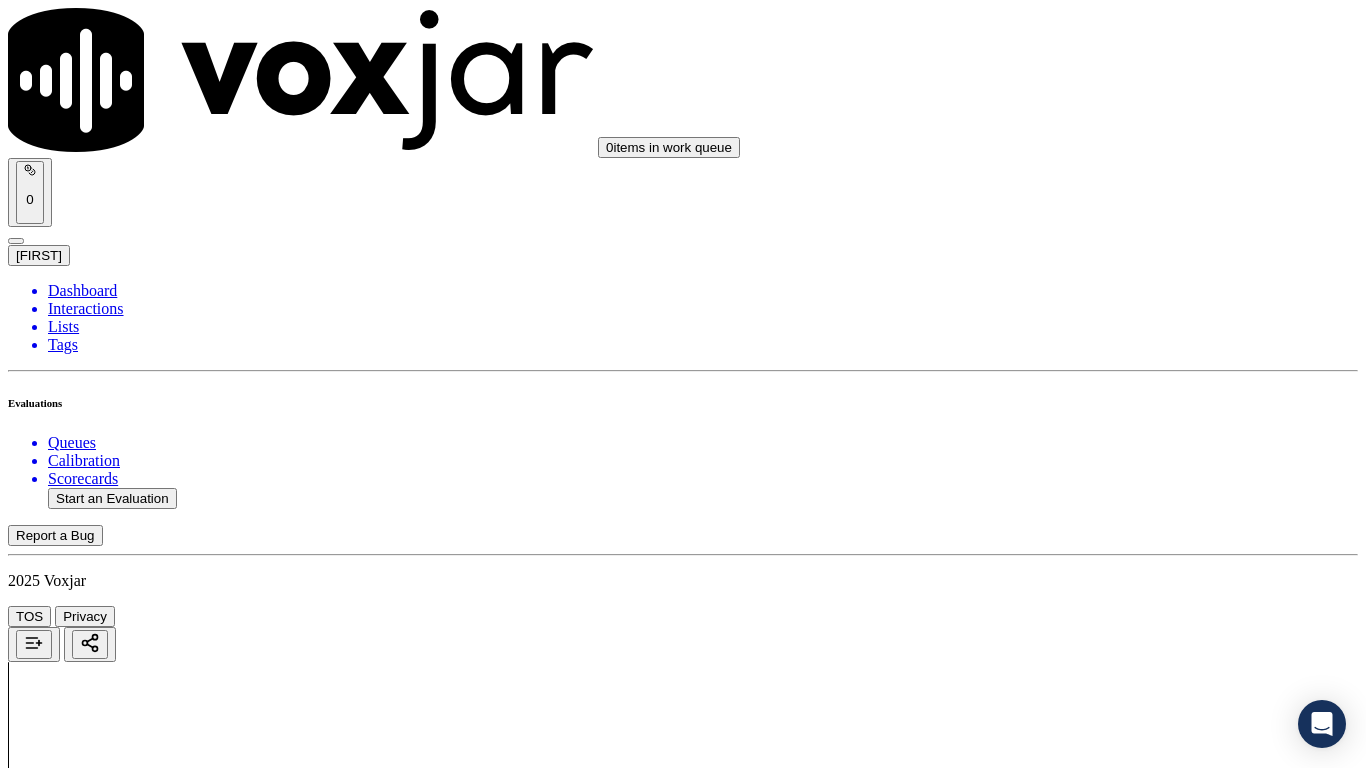 click on "Select an answer" at bounding box center (67, 7036) 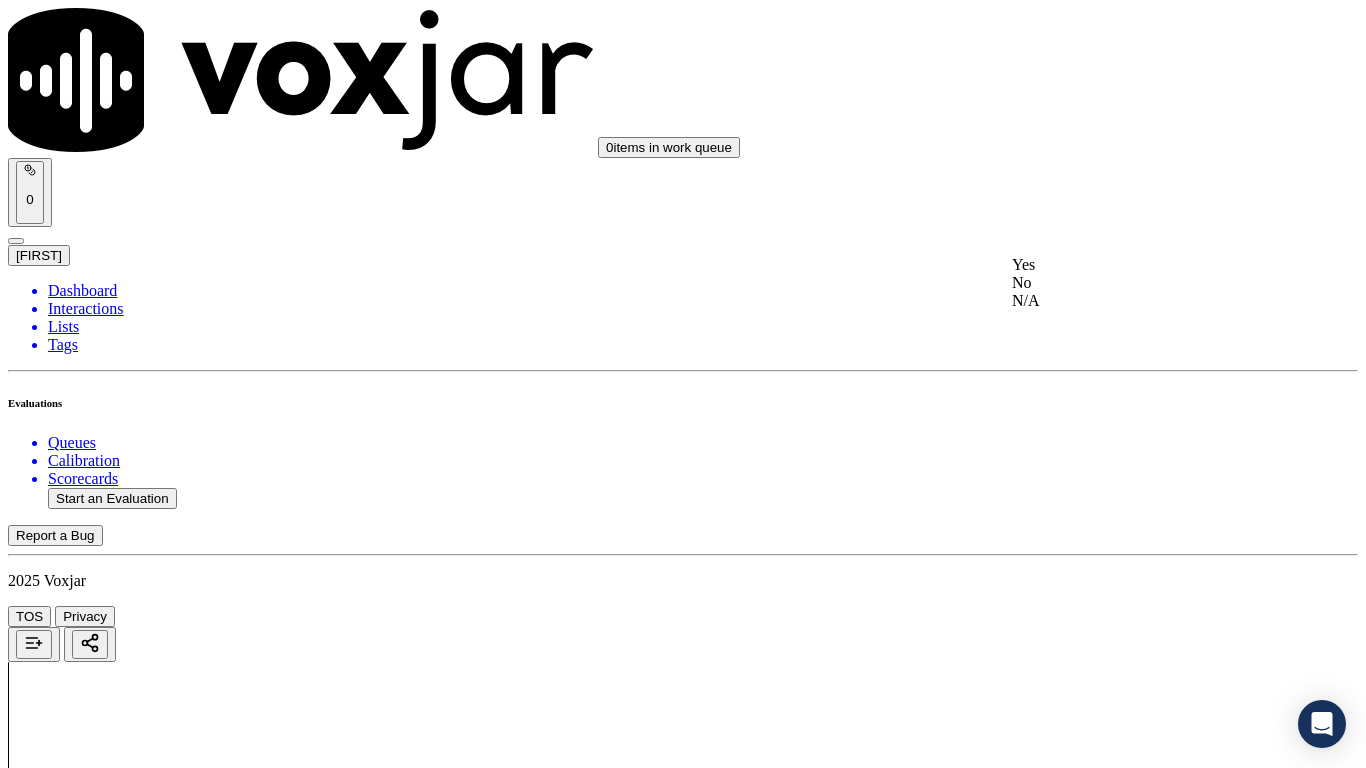 click on "Yes" at bounding box center (1139, 265) 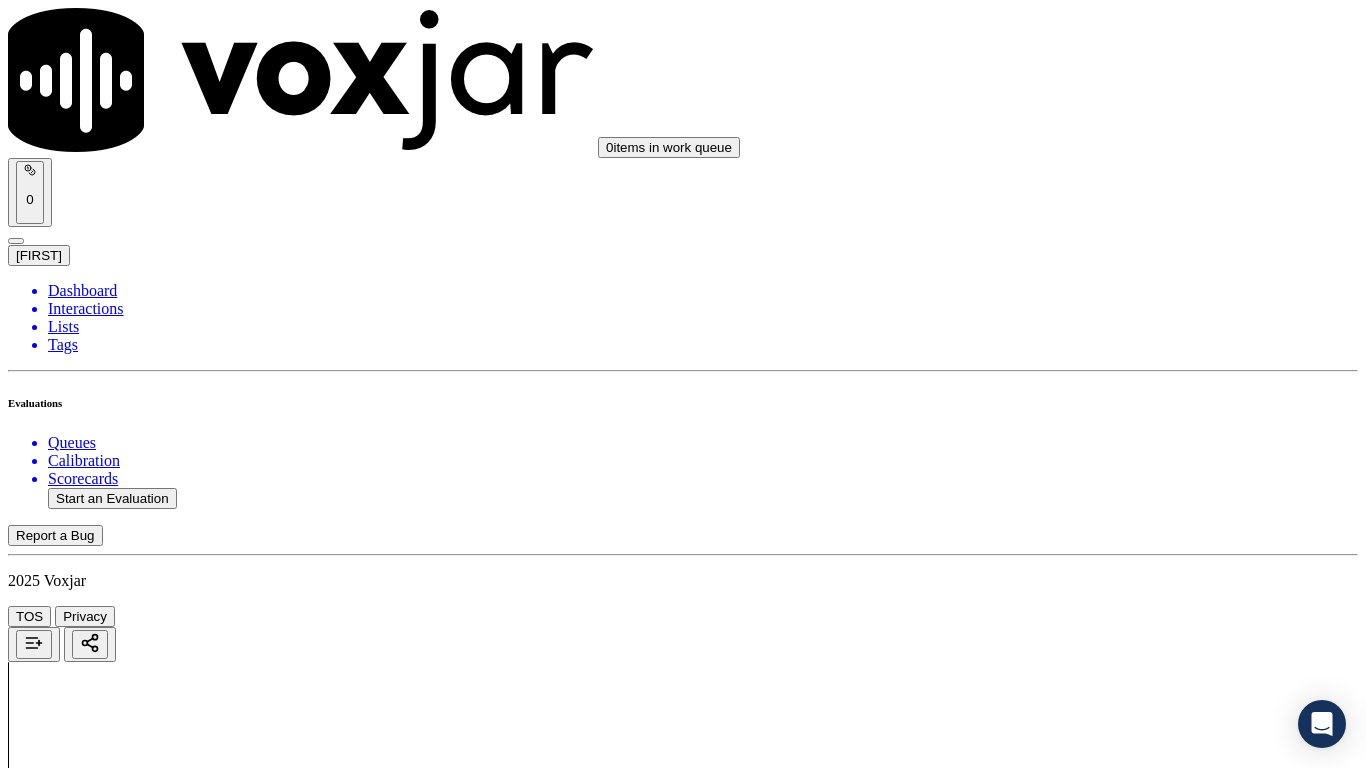 click on "Select an answer" at bounding box center [67, 7272] 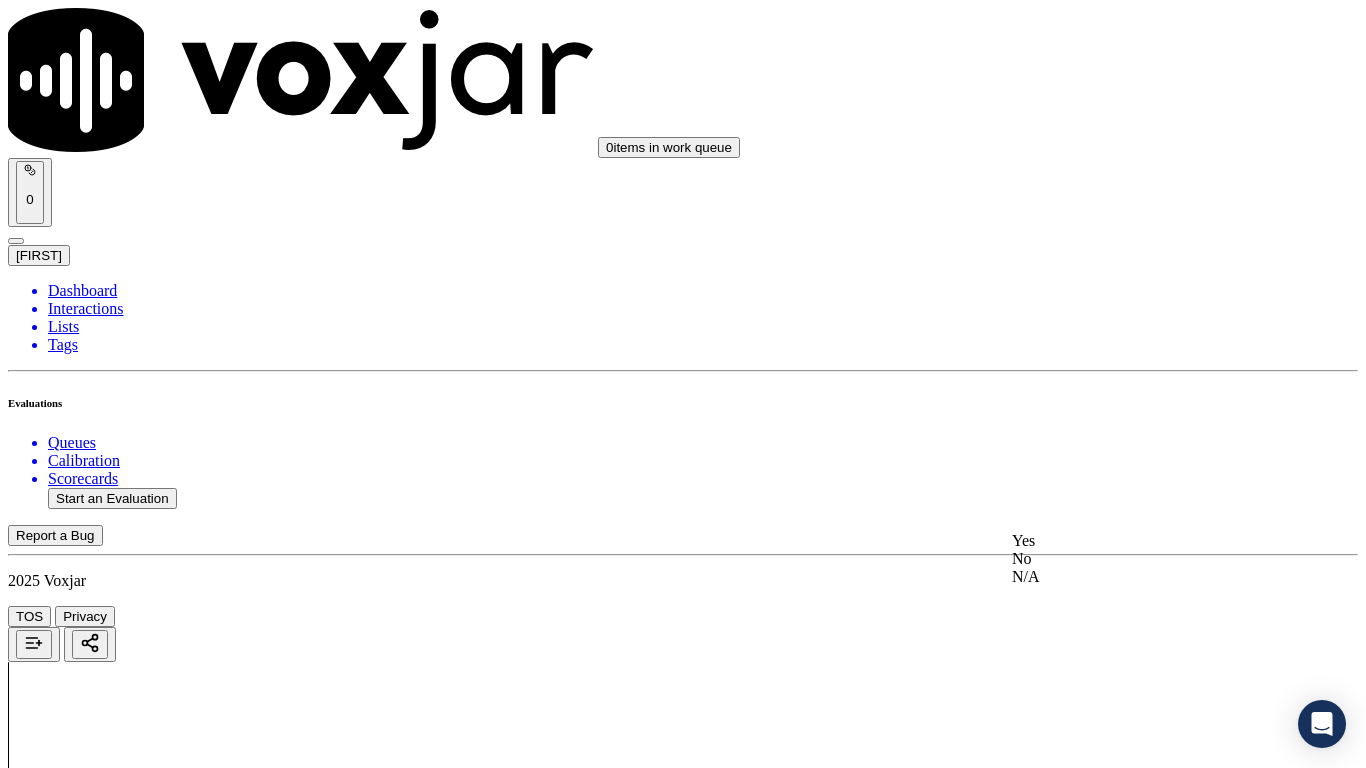 click on "Yes" at bounding box center (1139, 541) 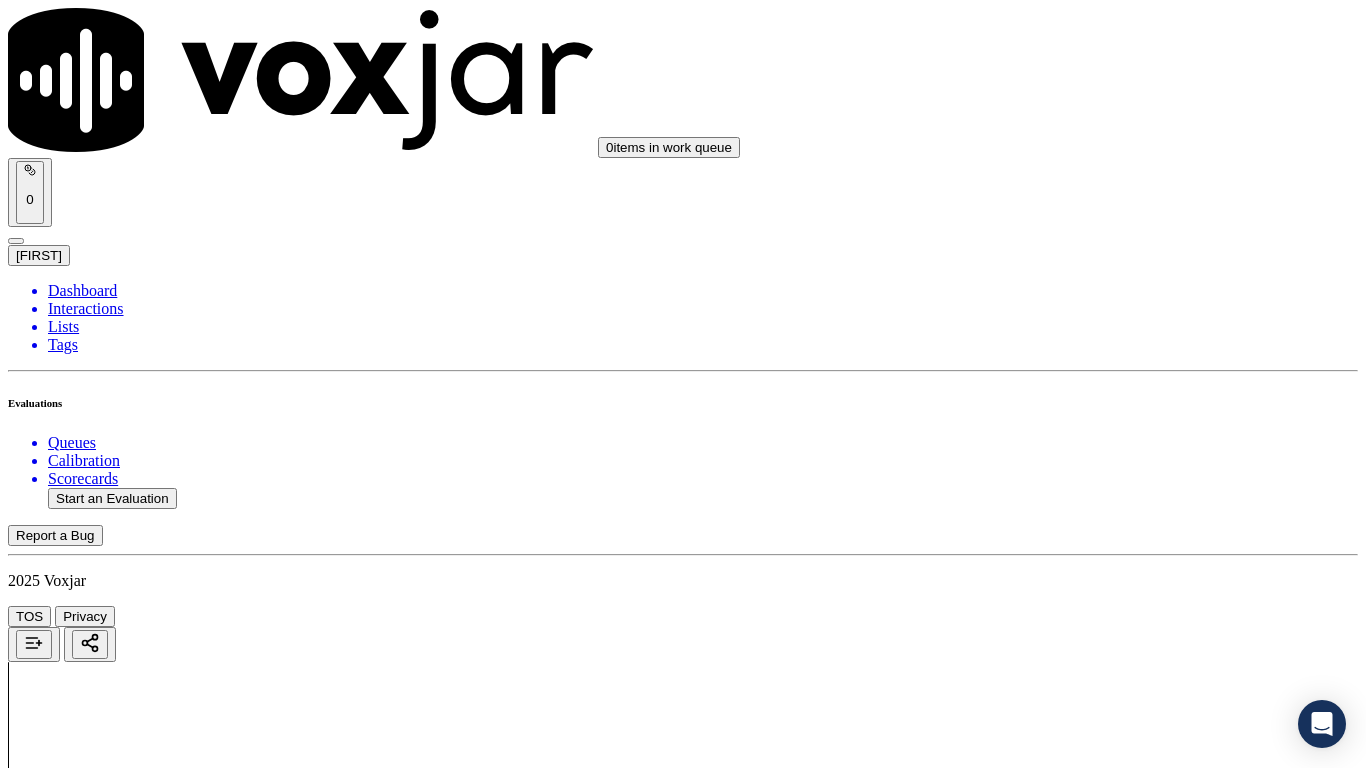 click on "Submit Scores" at bounding box center [59, 7345] 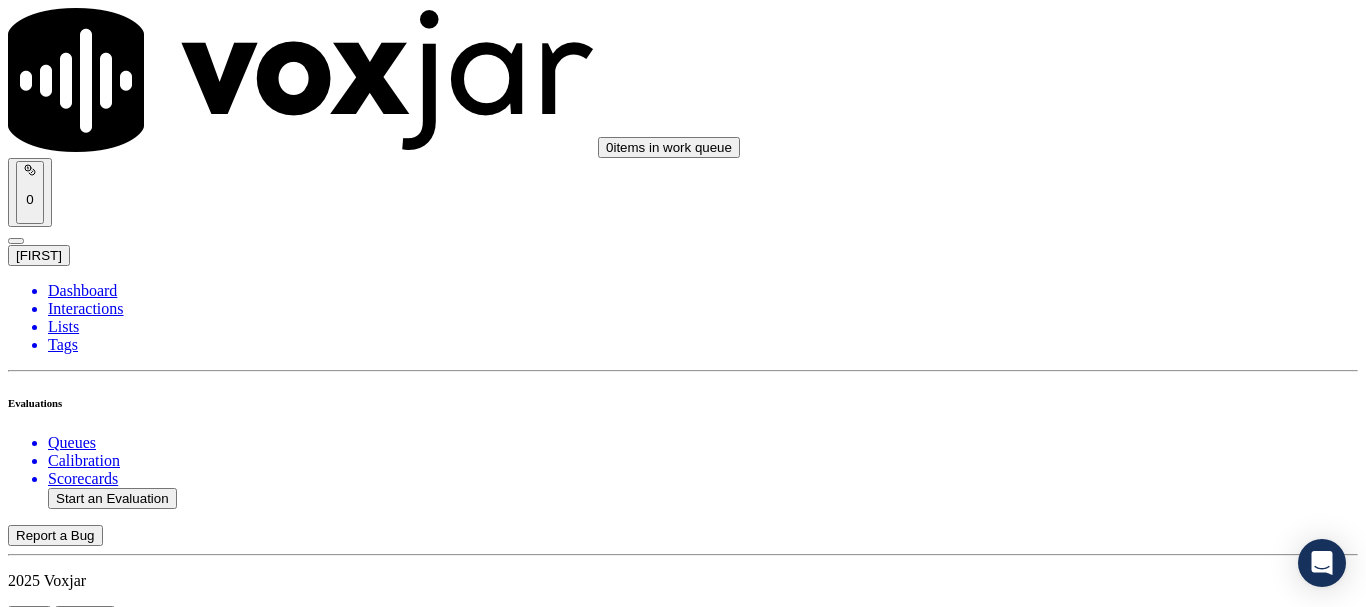 click on "Start an Evaluation" 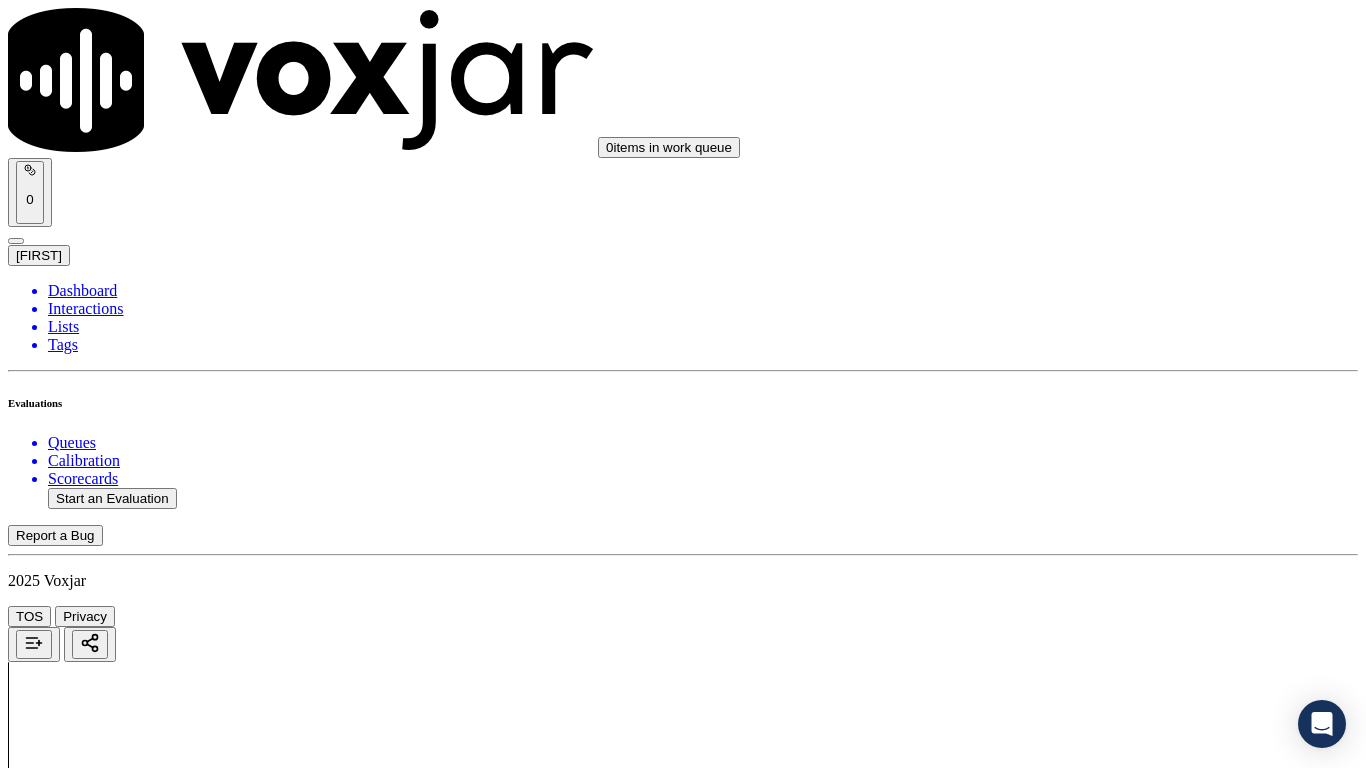 click on "Upload interaction to start evaluation" at bounding box center [124, 2674] 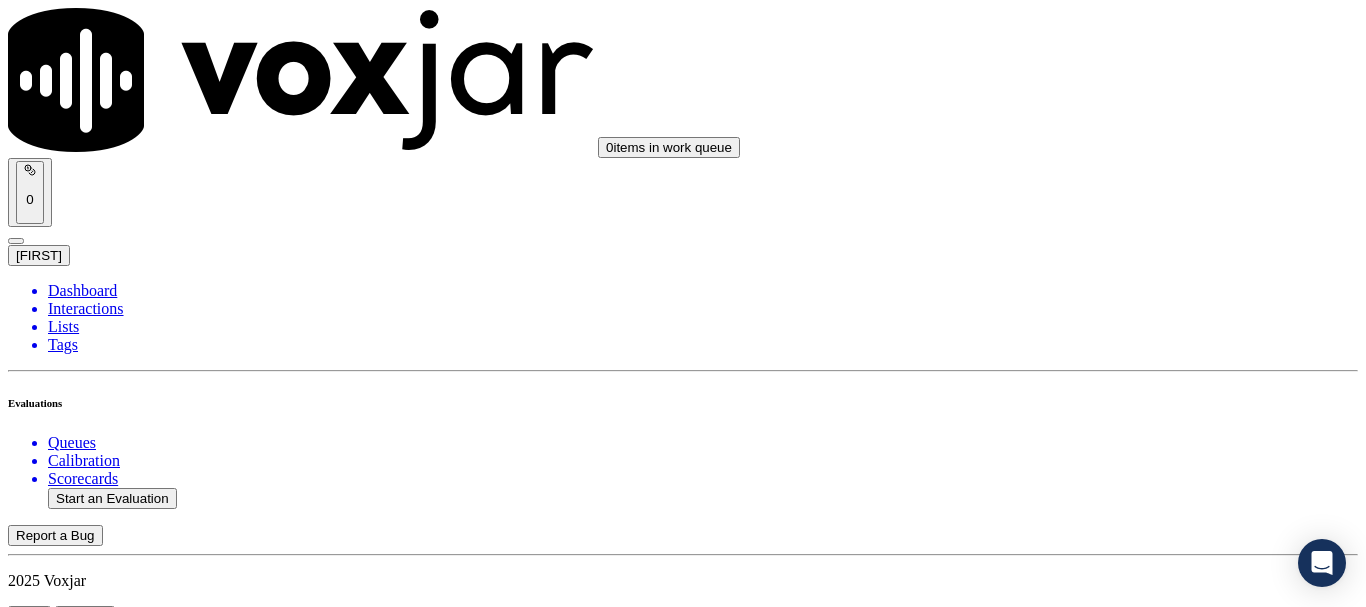 scroll, scrollTop: 100, scrollLeft: 0, axis: vertical 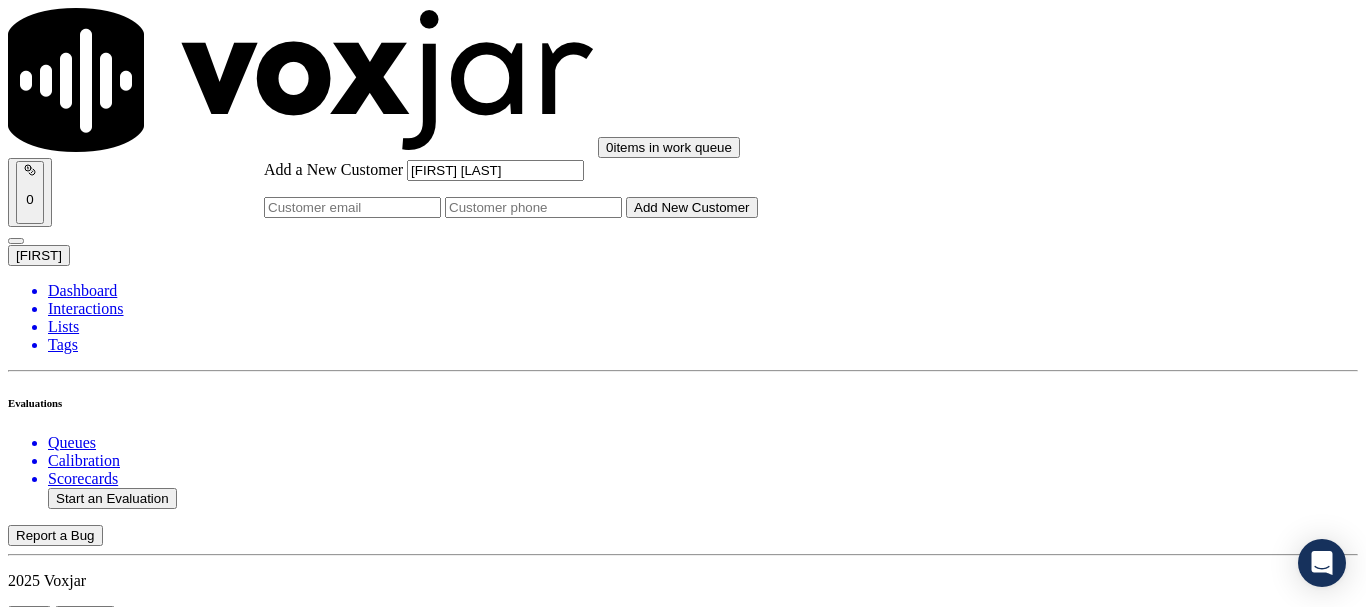 type on "[FIRST] [LAST]" 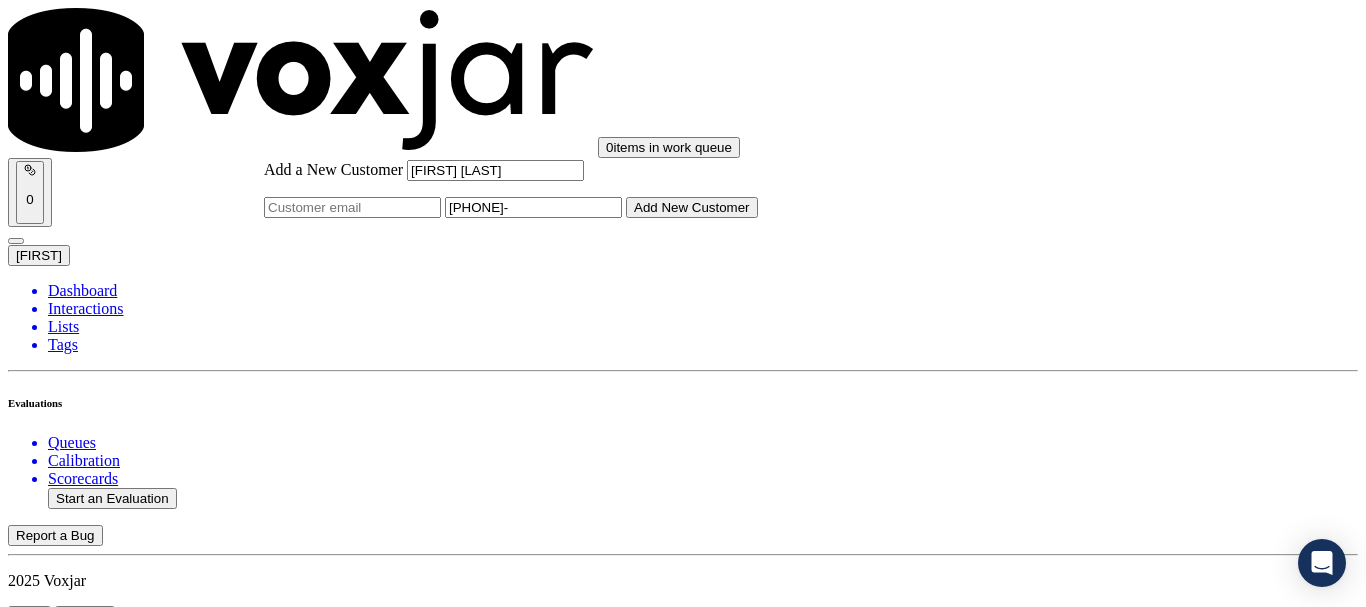 paste on "[PHONE]" 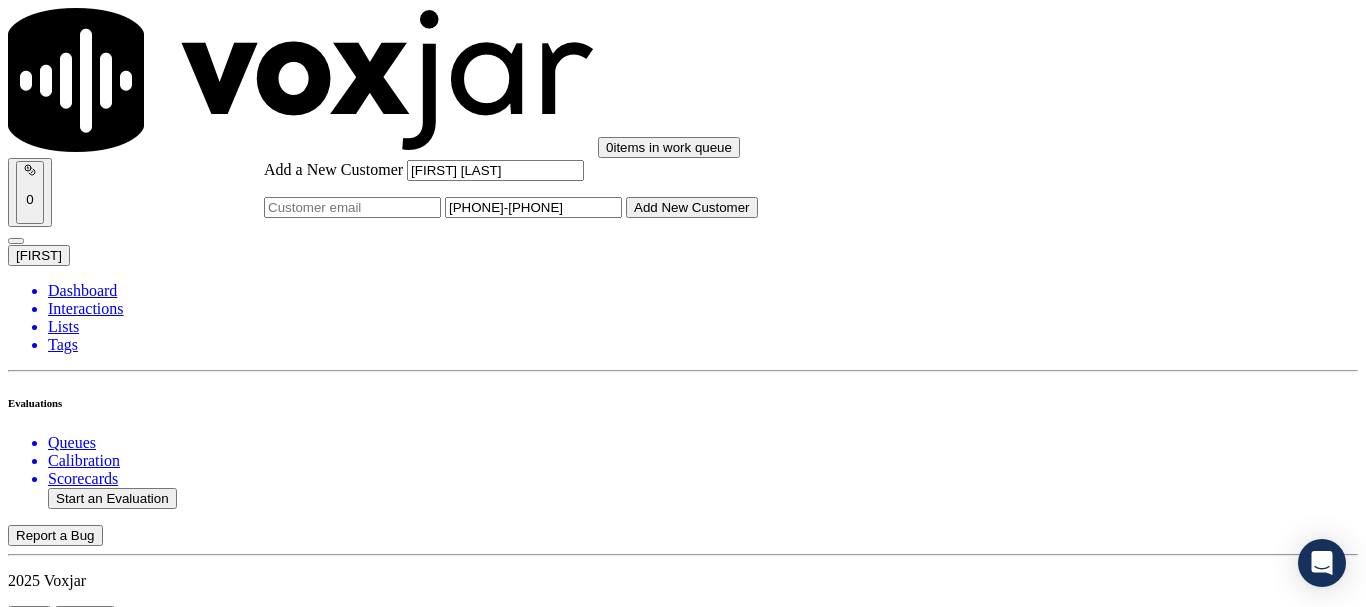 type on "[PHONE]-[PHONE]" 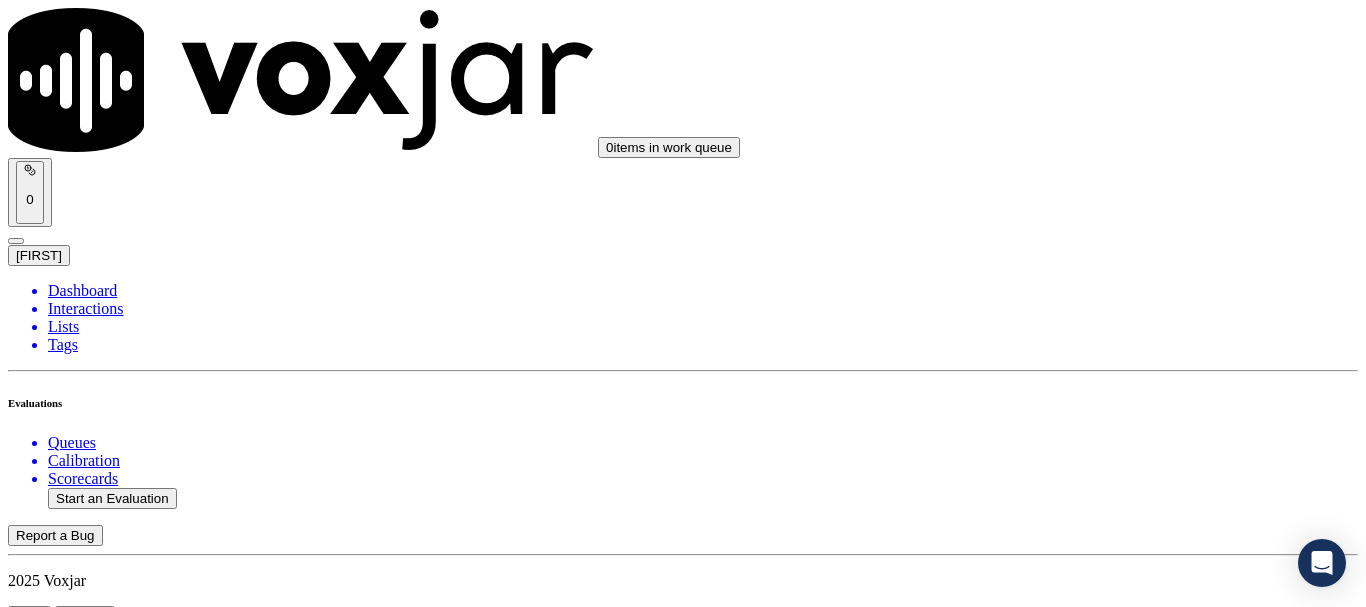 click on "[FIRST] [LAST]" at bounding box center (683, 2164) 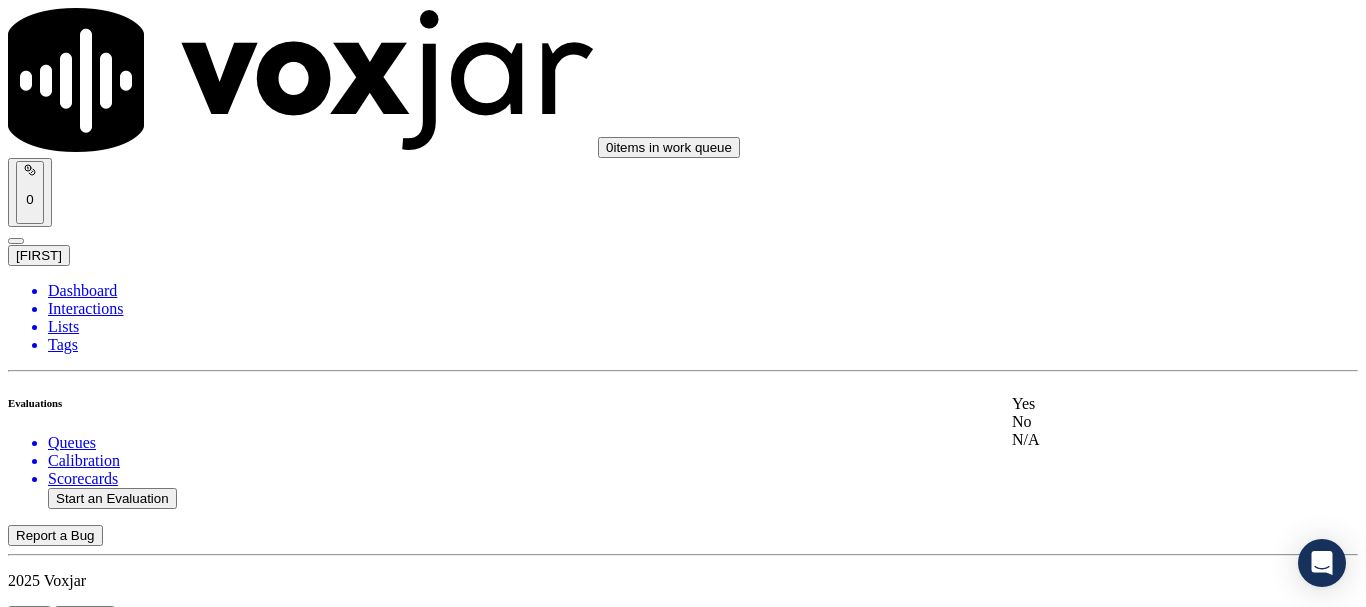 drag, startPoint x: 1131, startPoint y: 381, endPoint x: 1131, endPoint y: 446, distance: 65 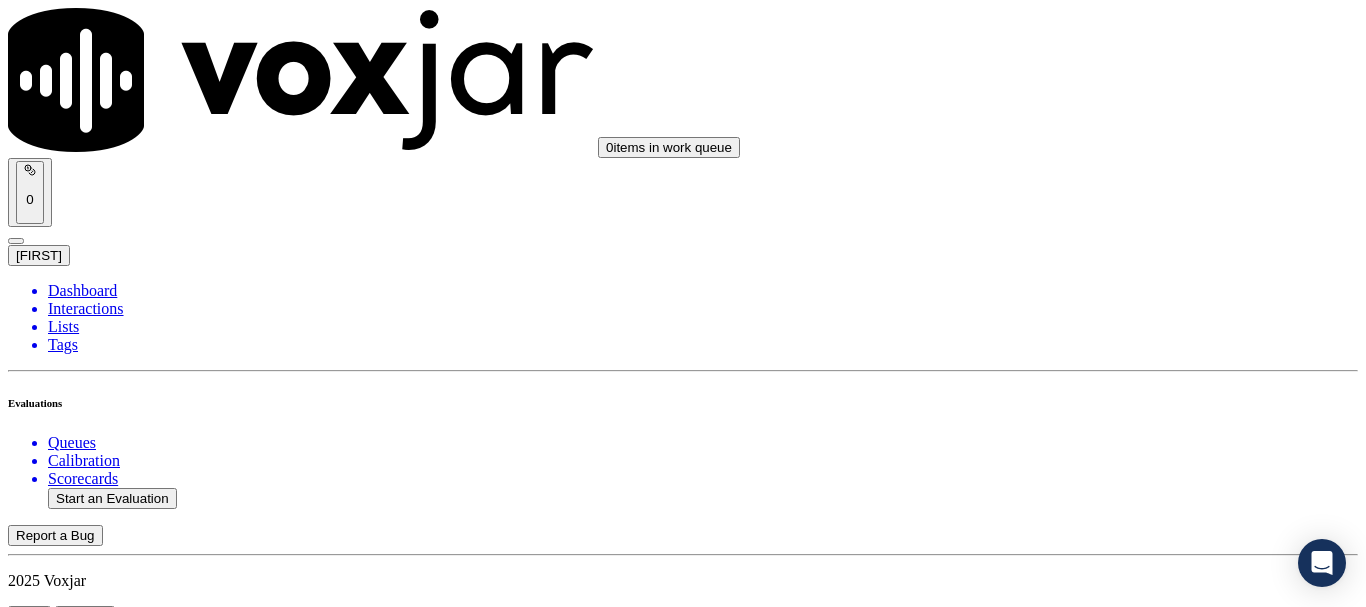 scroll, scrollTop: 500, scrollLeft: 0, axis: vertical 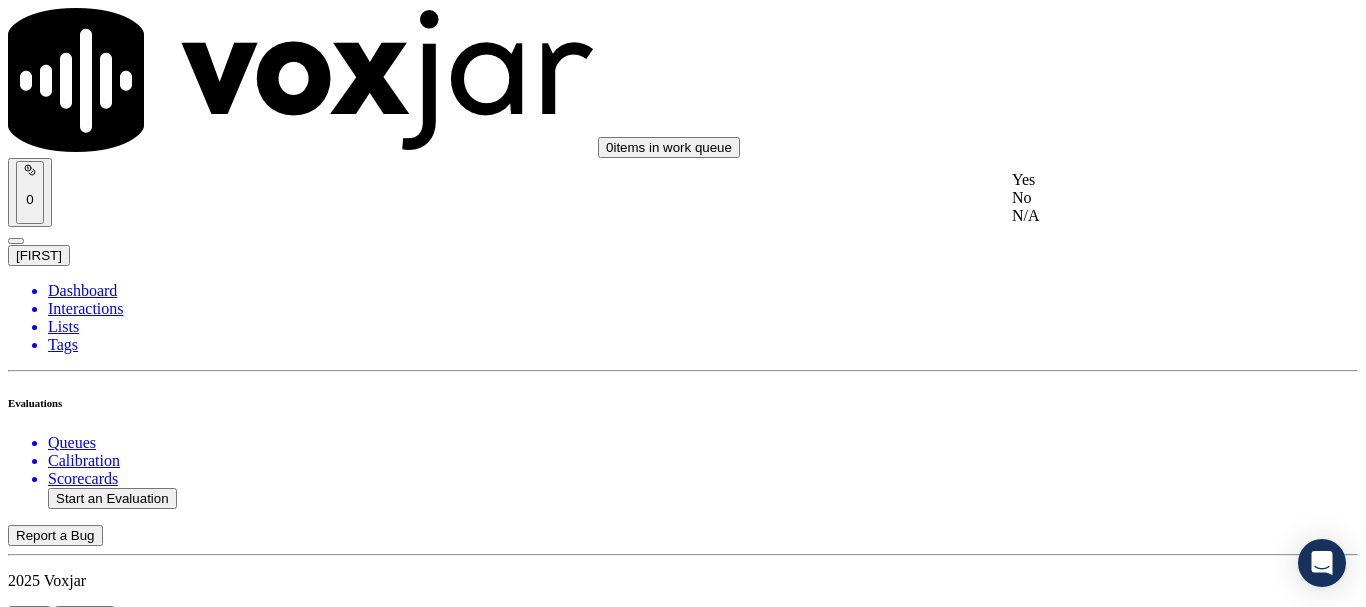 drag, startPoint x: 1100, startPoint y: 193, endPoint x: 1130, endPoint y: 373, distance: 182.48288 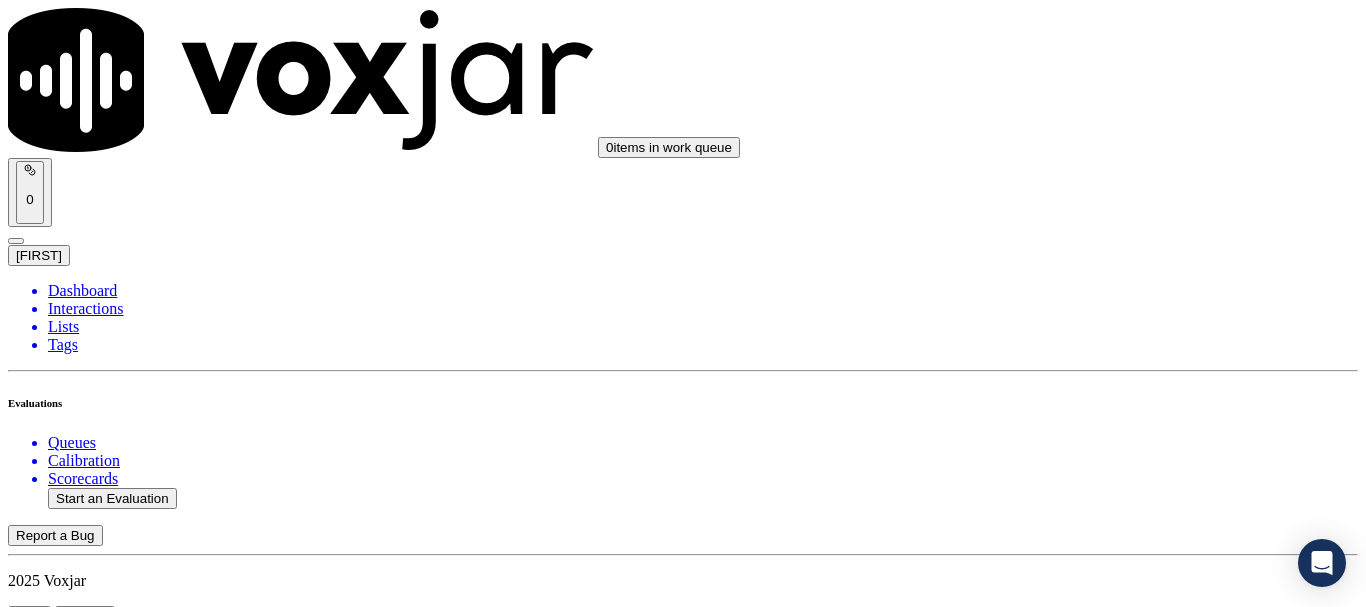 click on "Select an answer" at bounding box center [67, 2875] 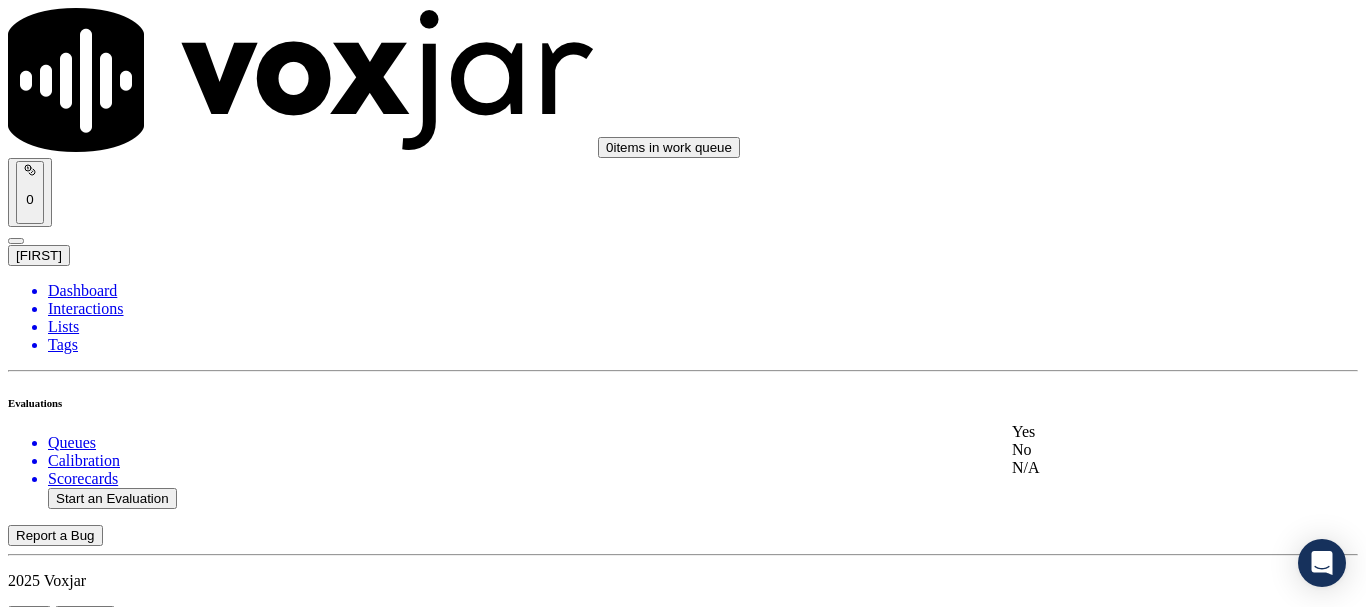click on "Yes" at bounding box center (1139, 432) 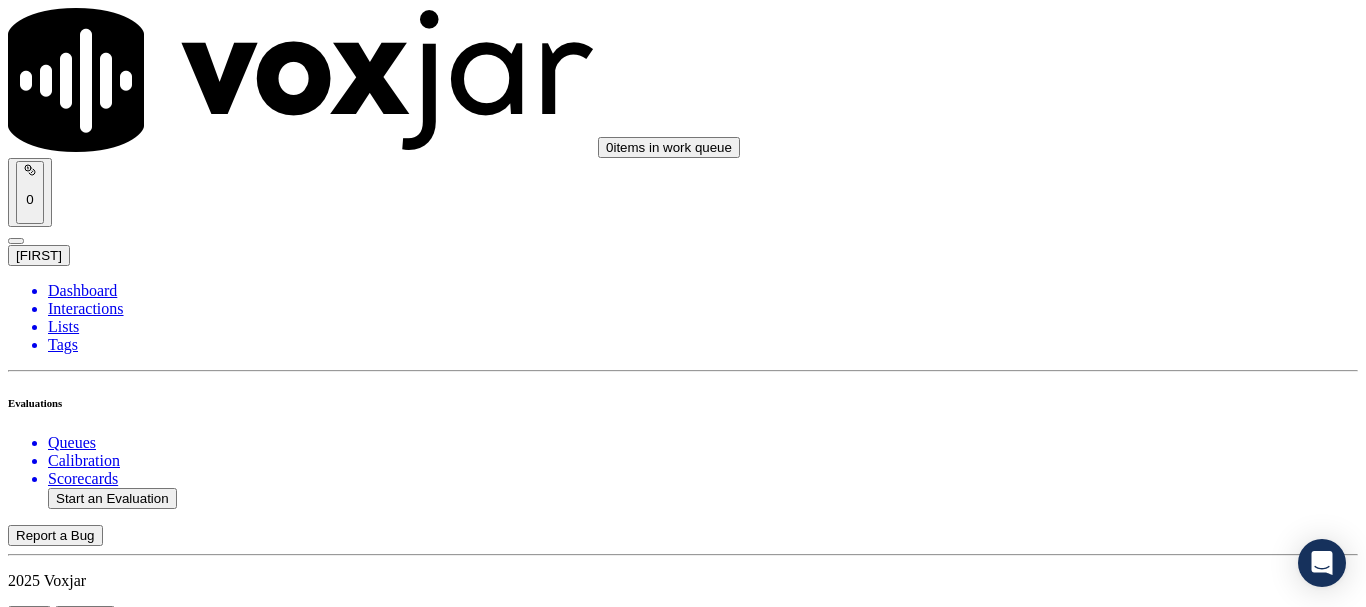 scroll, scrollTop: 1000, scrollLeft: 0, axis: vertical 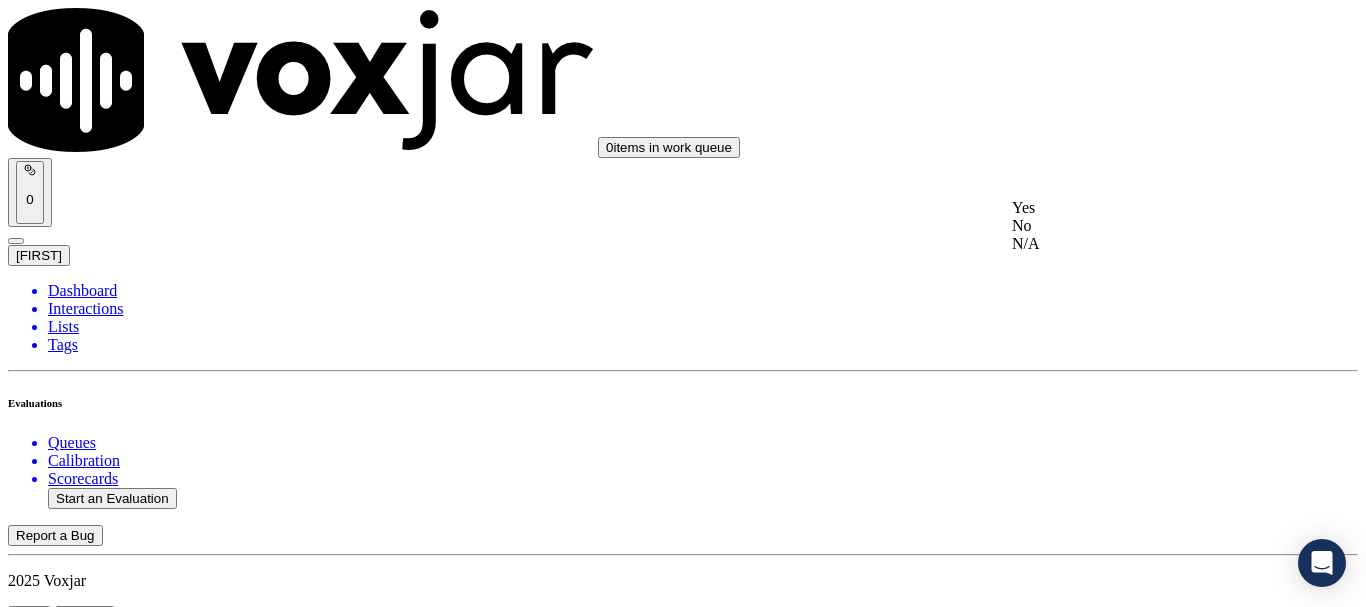 click on "N/A" 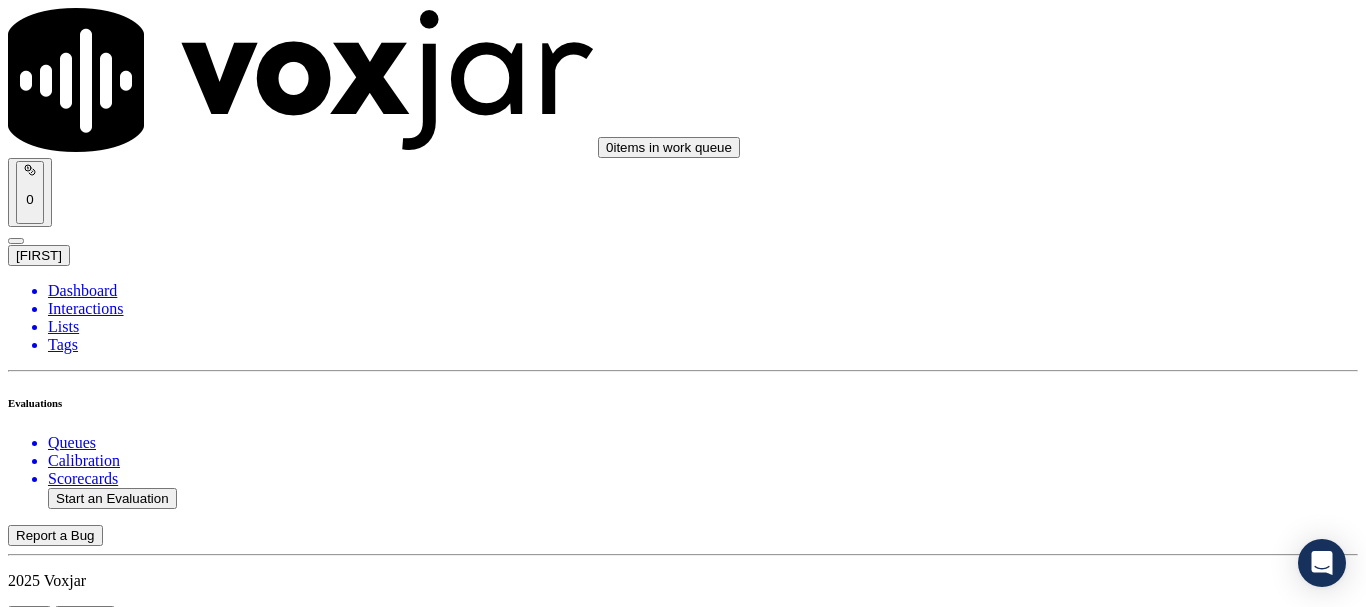 drag, startPoint x: 1097, startPoint y: 492, endPoint x: 1097, endPoint y: 524, distance: 32 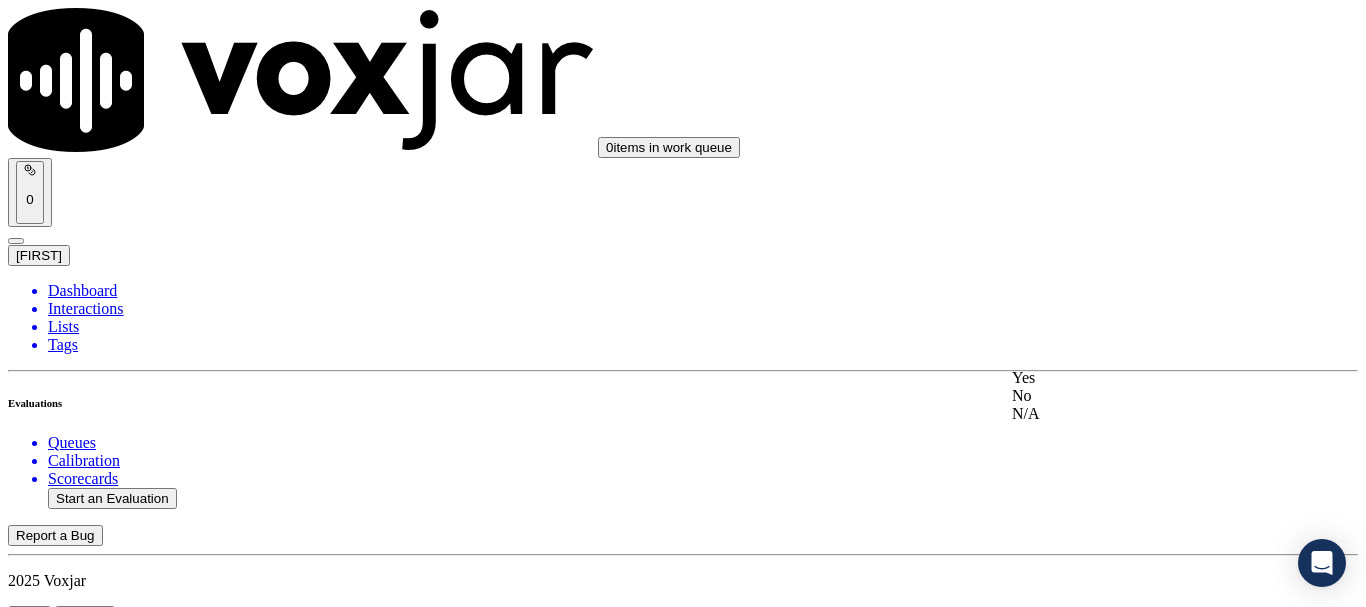 click on "N/A" 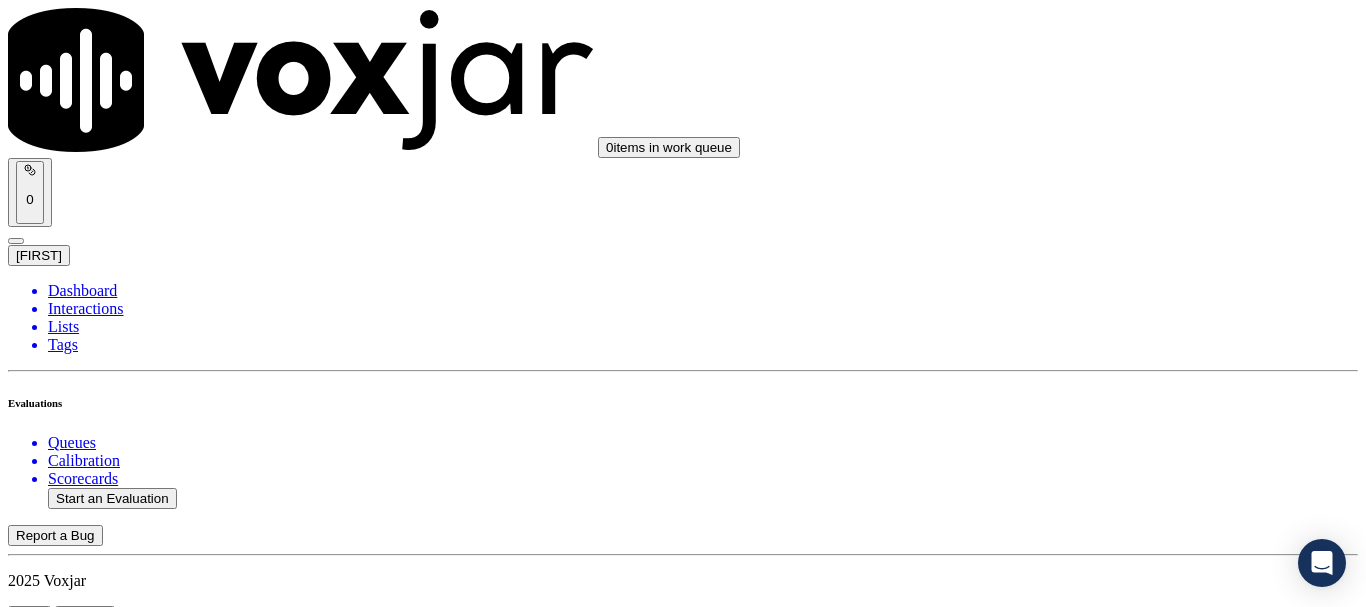 scroll, scrollTop: 1600, scrollLeft: 0, axis: vertical 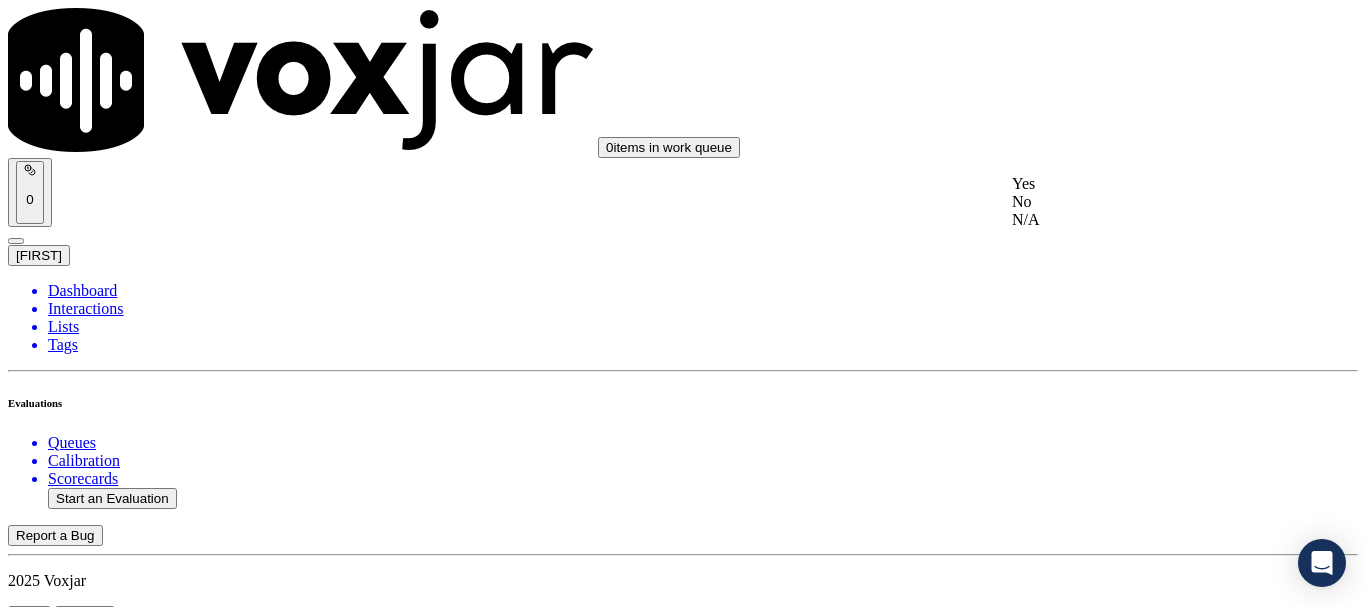 click on "Yes" at bounding box center [1139, 184] 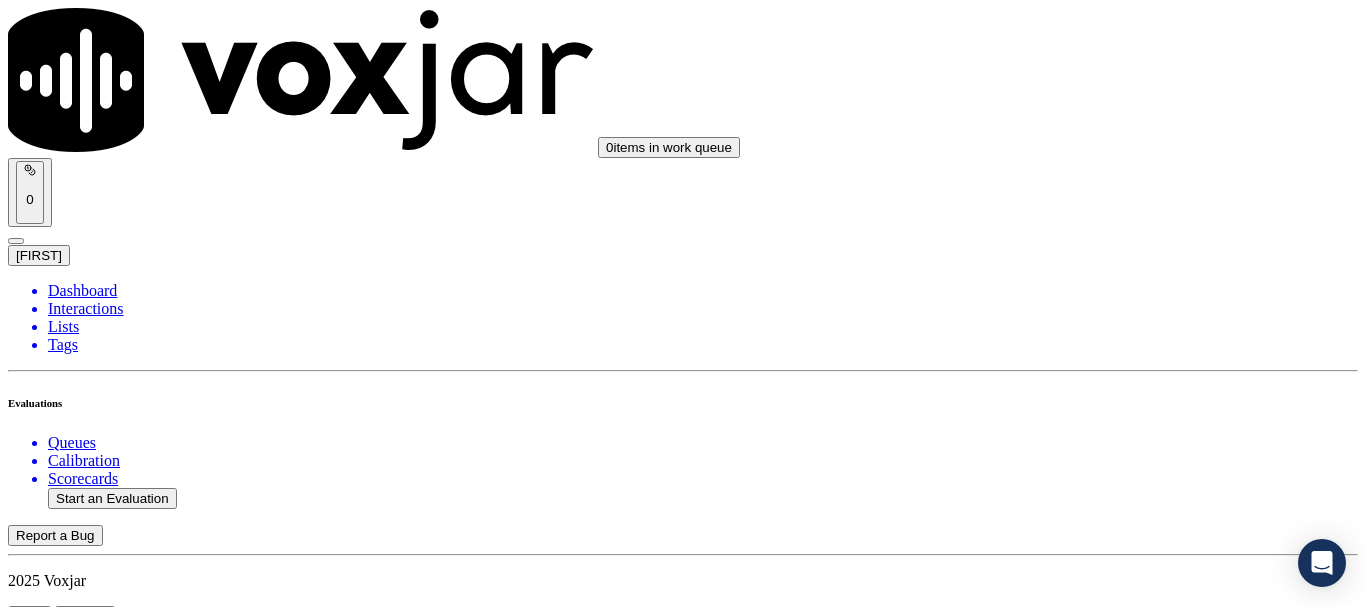 click on "Select an answer" at bounding box center (67, 3807) 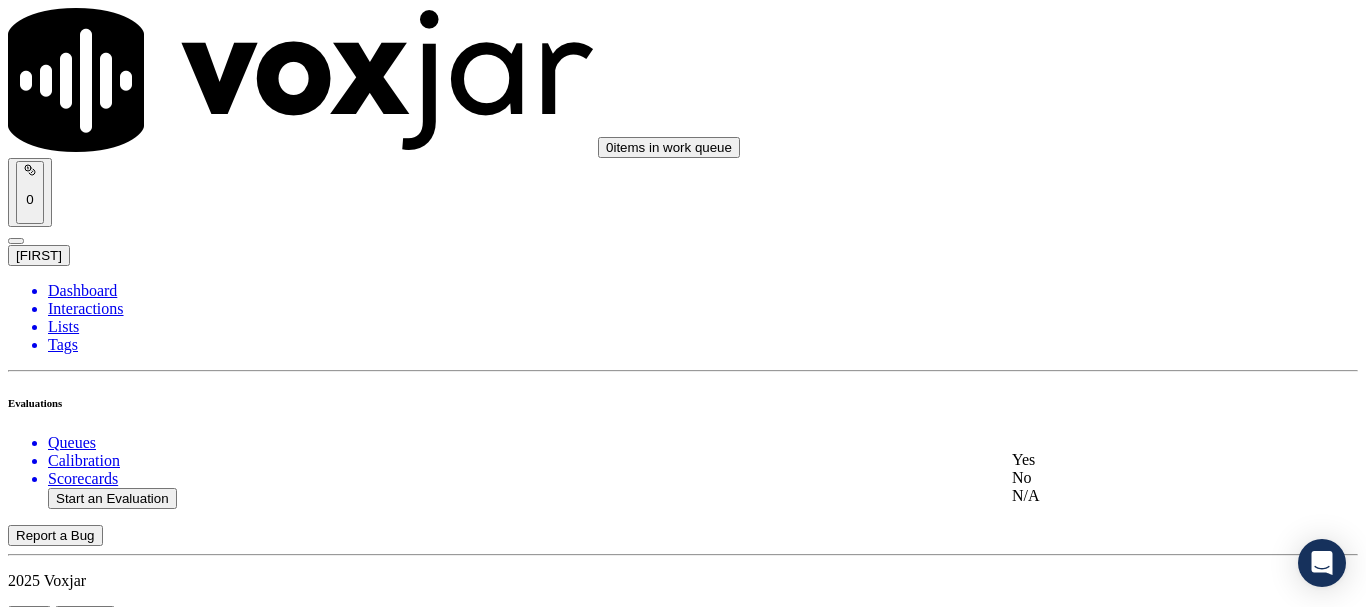 click on "Yes" at bounding box center (1139, 460) 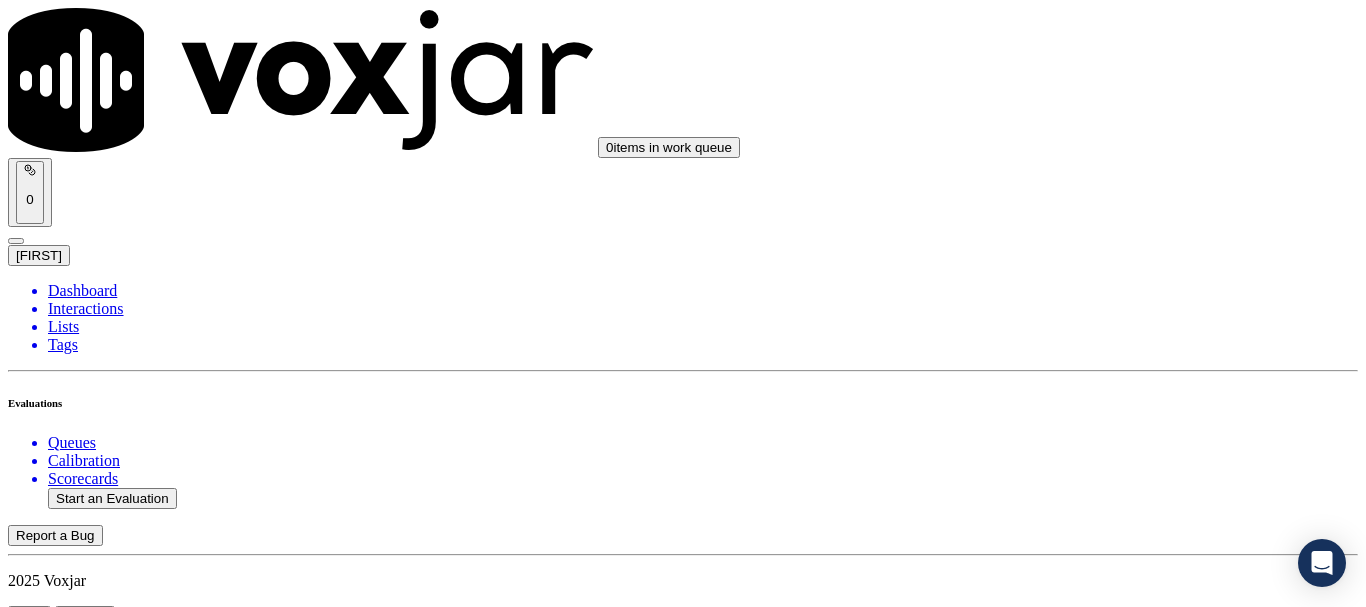 scroll, scrollTop: 2200, scrollLeft: 0, axis: vertical 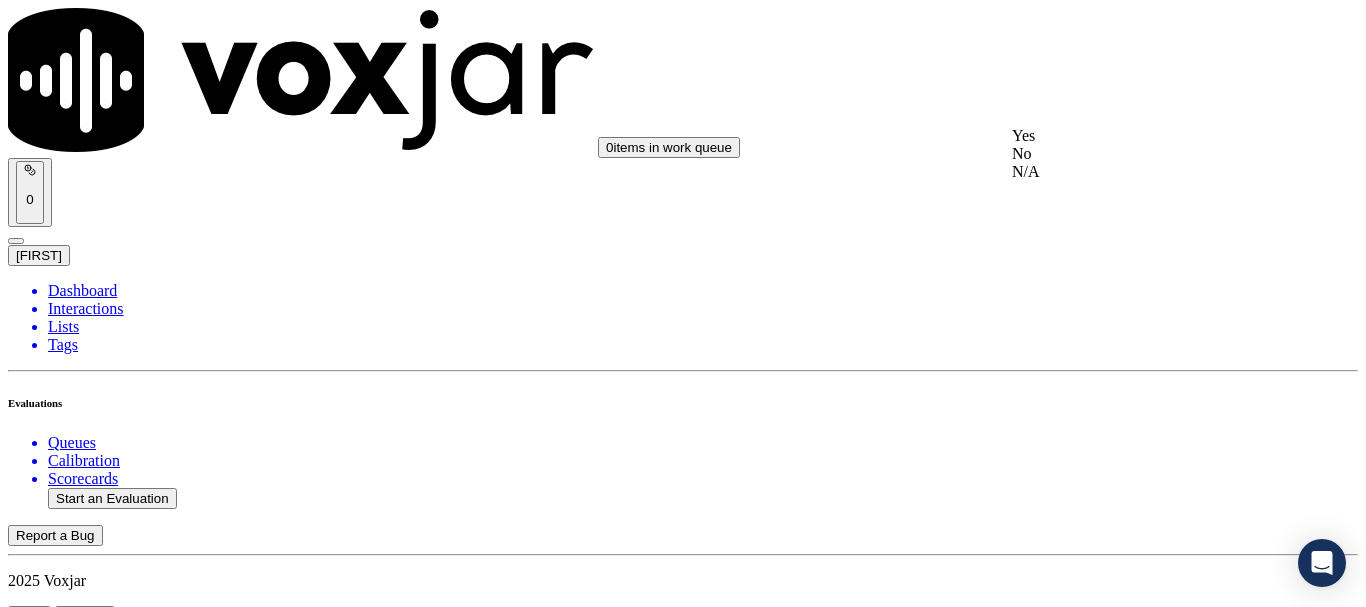 click on "Yes" at bounding box center [1139, 136] 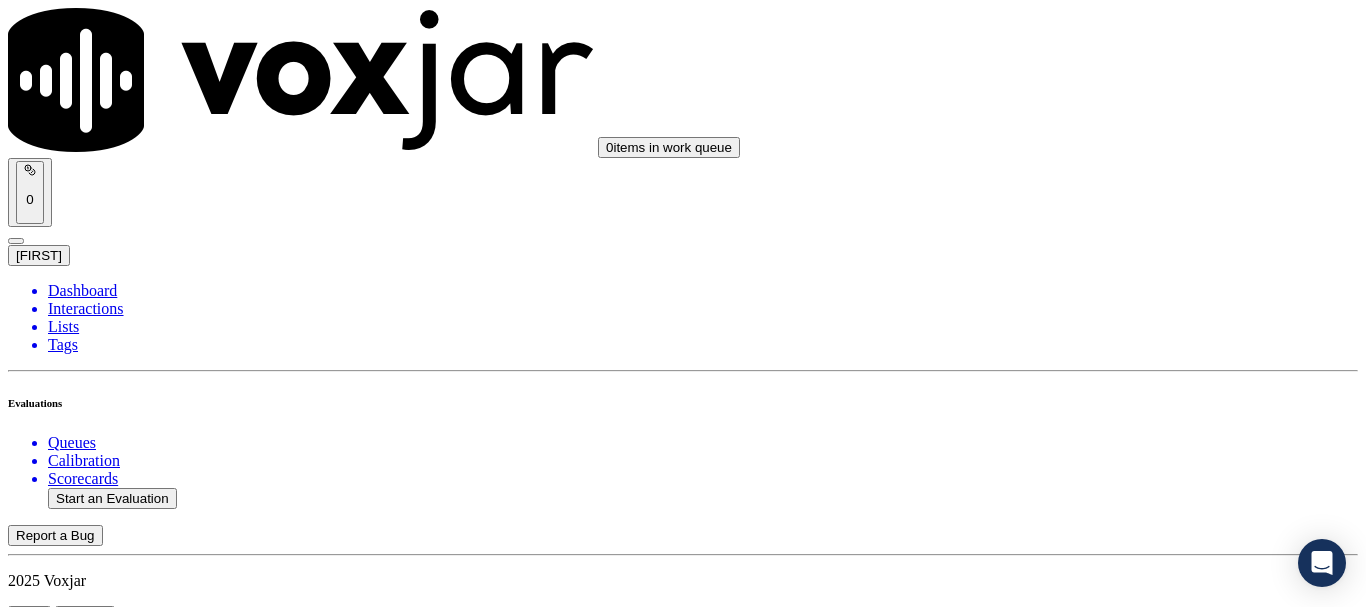 click on "Select an answer" at bounding box center [67, 4280] 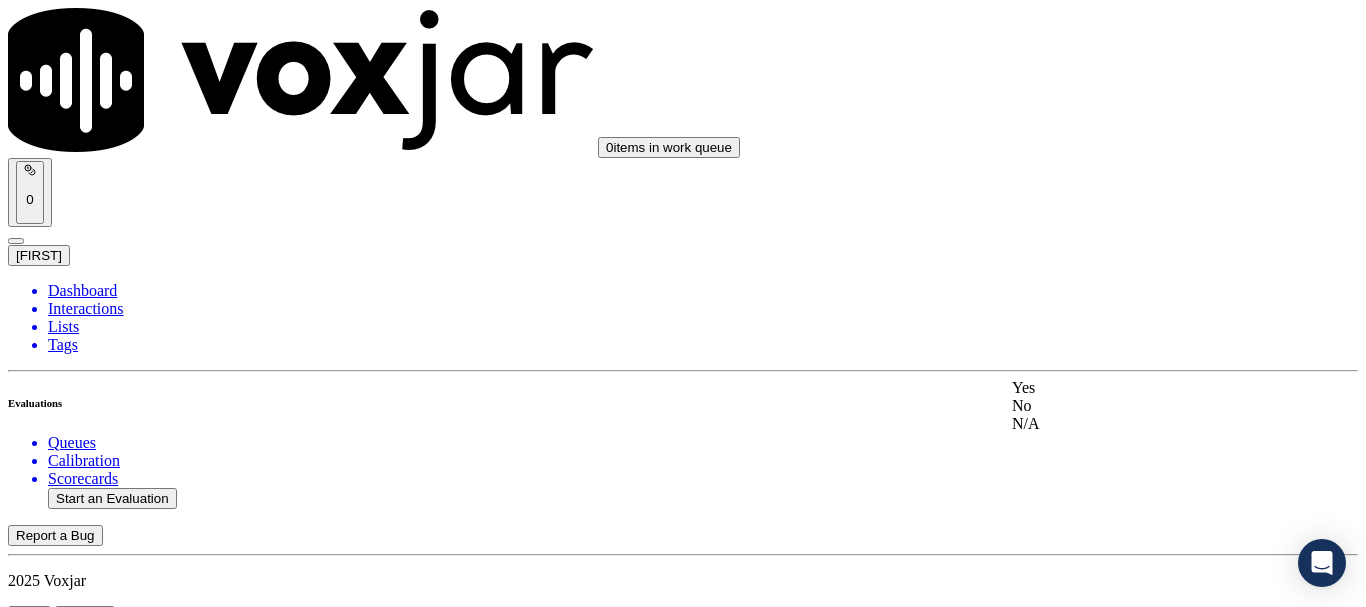 click on "Yes" at bounding box center (1139, 388) 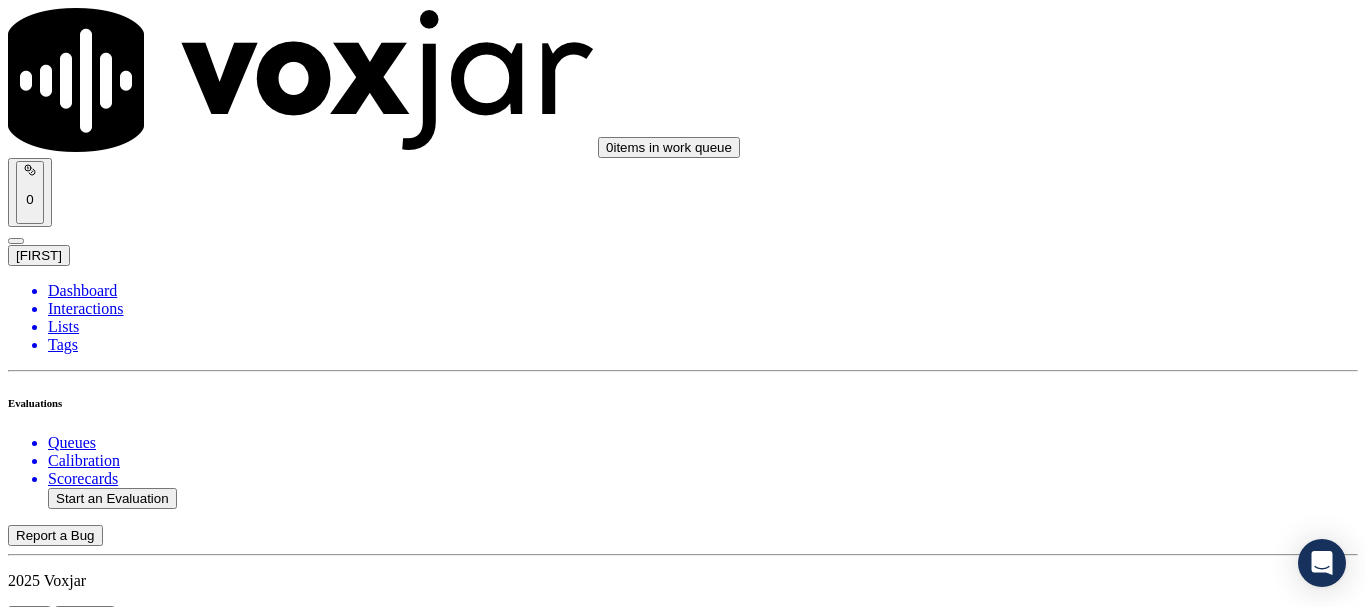 scroll, scrollTop: 2400, scrollLeft: 0, axis: vertical 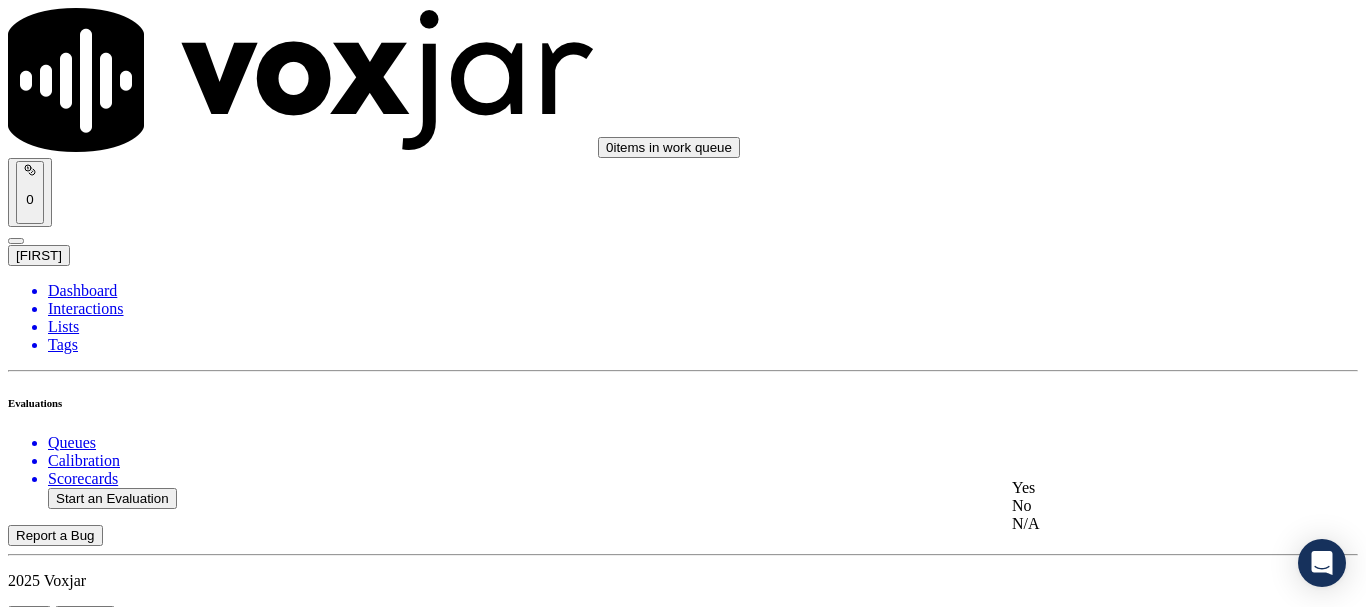 click on "Yes" at bounding box center (1139, 488) 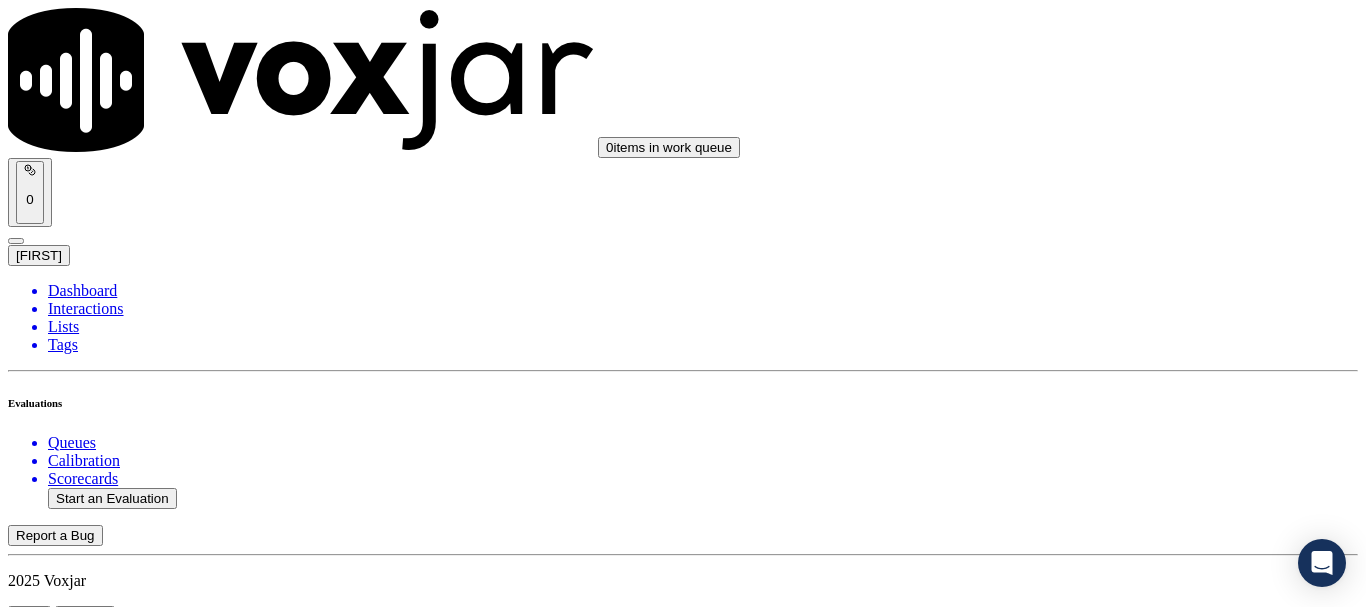scroll, scrollTop: 3000, scrollLeft: 0, axis: vertical 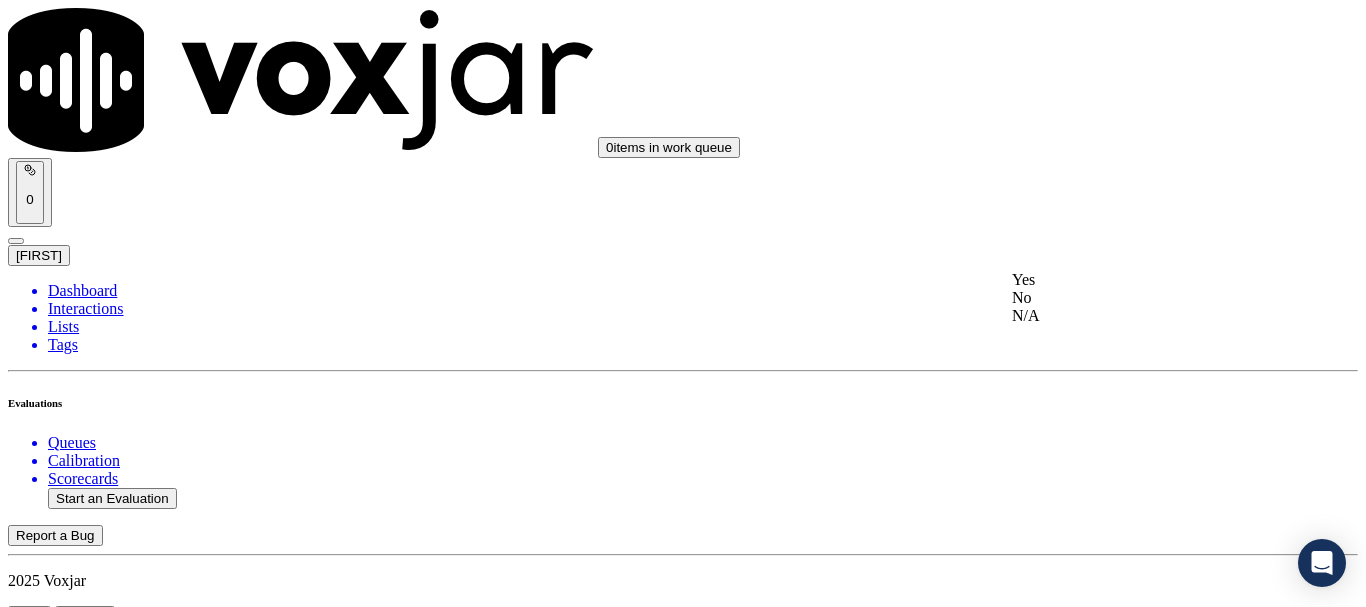 click on "Yes" at bounding box center (1139, 280) 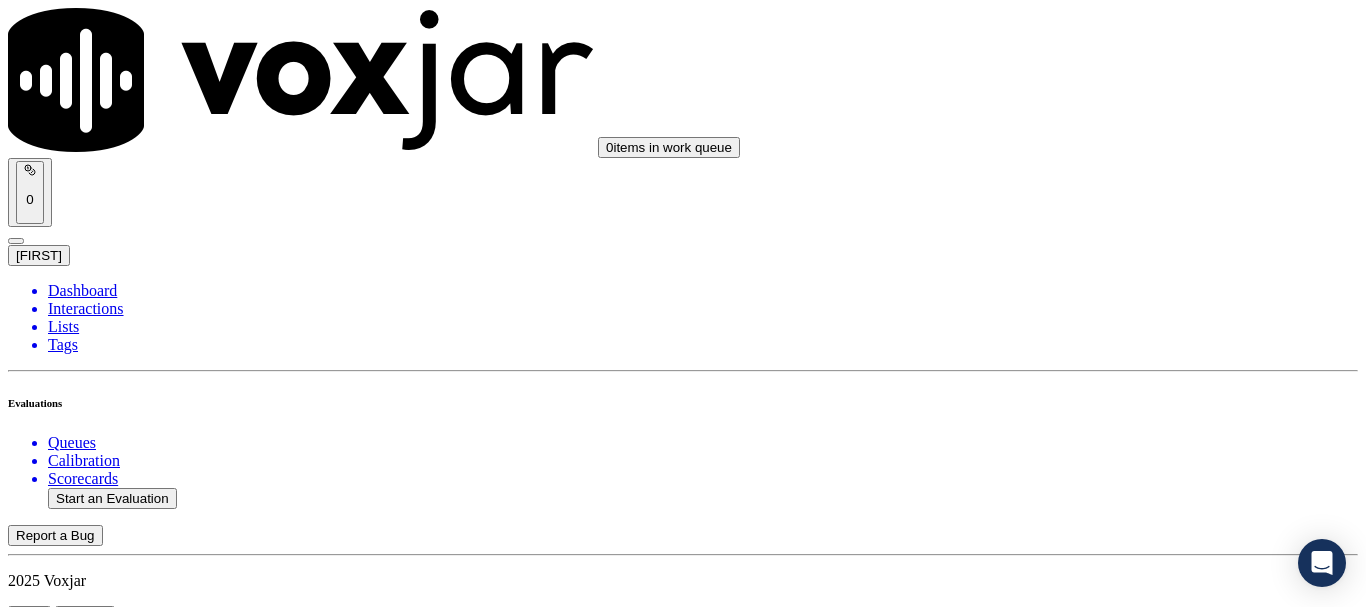 scroll, scrollTop: 3500, scrollLeft: 0, axis: vertical 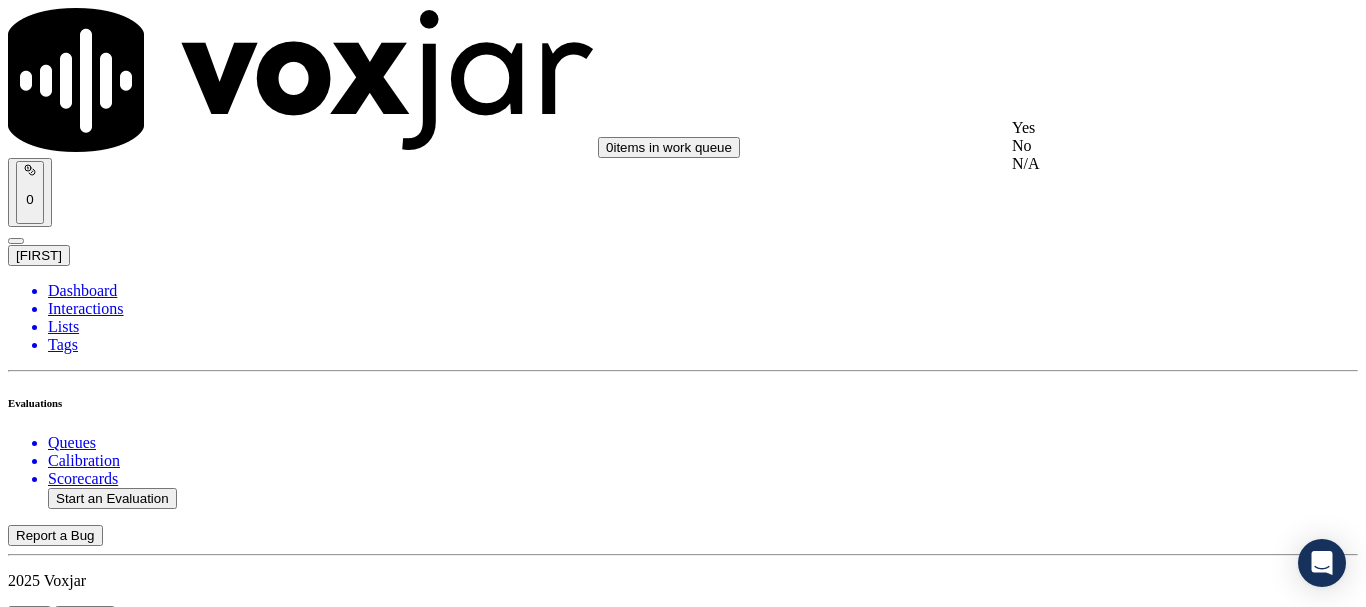 click on "Yes" at bounding box center [1139, 128] 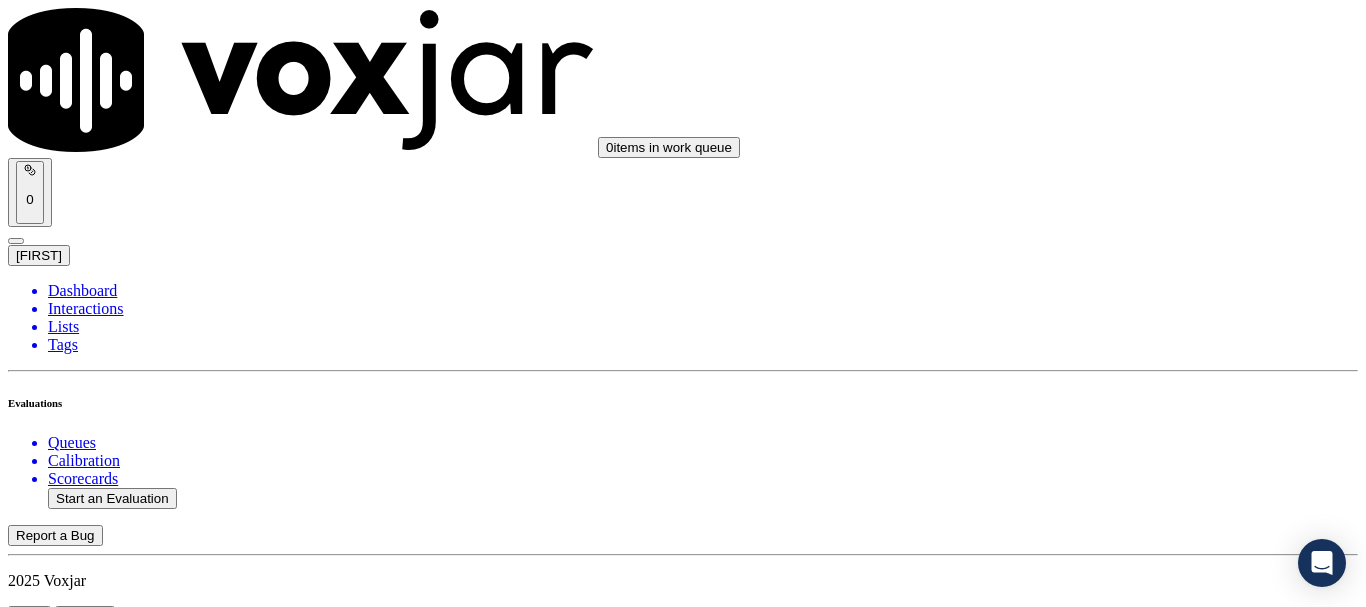click on "Select an answer" at bounding box center [67, 5303] 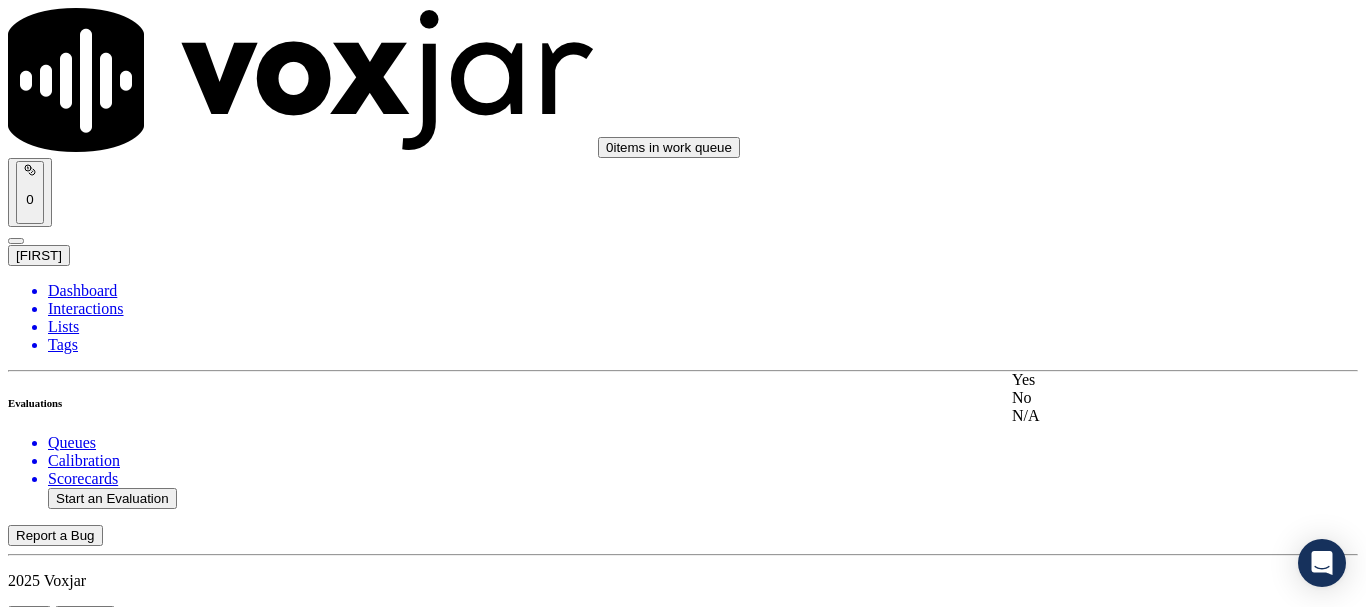 click on "Yes" at bounding box center (1139, 380) 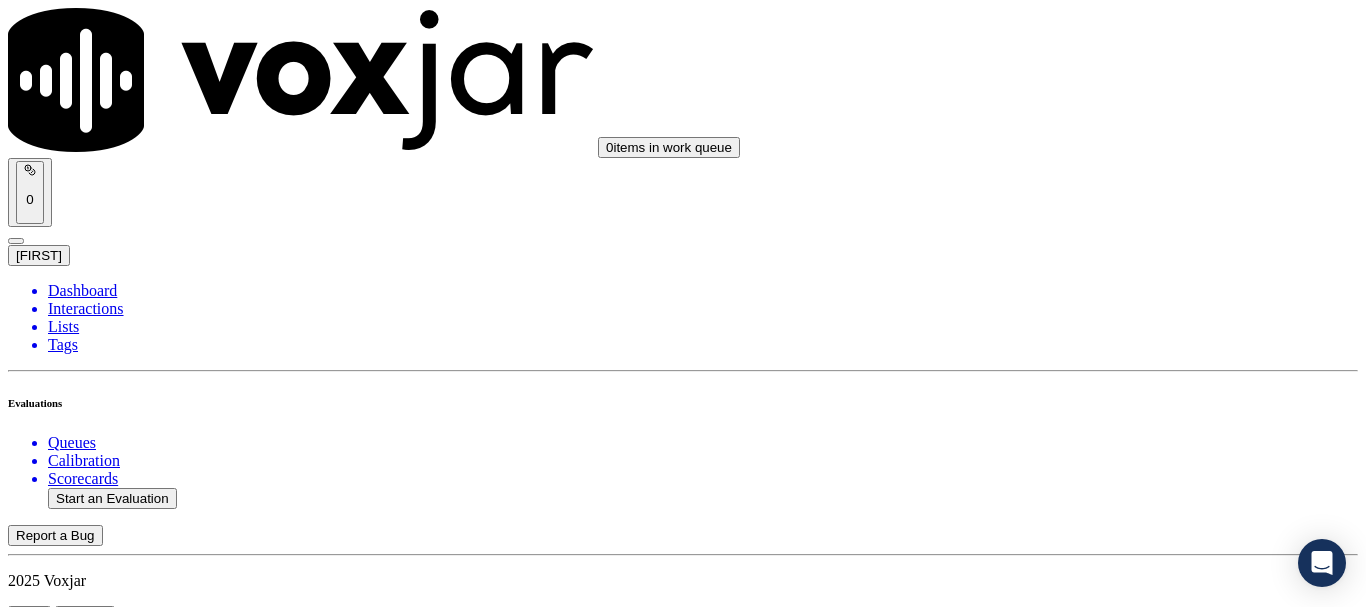 scroll, scrollTop: 4200, scrollLeft: 0, axis: vertical 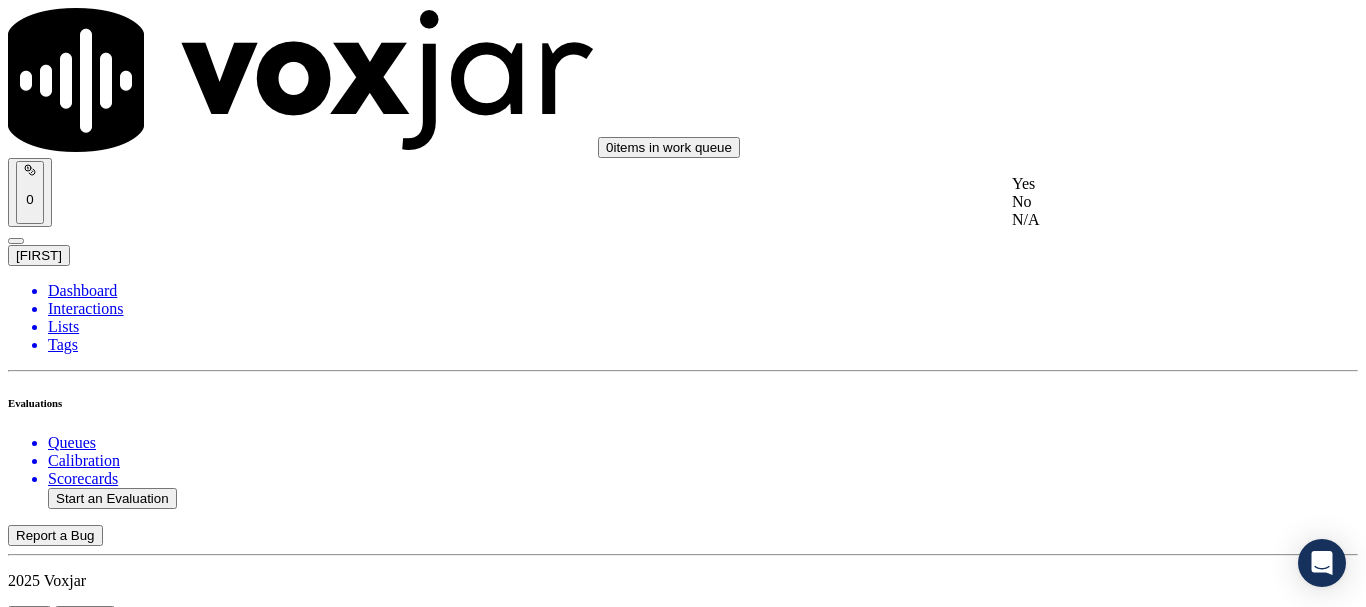 drag, startPoint x: 1122, startPoint y: 144, endPoint x: 1123, endPoint y: 199, distance: 55.00909 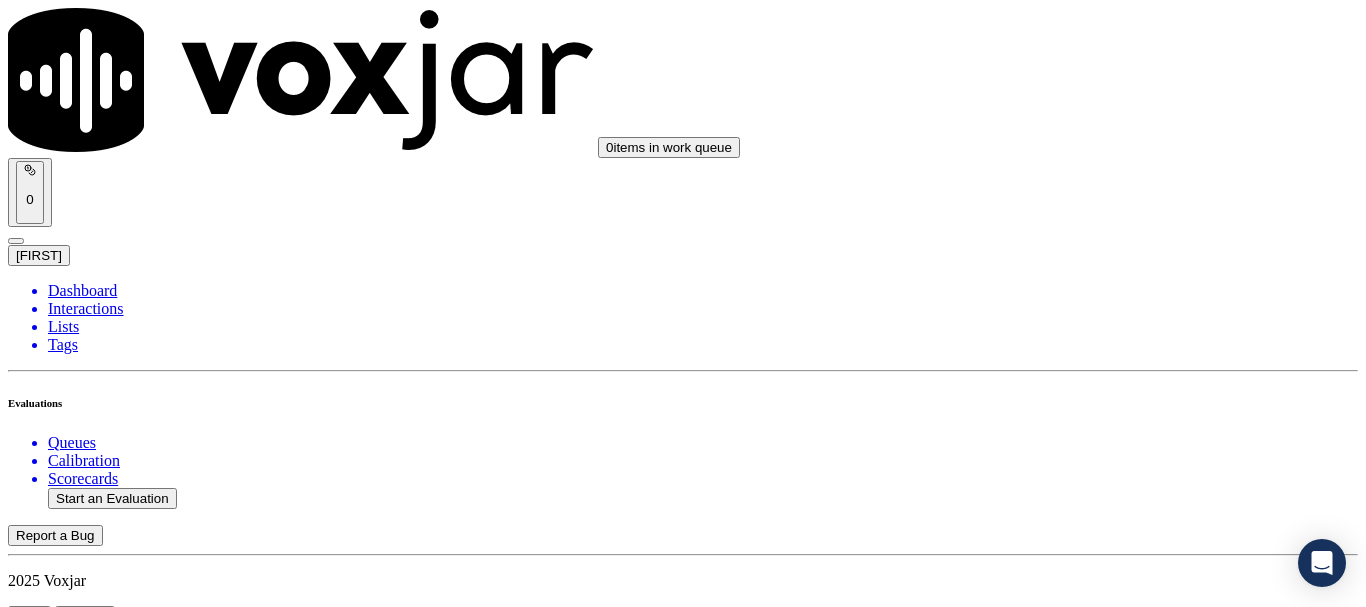 scroll, scrollTop: 4000, scrollLeft: 0, axis: vertical 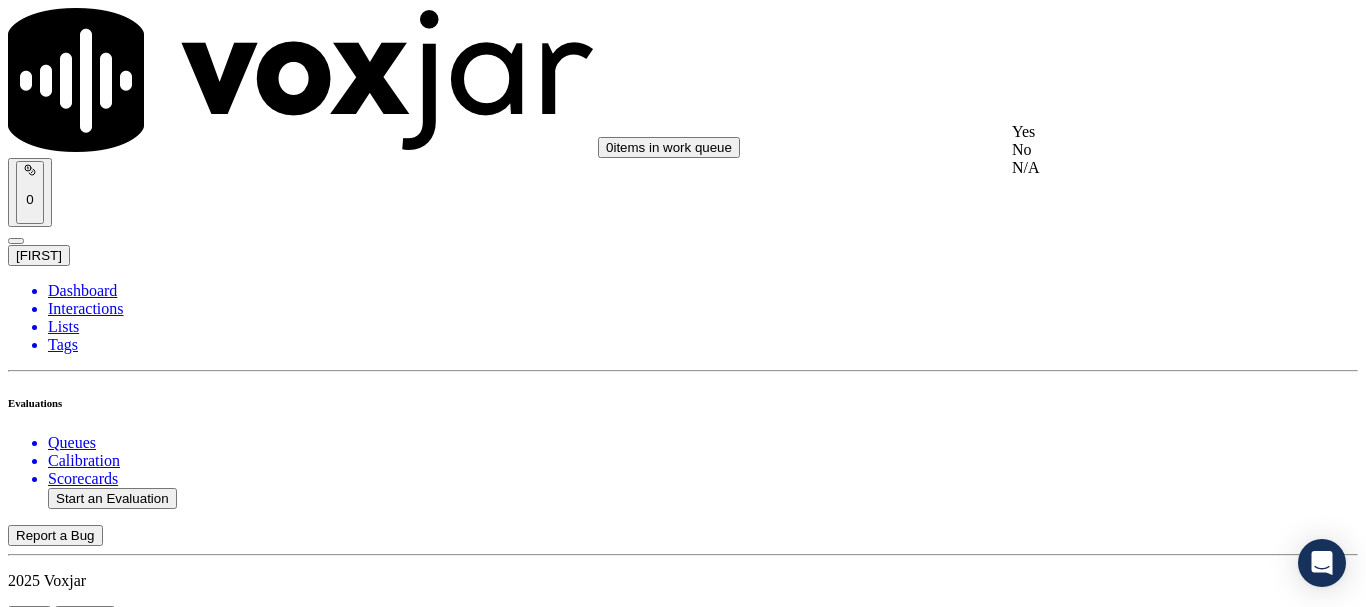click on "Yes" at bounding box center [1139, 132] 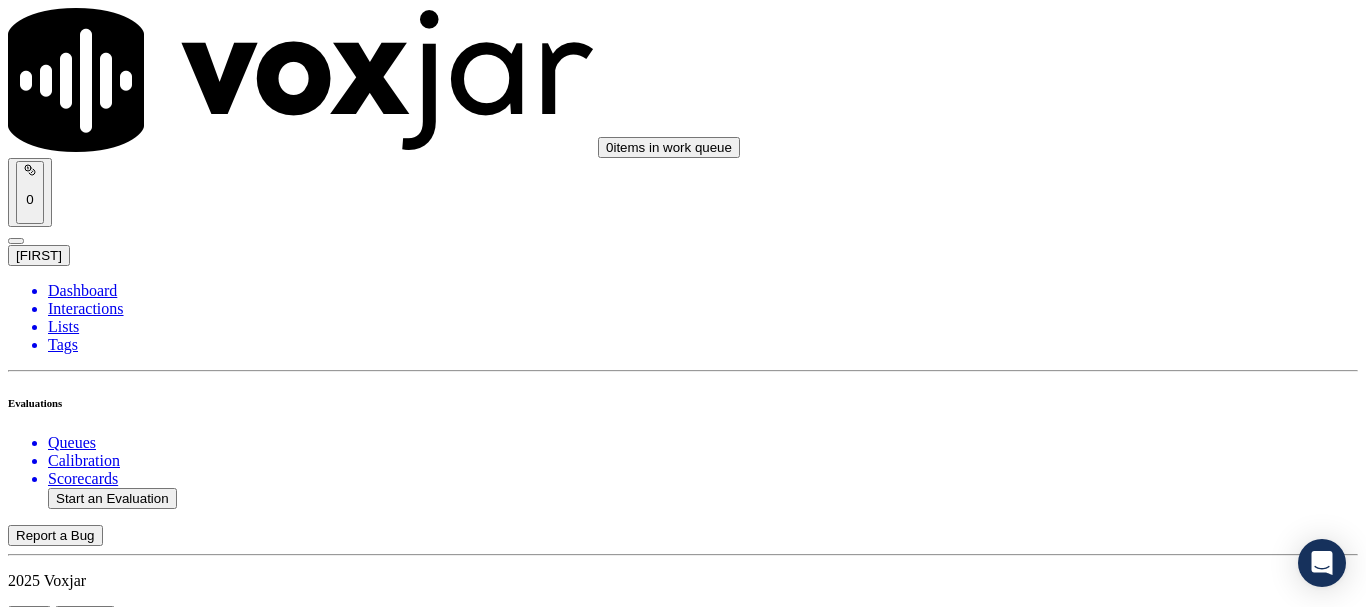 scroll, scrollTop: 4400, scrollLeft: 0, axis: vertical 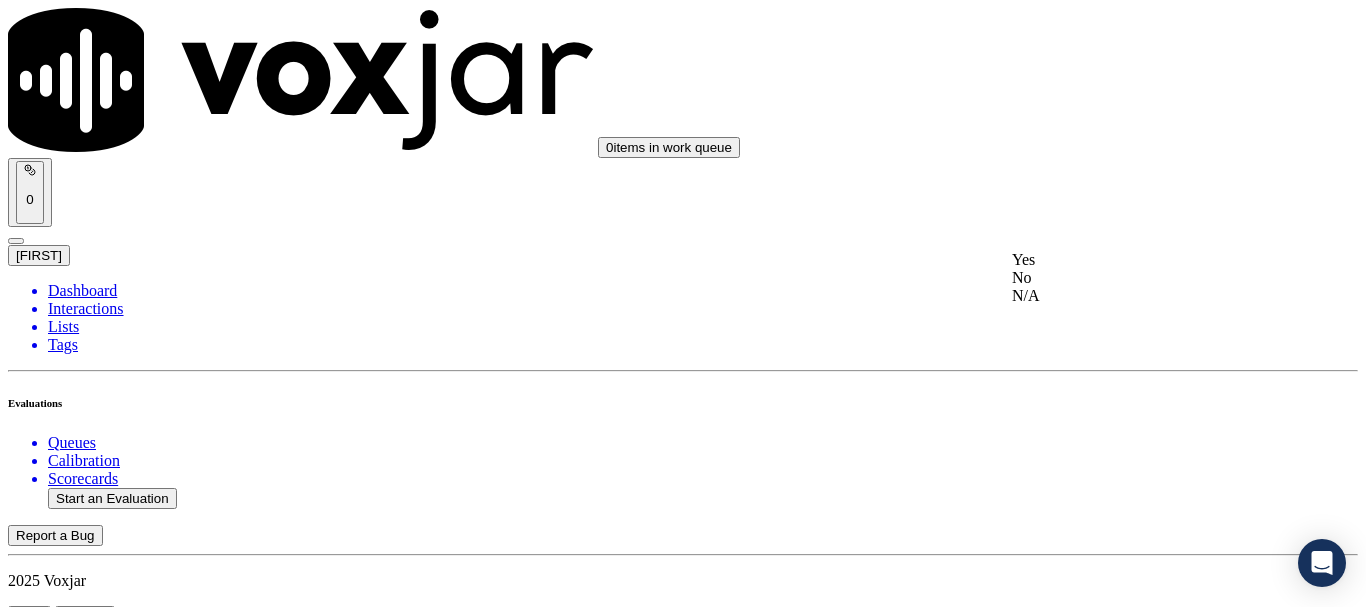 click on "Yes" at bounding box center (1139, 260) 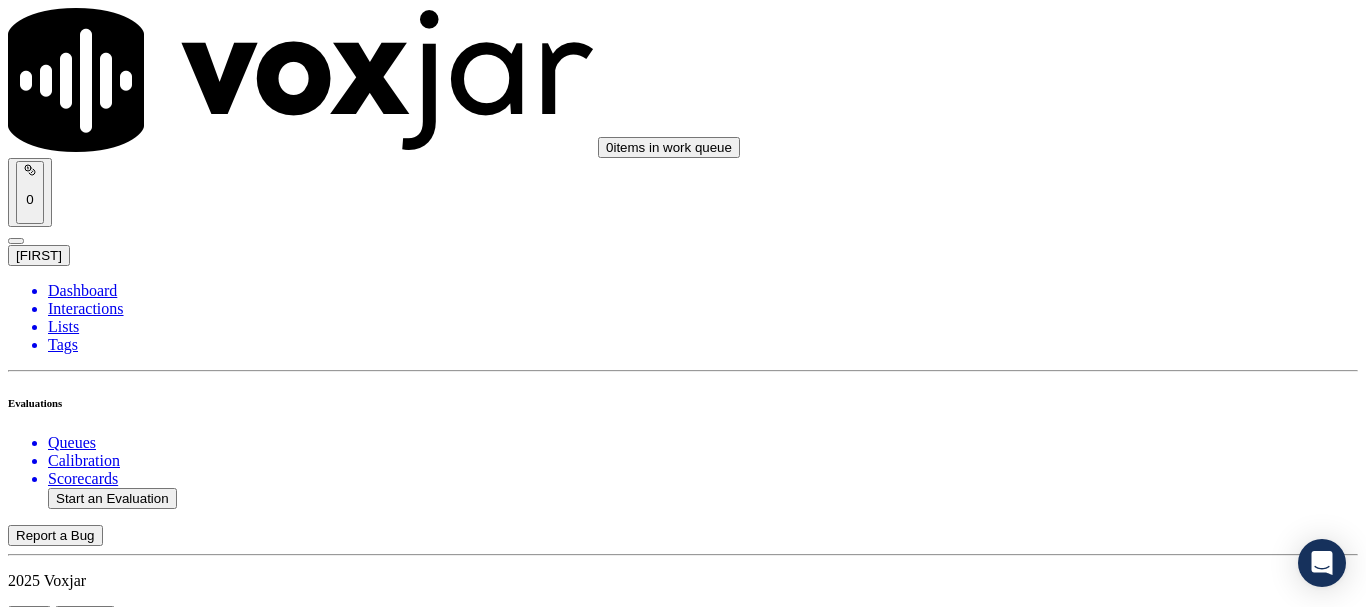 click on "Select an answer" at bounding box center (67, 6249) 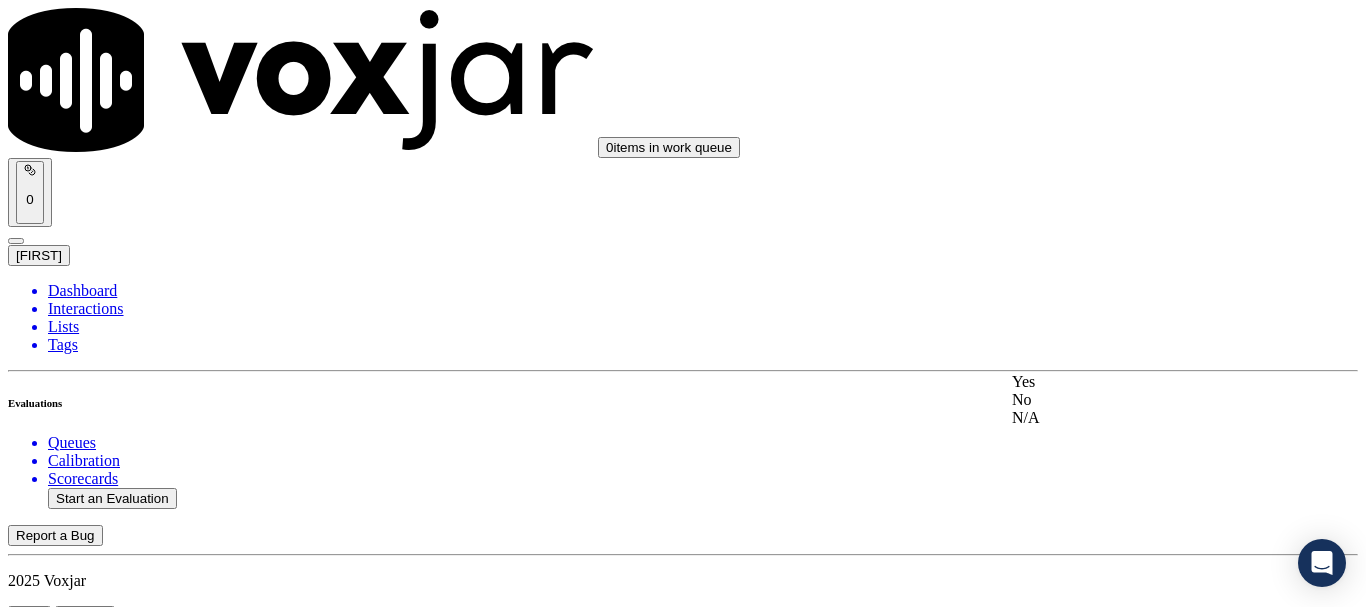 click on "Yes" at bounding box center (1139, 382) 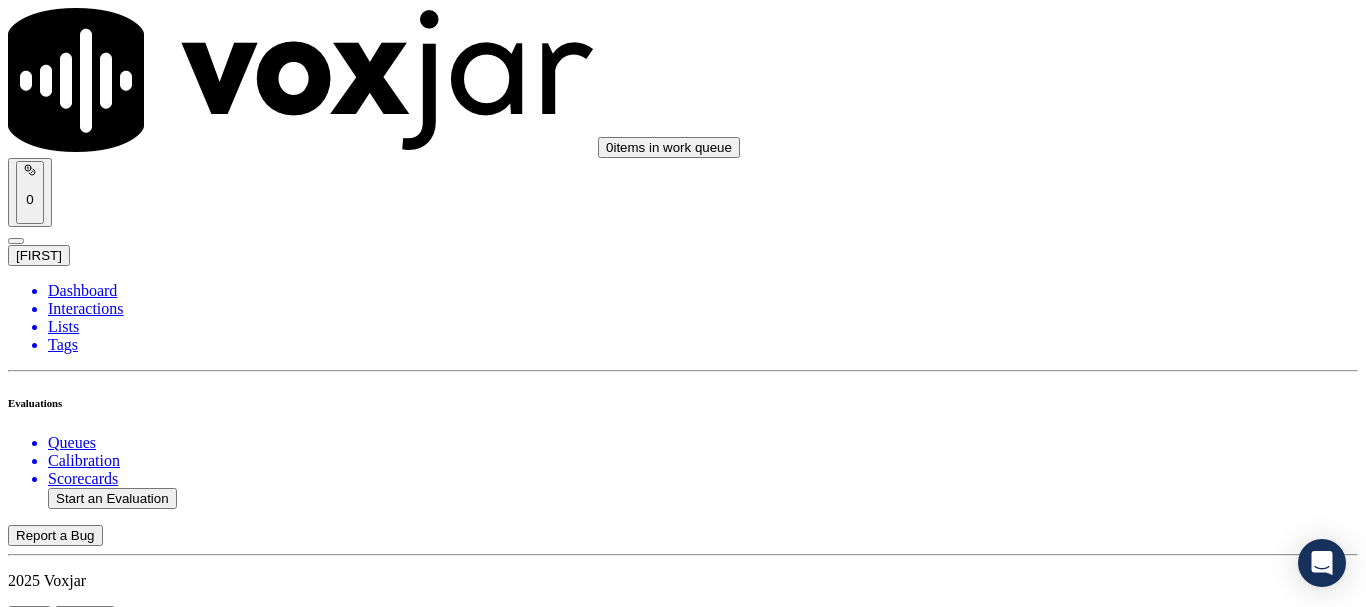 scroll, scrollTop: 5100, scrollLeft: 0, axis: vertical 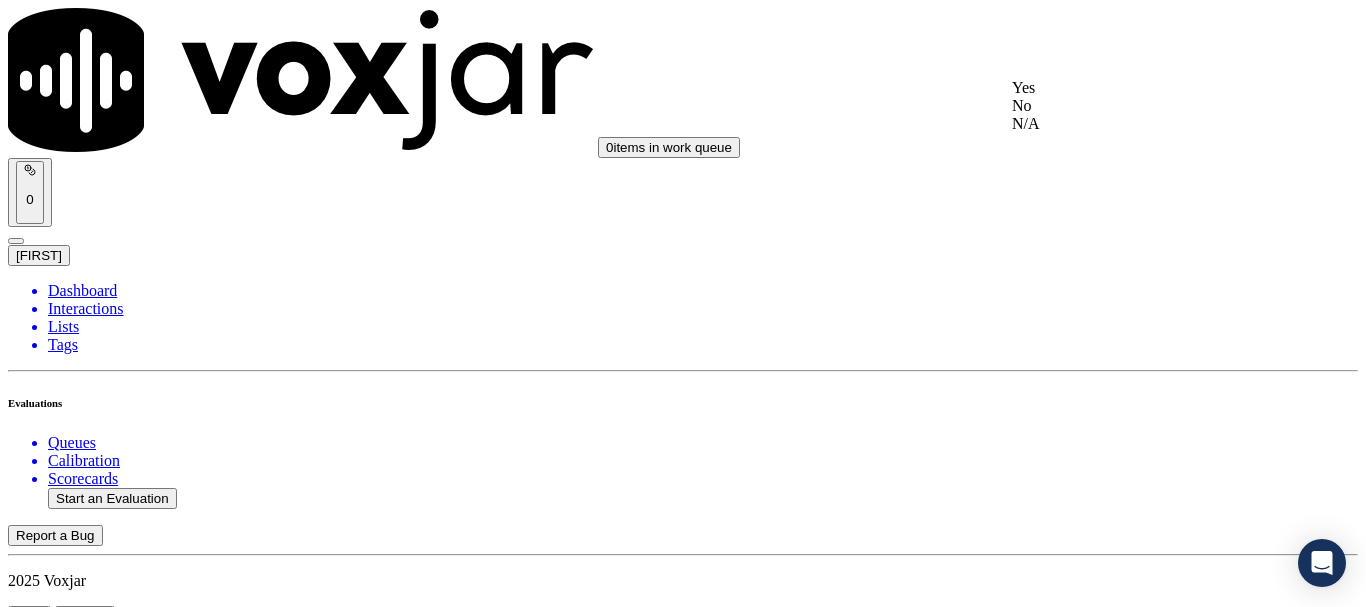 click on "Yes" at bounding box center (1139, 88) 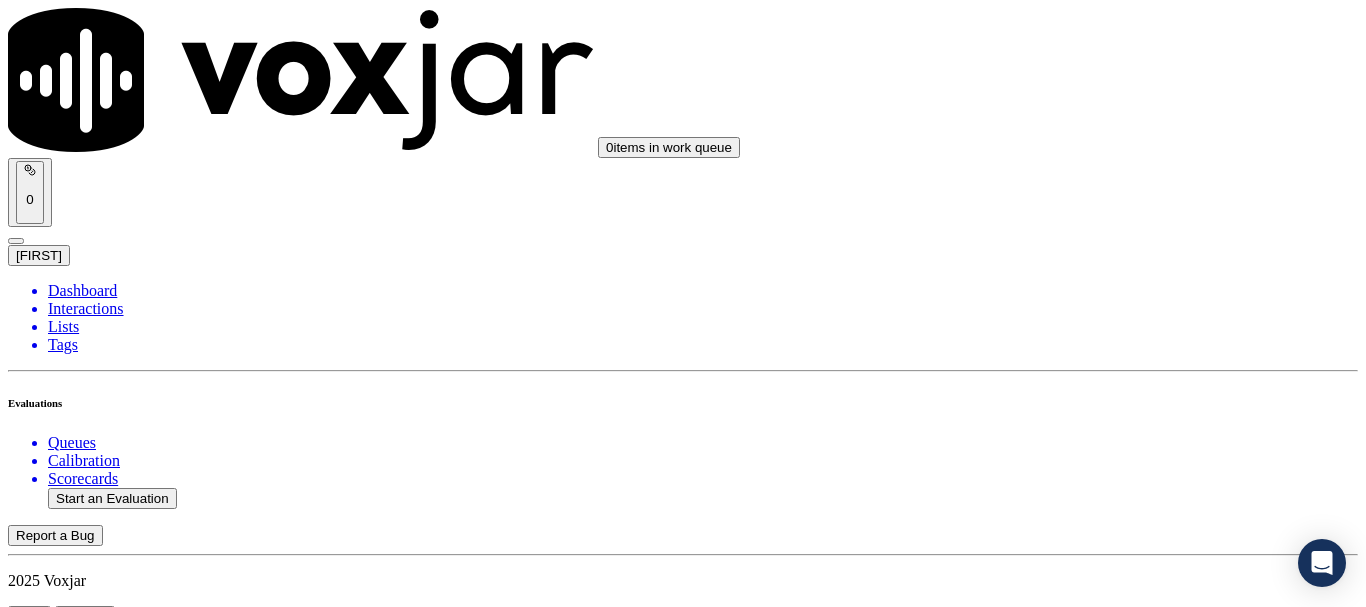 click on "Select an answer" at bounding box center [67, 6813] 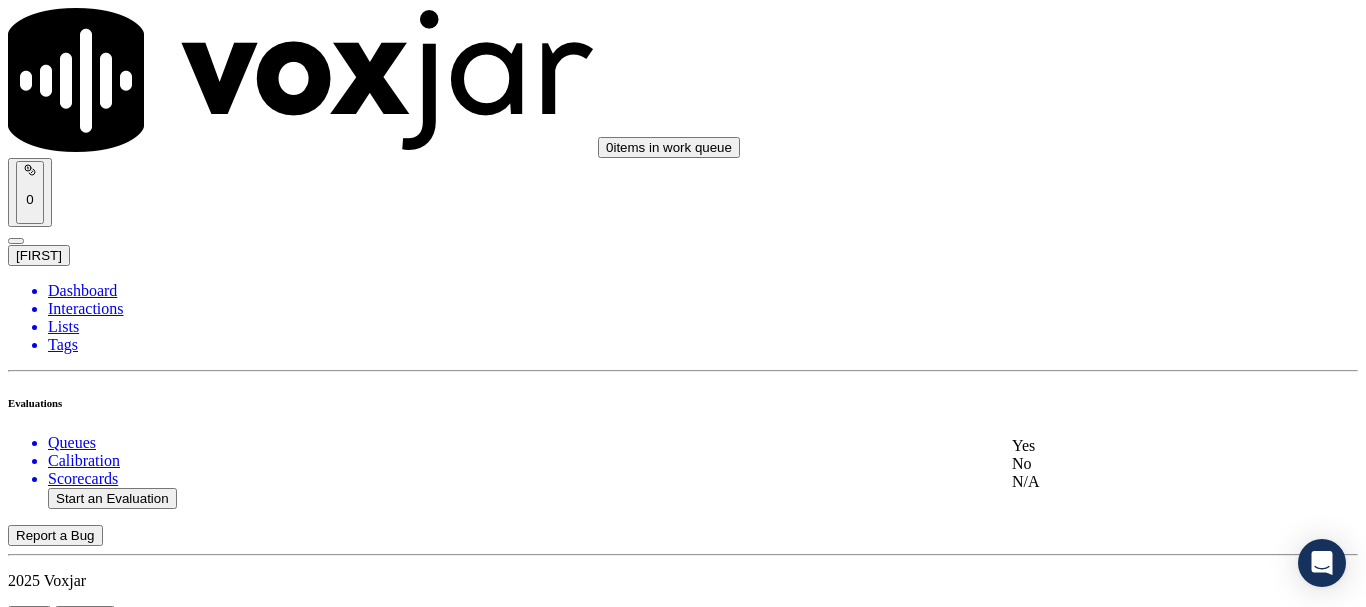 click on "Yes" at bounding box center [1139, 446] 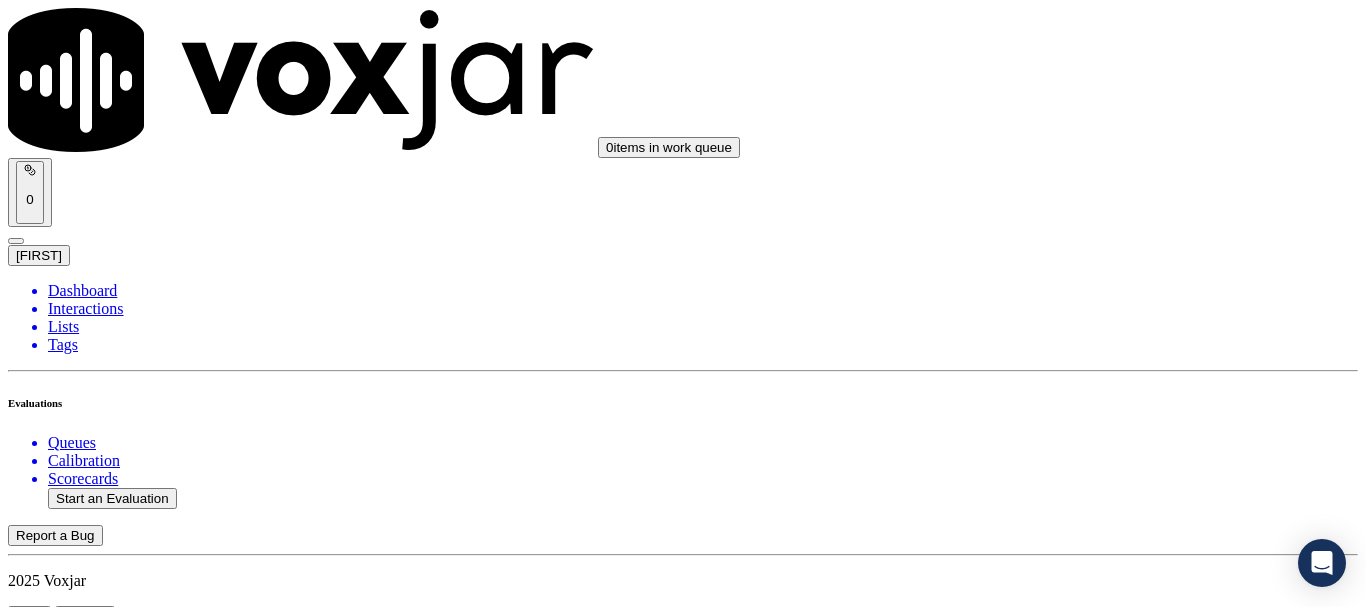 scroll, scrollTop: 5694, scrollLeft: 0, axis: vertical 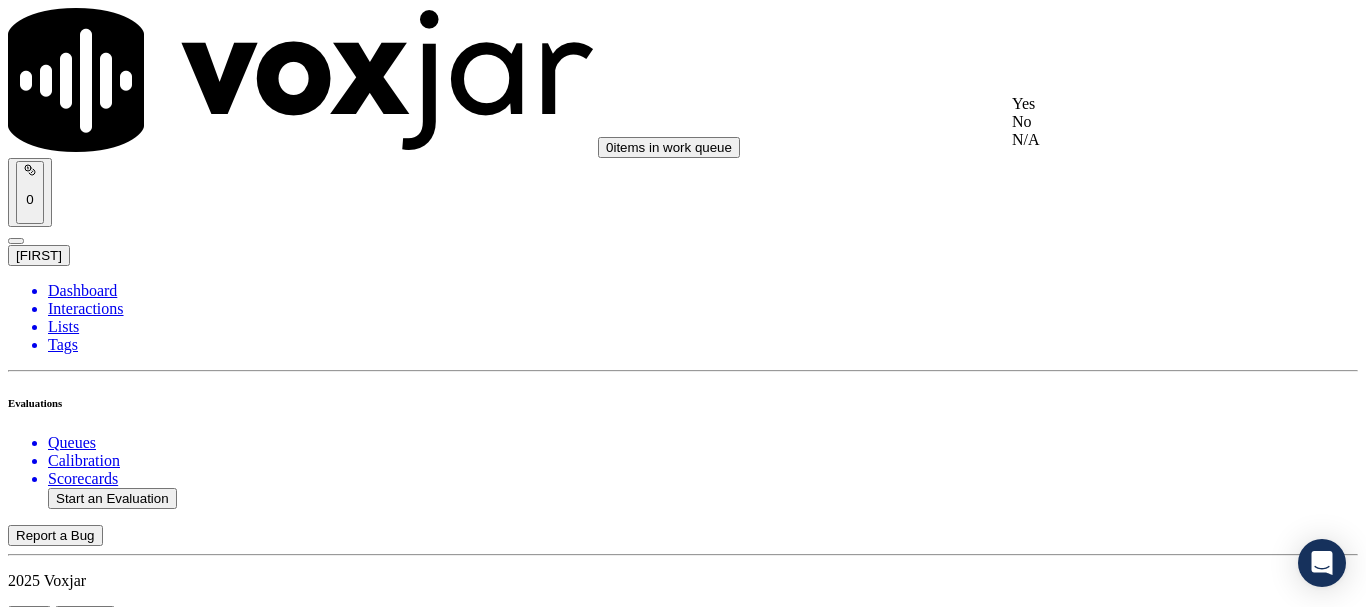 click on "2 .   Did the agent maintain Common Courtesies/Professionalism?   Select an answer" at bounding box center (683, 7016) 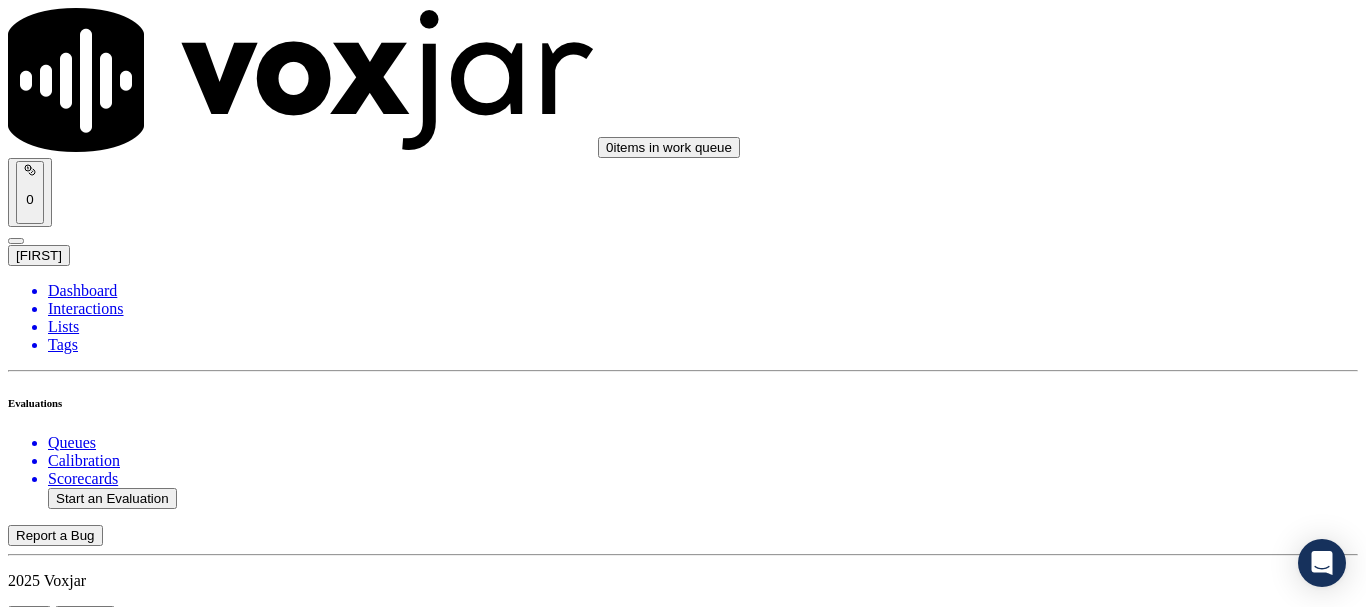 click on "Select an answer" at bounding box center (67, 7036) 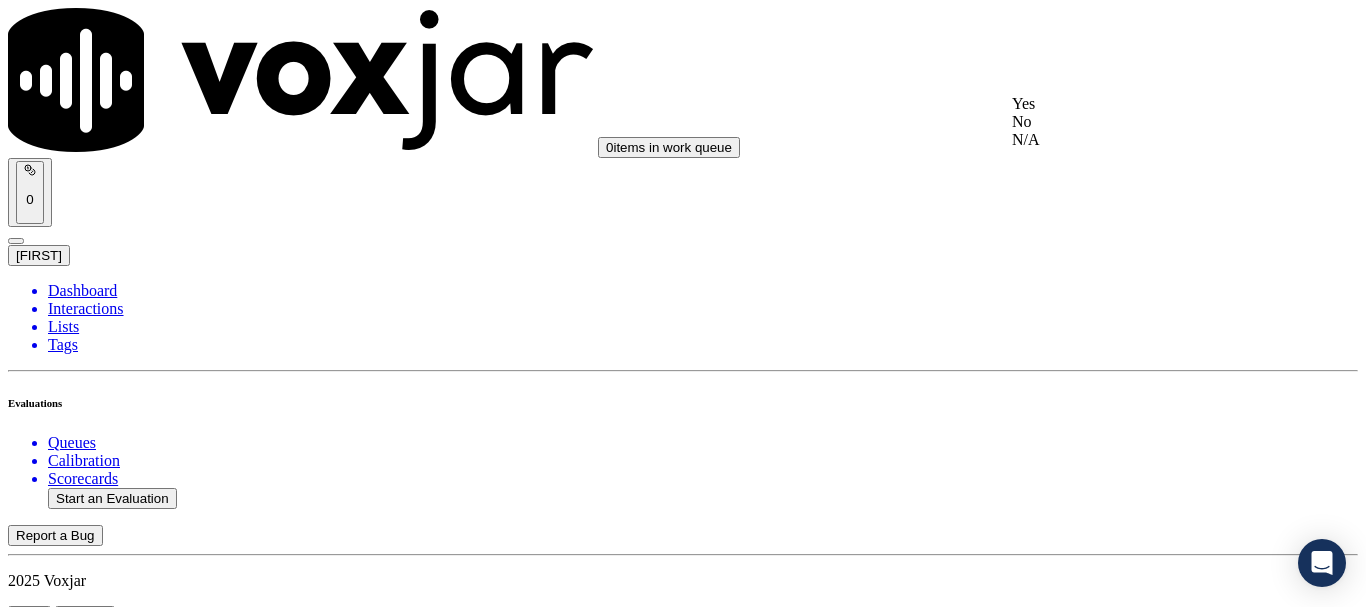 click on "Yes" at bounding box center (1139, 104) 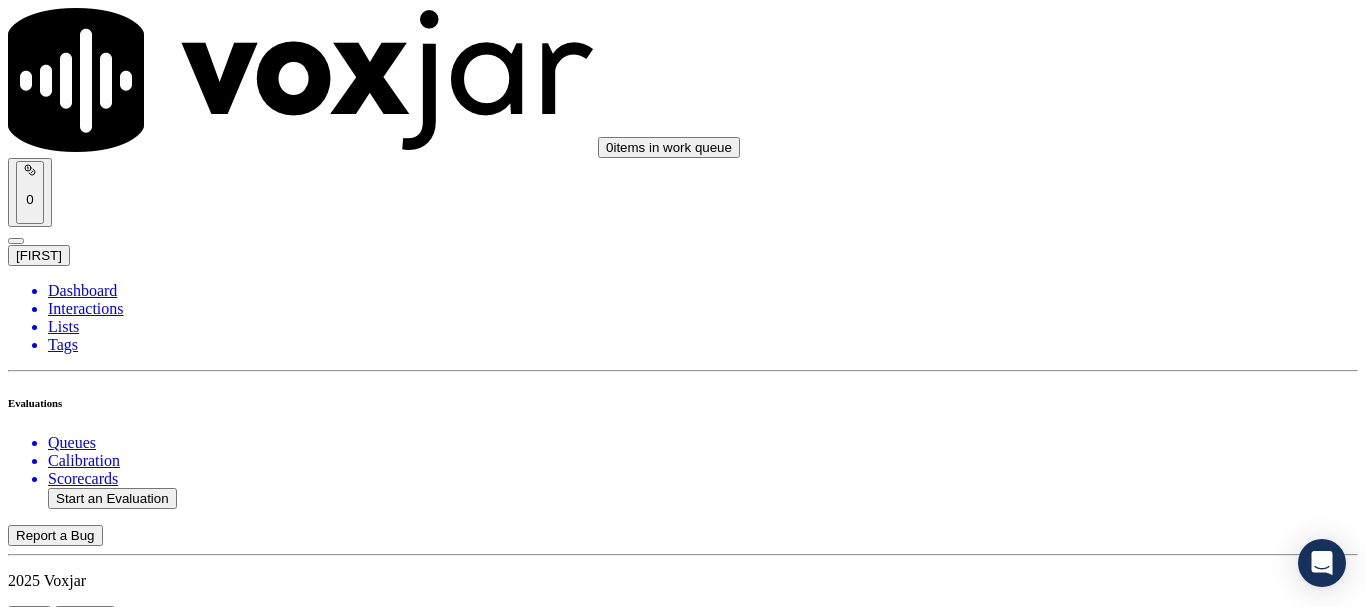 click on "Select an answer" at bounding box center (67, 7272) 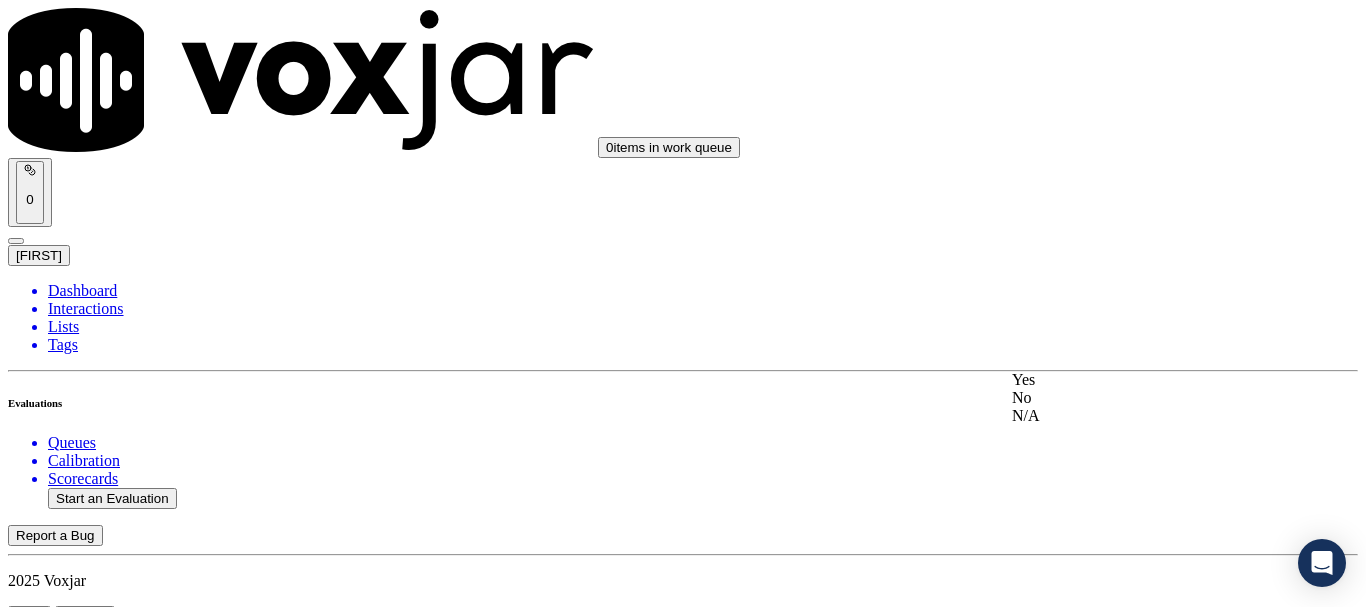click on "Yes" at bounding box center [1139, 380] 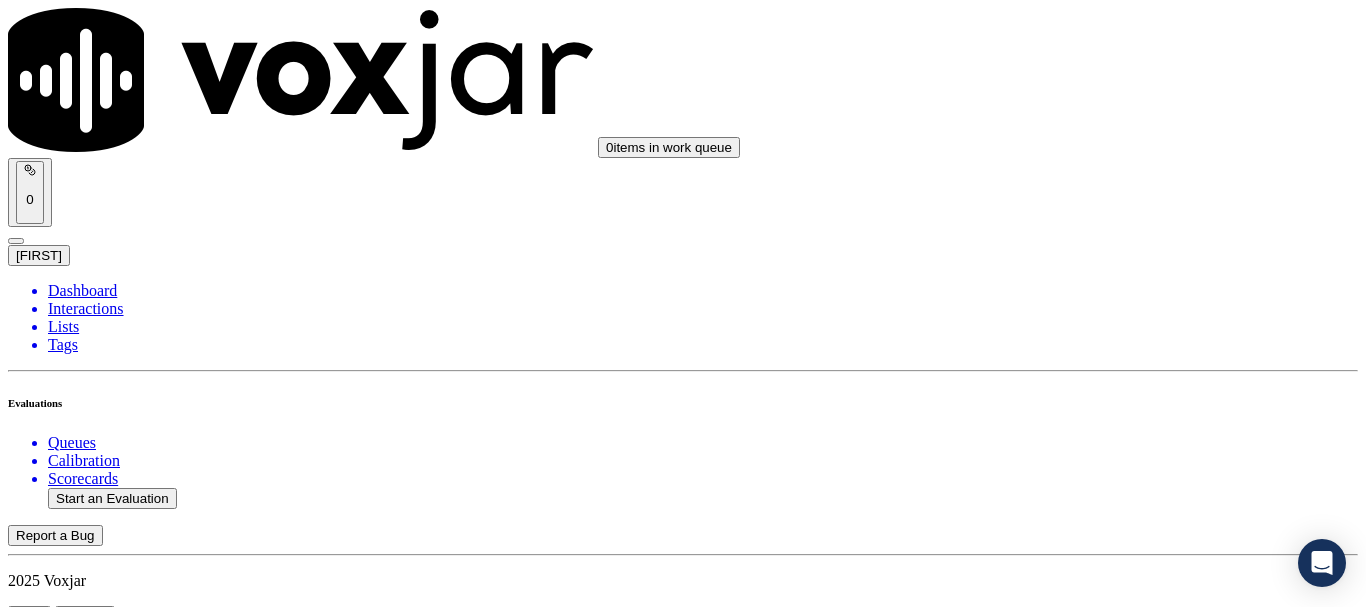 click on "Submit Scores" at bounding box center (59, 7345) 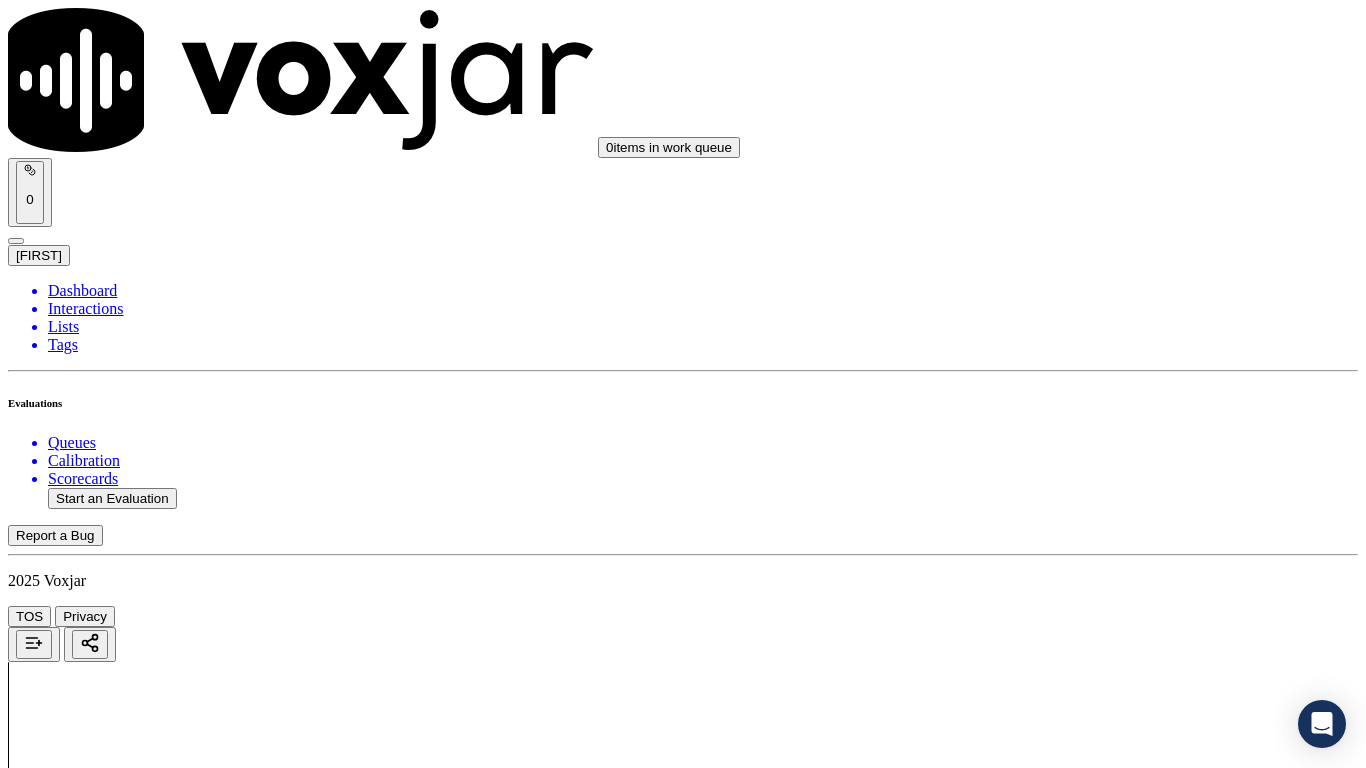 drag, startPoint x: 775, startPoint y: 704, endPoint x: 765, endPoint y: 706, distance: 10.198039 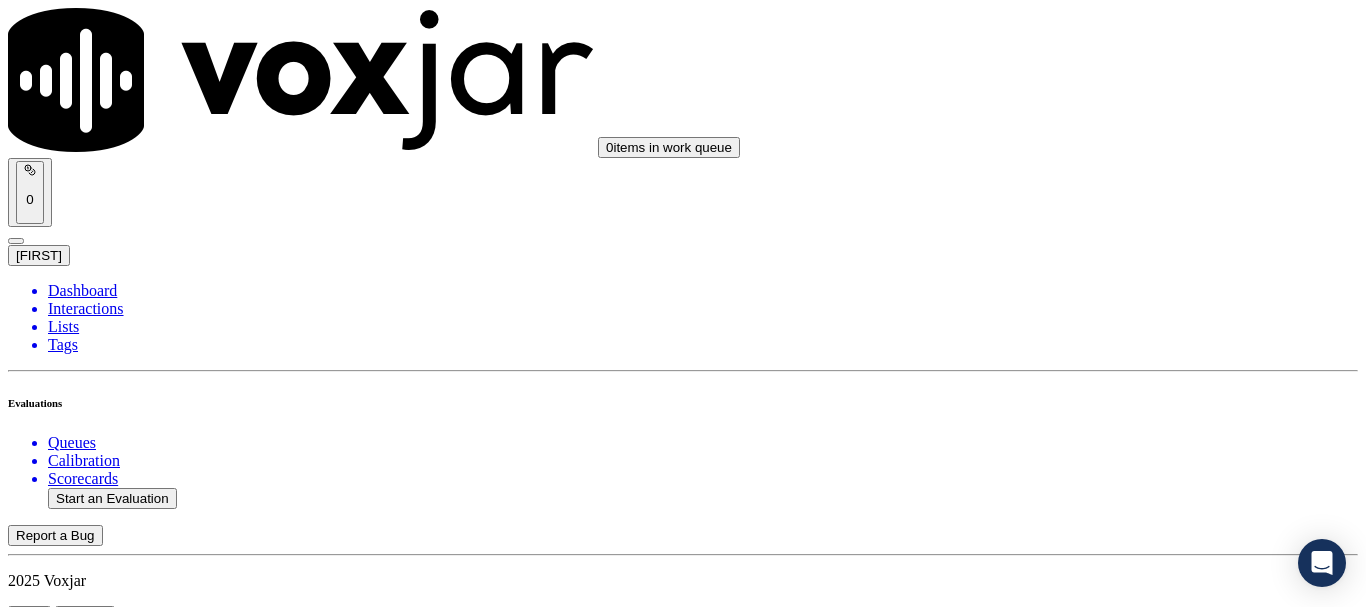 scroll, scrollTop: 300, scrollLeft: 0, axis: vertical 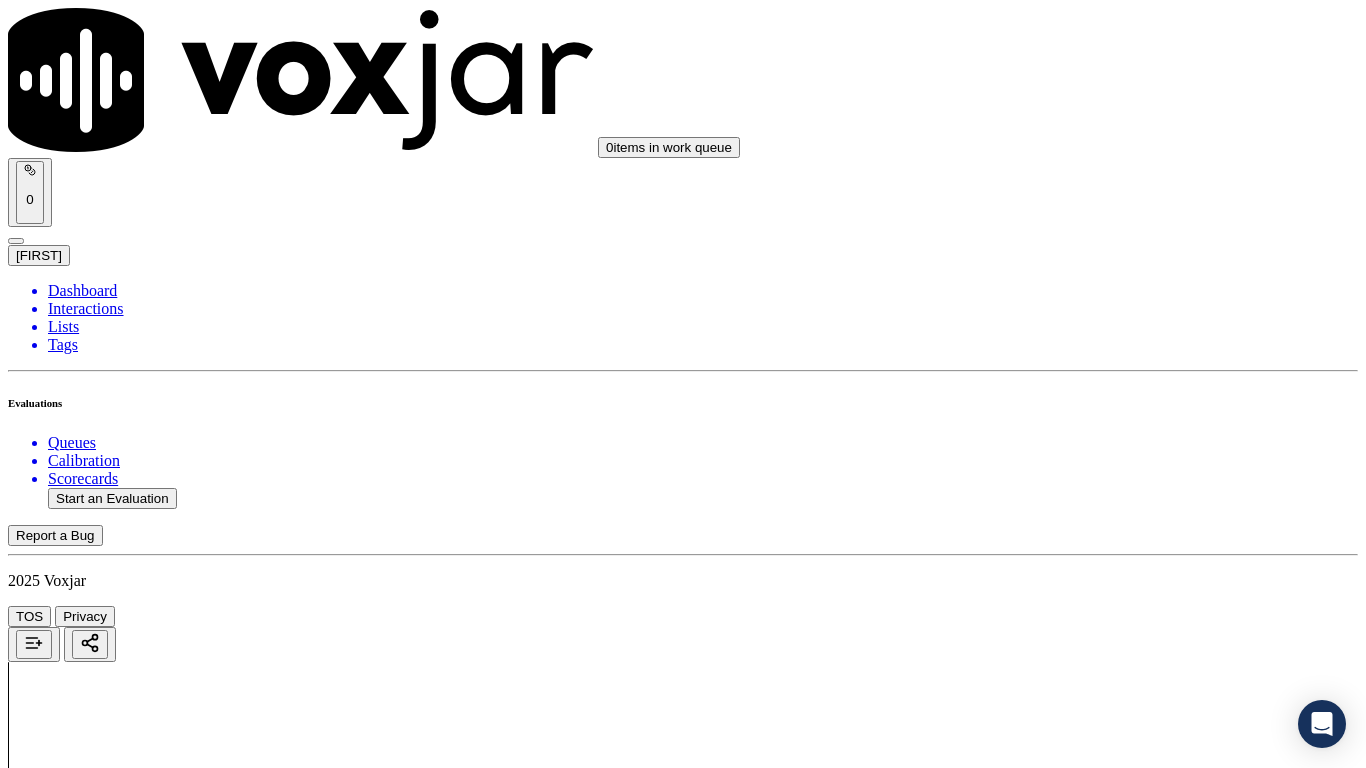 click on "Upload interaction to start evaluation" at bounding box center (124, 2473) 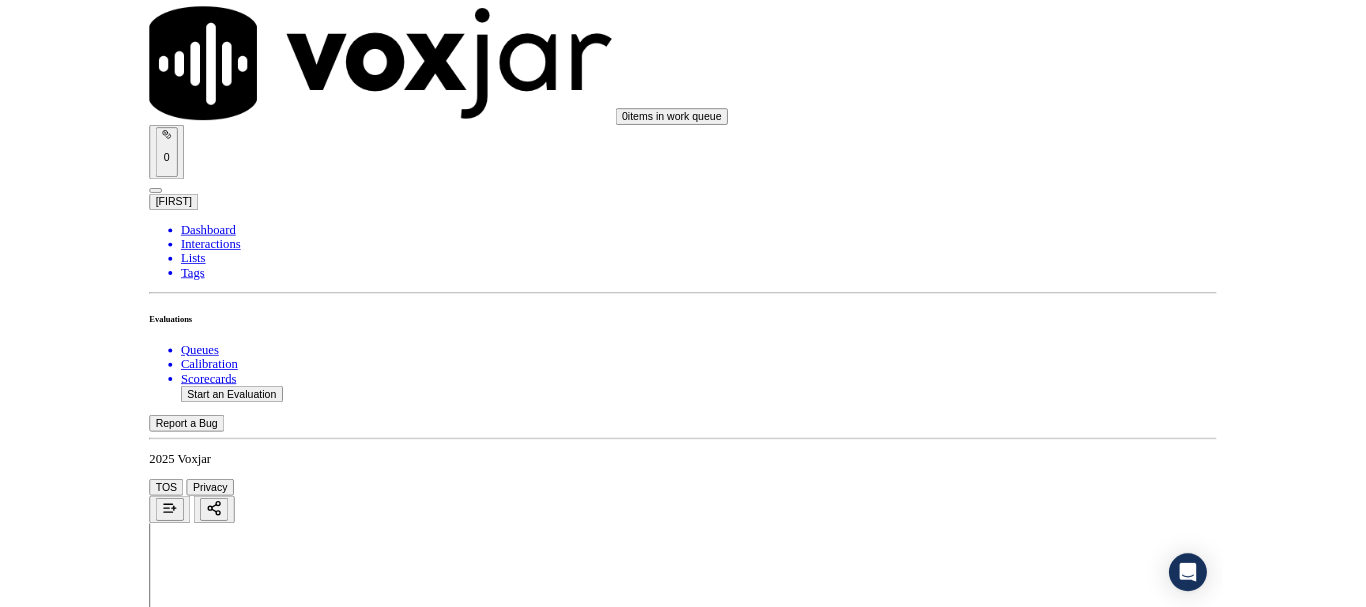 scroll, scrollTop: 300, scrollLeft: 0, axis: vertical 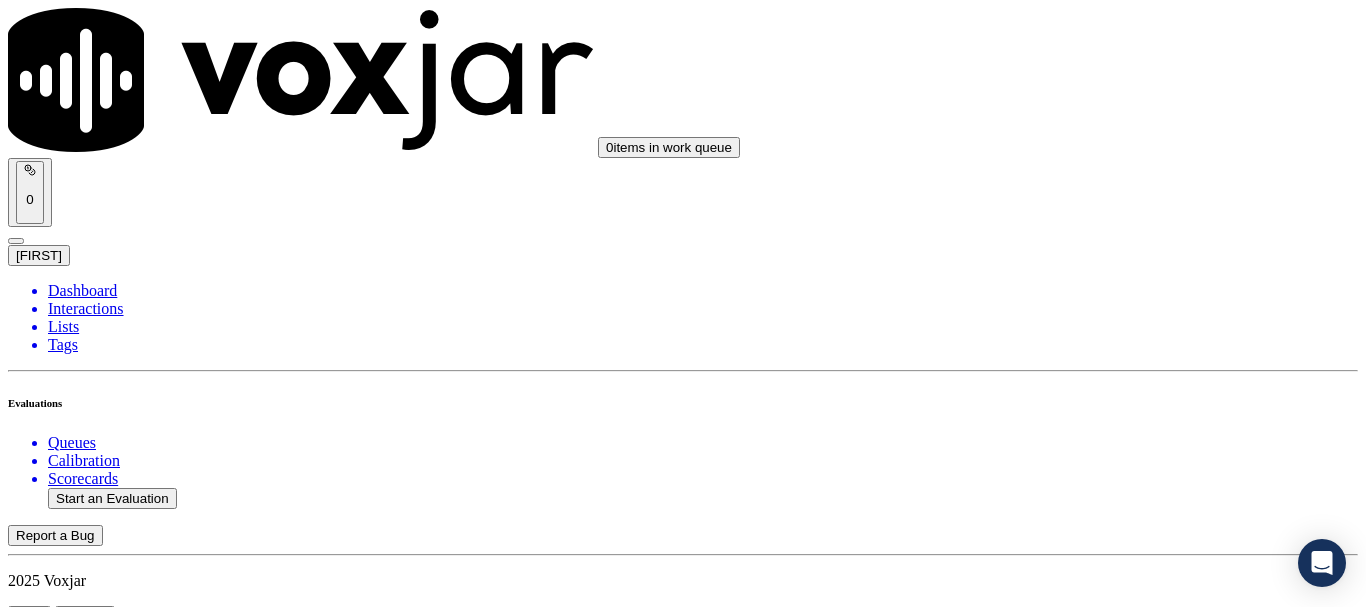 click 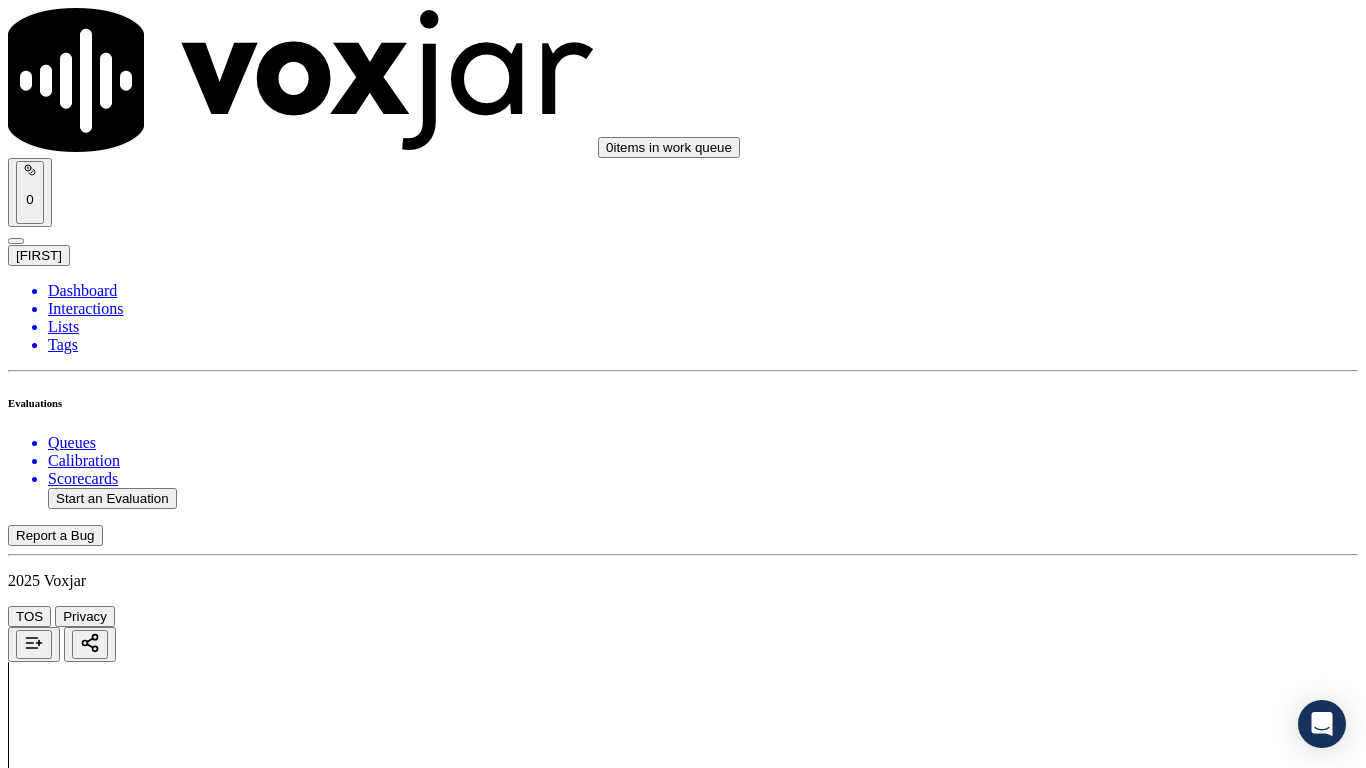 scroll, scrollTop: 251, scrollLeft: 0, axis: vertical 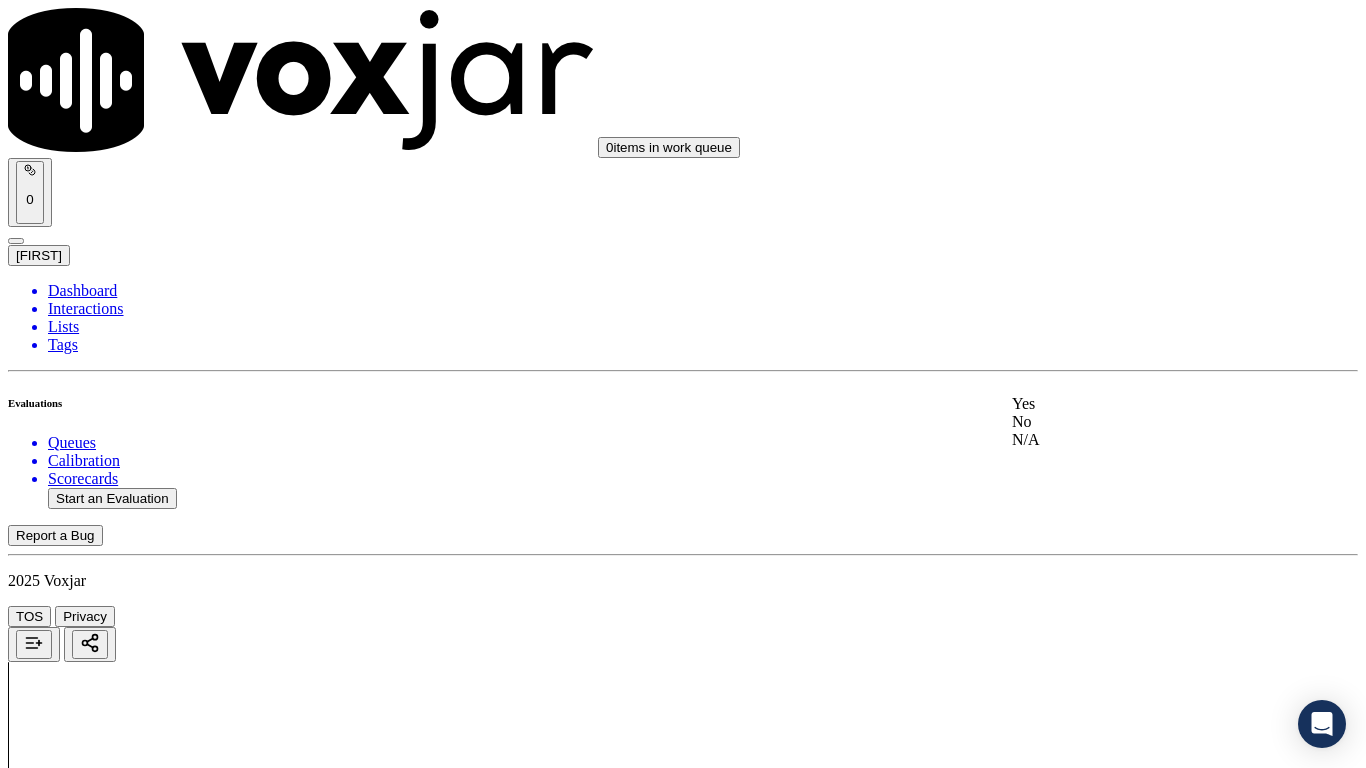 click on "Yes" at bounding box center (1139, 404) 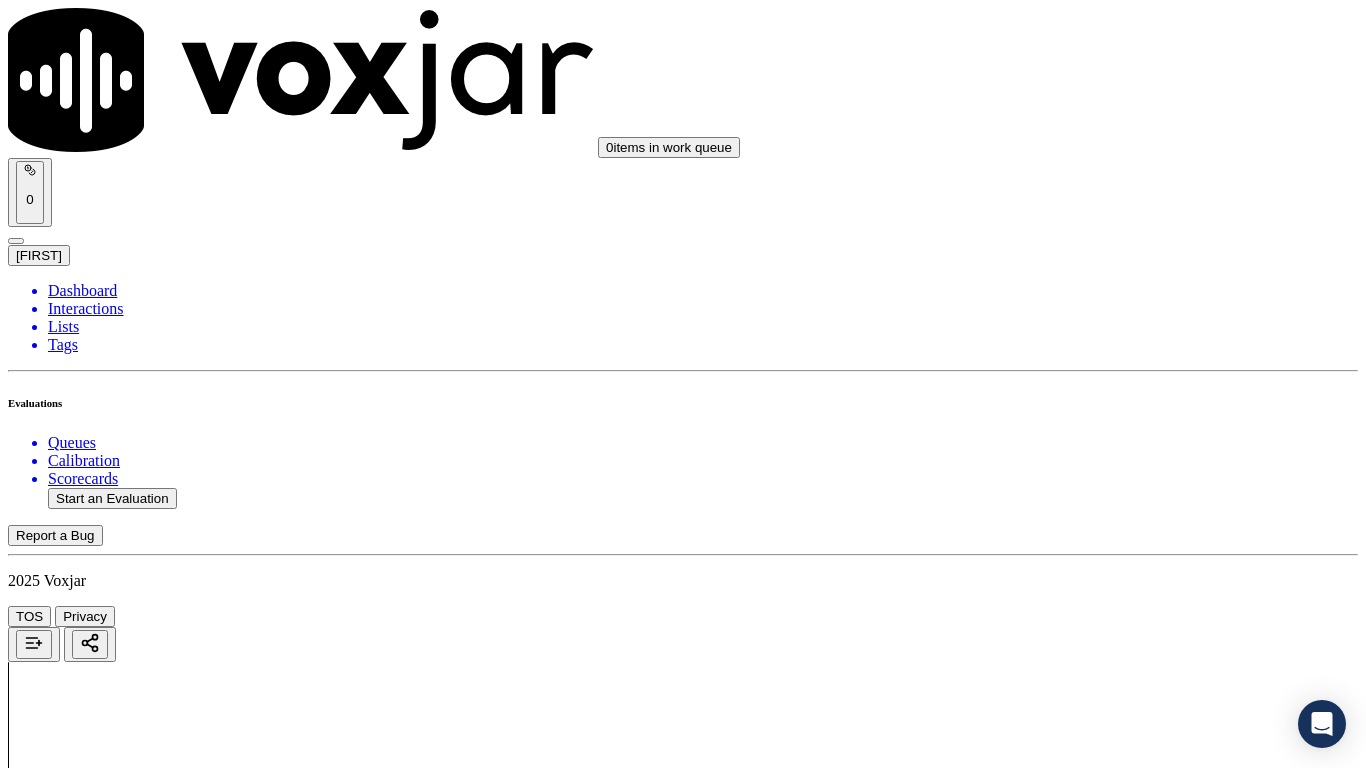 scroll, scrollTop: 500, scrollLeft: 0, axis: vertical 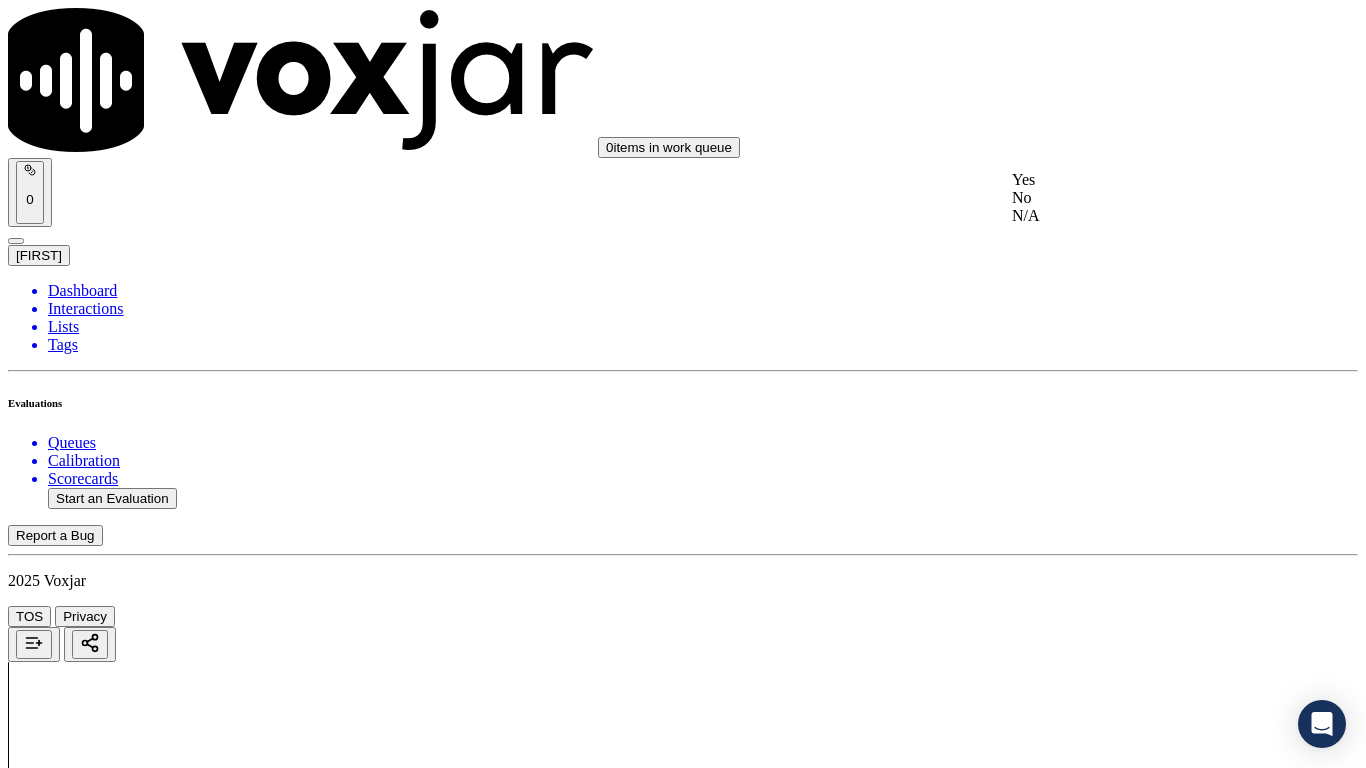 drag, startPoint x: 1092, startPoint y: 186, endPoint x: 1168, endPoint y: 386, distance: 213.95326 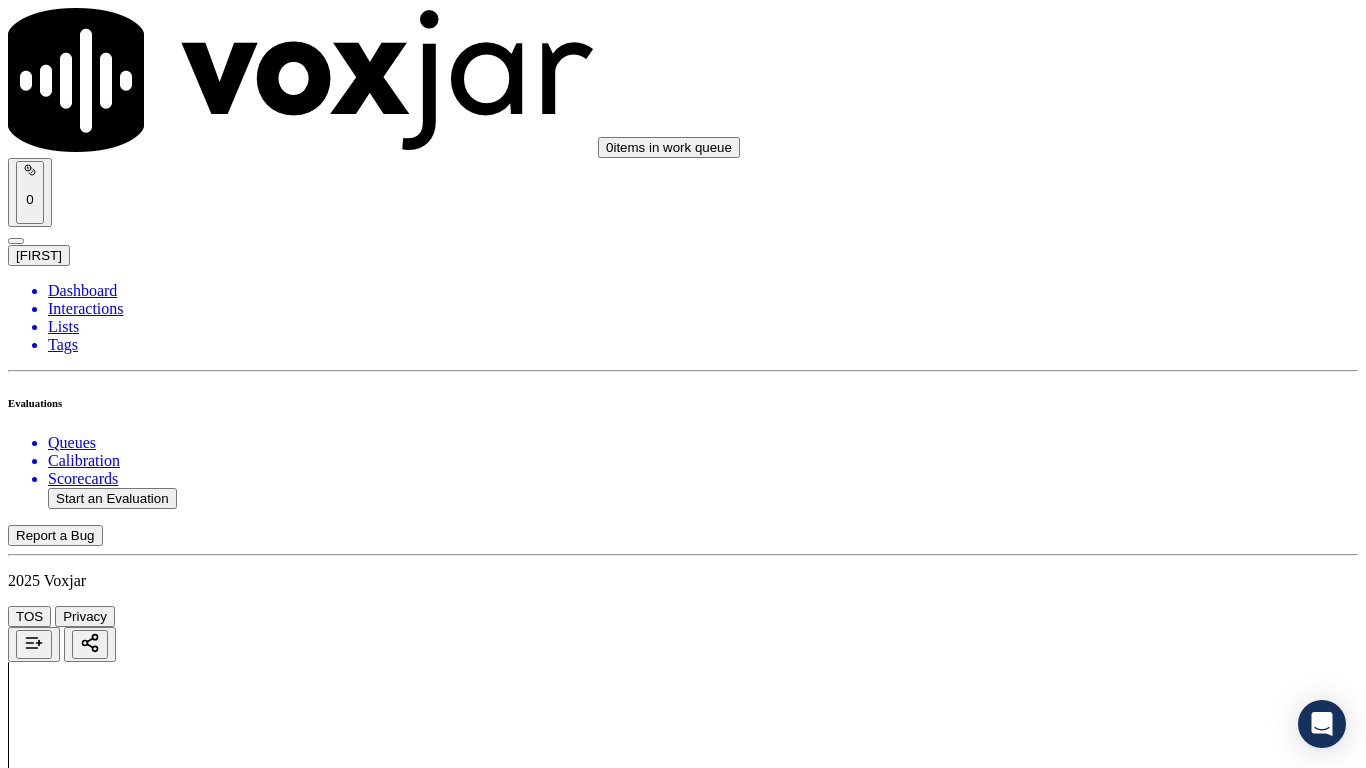 click on "Select an answer" at bounding box center [67, 2875] 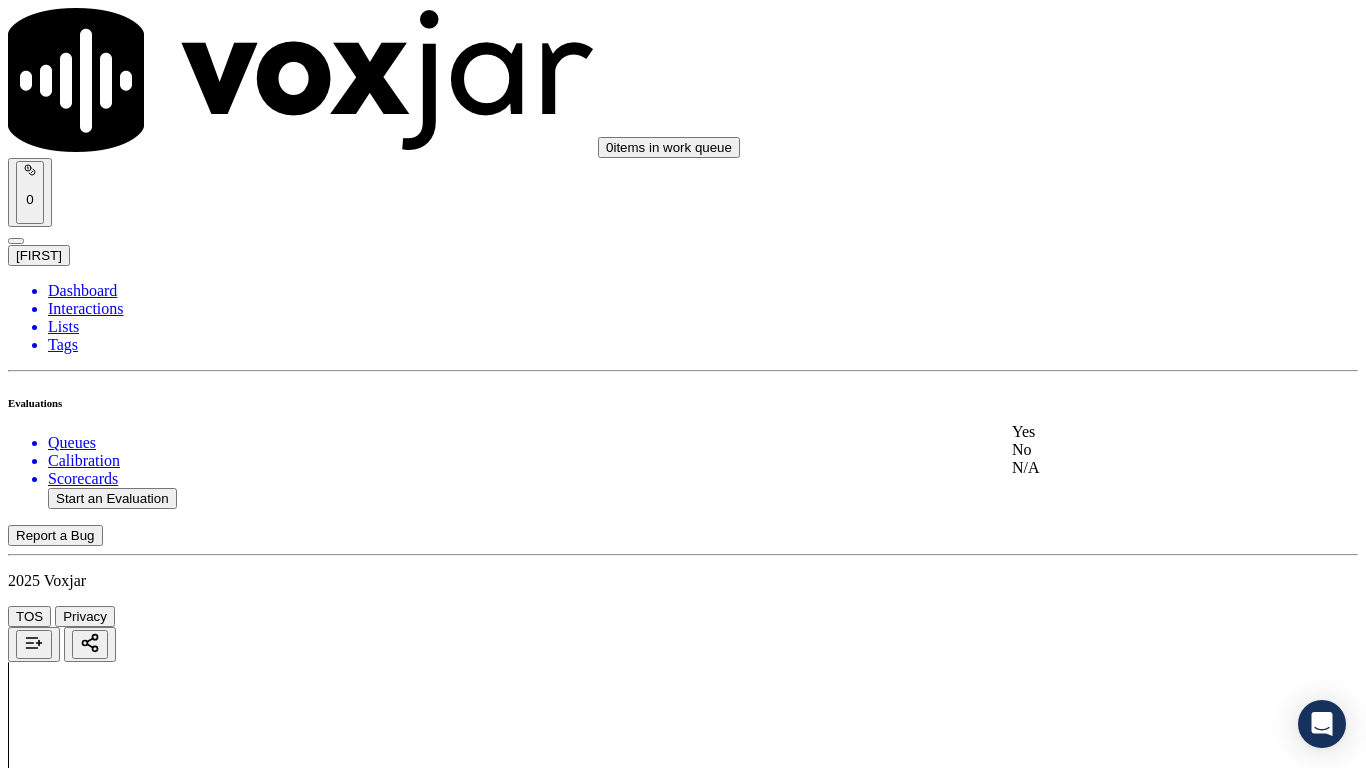 click on "Yes" at bounding box center (1139, 432) 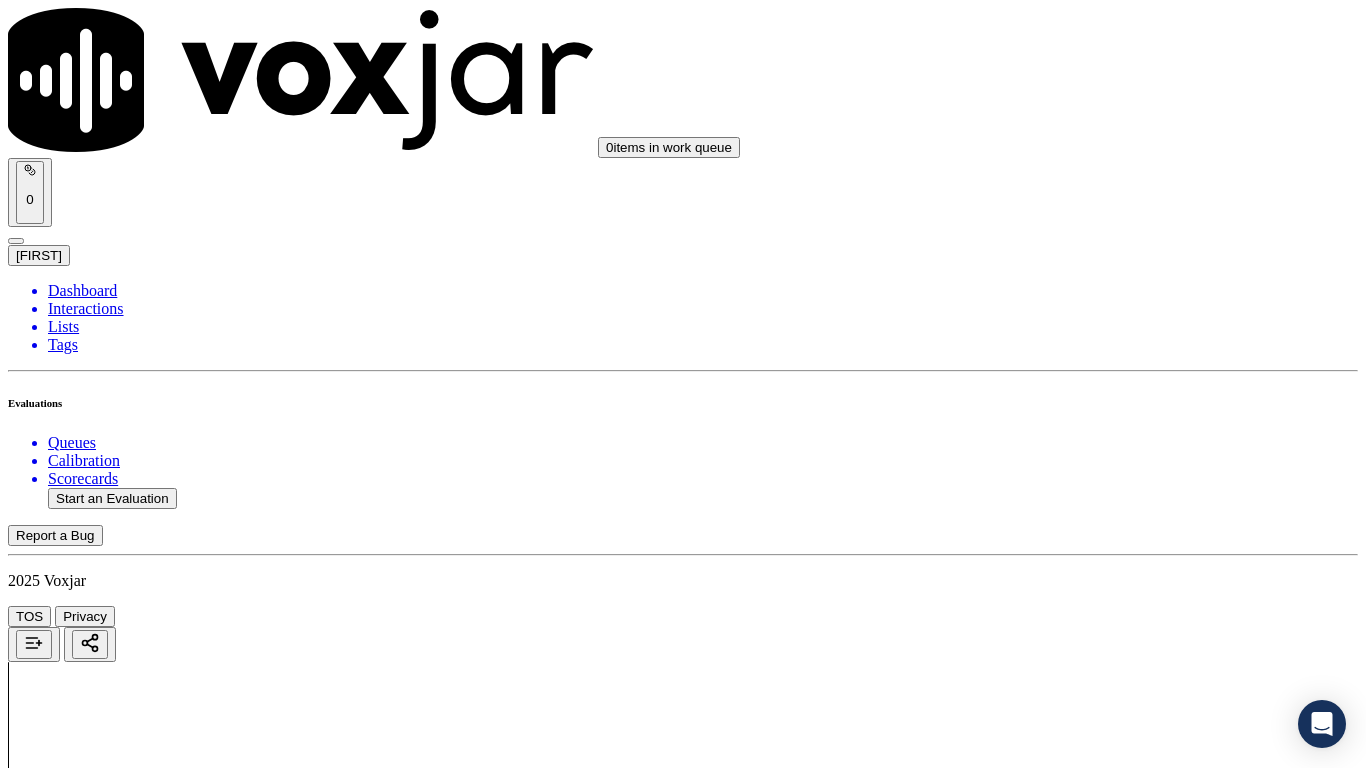 scroll, scrollTop: 900, scrollLeft: 0, axis: vertical 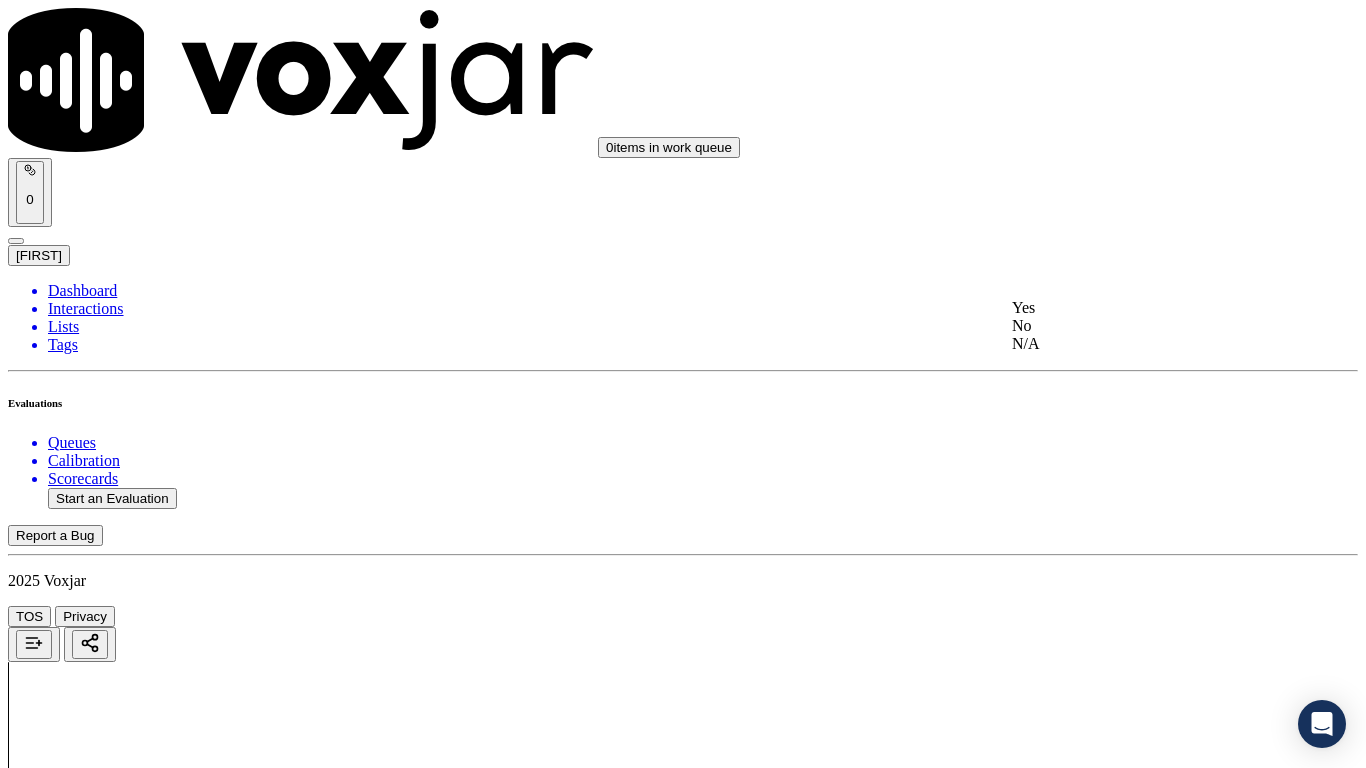 click on "N/A" 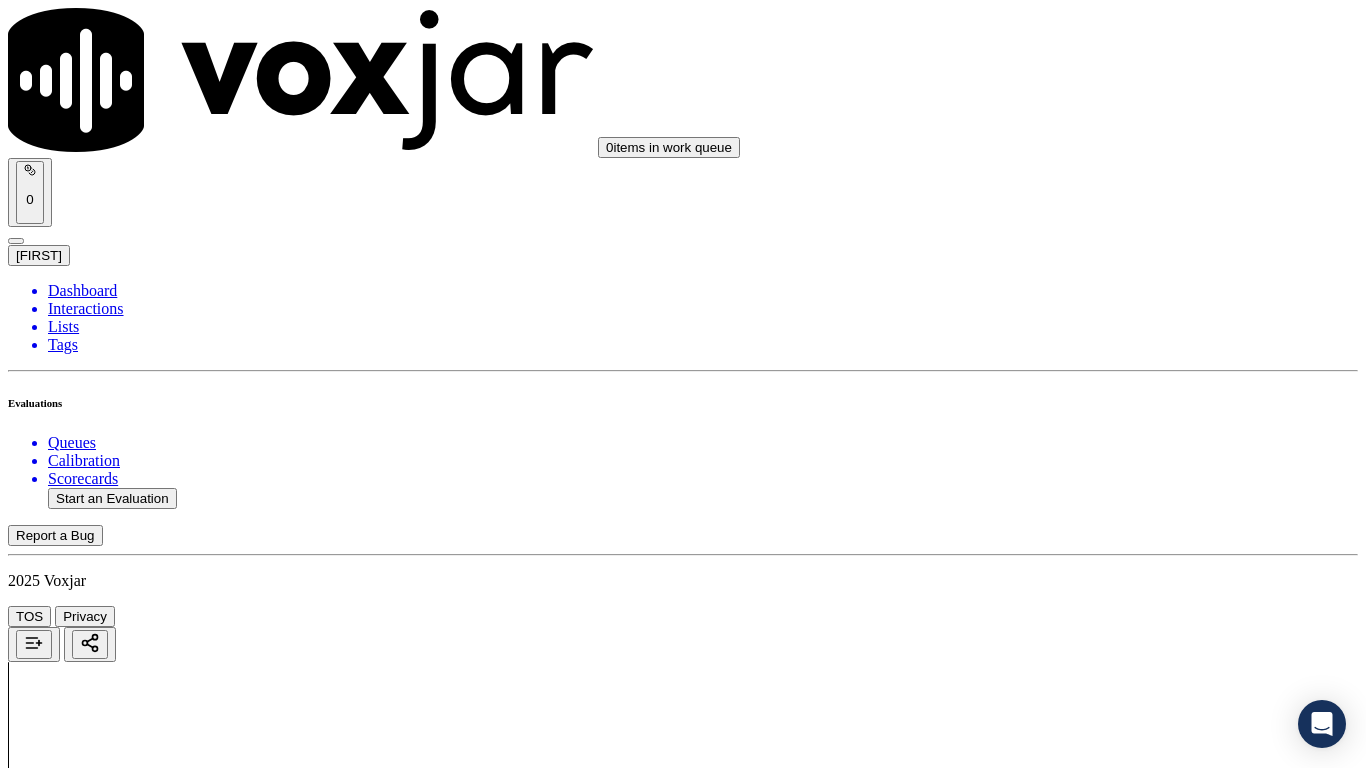 click on "Select an answer" at bounding box center [67, 3334] 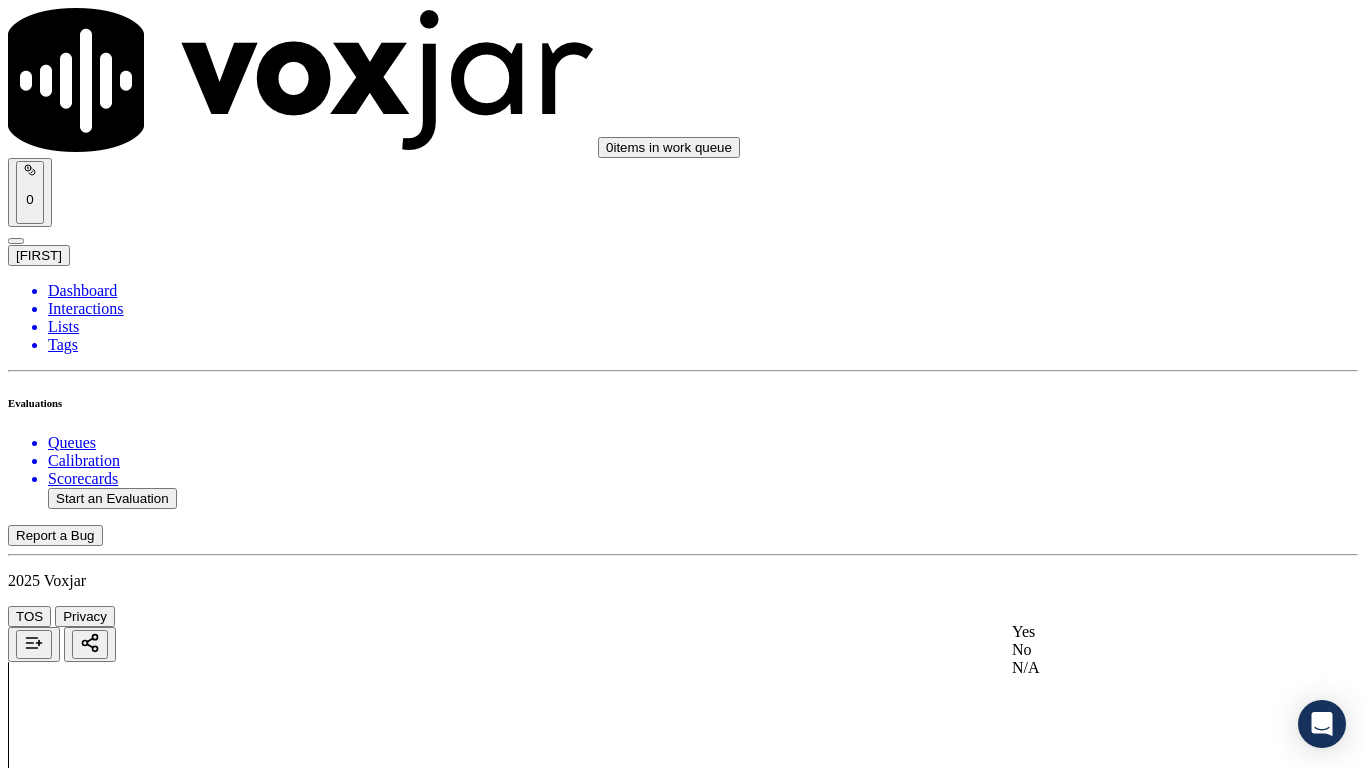 click on "N/A" 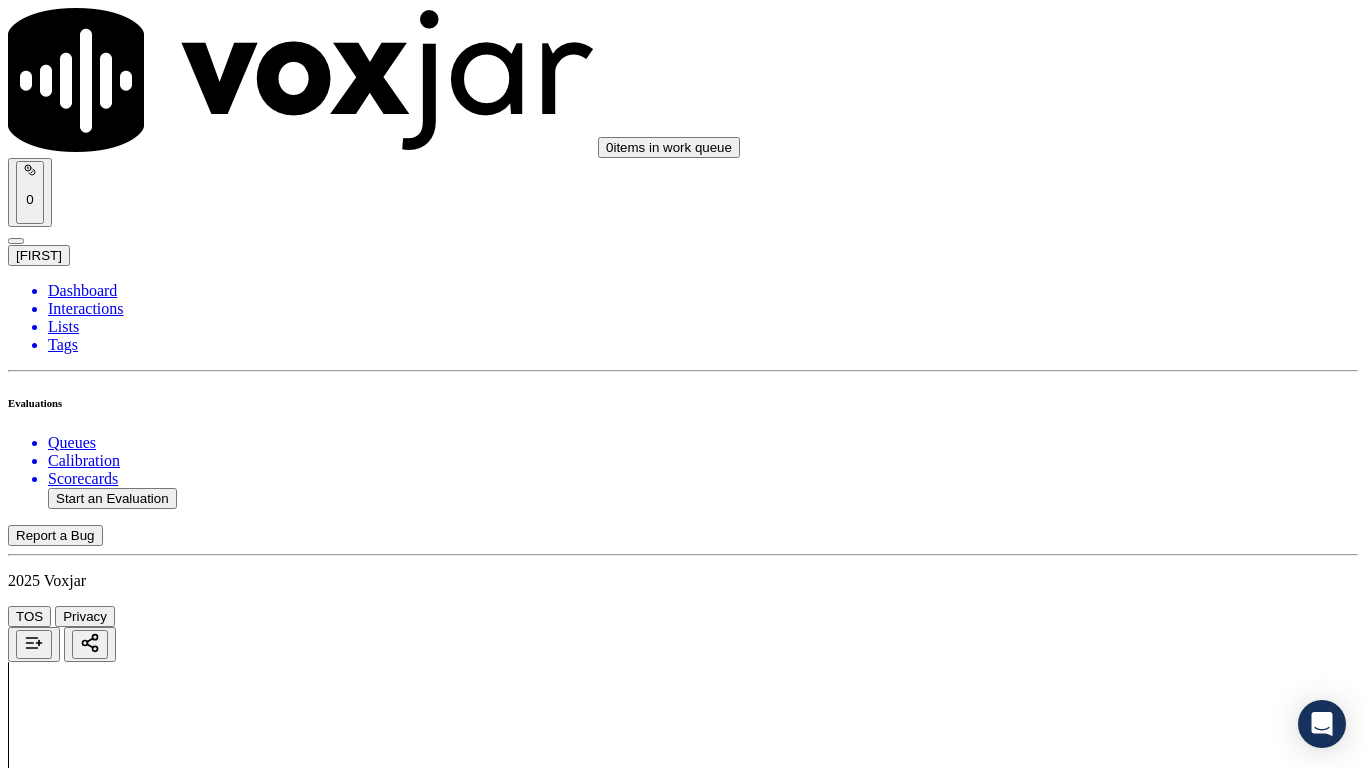 scroll, scrollTop: 1300, scrollLeft: 0, axis: vertical 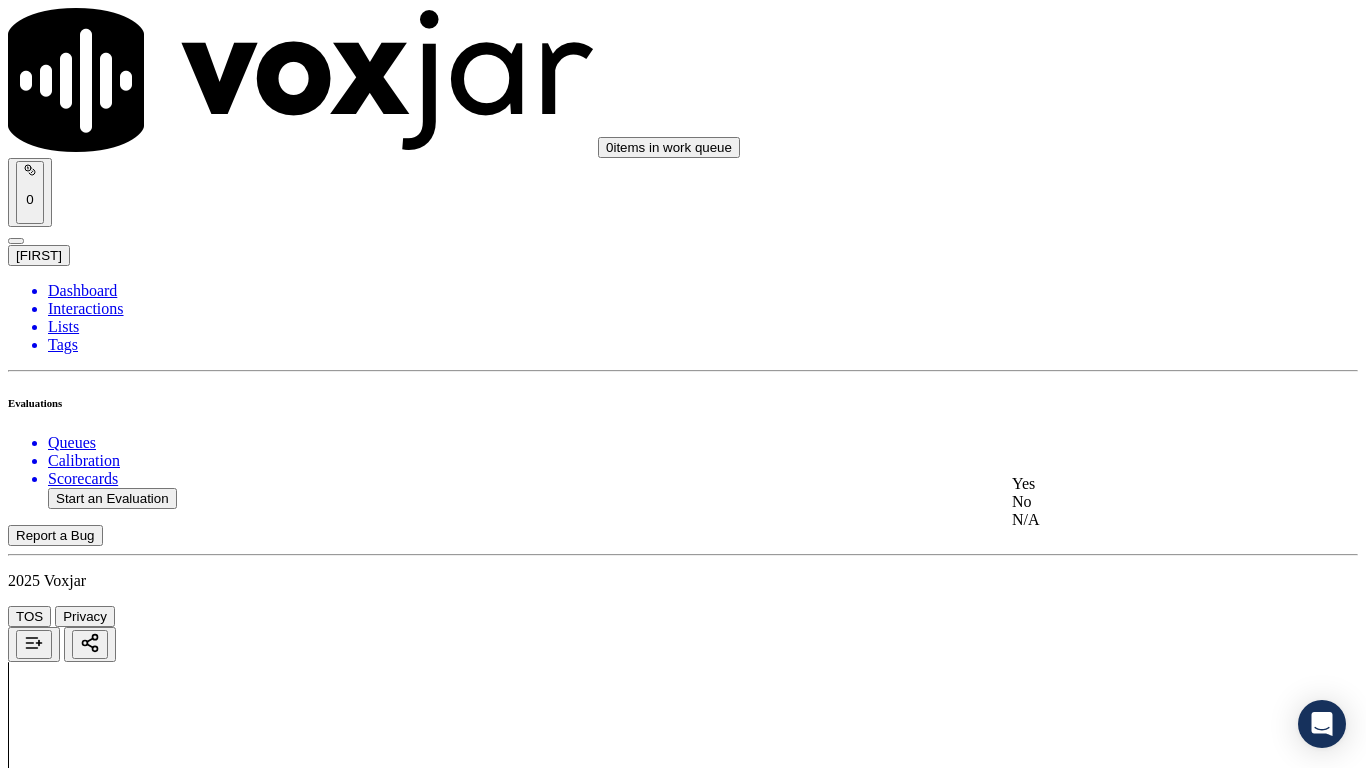 click on "Yes" at bounding box center (1139, 484) 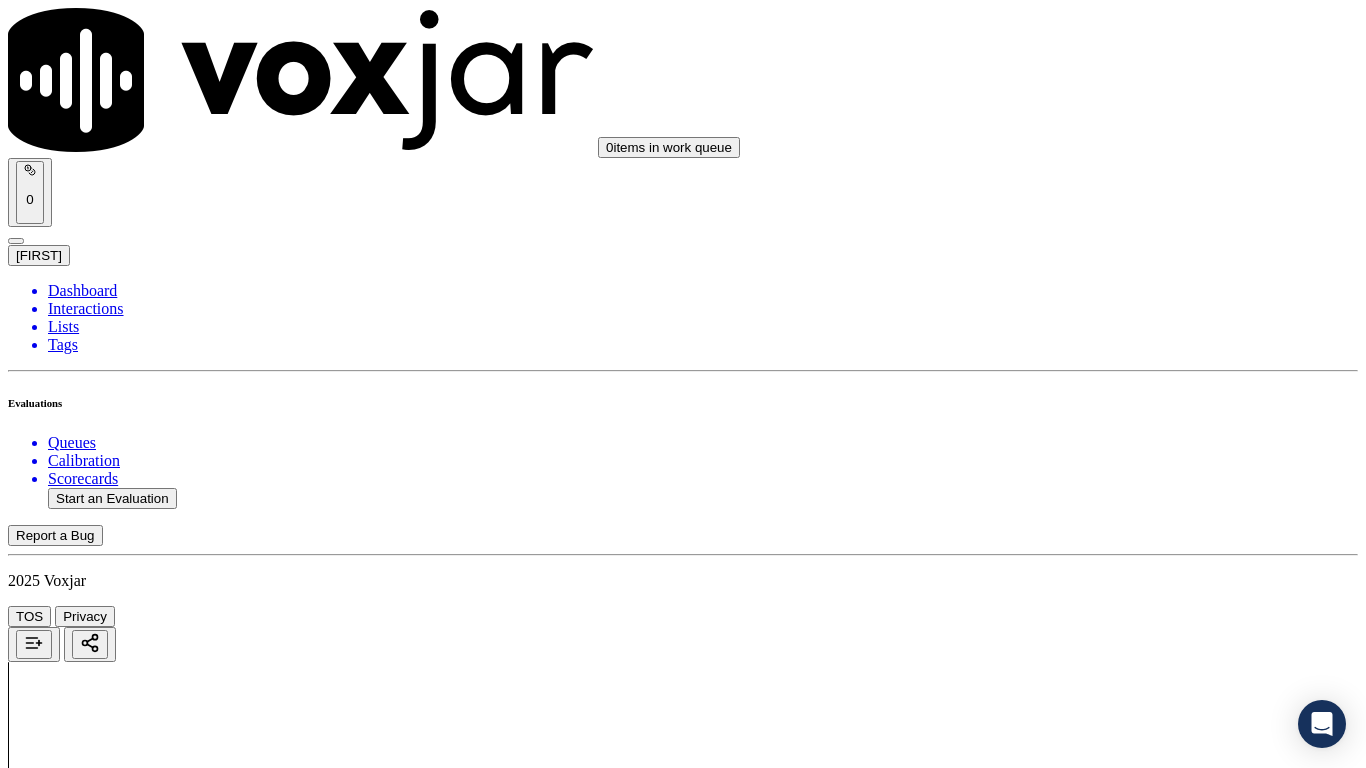 scroll, scrollTop: 1800, scrollLeft: 0, axis: vertical 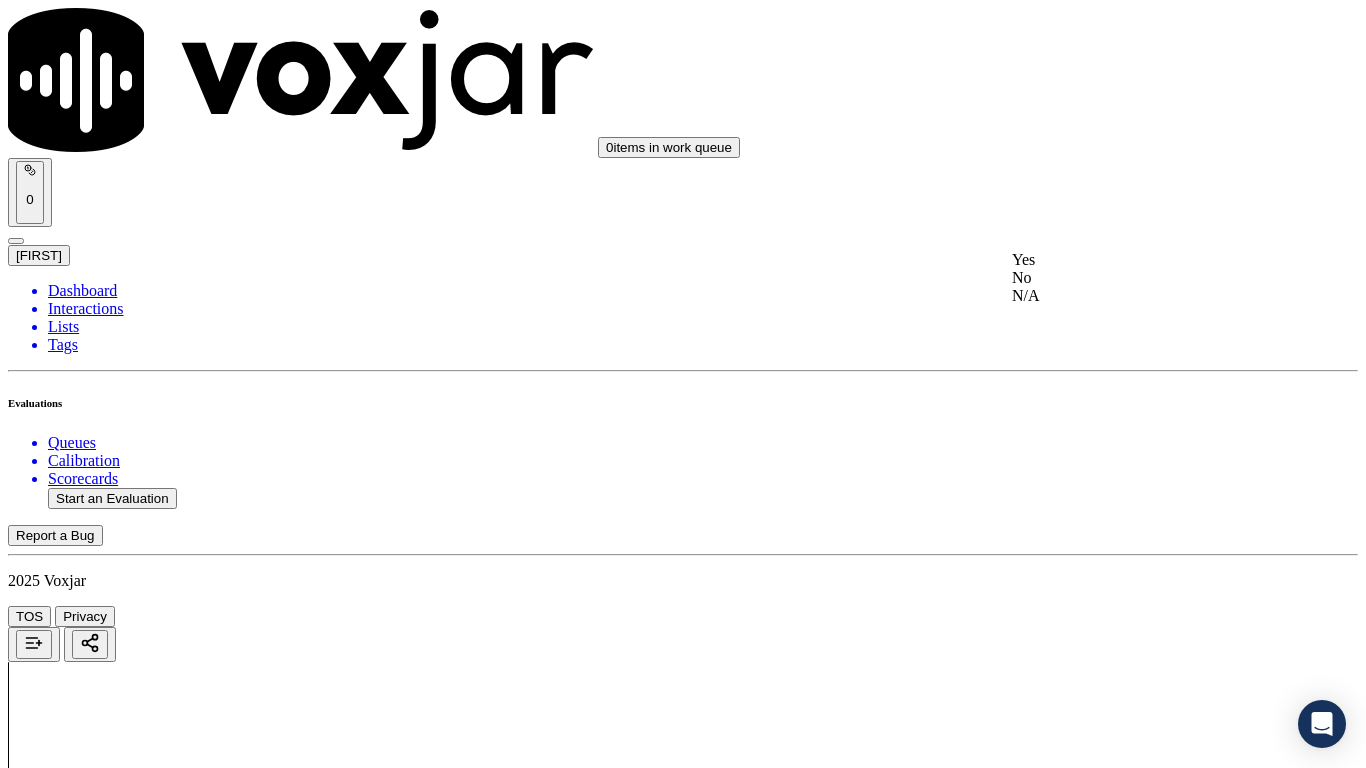 click on "Yes" at bounding box center [1139, 260] 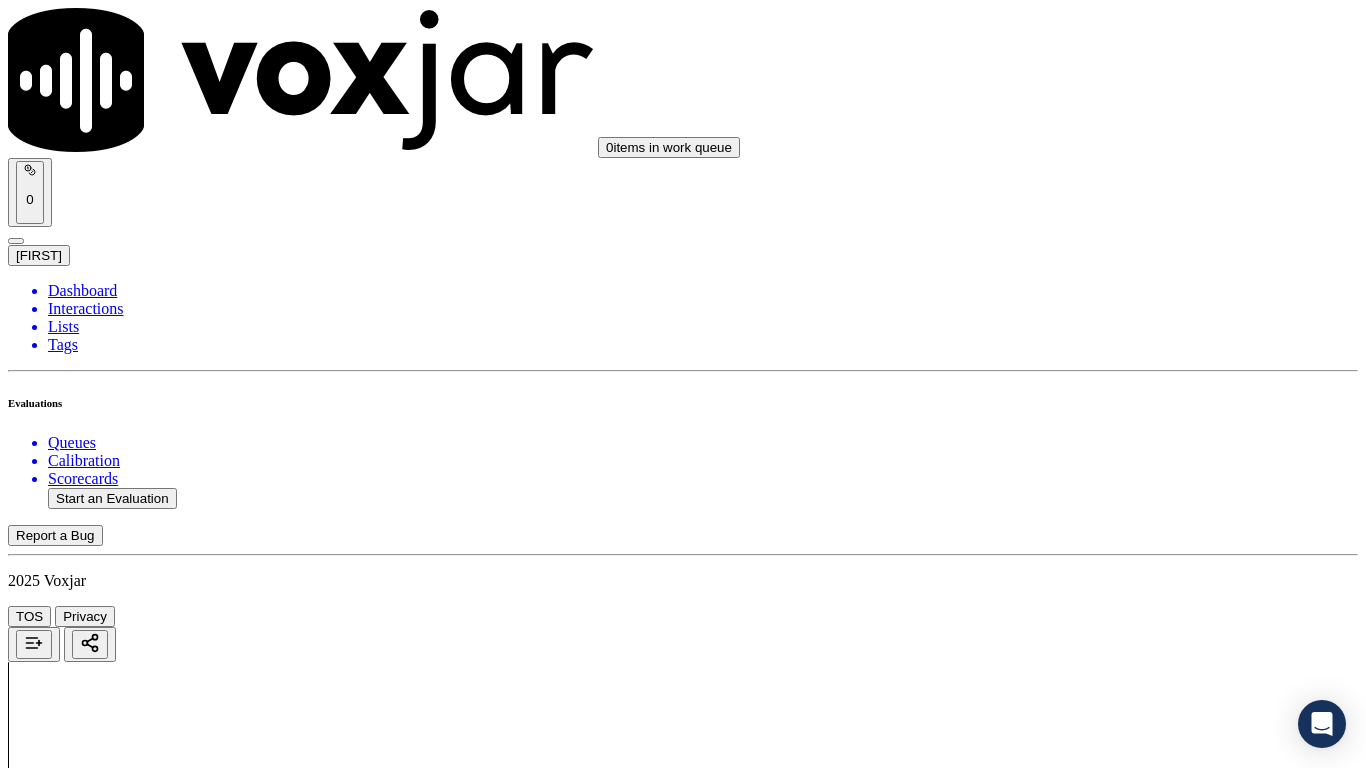 click on "Select an answer" at bounding box center [67, 4044] 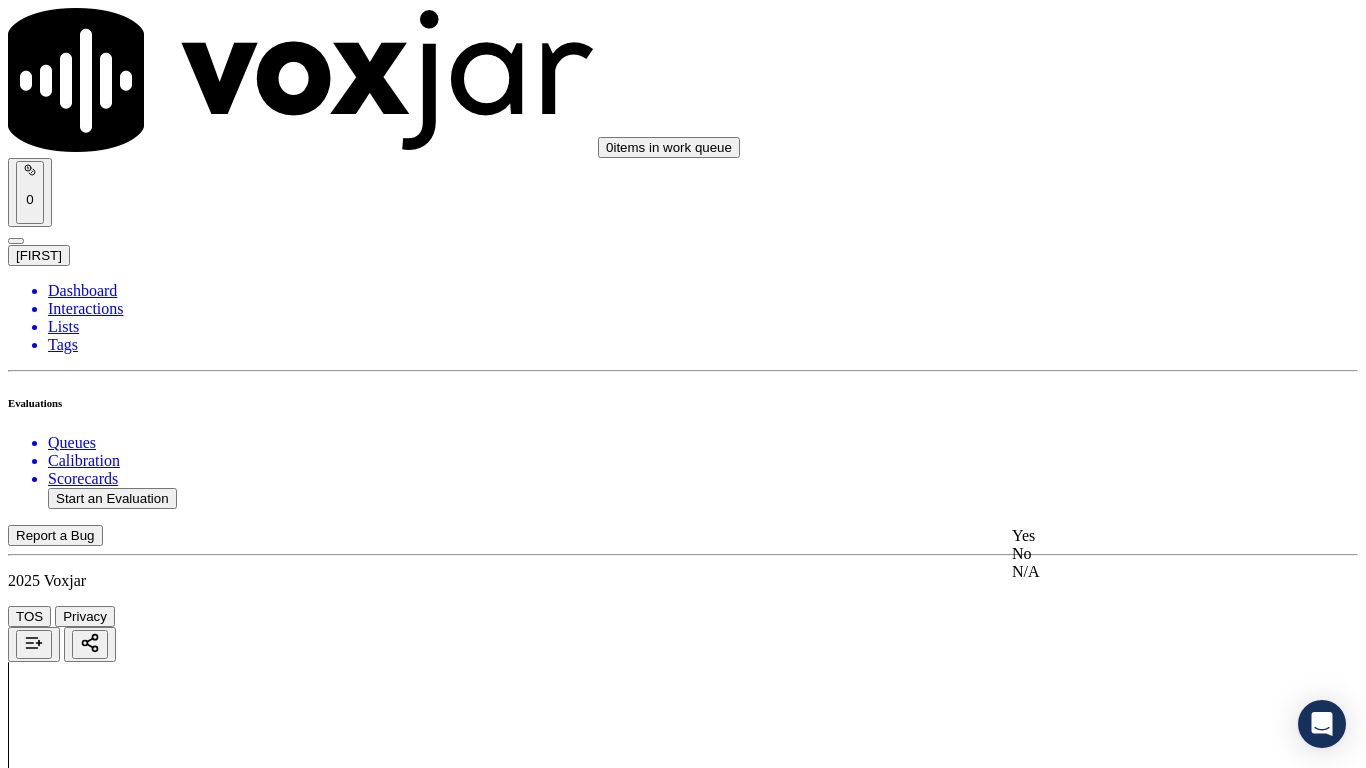 click on "Yes" at bounding box center [1139, 536] 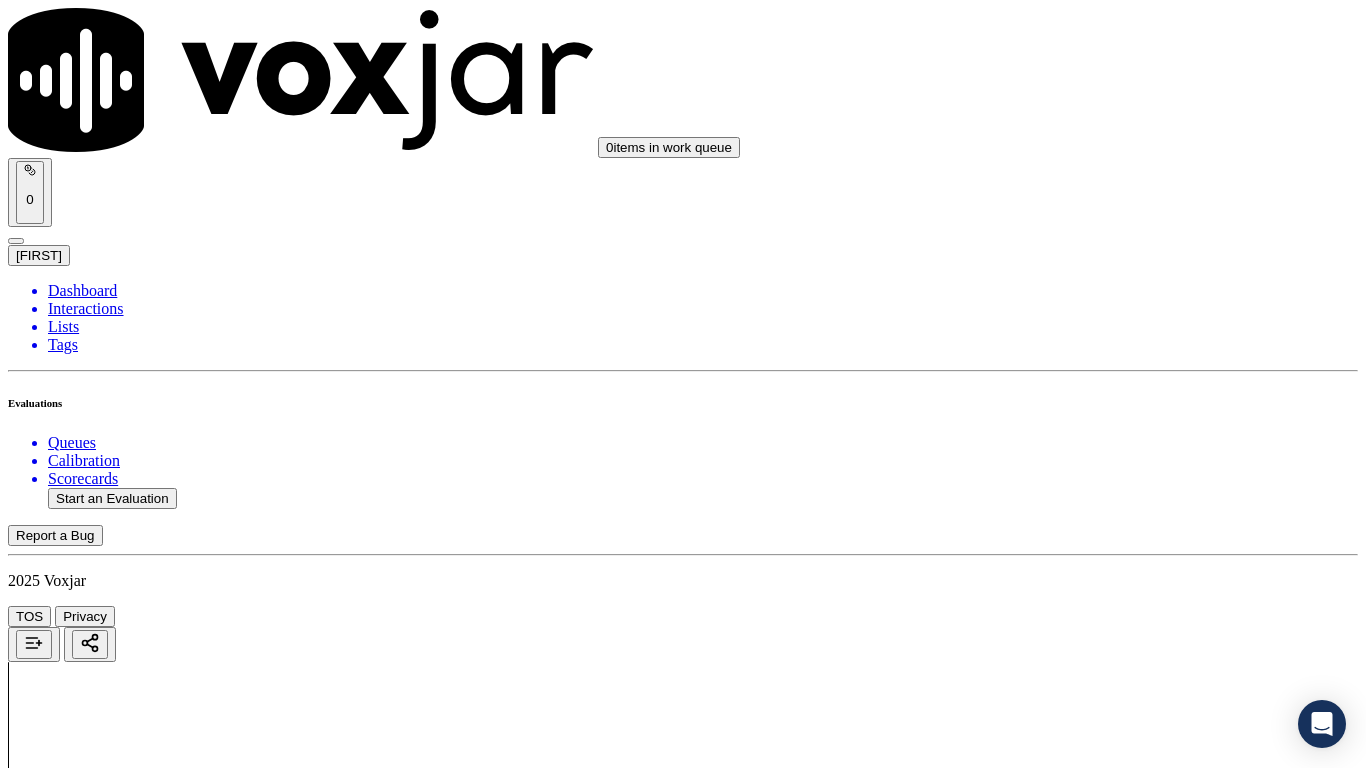scroll, scrollTop: 2400, scrollLeft: 0, axis: vertical 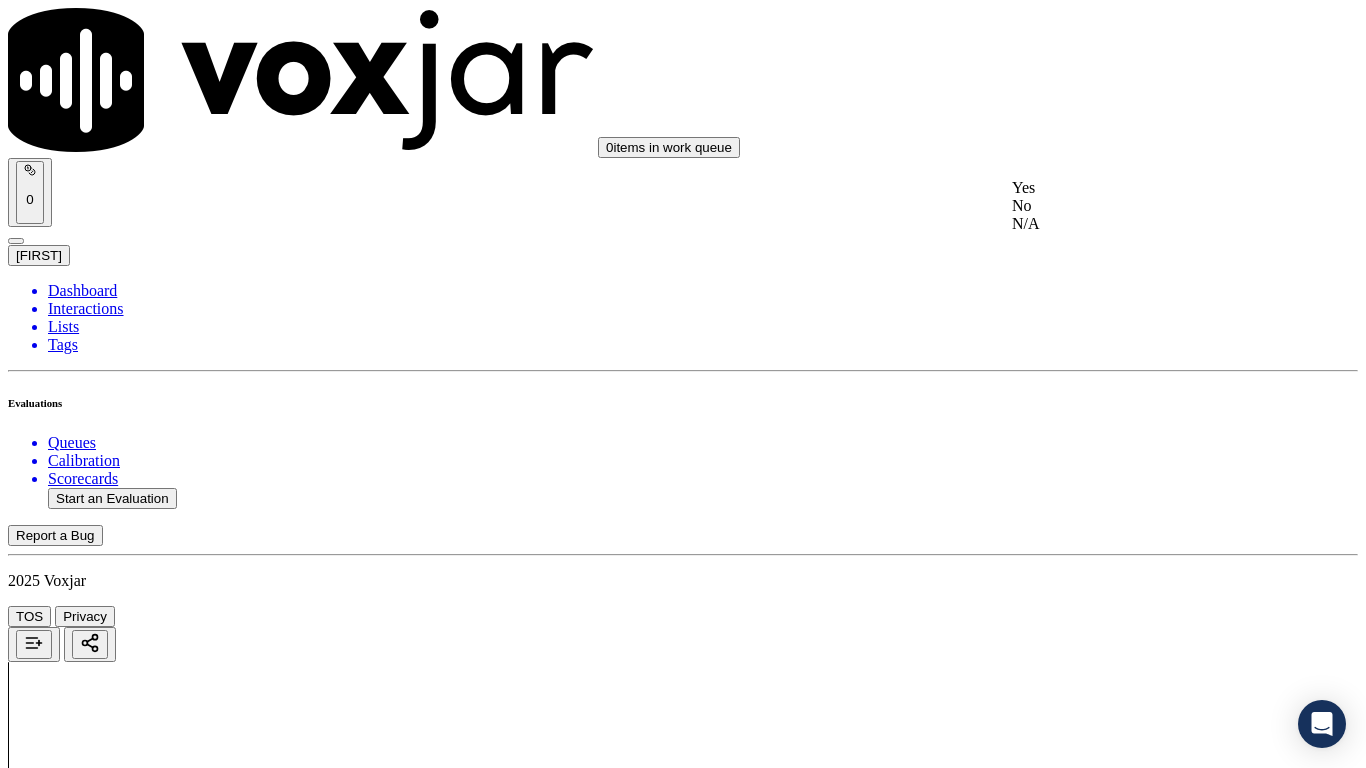 click on "Yes" at bounding box center (1139, 188) 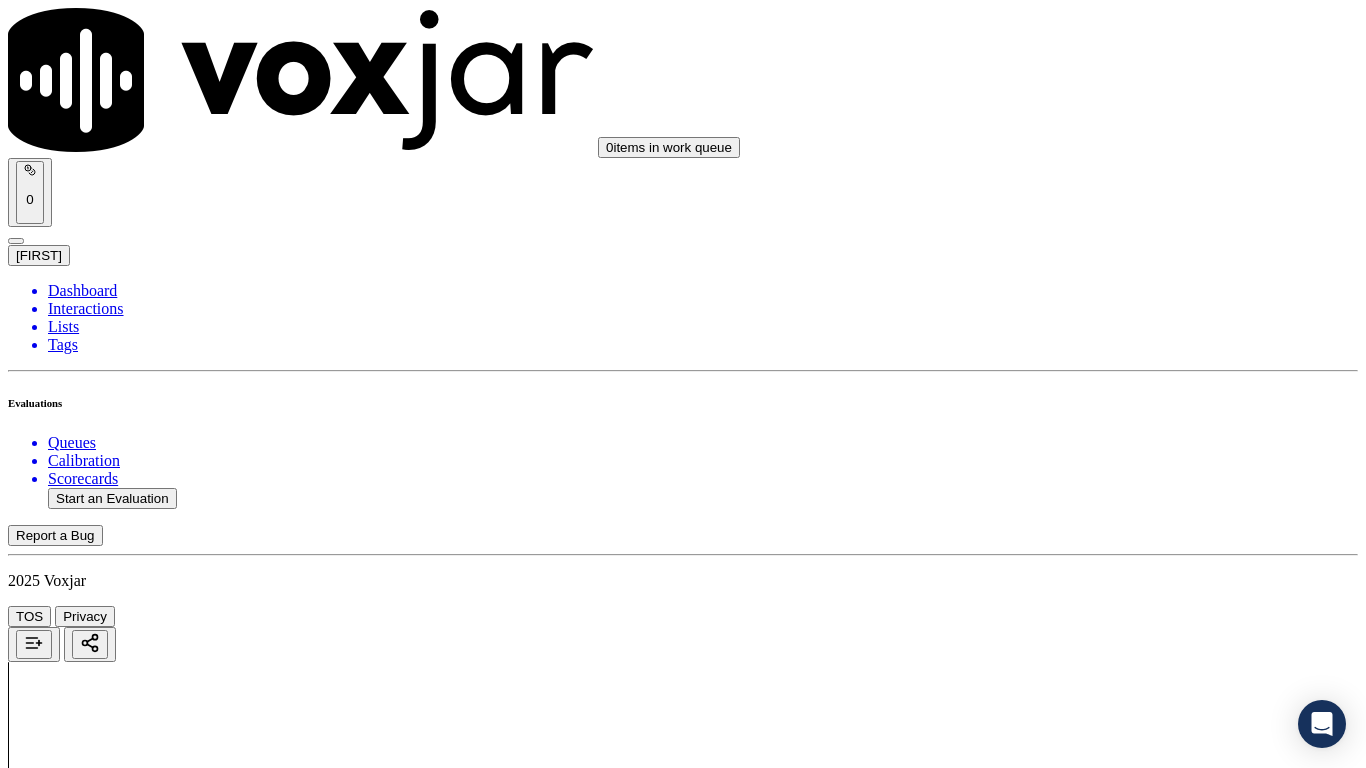 click on "Select an answer" at bounding box center [67, 4516] 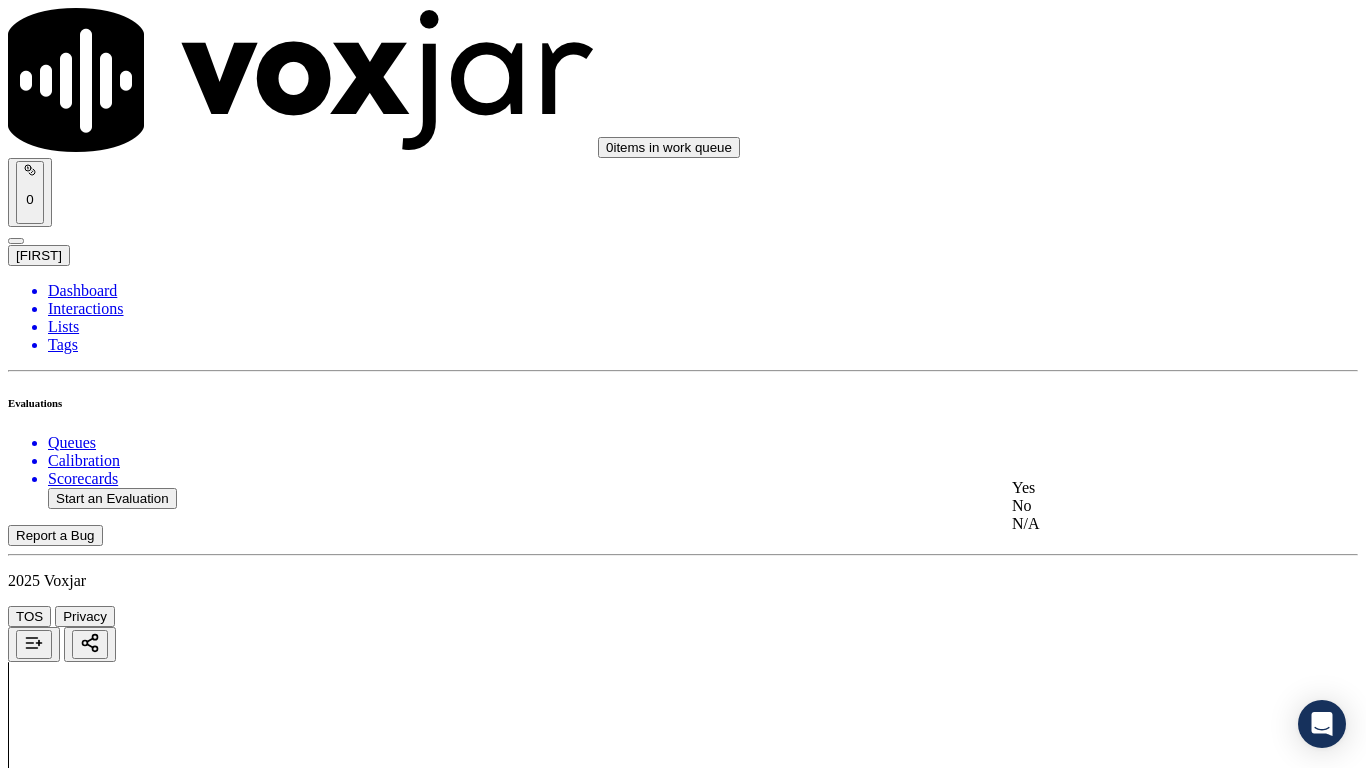 click on "Yes" at bounding box center [1139, 488] 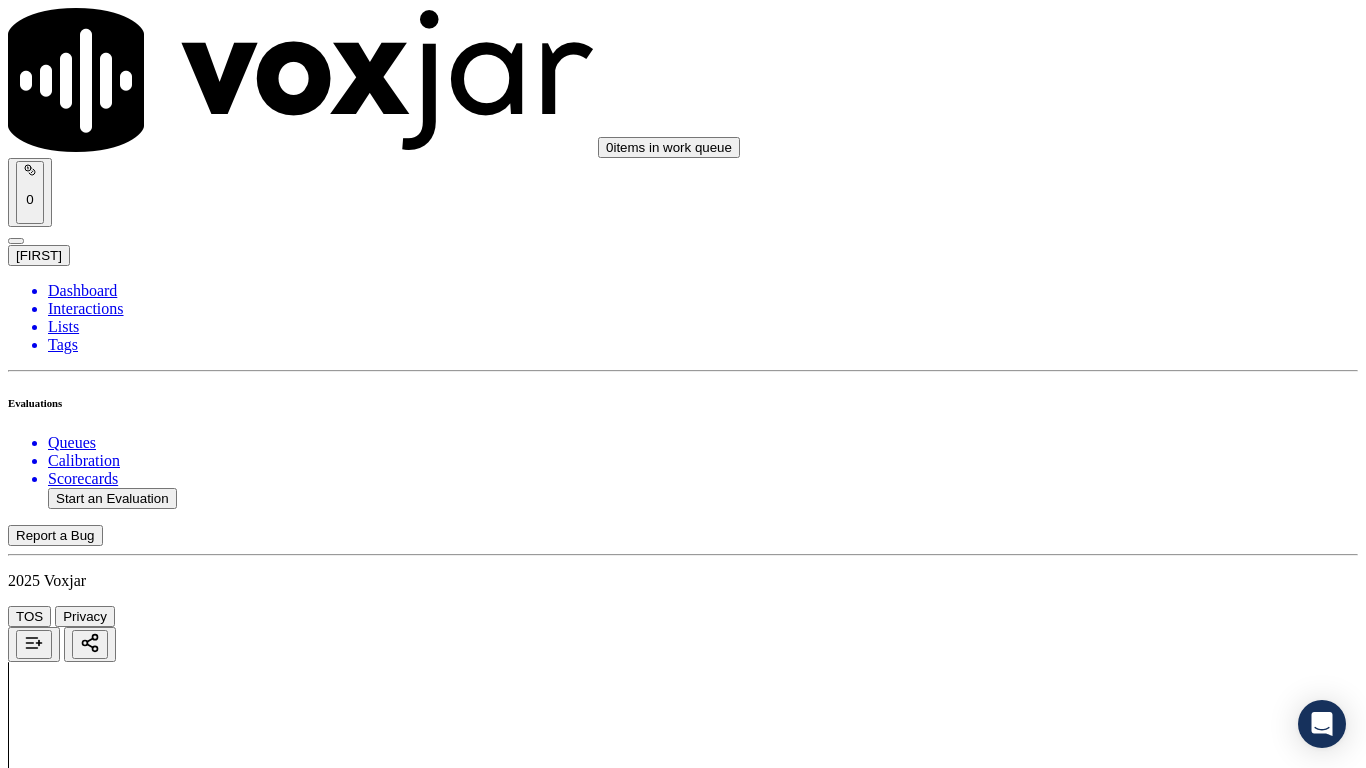 scroll, scrollTop: 3000, scrollLeft: 0, axis: vertical 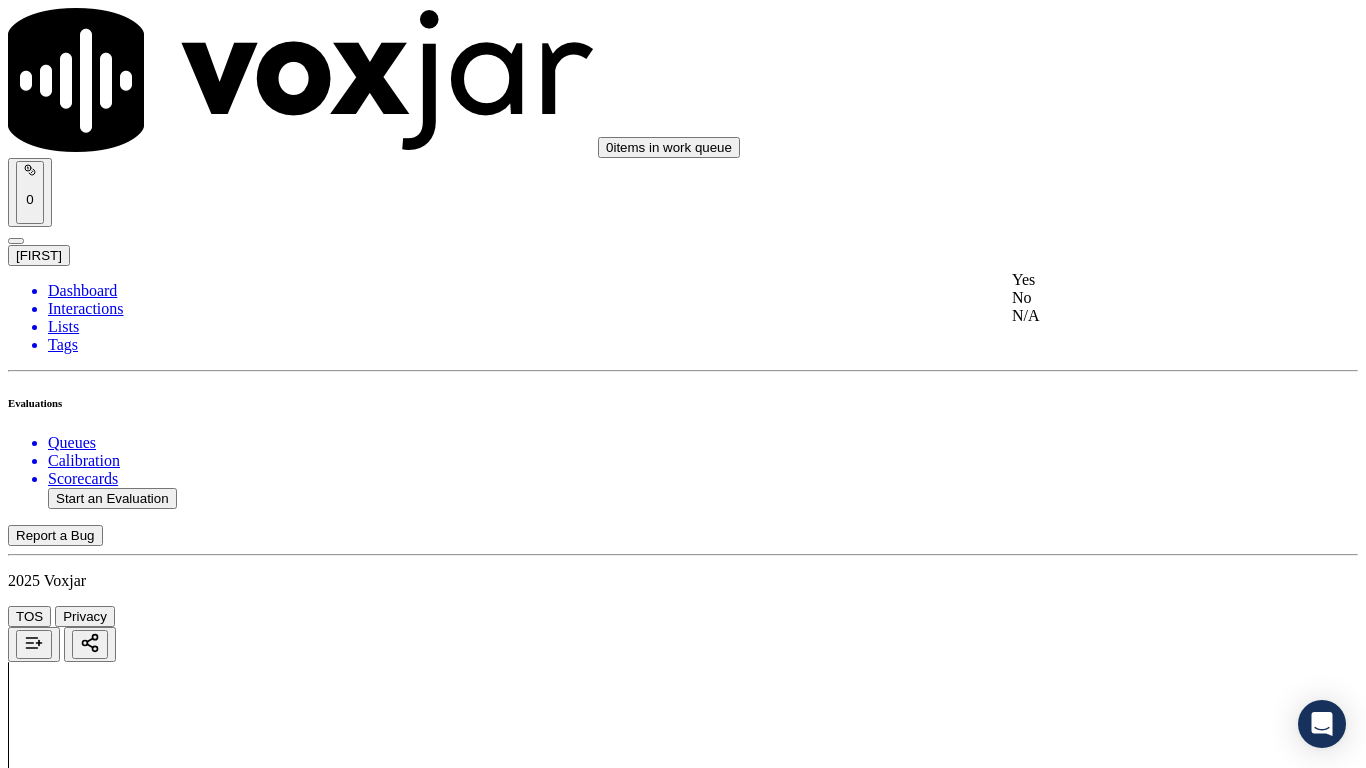 click on "Yes" at bounding box center [1139, 280] 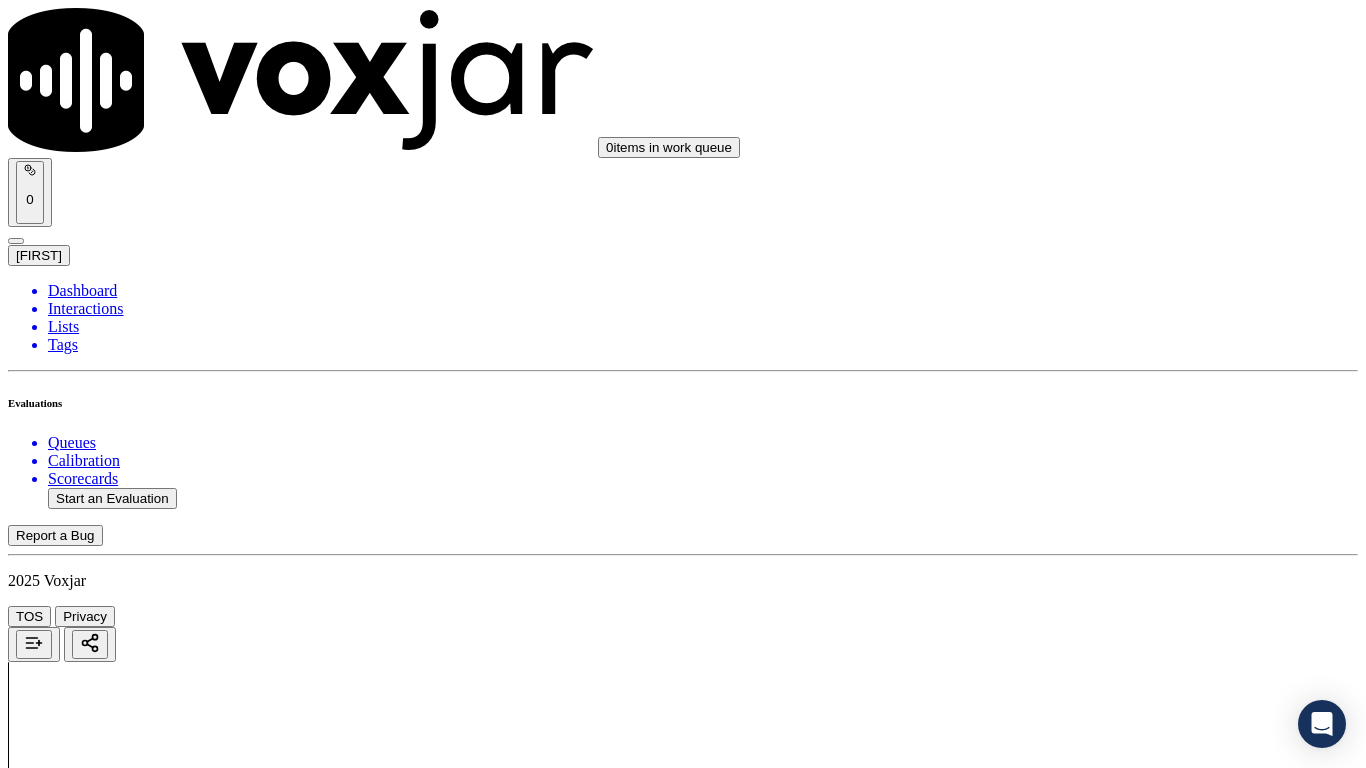 drag, startPoint x: 1112, startPoint y: 588, endPoint x: 1109, endPoint y: 610, distance: 22.203604 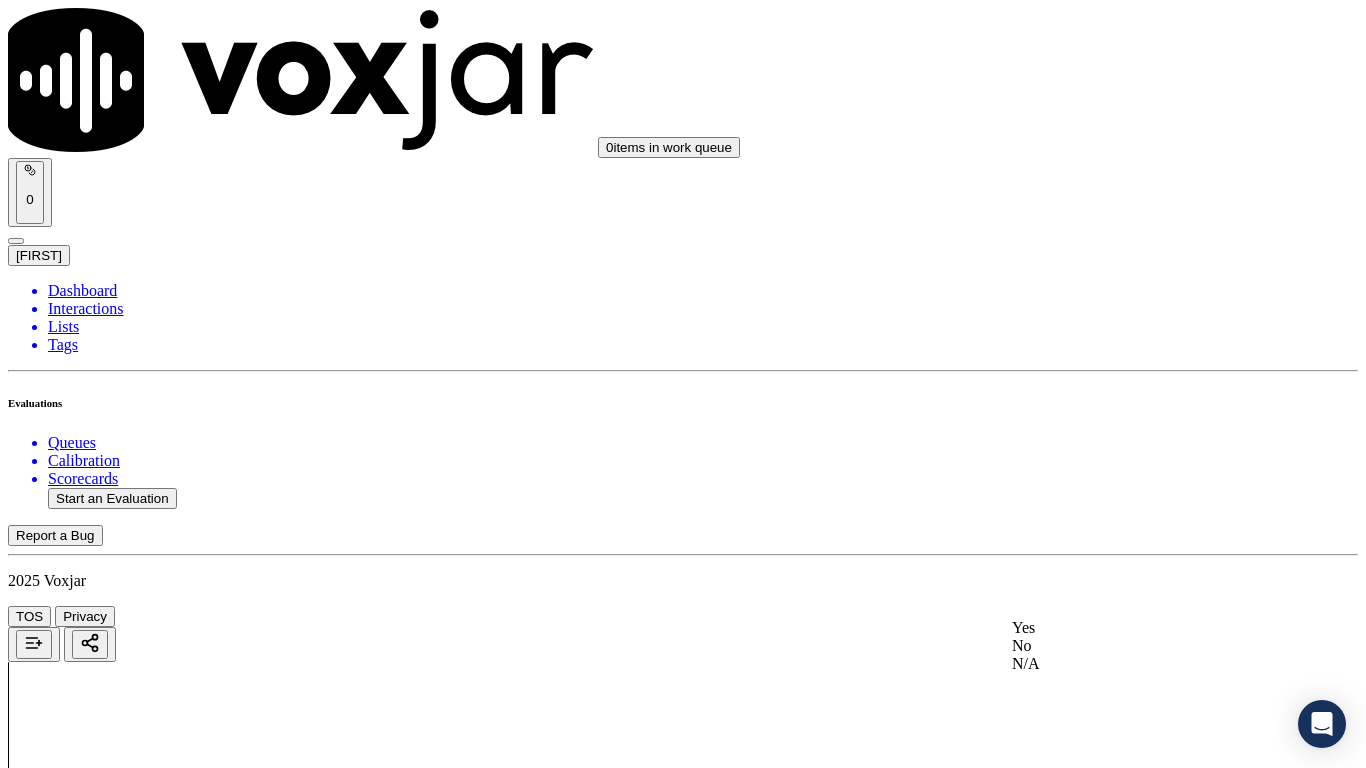 click on "Yes" at bounding box center [1139, 628] 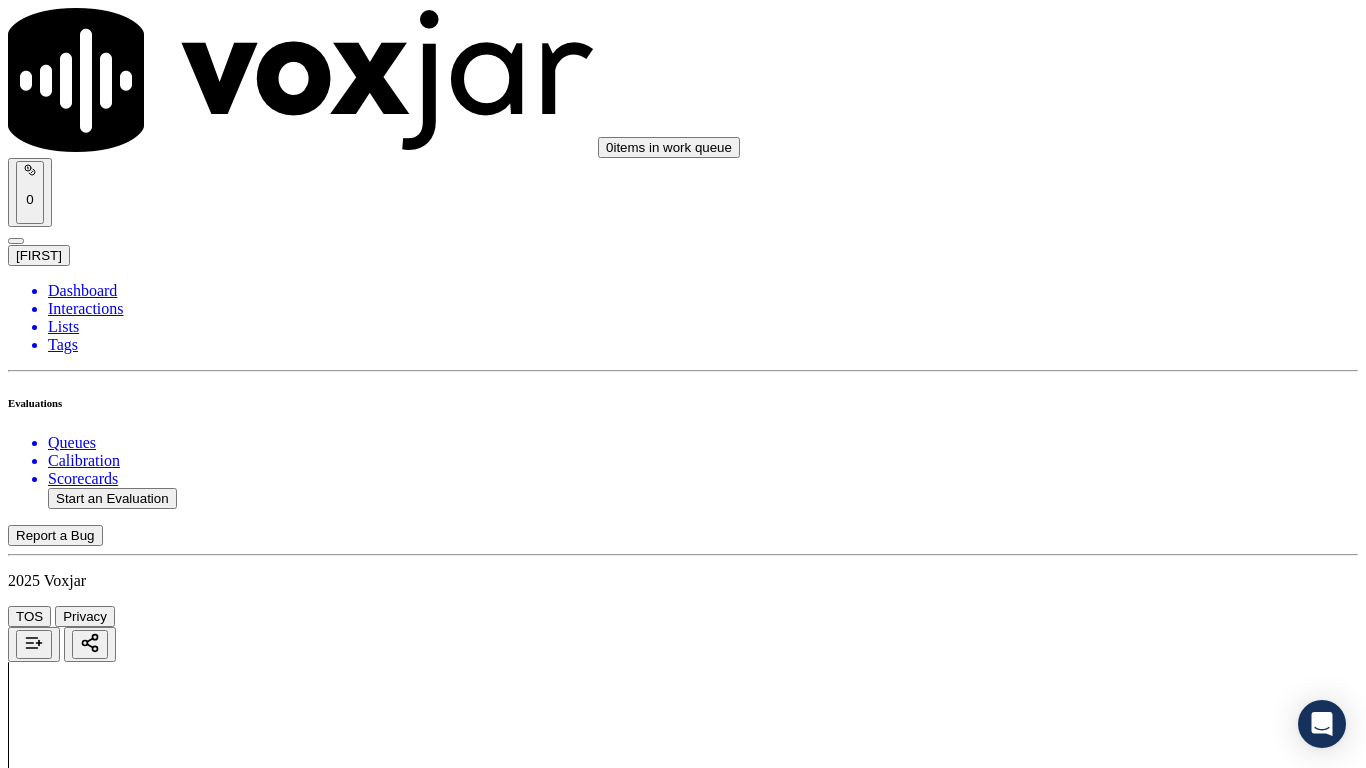 scroll, scrollTop: 3800, scrollLeft: 0, axis: vertical 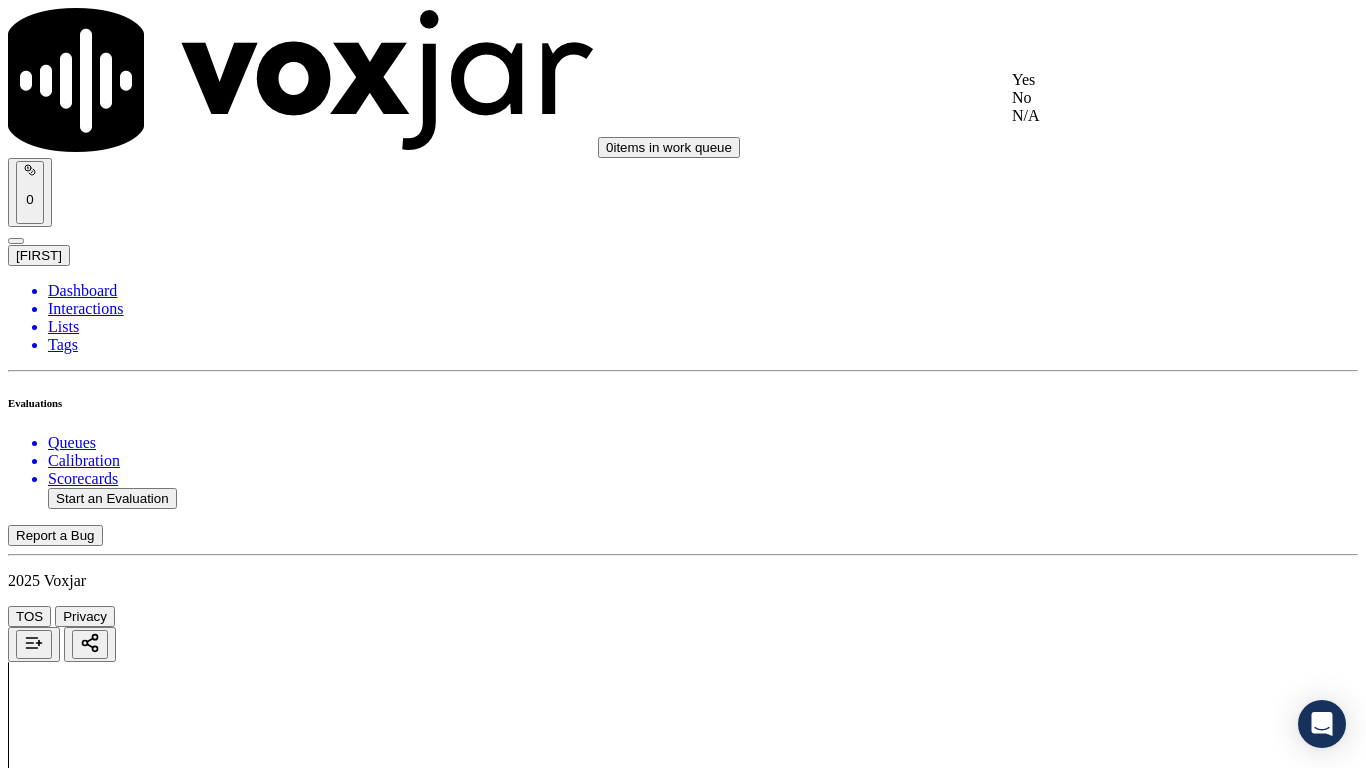 click on "Yes" at bounding box center [1139, 80] 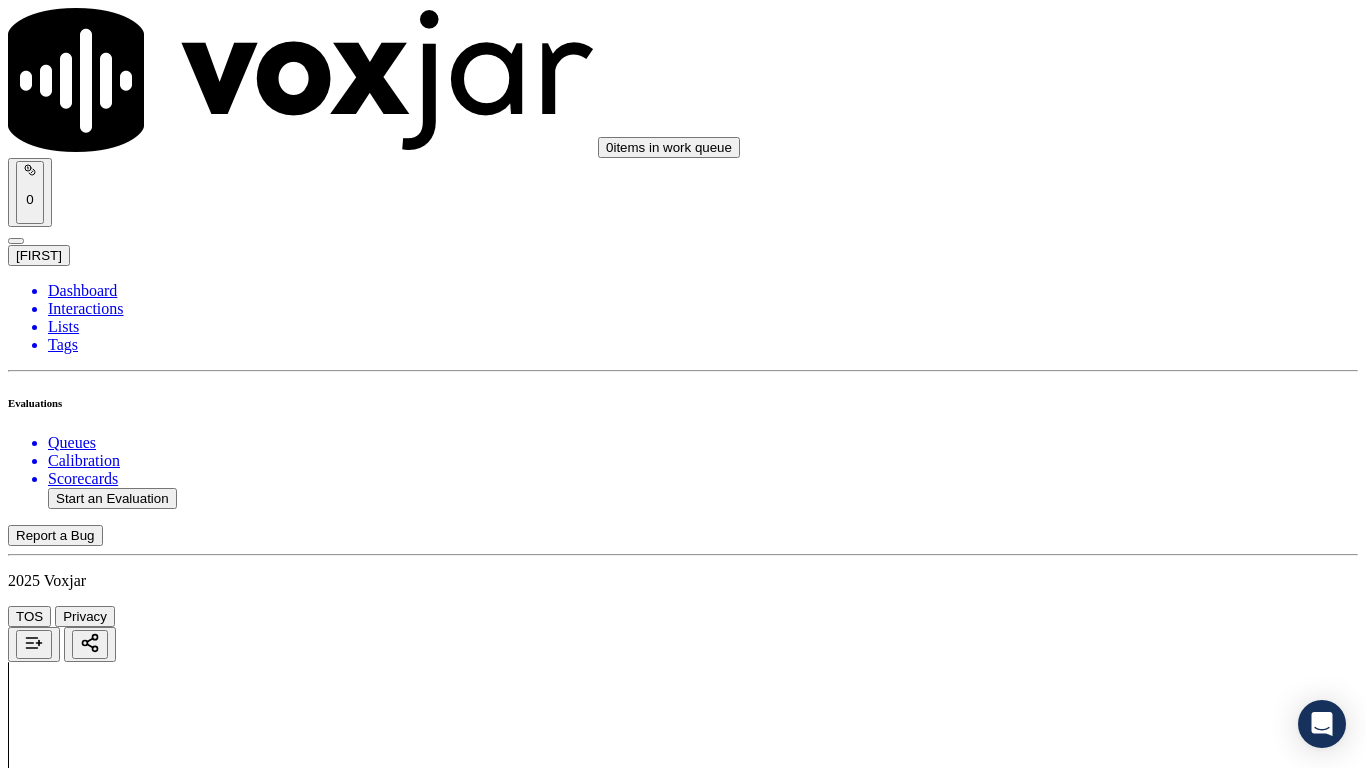 click on "Select an answer" at bounding box center [67, 5540] 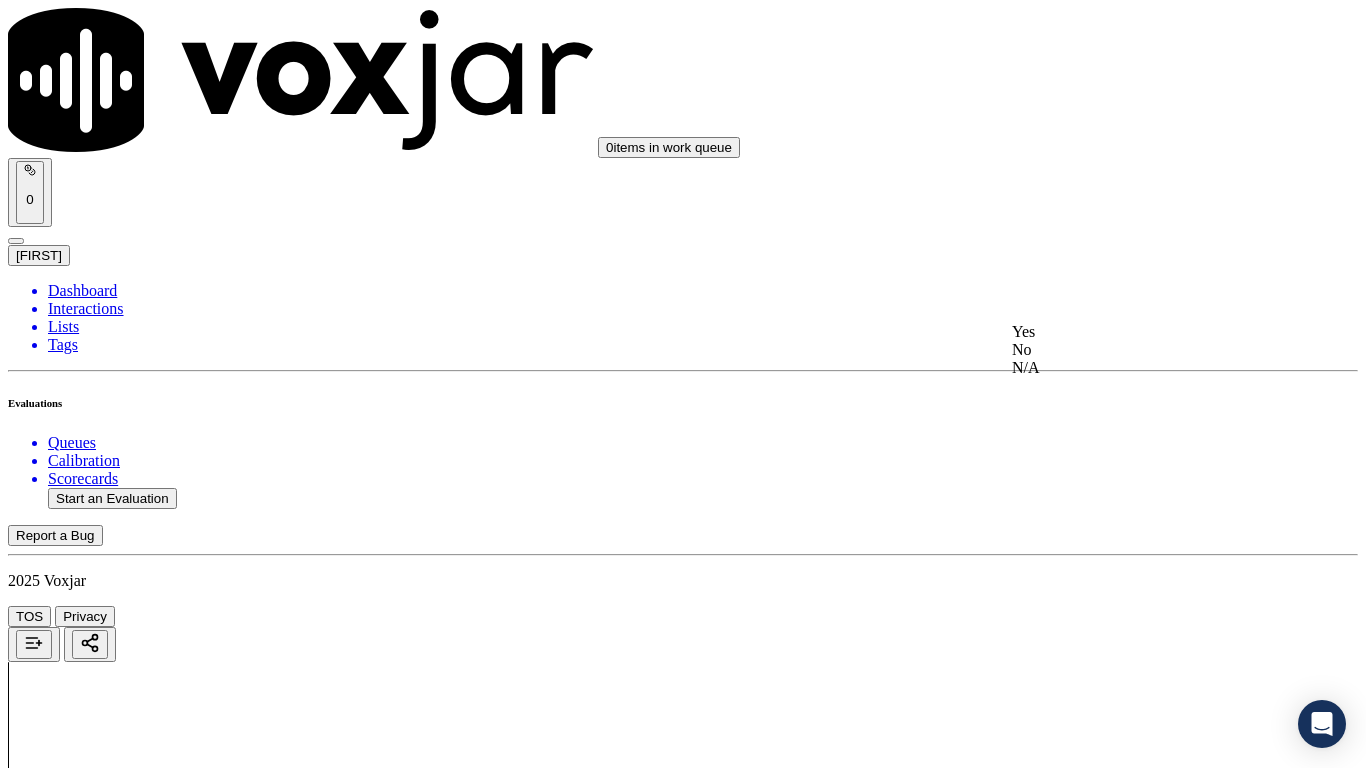 click on "Yes" at bounding box center [1139, 332] 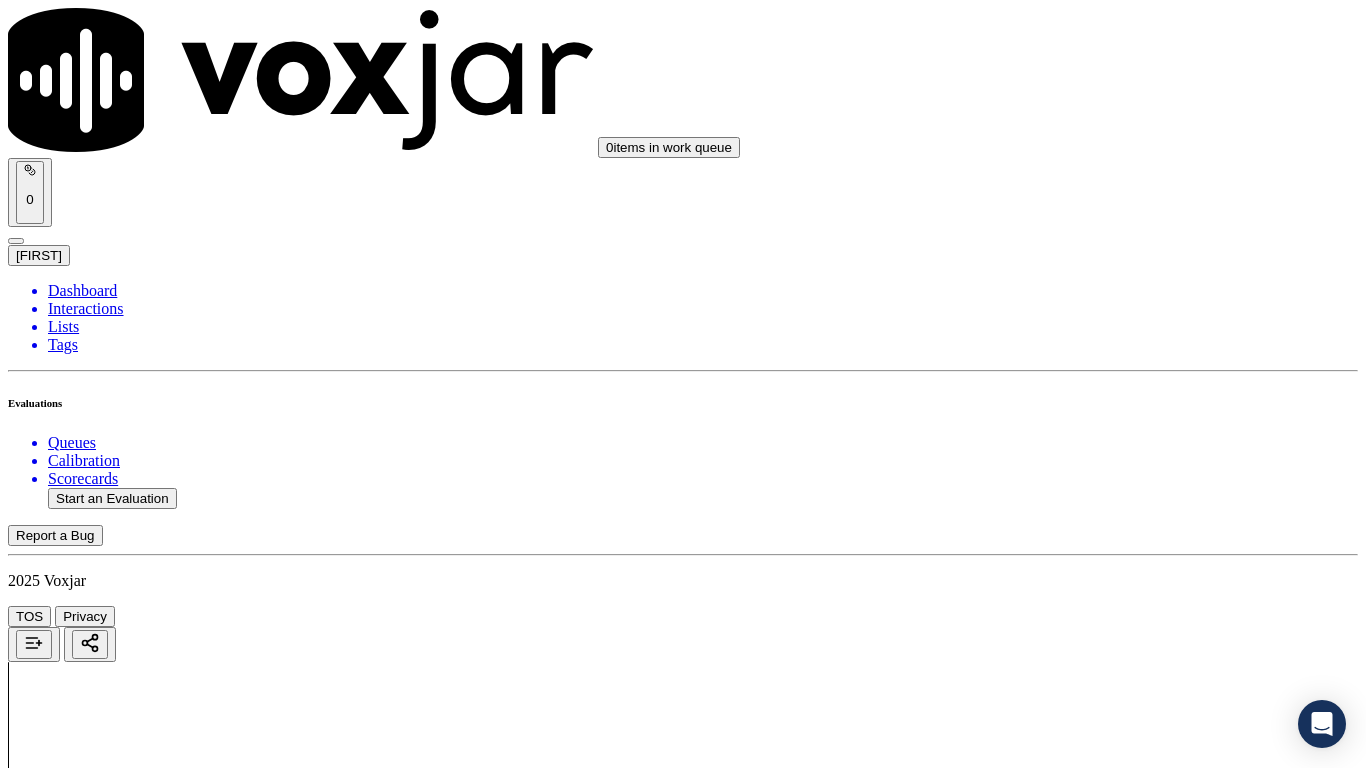 click on "Select an answer" at bounding box center [67, 5776] 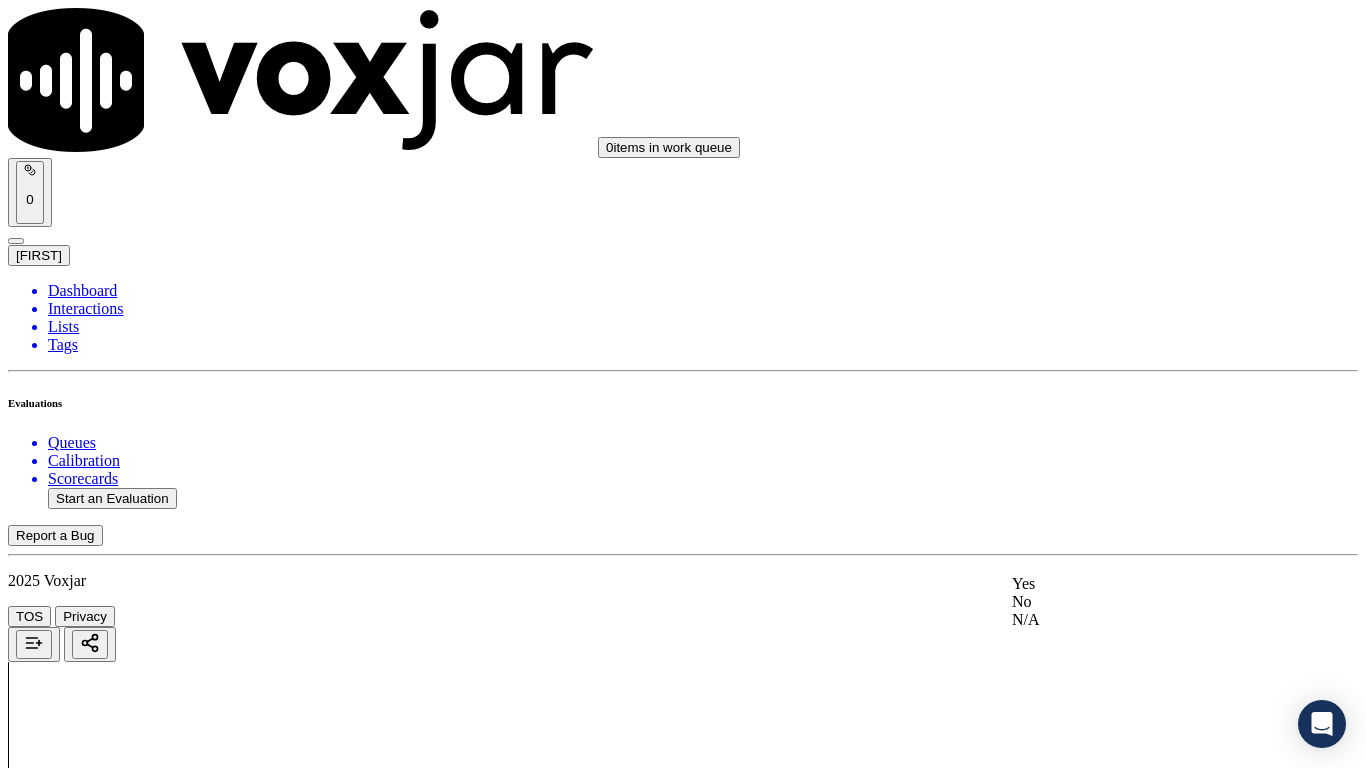 click on "Yes" at bounding box center (1139, 584) 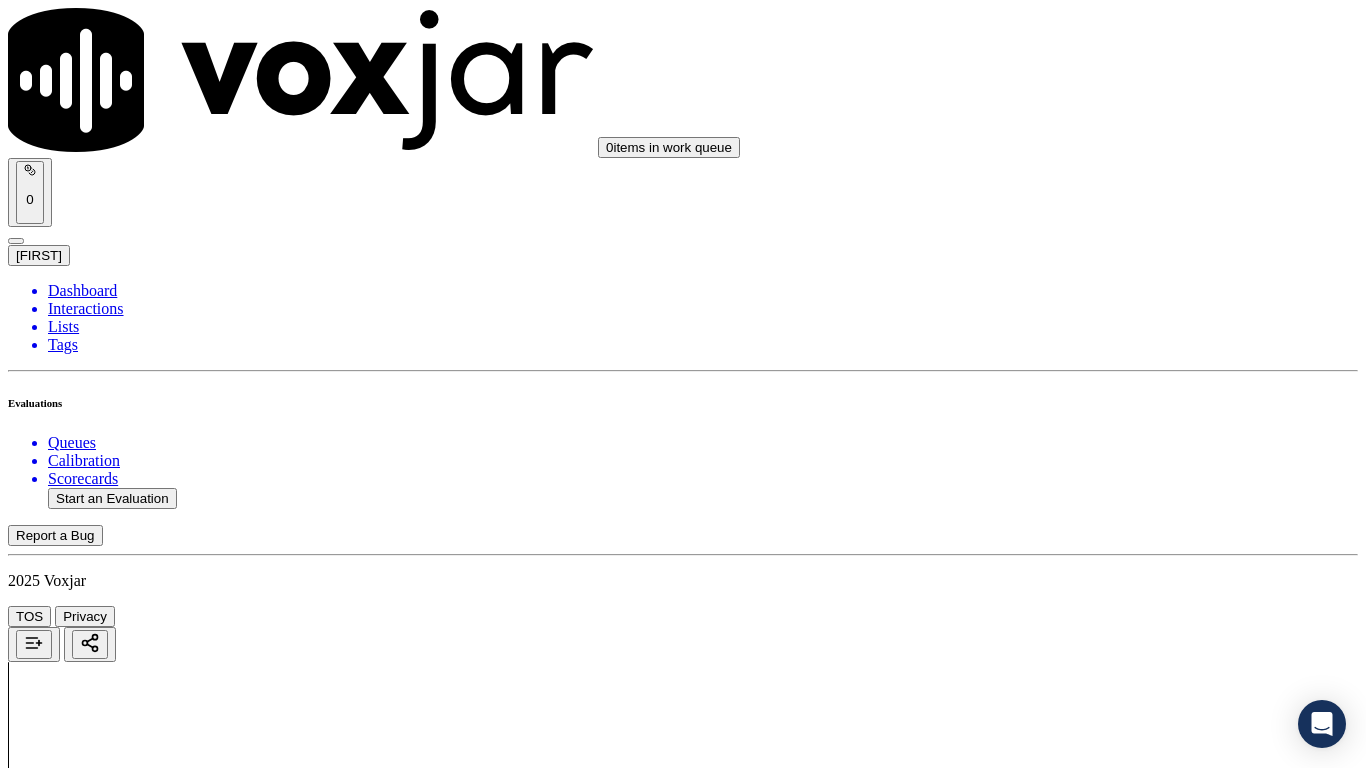 scroll, scrollTop: 4400, scrollLeft: 0, axis: vertical 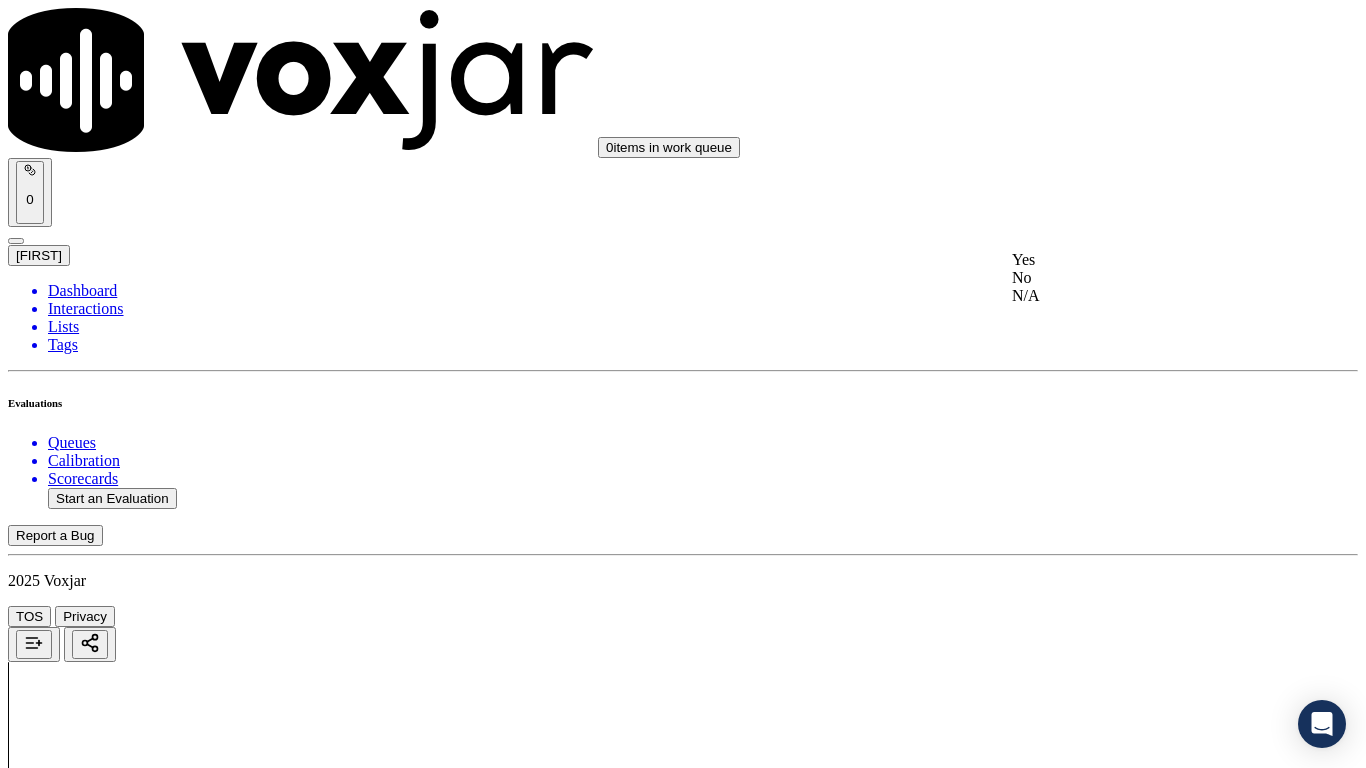 drag, startPoint x: 1087, startPoint y: 265, endPoint x: 1096, endPoint y: 300, distance: 36.138622 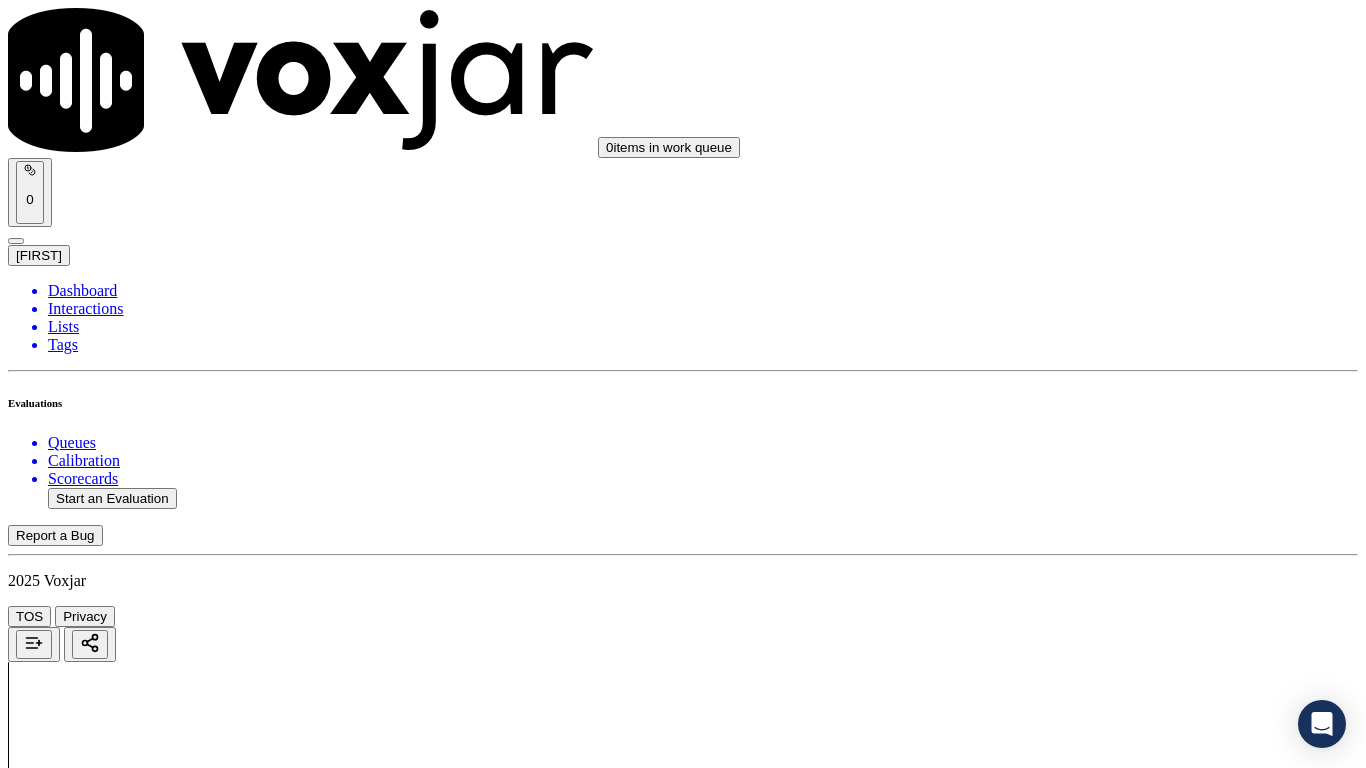 click on "Select an answer" at bounding box center [67, 6249] 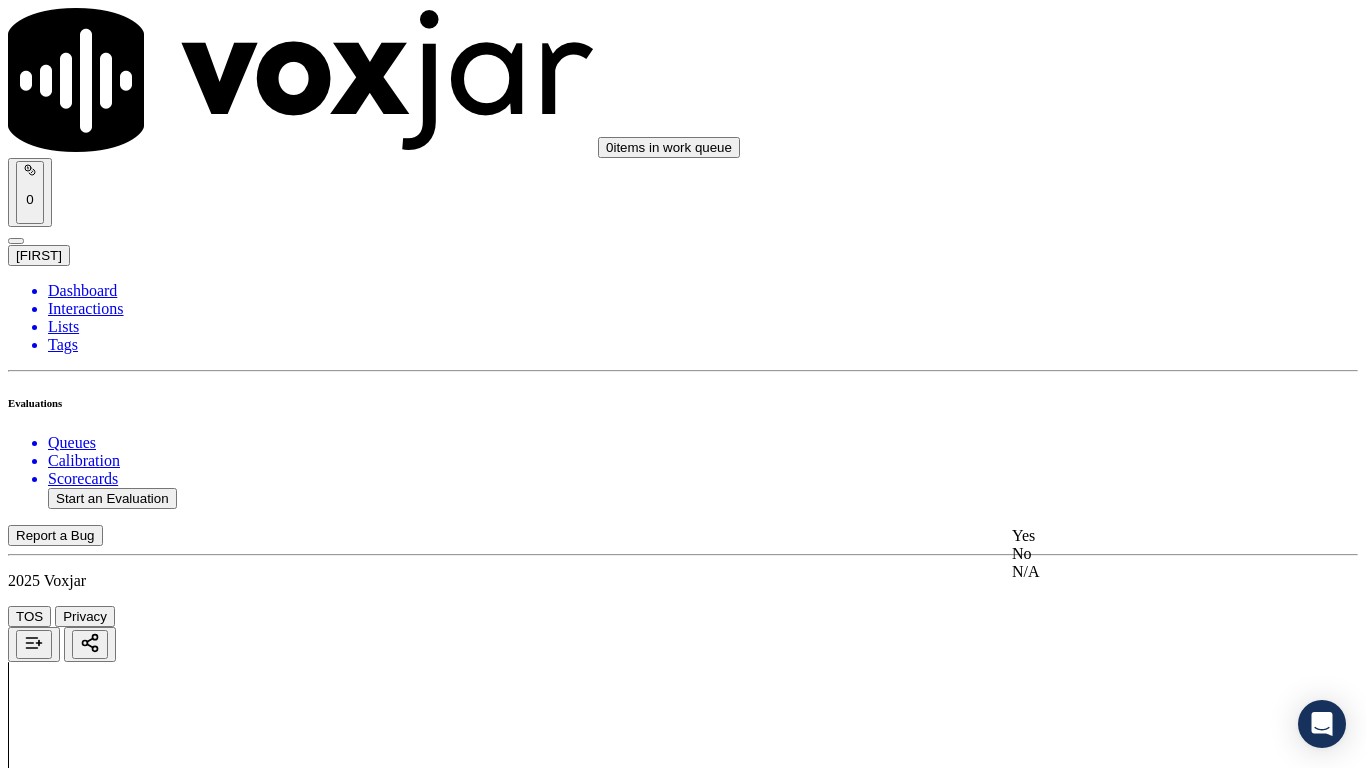 click on "Yes" at bounding box center [1139, 536] 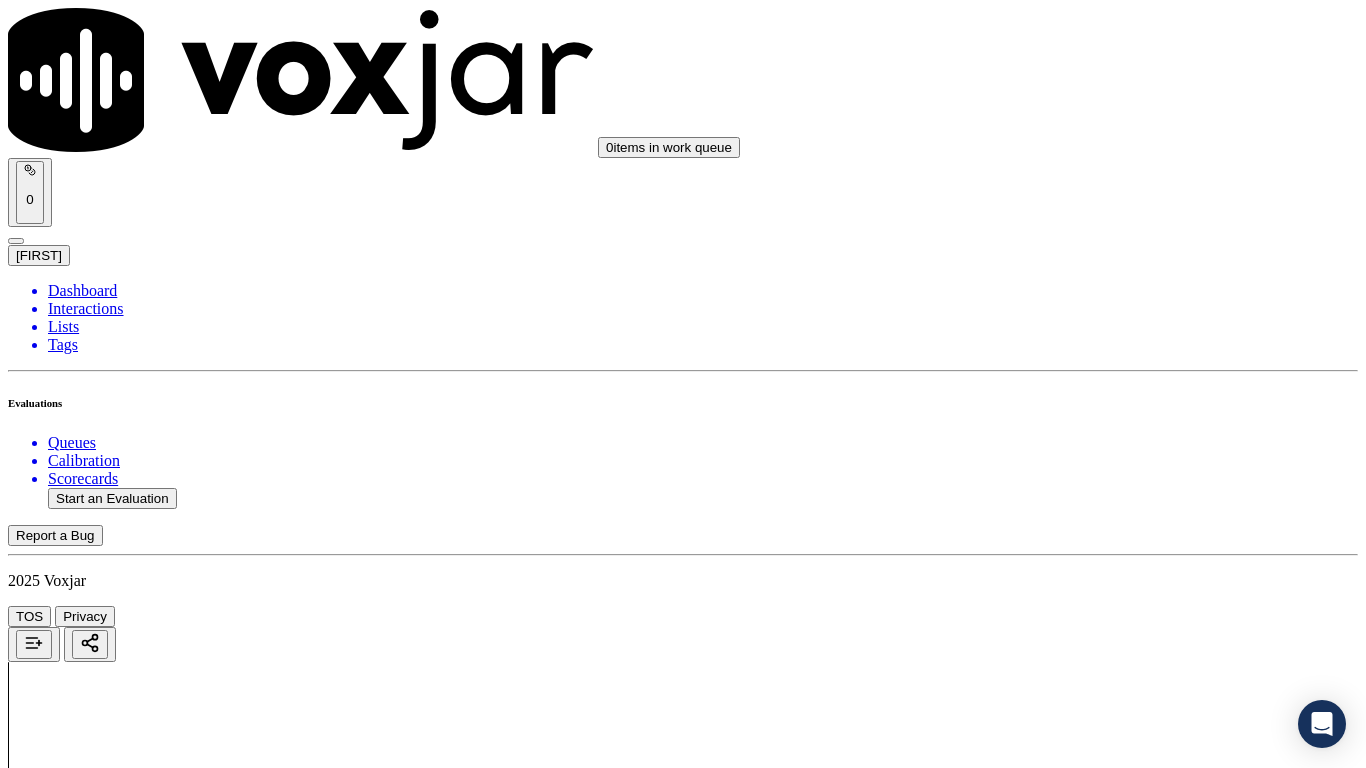 scroll, scrollTop: 4900, scrollLeft: 0, axis: vertical 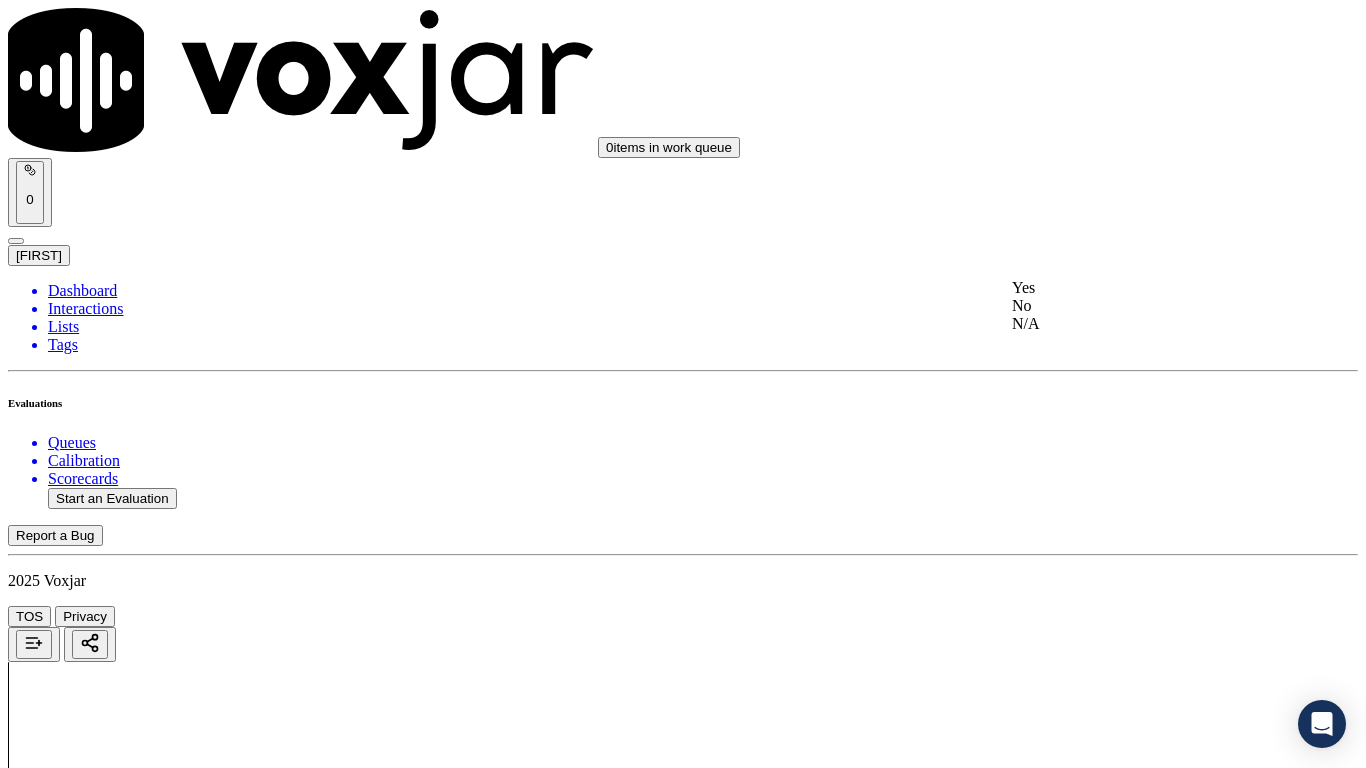 click on "Yes" at bounding box center (1139, 288) 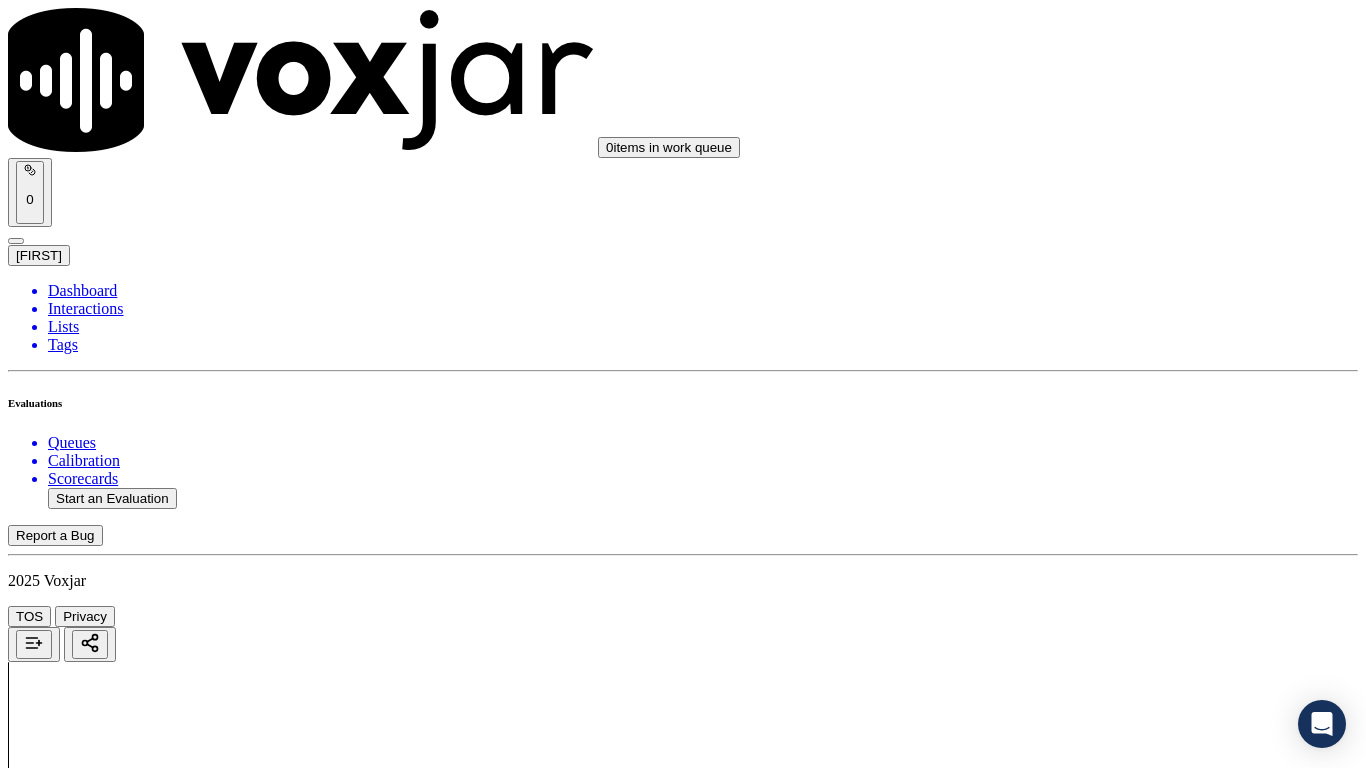 click on "Select an answer" at bounding box center [67, 6799] 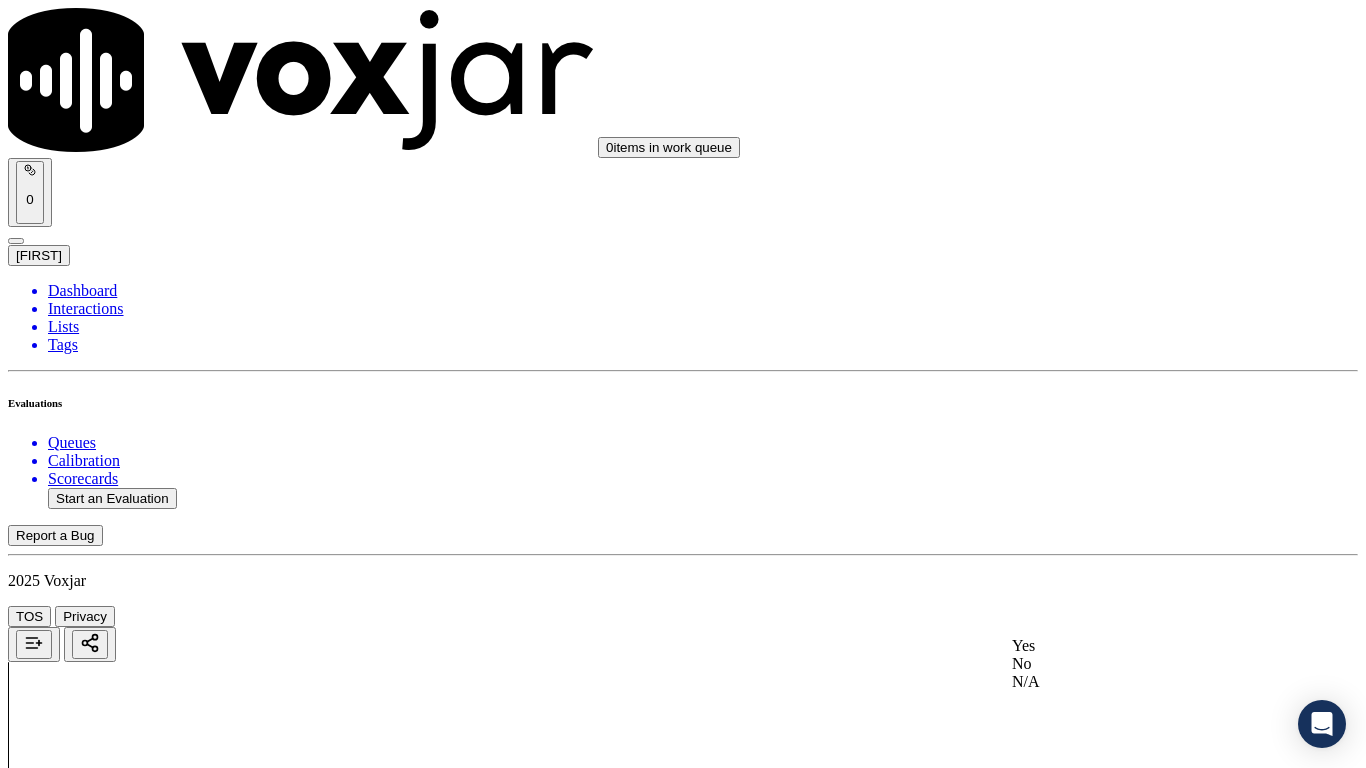 click on "Yes" at bounding box center [1139, 646] 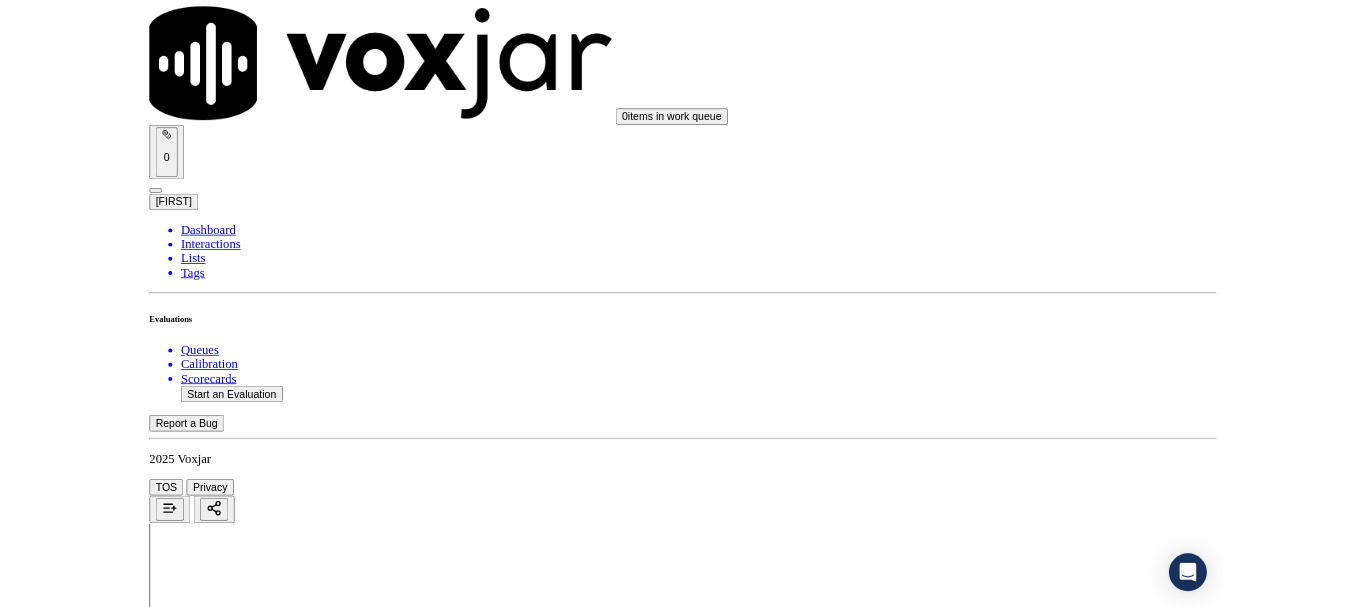 scroll, scrollTop: 5533, scrollLeft: 0, axis: vertical 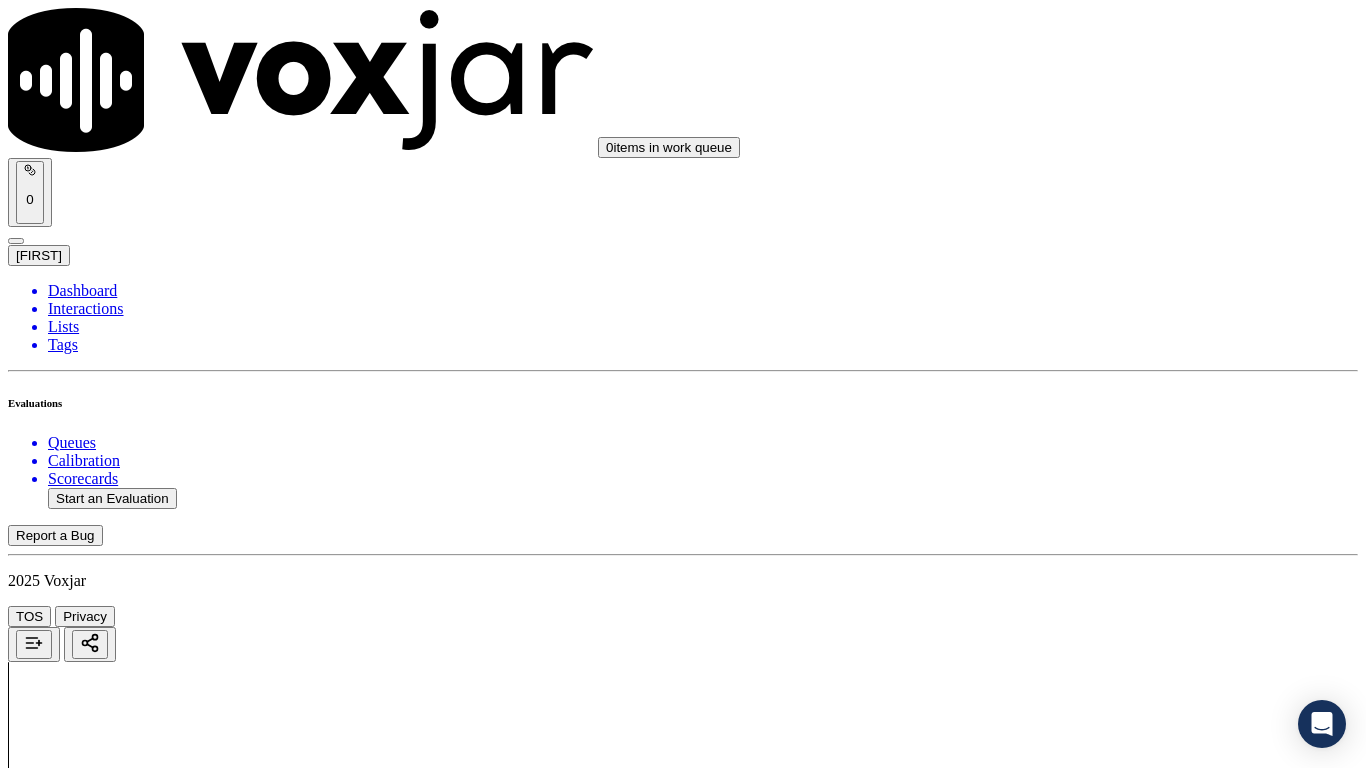 click on "Select an answer" at bounding box center (67, 7036) 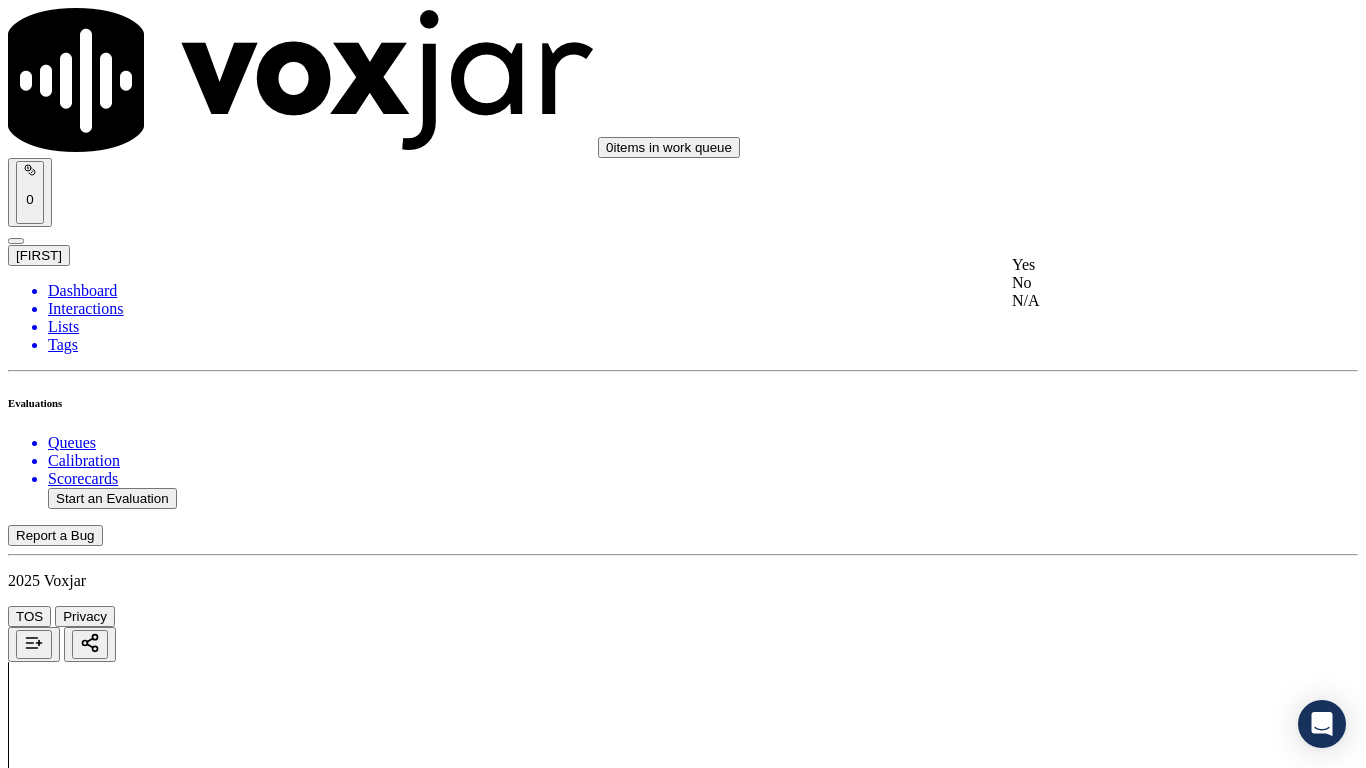 click on "Yes" at bounding box center (1139, 265) 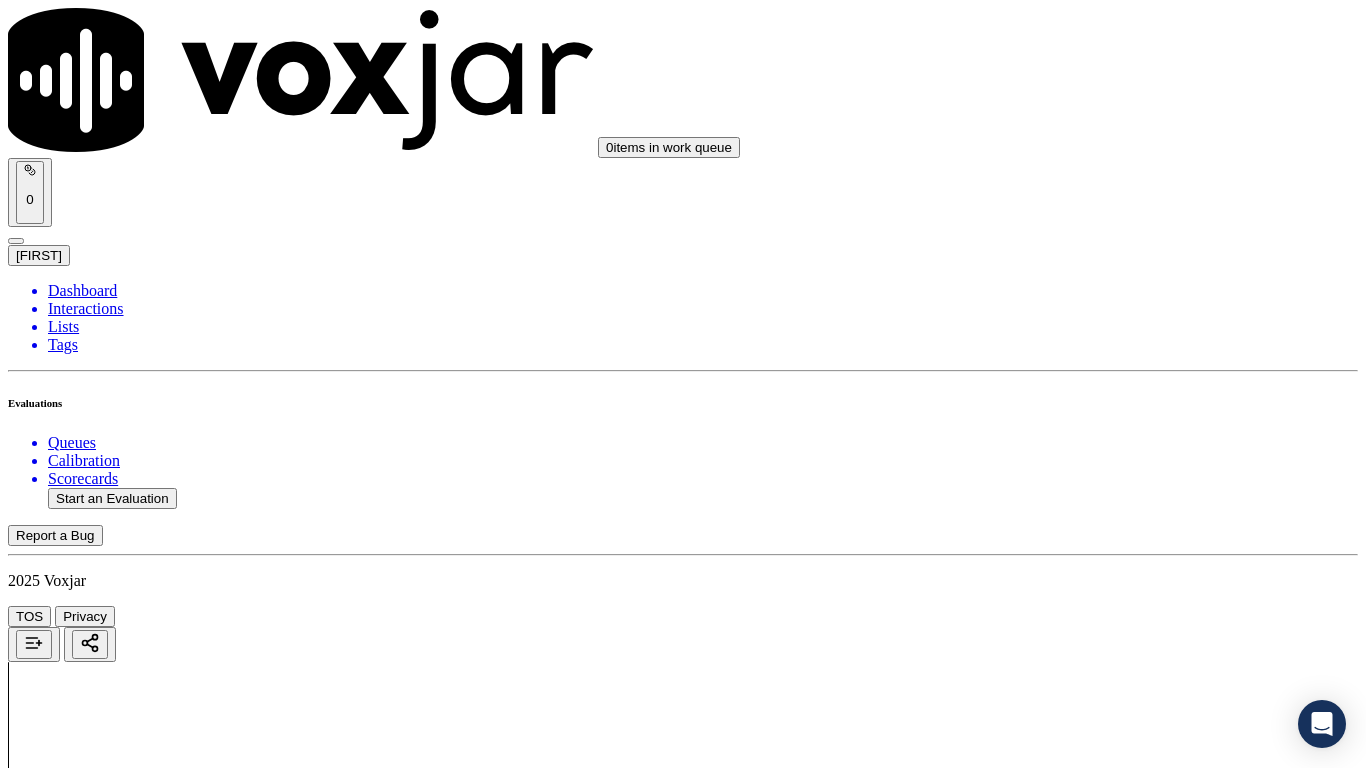 click on "Select an answer" at bounding box center [67, 7272] 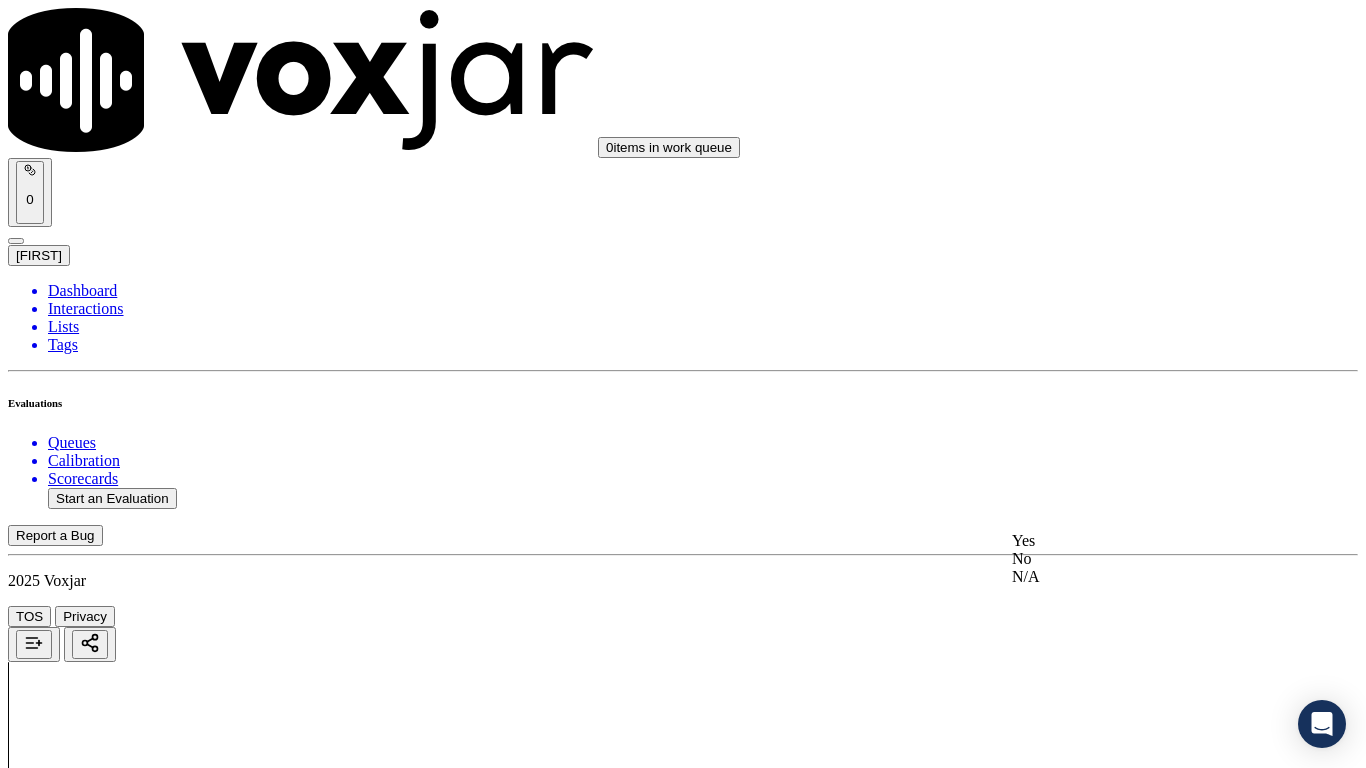 click on "Yes" at bounding box center [1139, 541] 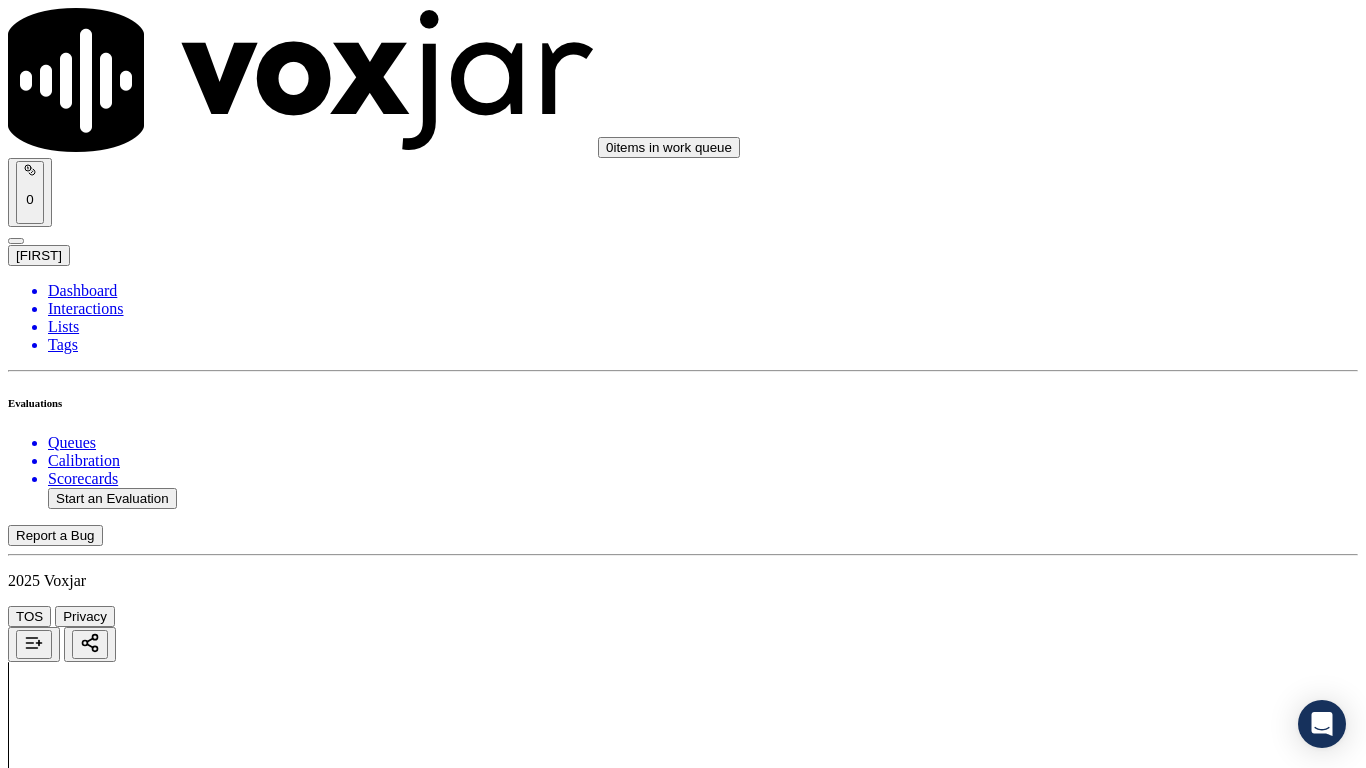 click on "Submit Scores" at bounding box center [59, 7345] 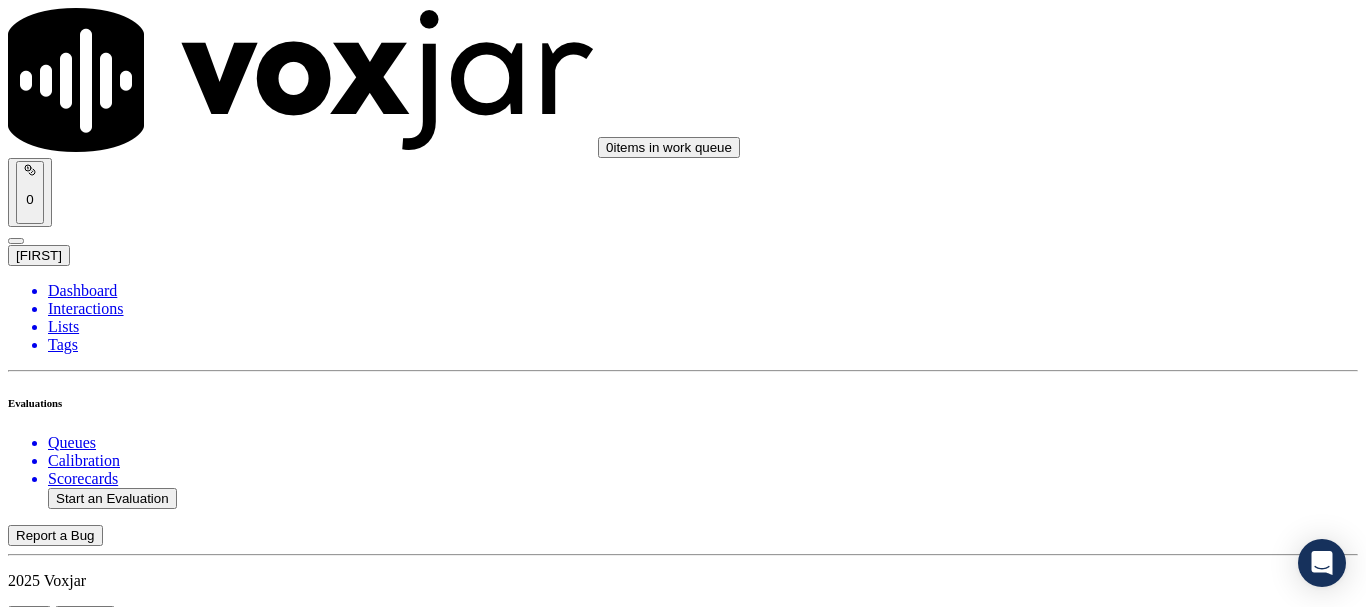 scroll, scrollTop: 300, scrollLeft: 0, axis: vertical 